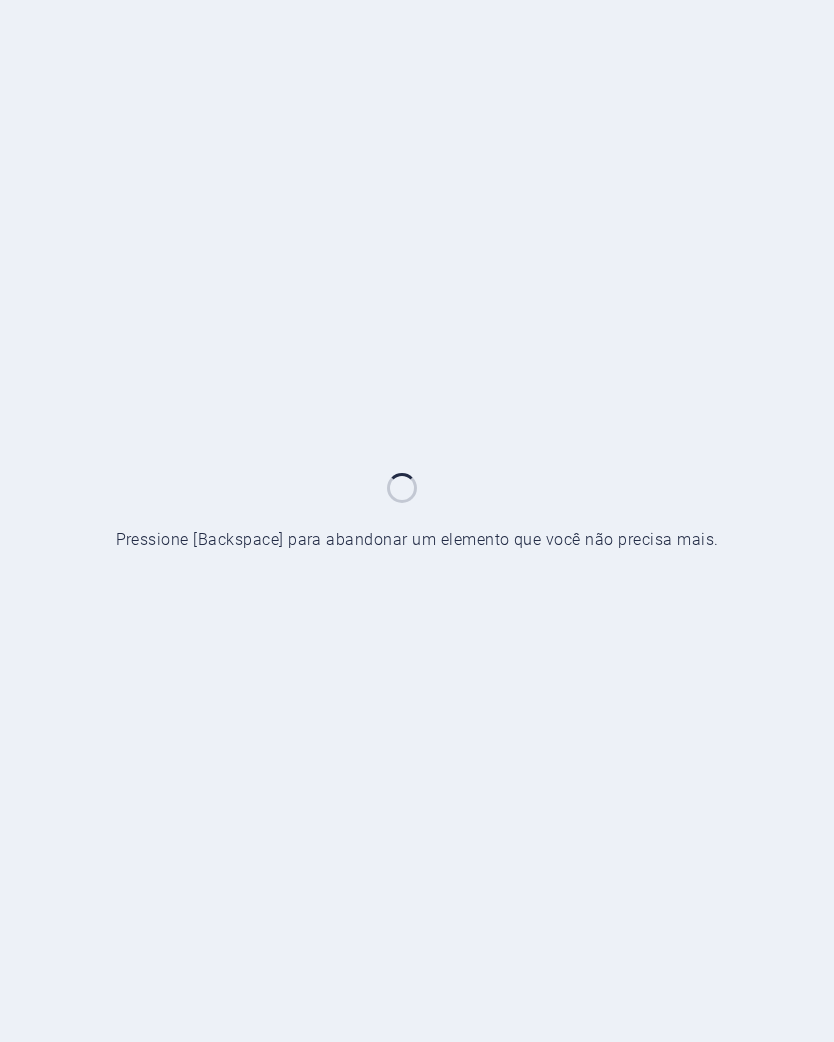 scroll, scrollTop: 0, scrollLeft: 0, axis: both 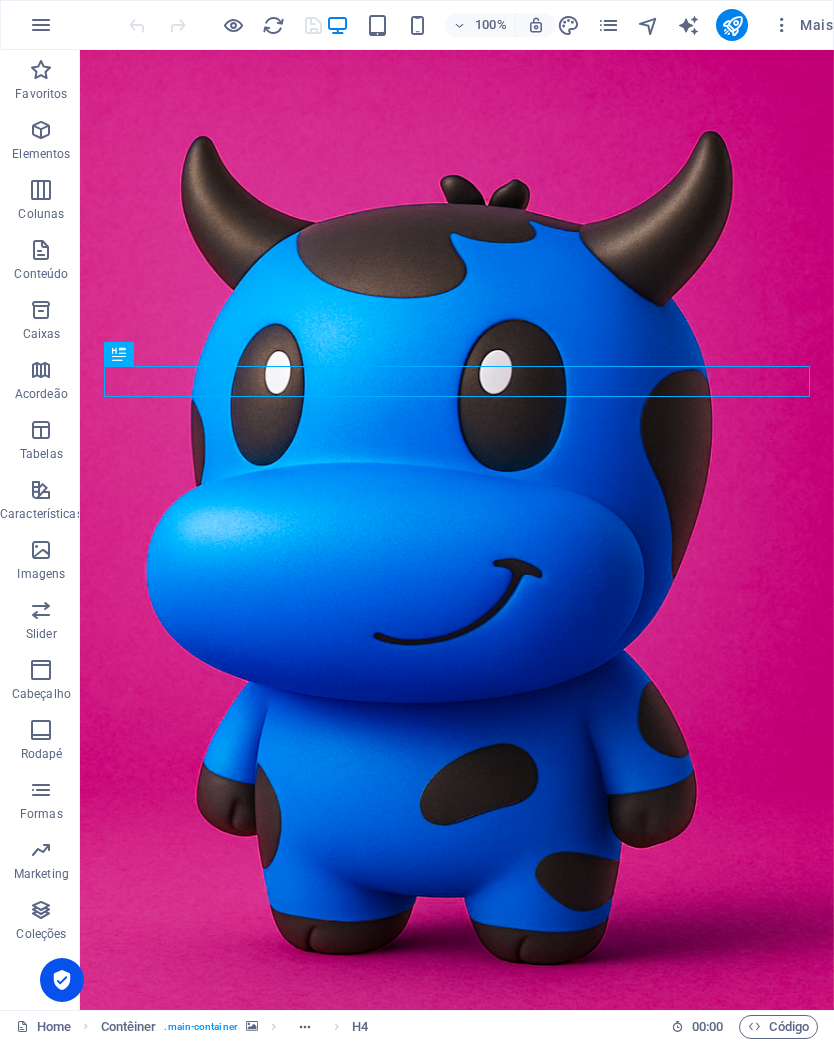 click on "Contêiner . main-container H4" at bounding box center (235, 1027) 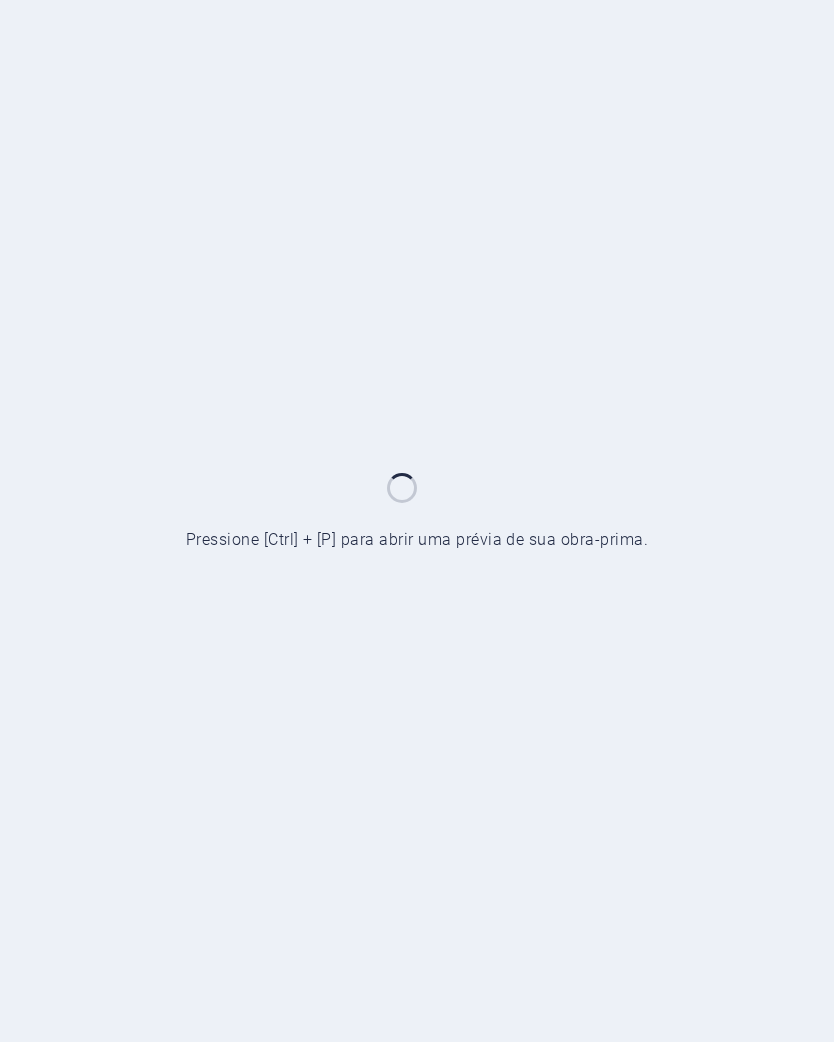 scroll, scrollTop: 588, scrollLeft: 0, axis: vertical 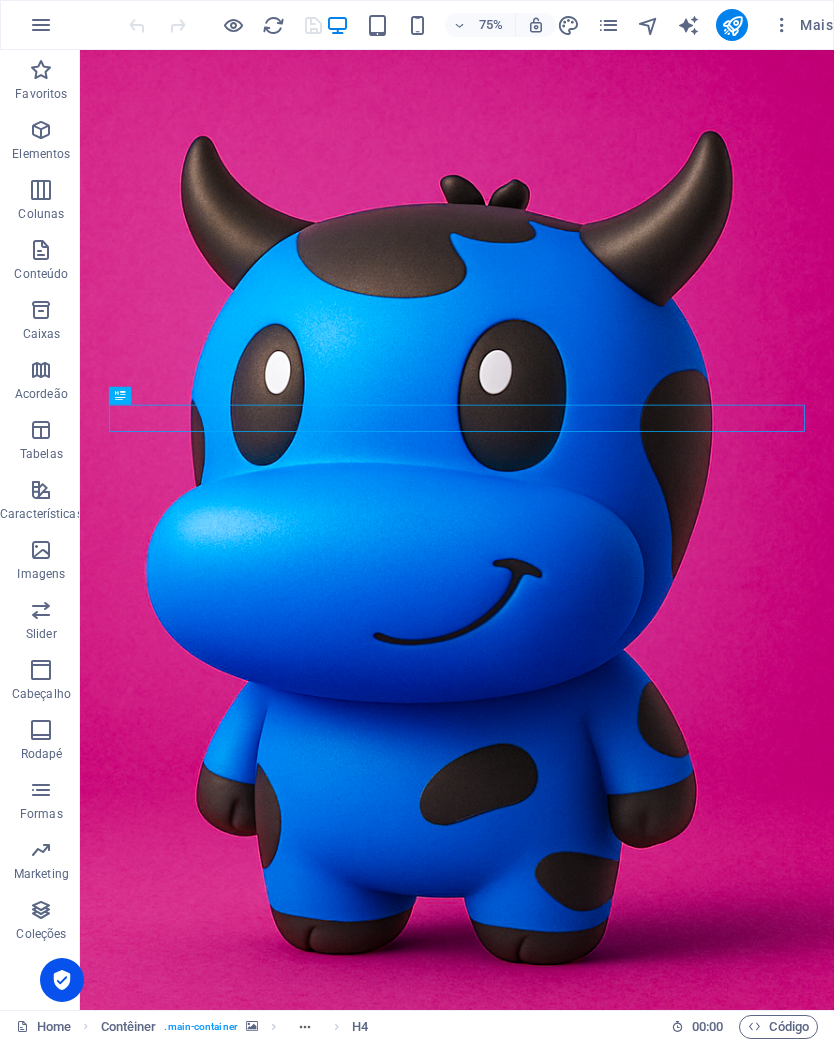click at bounding box center (582, 690) 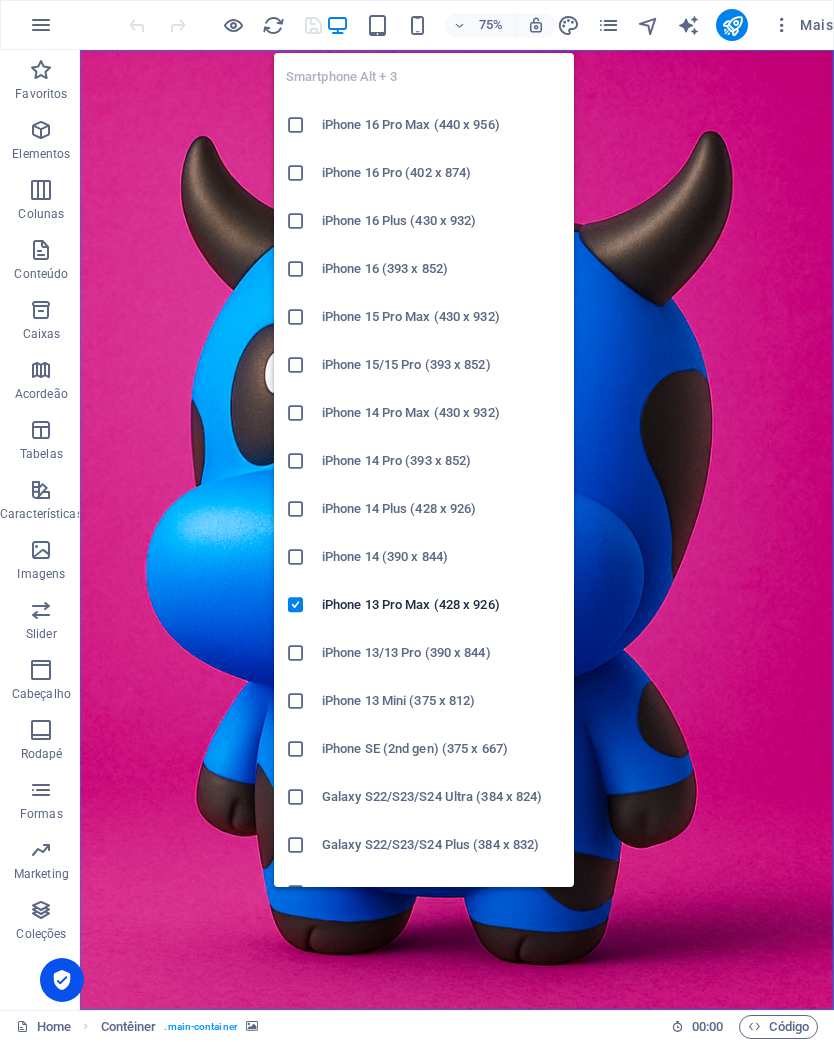 click on "iPhone 13 Pro Max (428 x 926)" at bounding box center [442, 605] 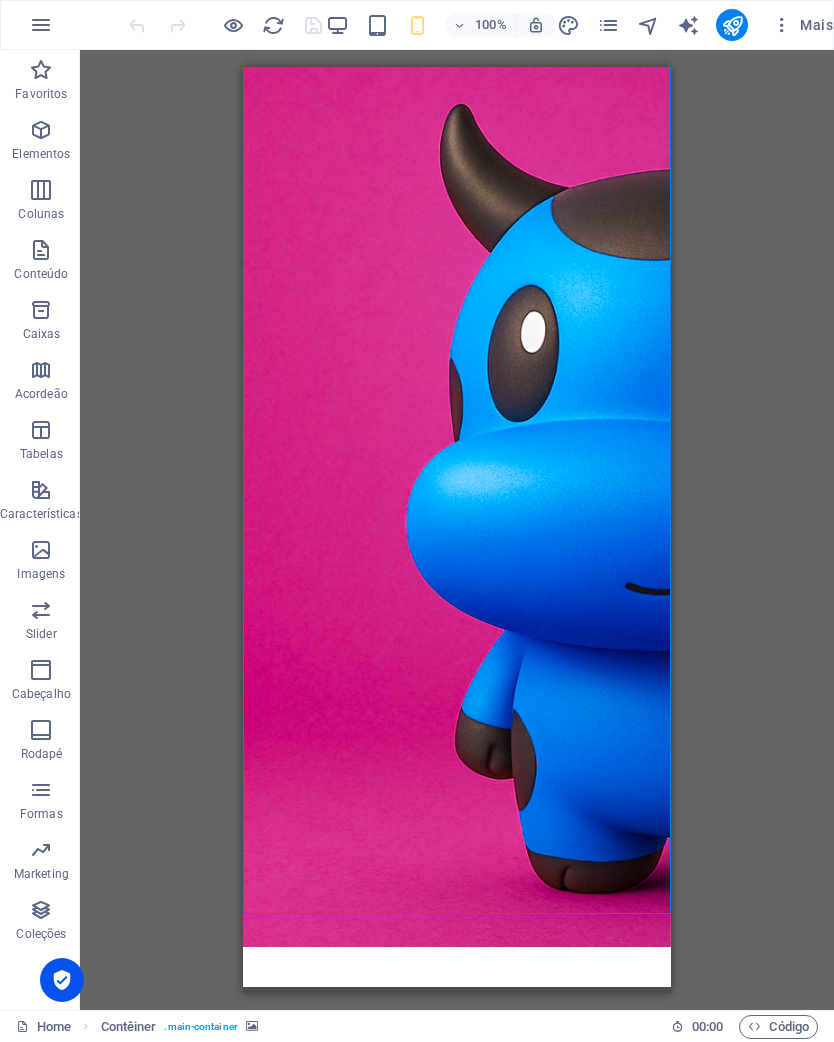 scroll, scrollTop: 82, scrollLeft: 0, axis: vertical 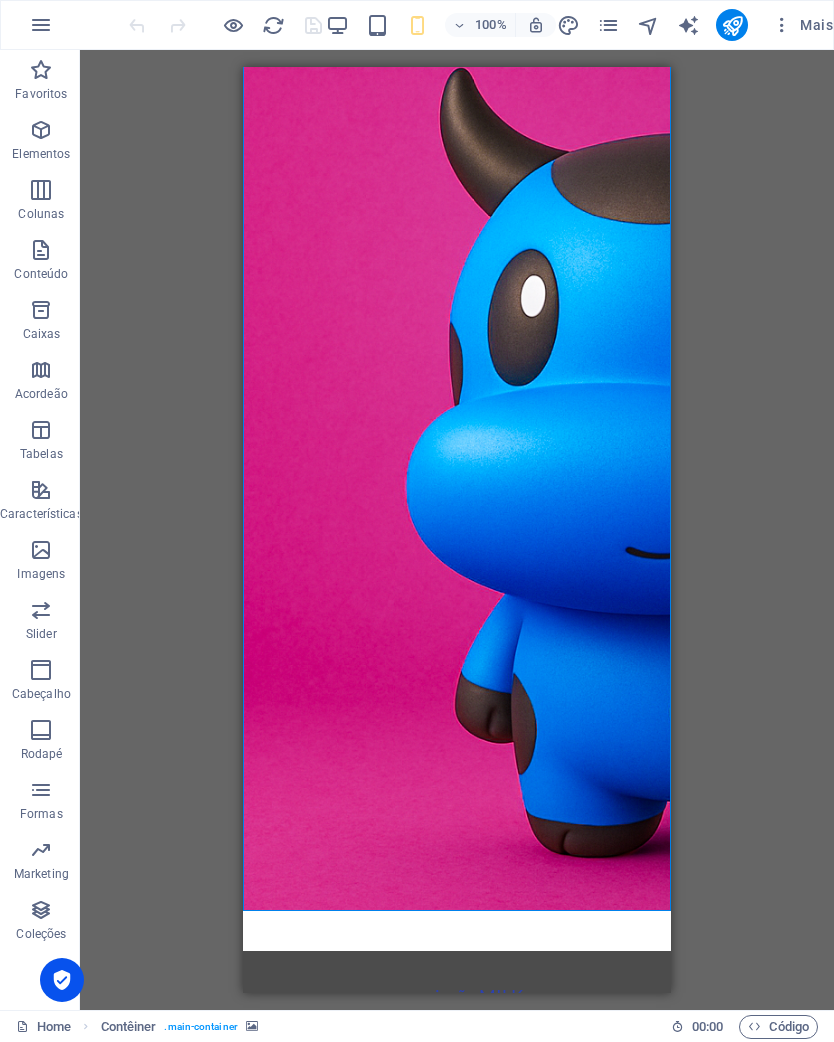 click at bounding box center [457, 448] 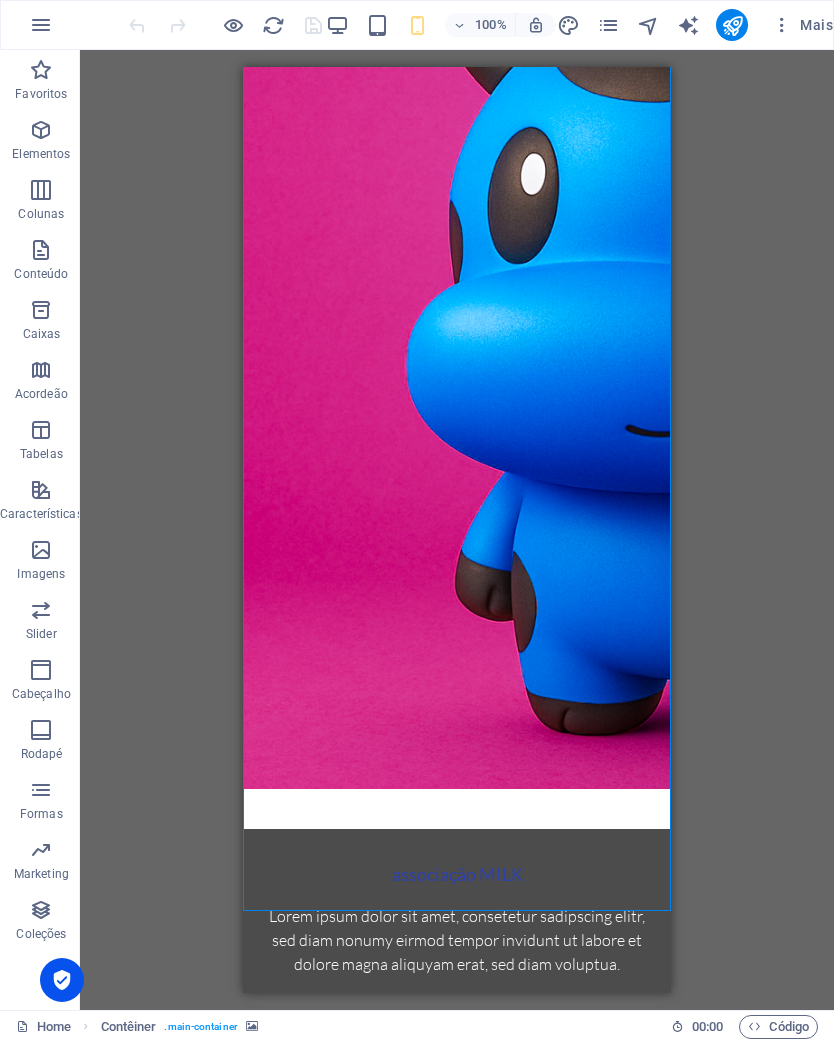 scroll, scrollTop: 258, scrollLeft: 0, axis: vertical 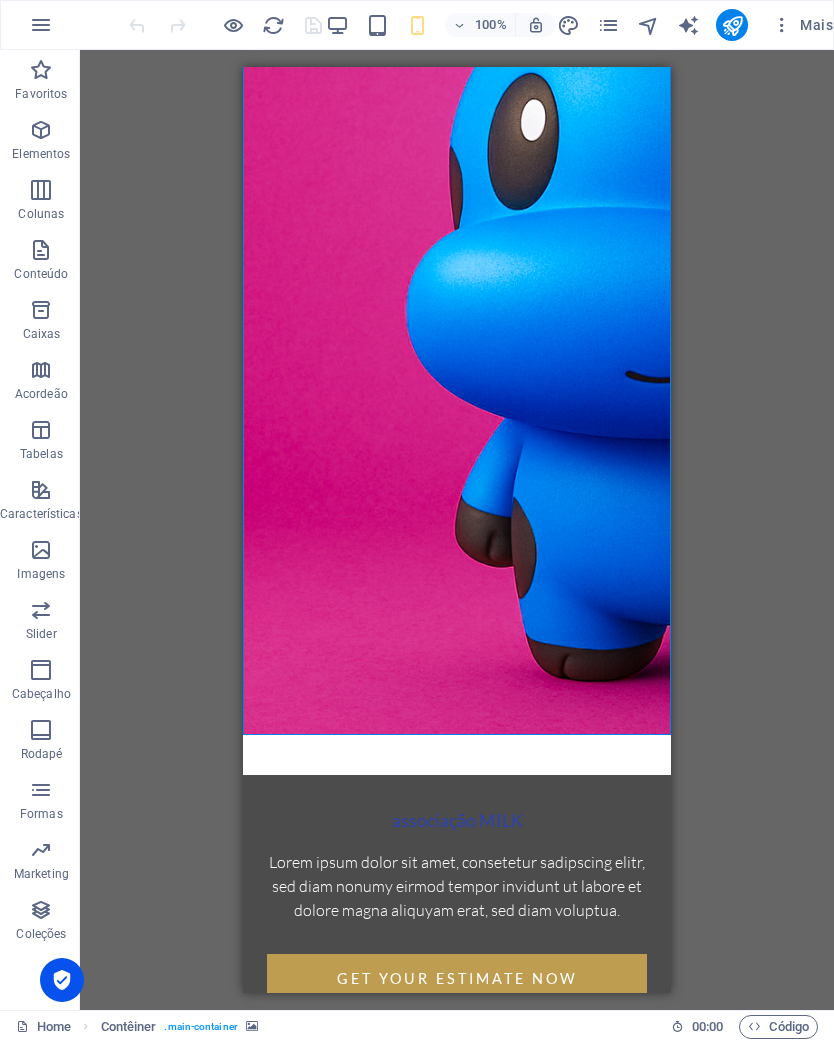 click on "Rótulo do botão" at bounding box center [457, 1139] 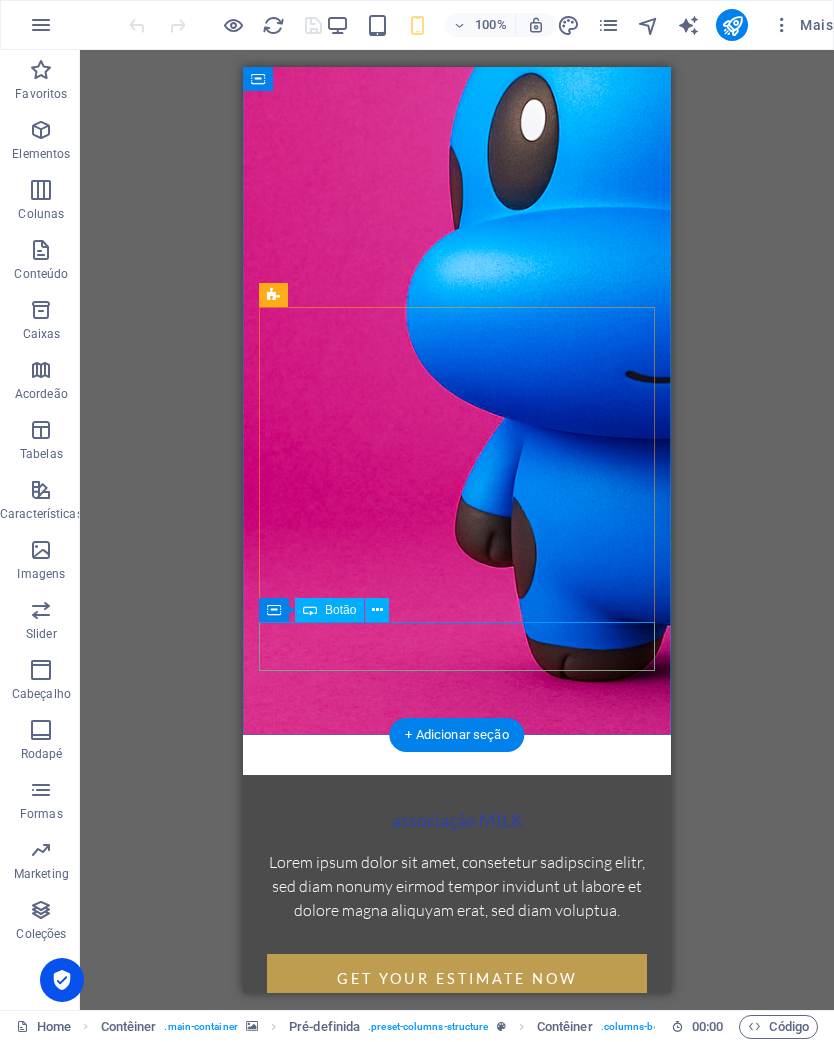 click on "Rótulo do botão" at bounding box center [457, 1139] 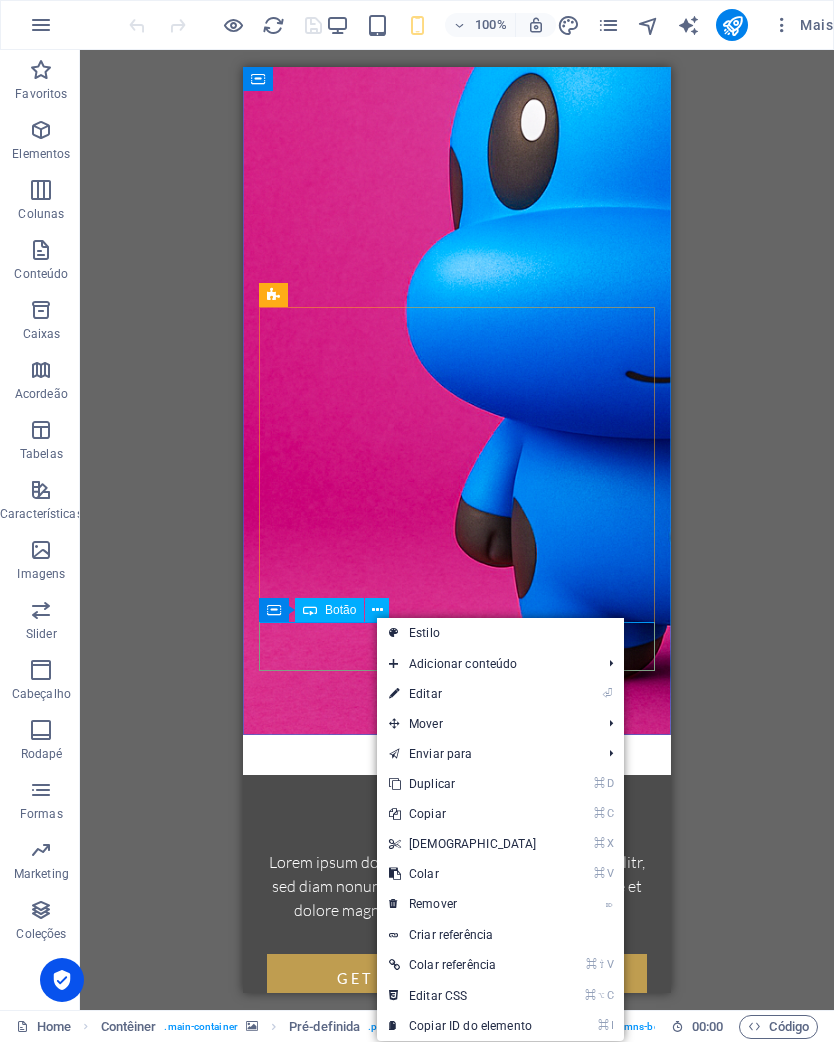 click on "Botão" at bounding box center (329, 610) 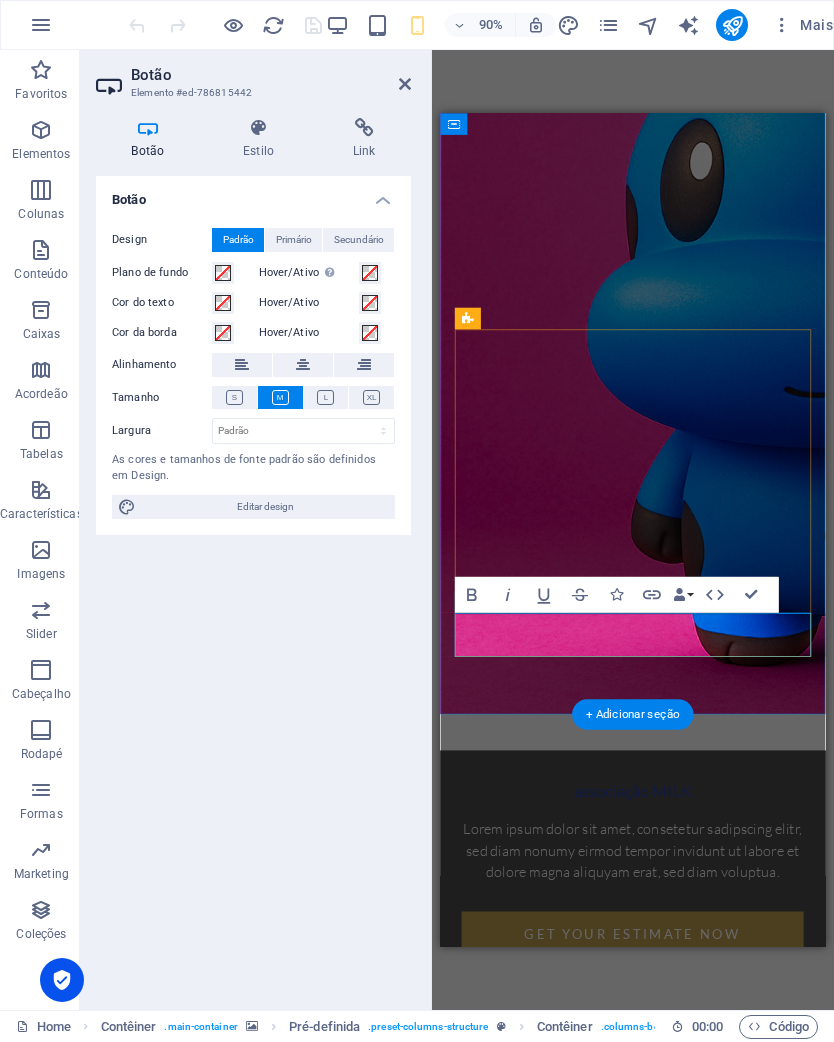 click on "Primário" at bounding box center (293, 240) 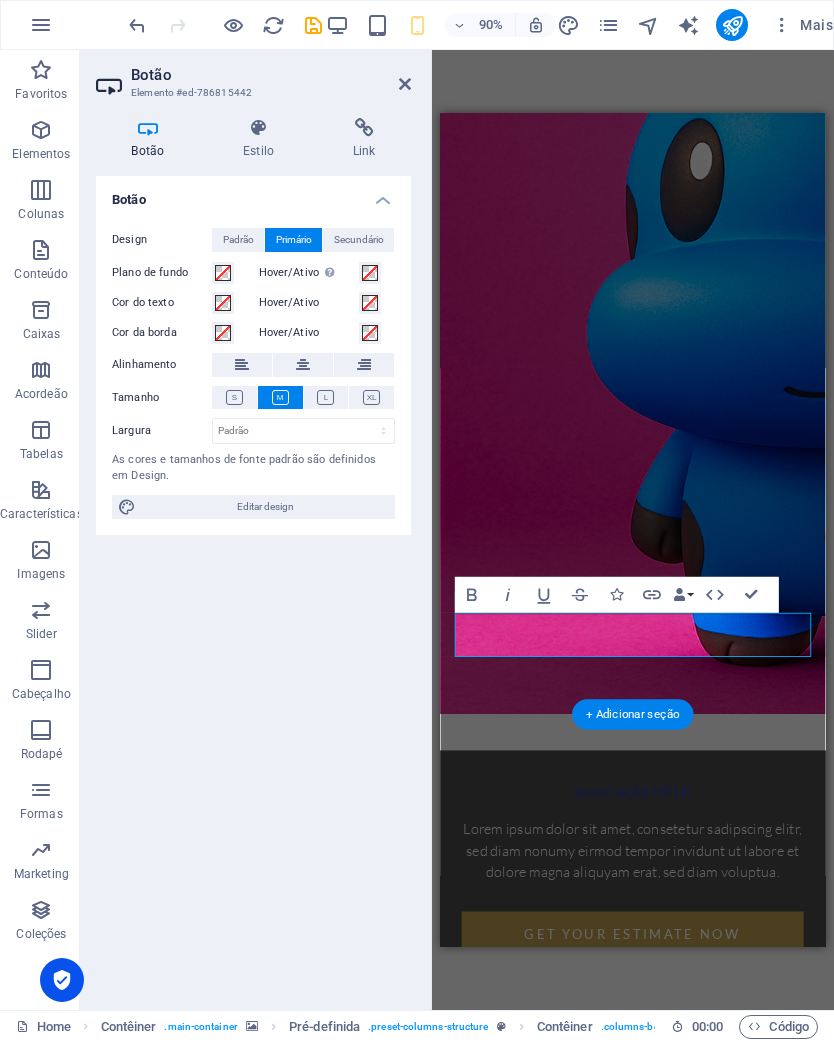 click on "Secundário" at bounding box center (359, 240) 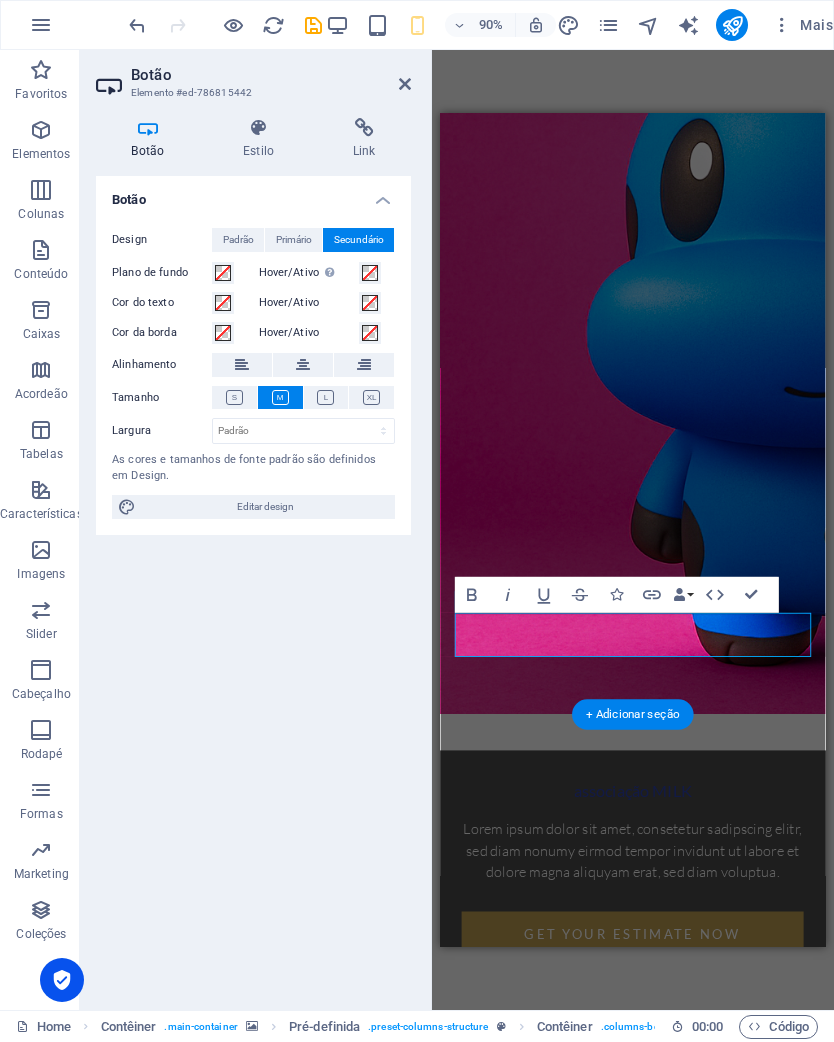 click on "Botão" at bounding box center [253, 194] 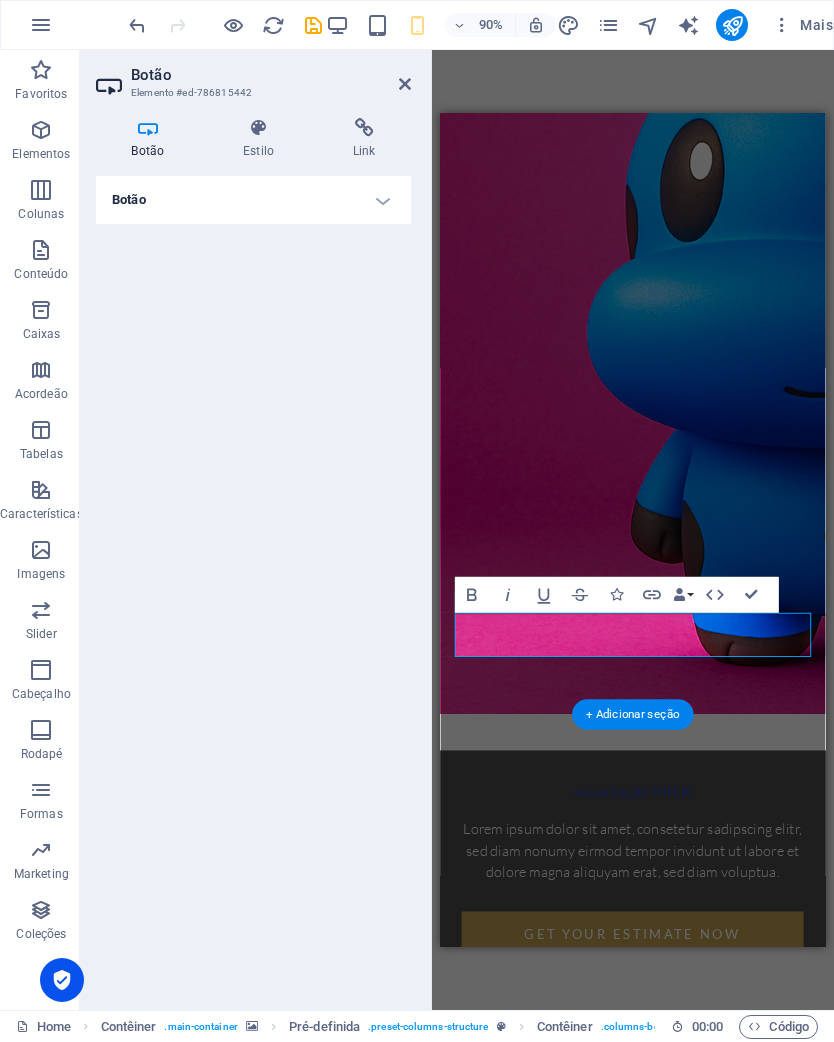 click on "Estilo" at bounding box center (263, 139) 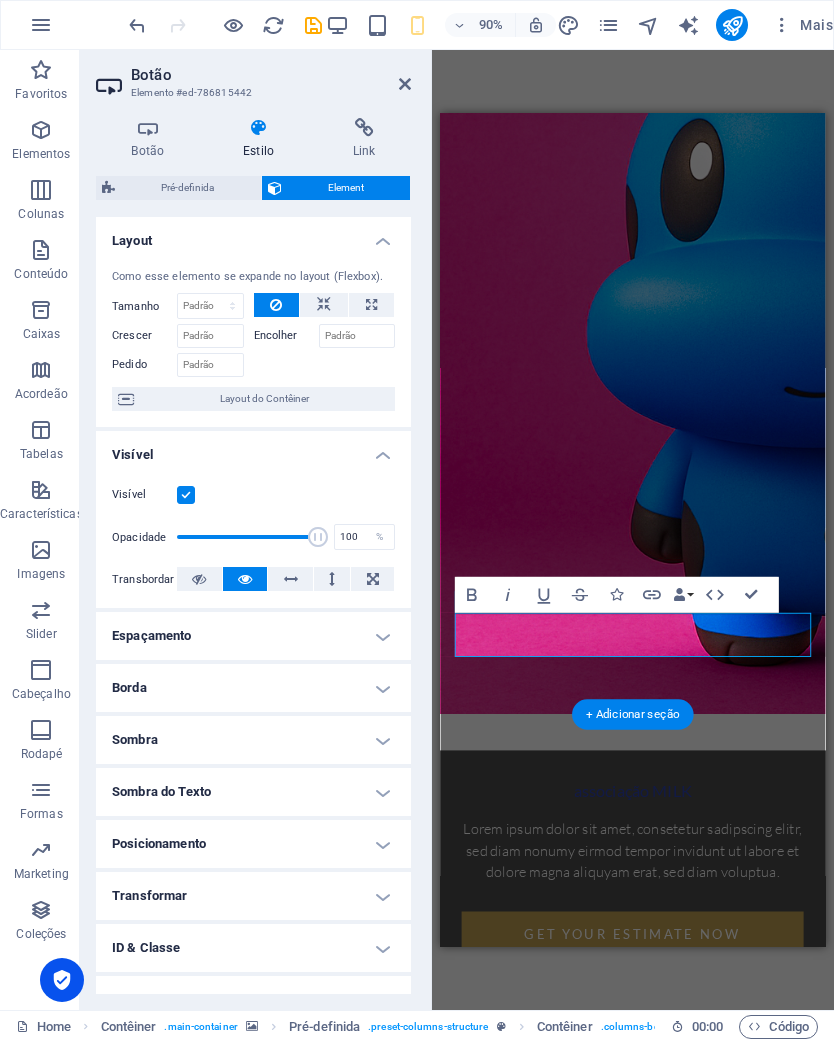 click on "Botão" at bounding box center (271, 75) 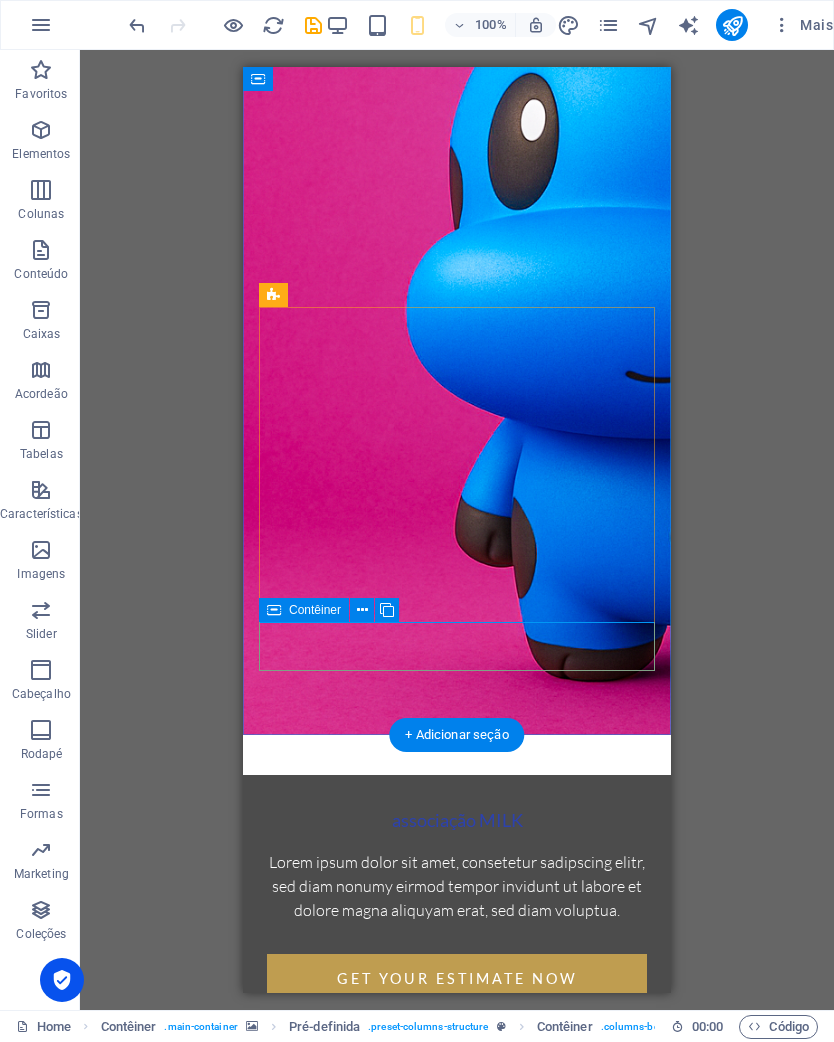 click on "Contêiner" at bounding box center [304, 610] 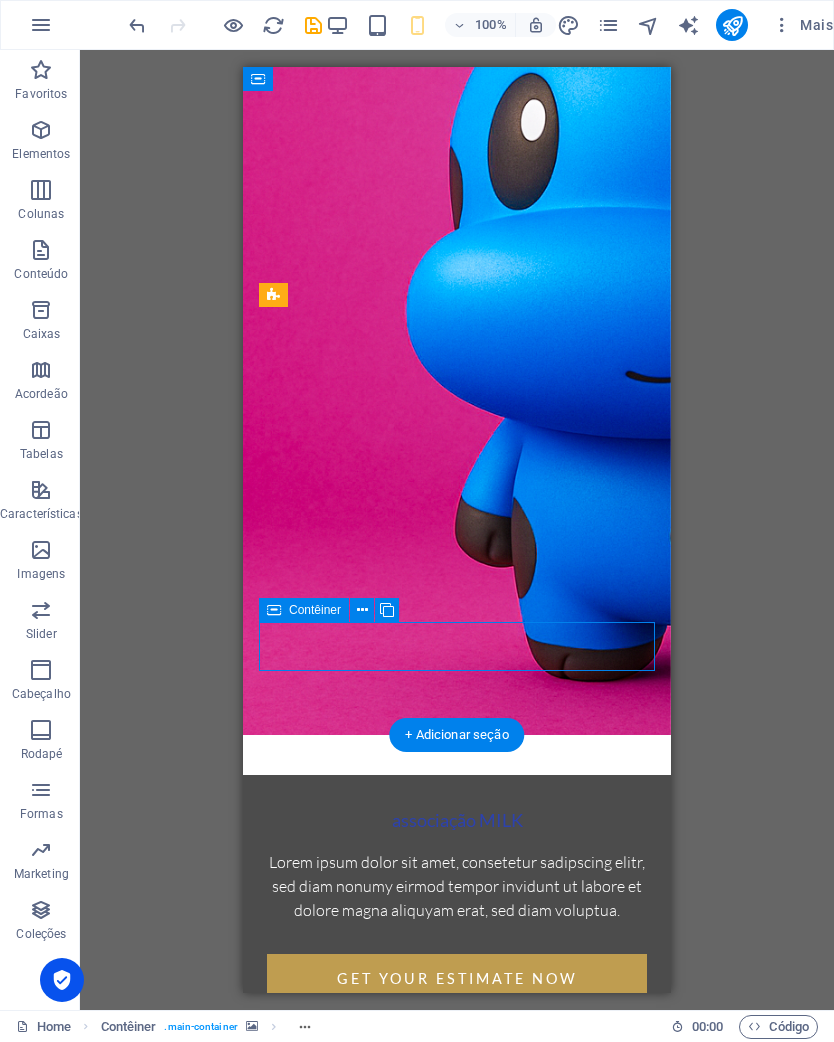 click at bounding box center (387, 610) 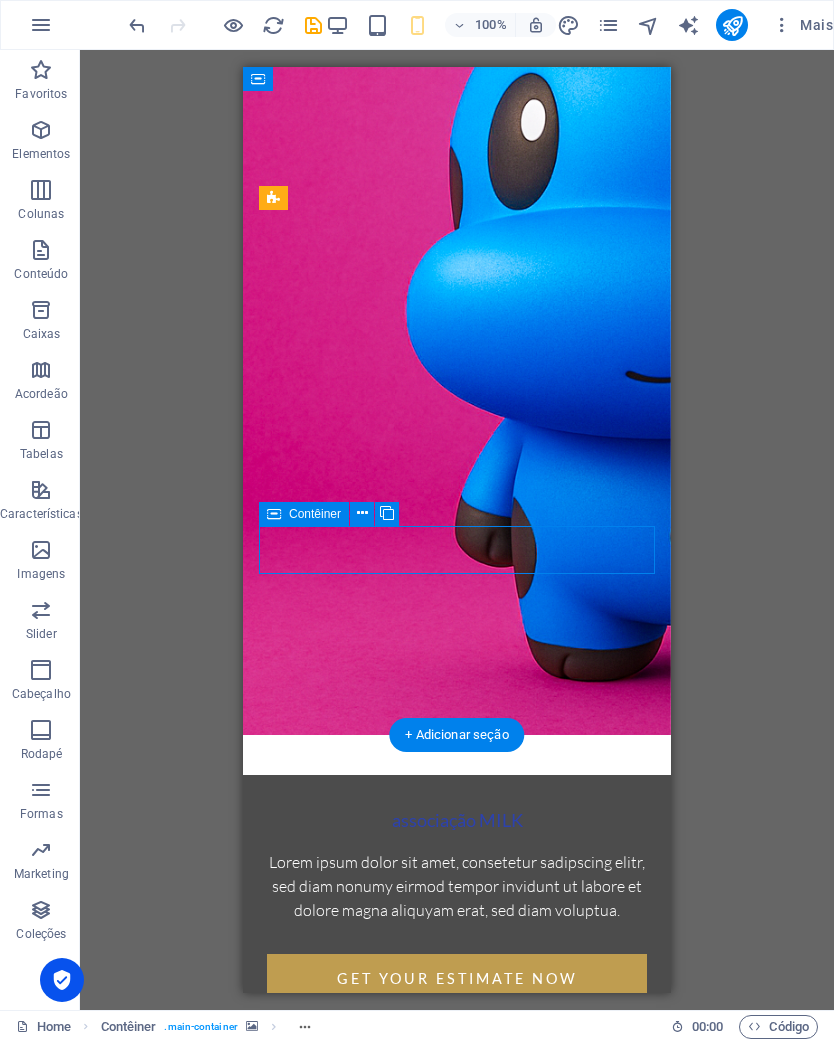 click at bounding box center [362, 514] 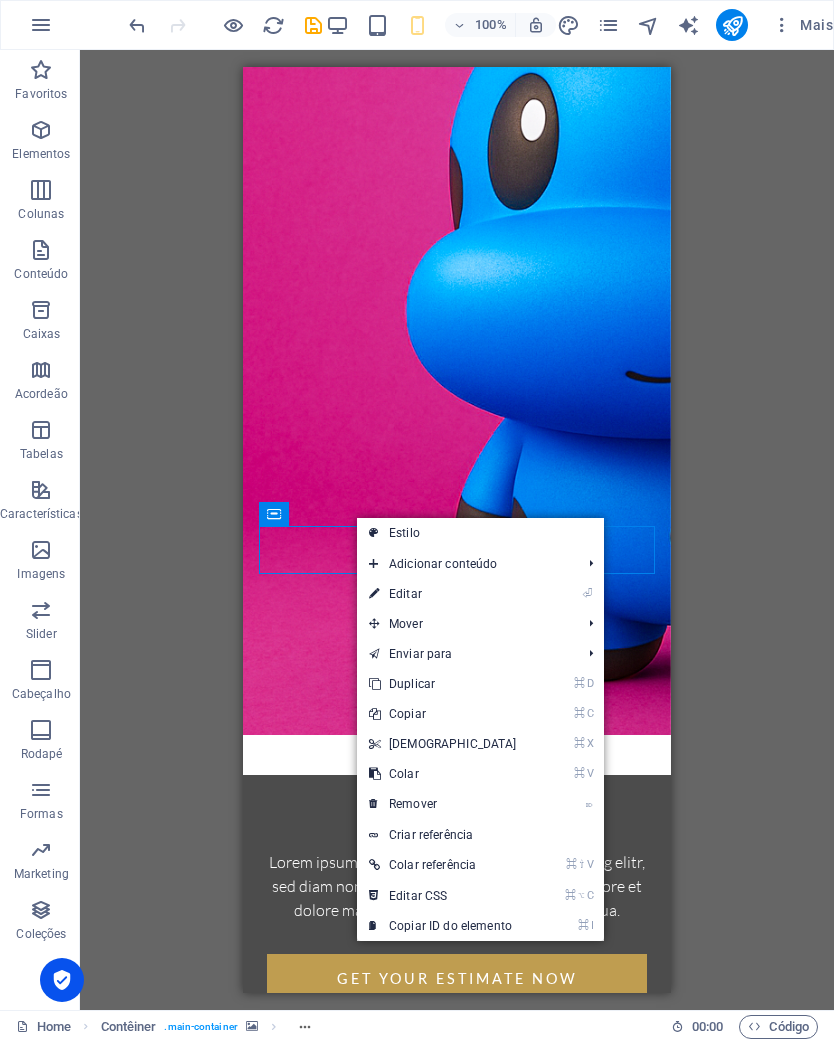 click on "⌦  Remover" at bounding box center (443, 804) 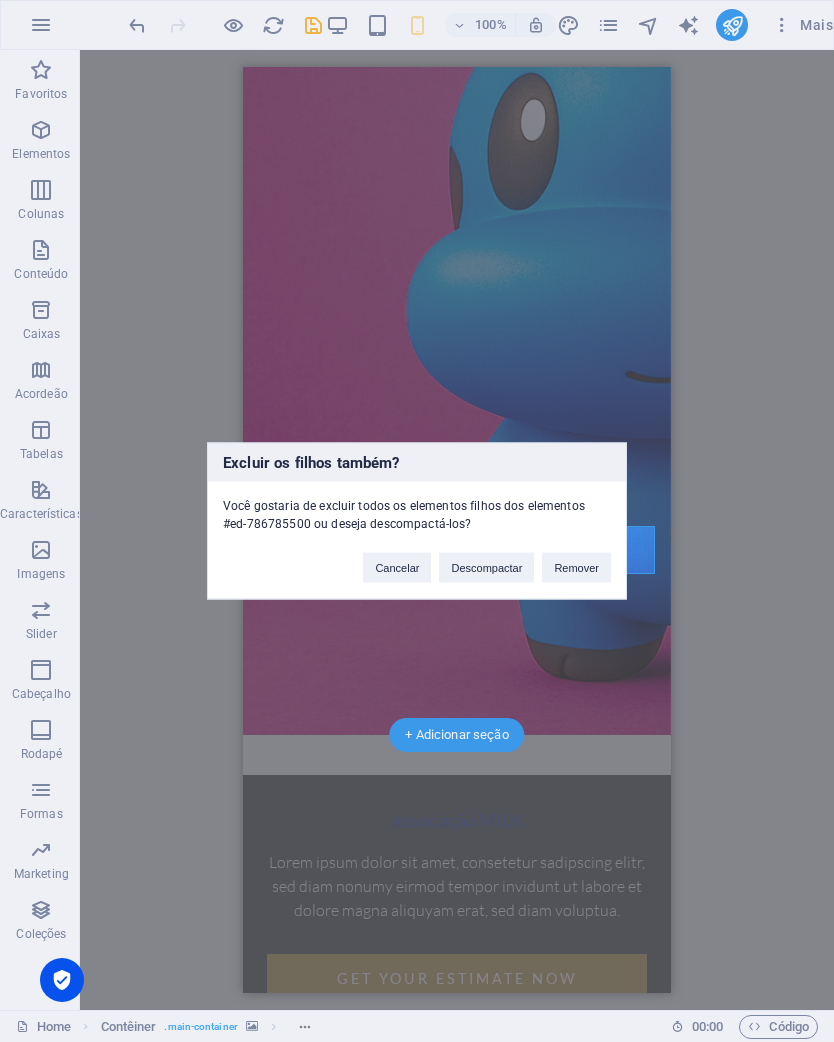 click on "Remover" at bounding box center [576, 568] 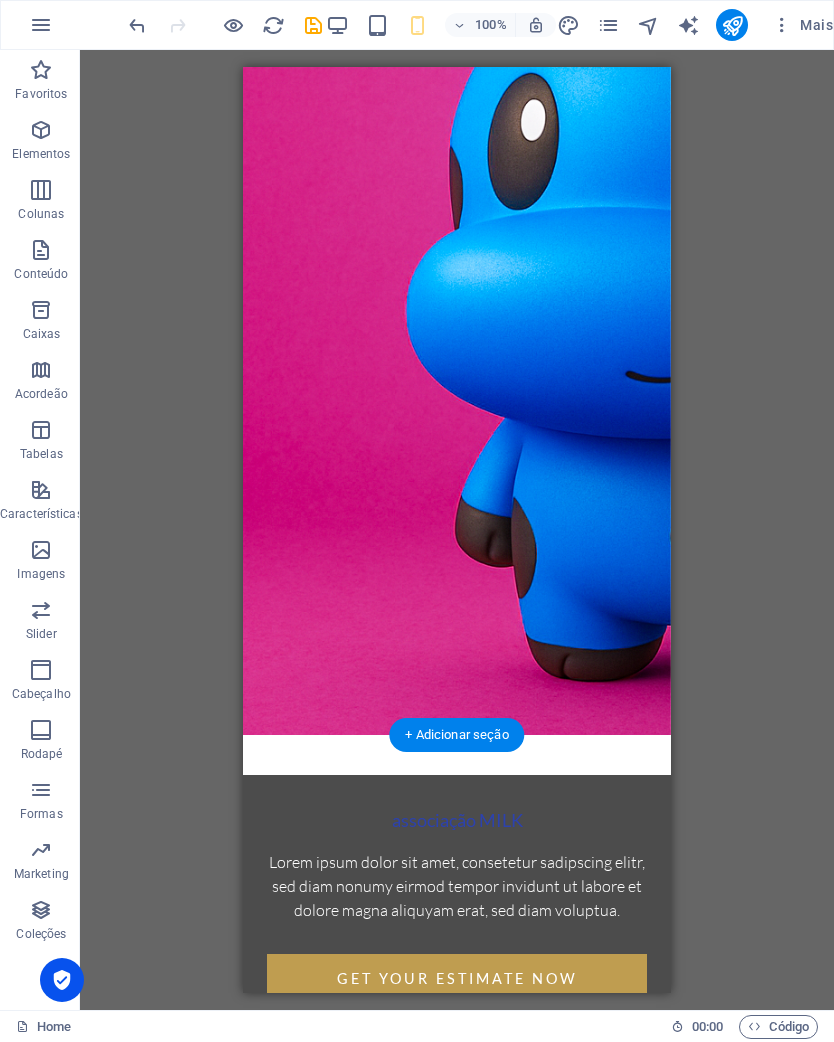 click on "Rótulo do botão" at bounding box center (457, 1139) 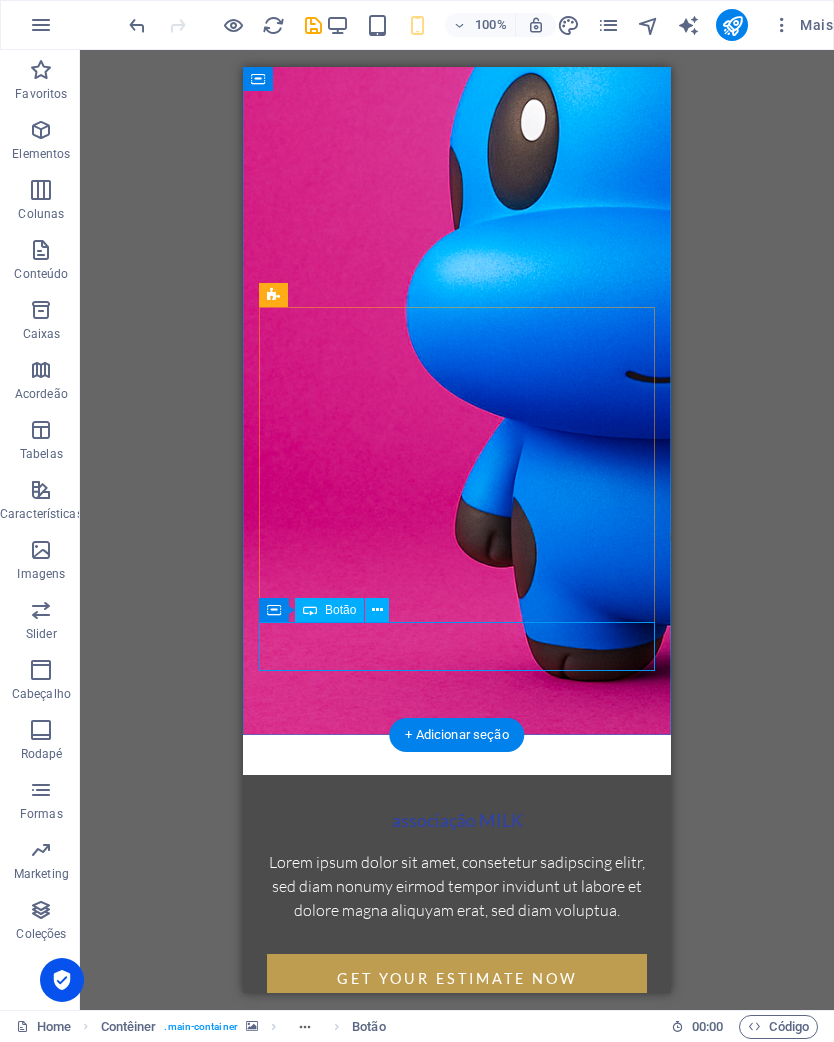 click at bounding box center [377, 610] 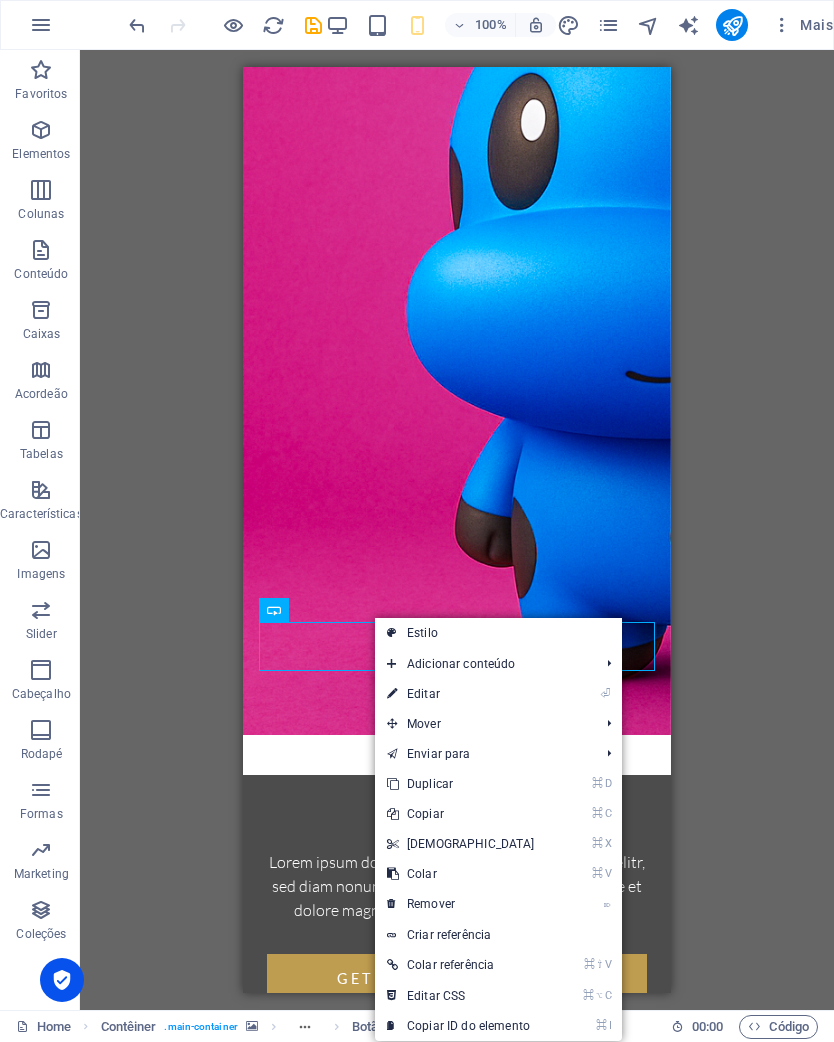 click on "⌦  Remover" at bounding box center (461, 904) 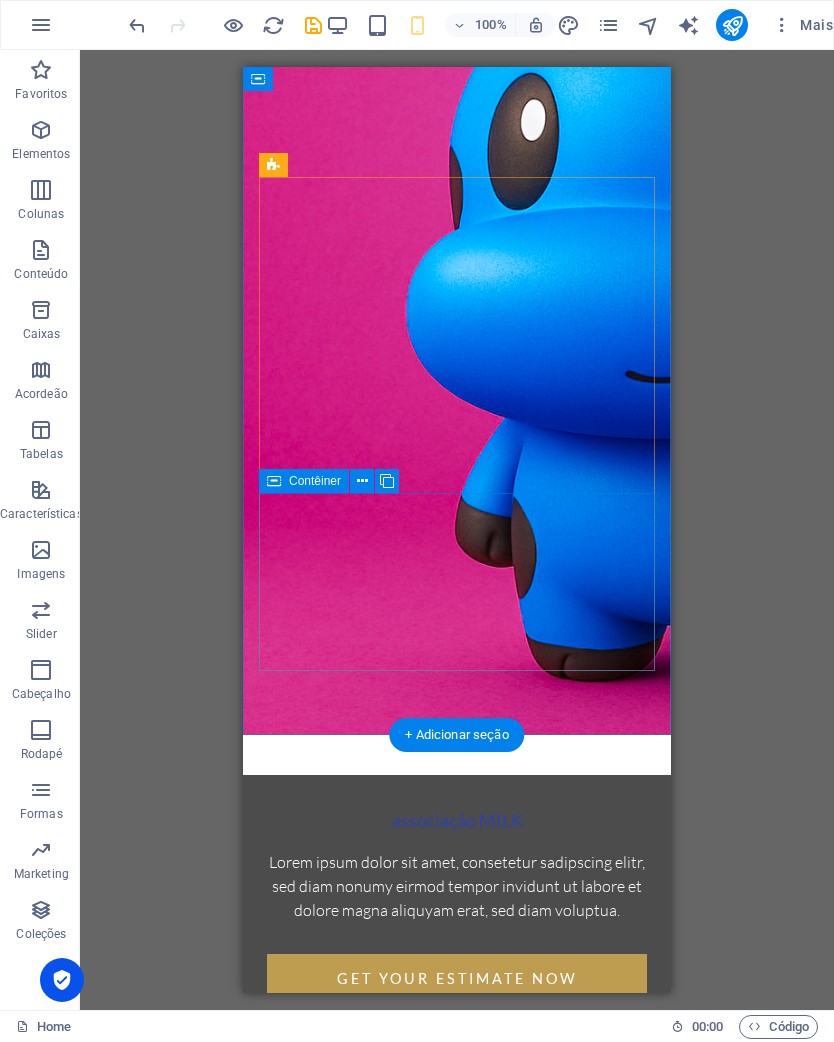click on "Adicionar elementos" at bounding box center (456, 1216) 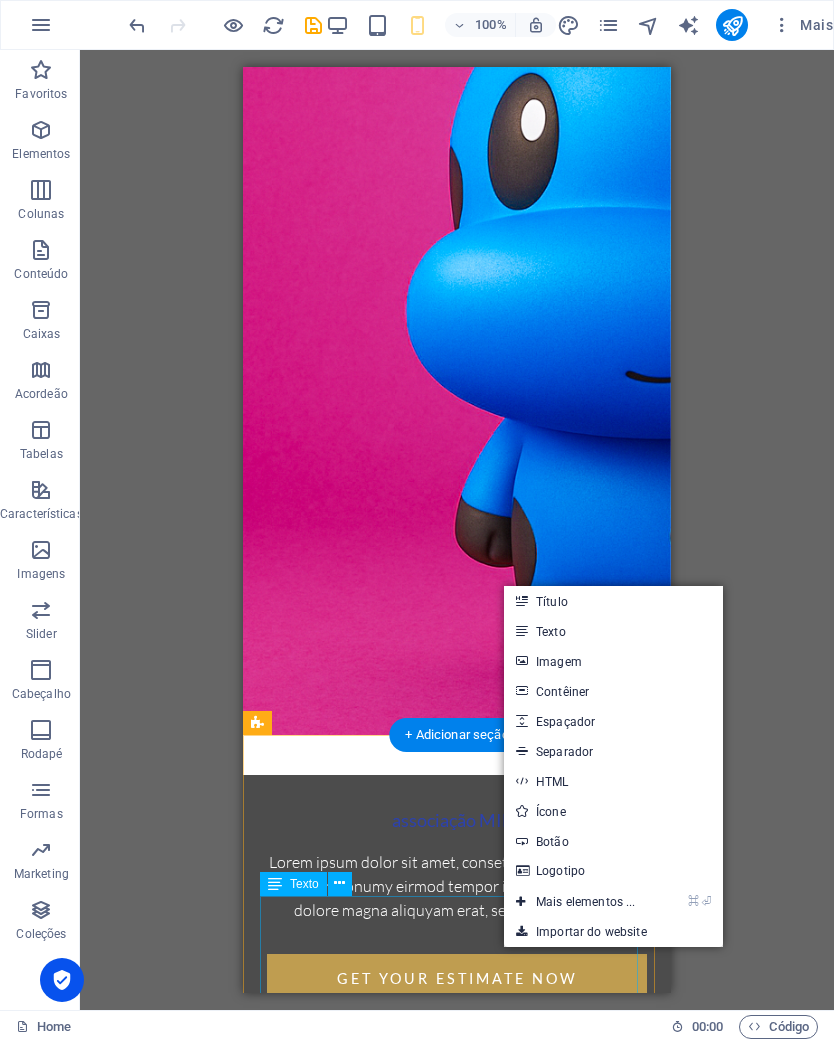 click on "⌘ ⏎  Mais elementos ..." at bounding box center (576, 902) 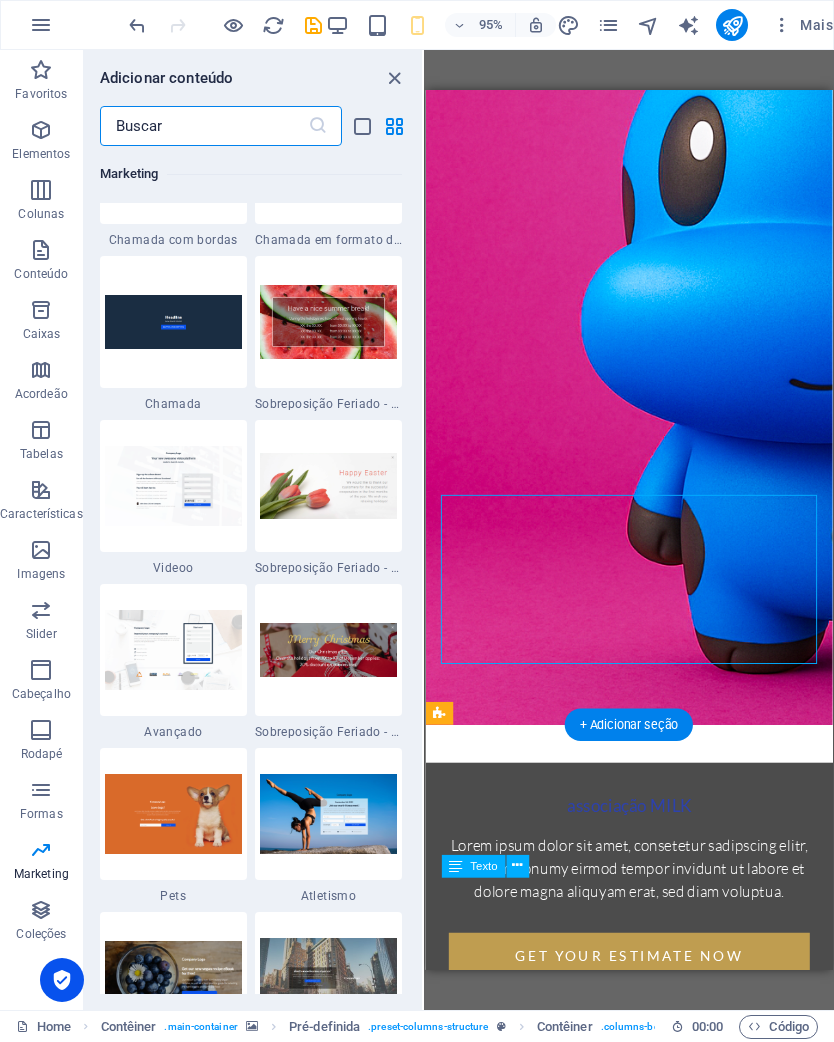 scroll, scrollTop: 16402, scrollLeft: 0, axis: vertical 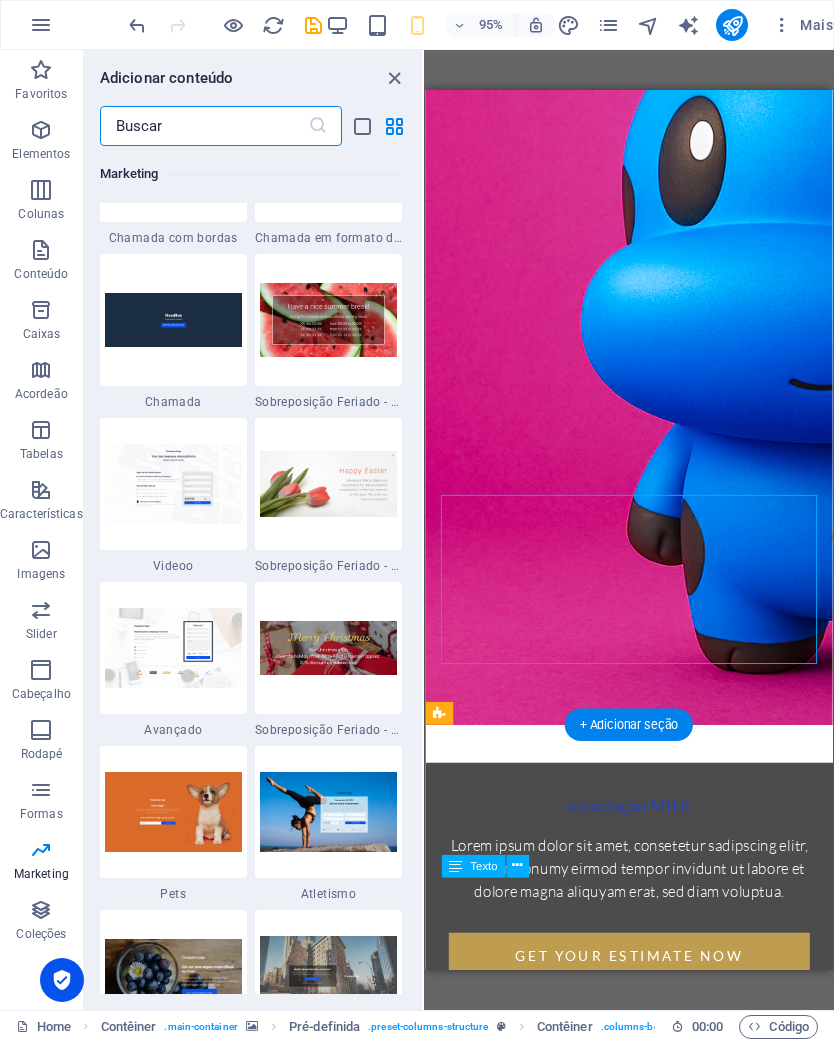 click at bounding box center [204, 126] 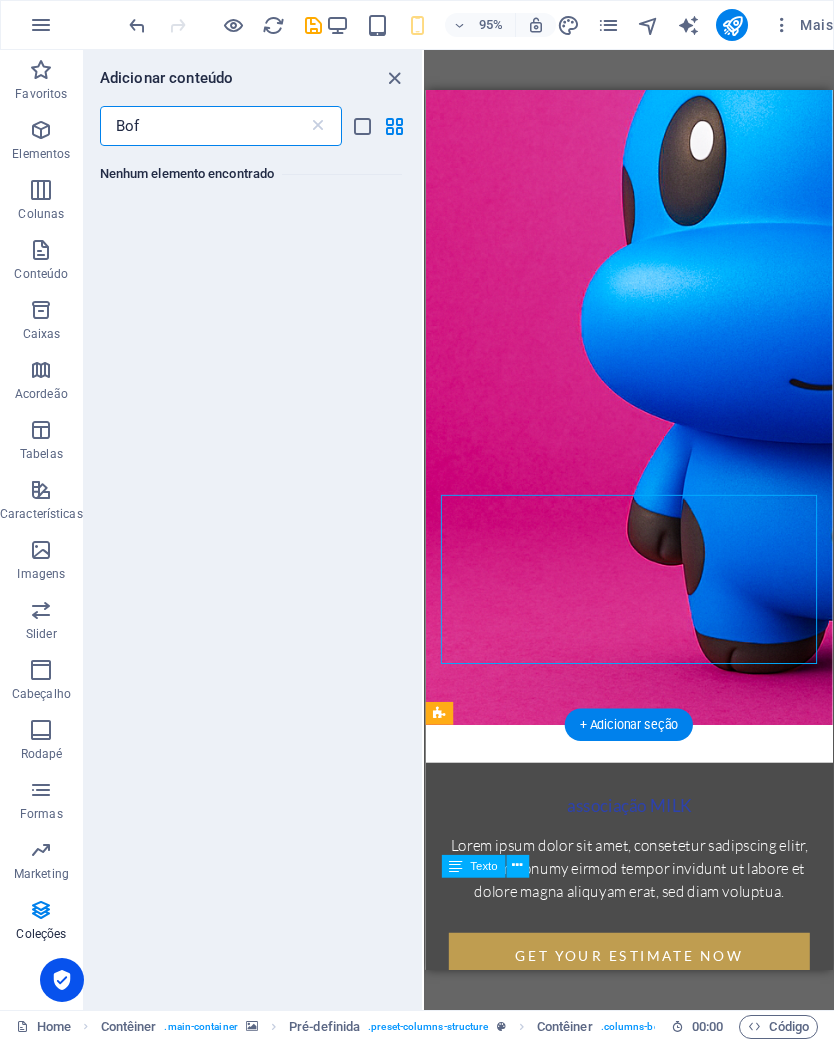 scroll, scrollTop: 0, scrollLeft: 0, axis: both 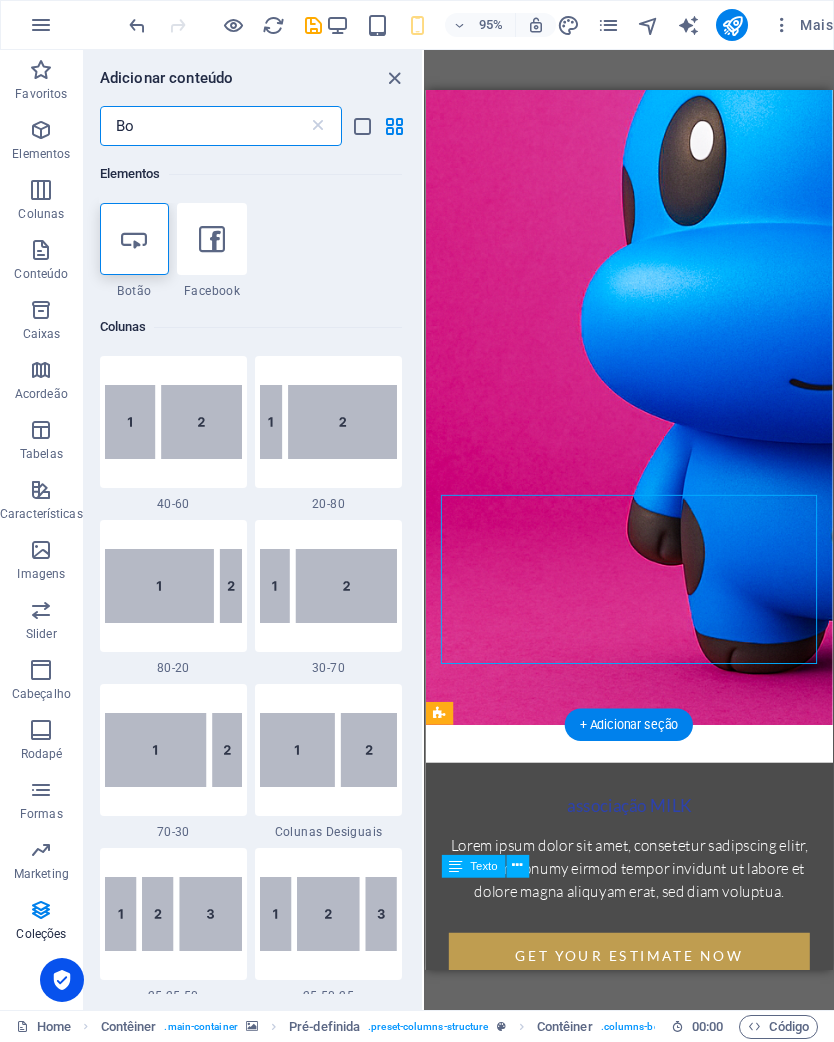 type on "Bot" 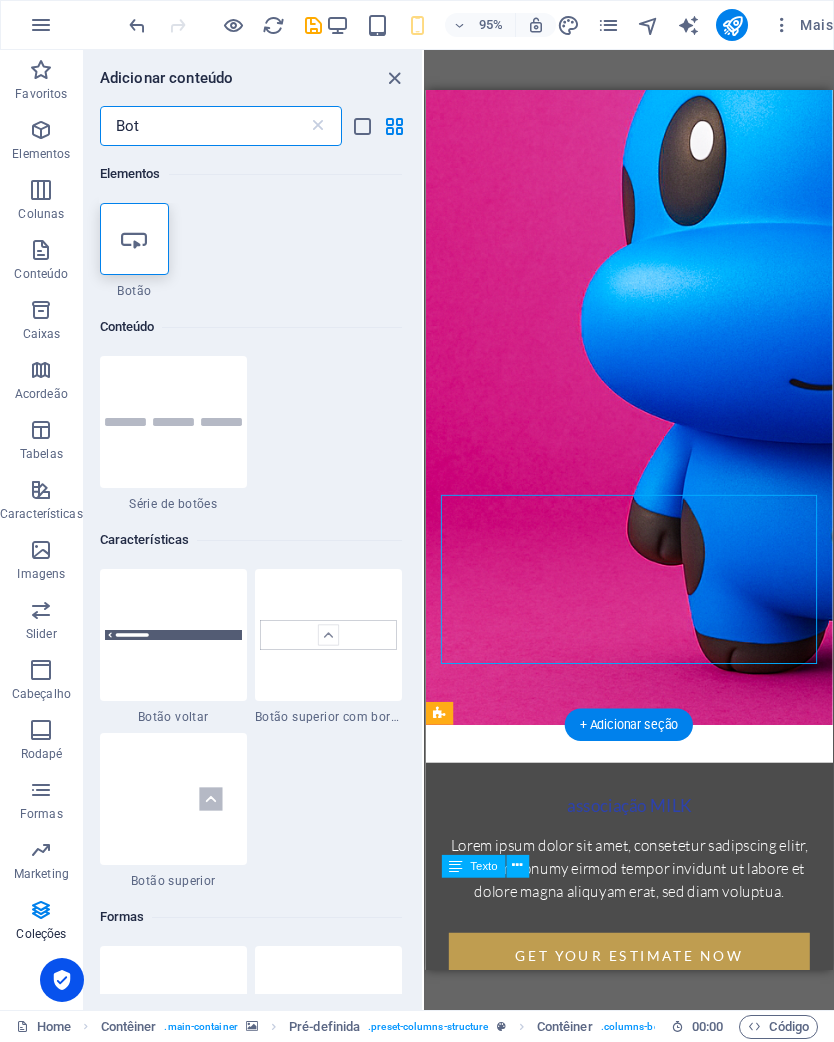 click at bounding box center (173, 422) 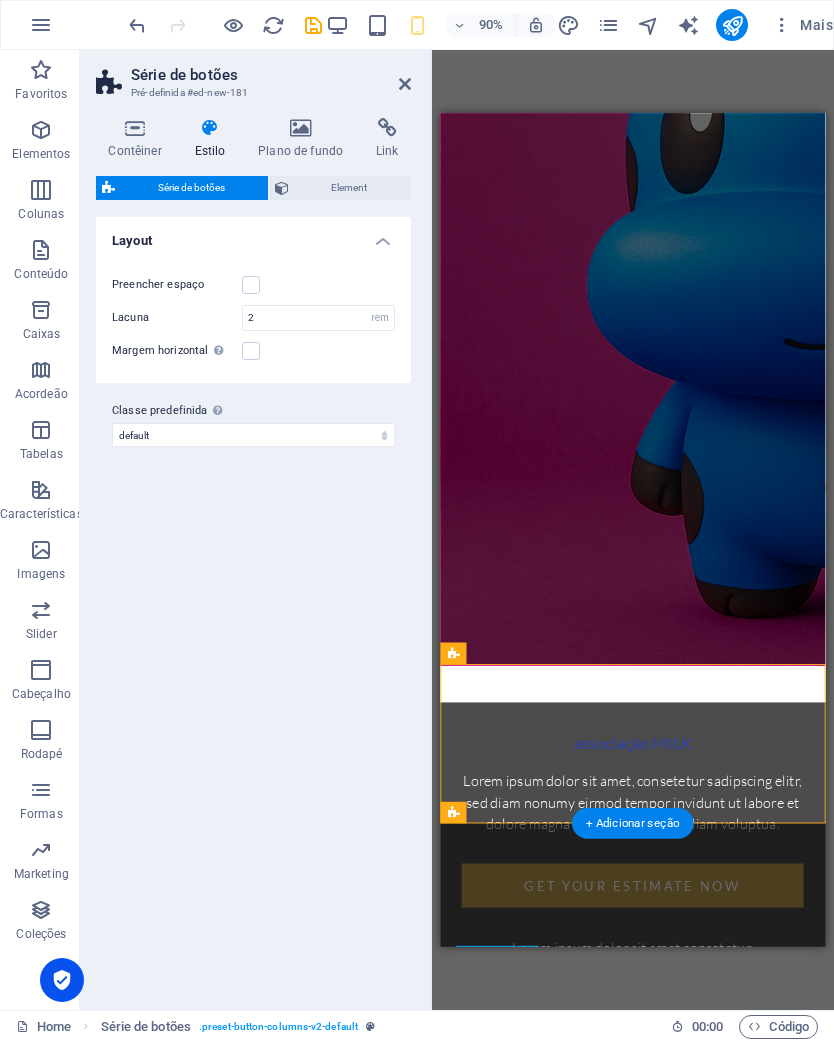 scroll, scrollTop: 314, scrollLeft: 0, axis: vertical 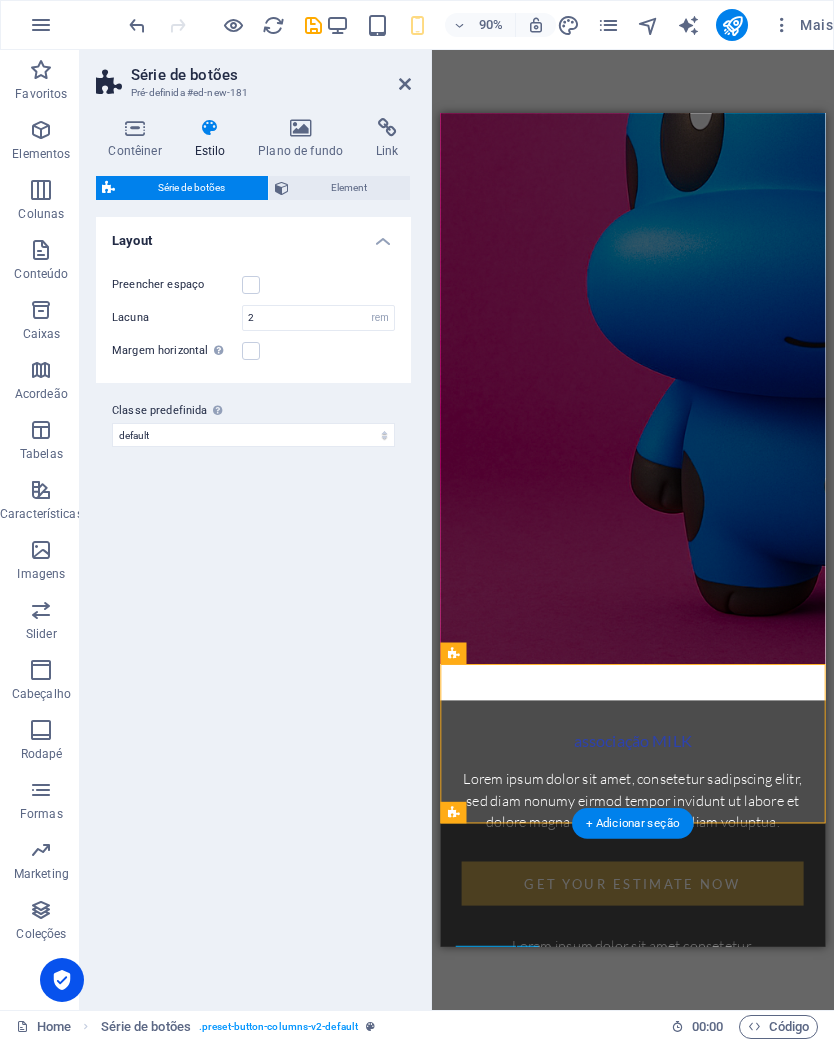 click on "Button Button Button" at bounding box center [654, 1501] 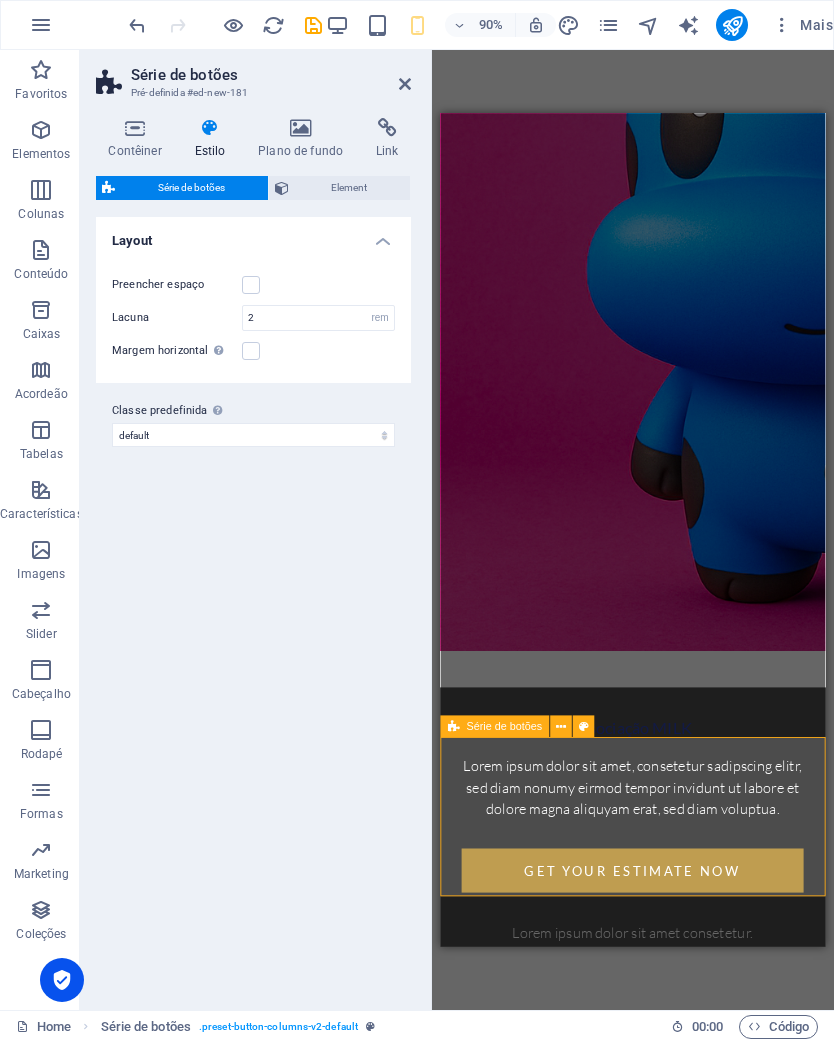 scroll, scrollTop: 359, scrollLeft: 0, axis: vertical 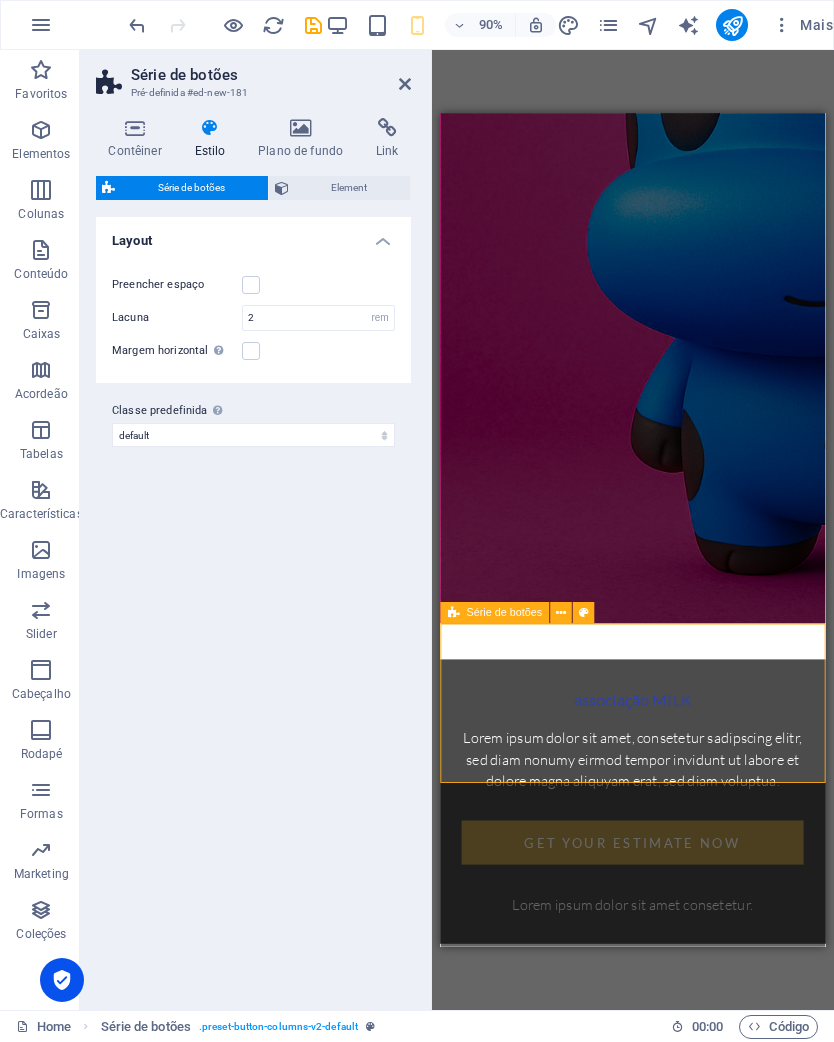 click at bounding box center [251, 285] 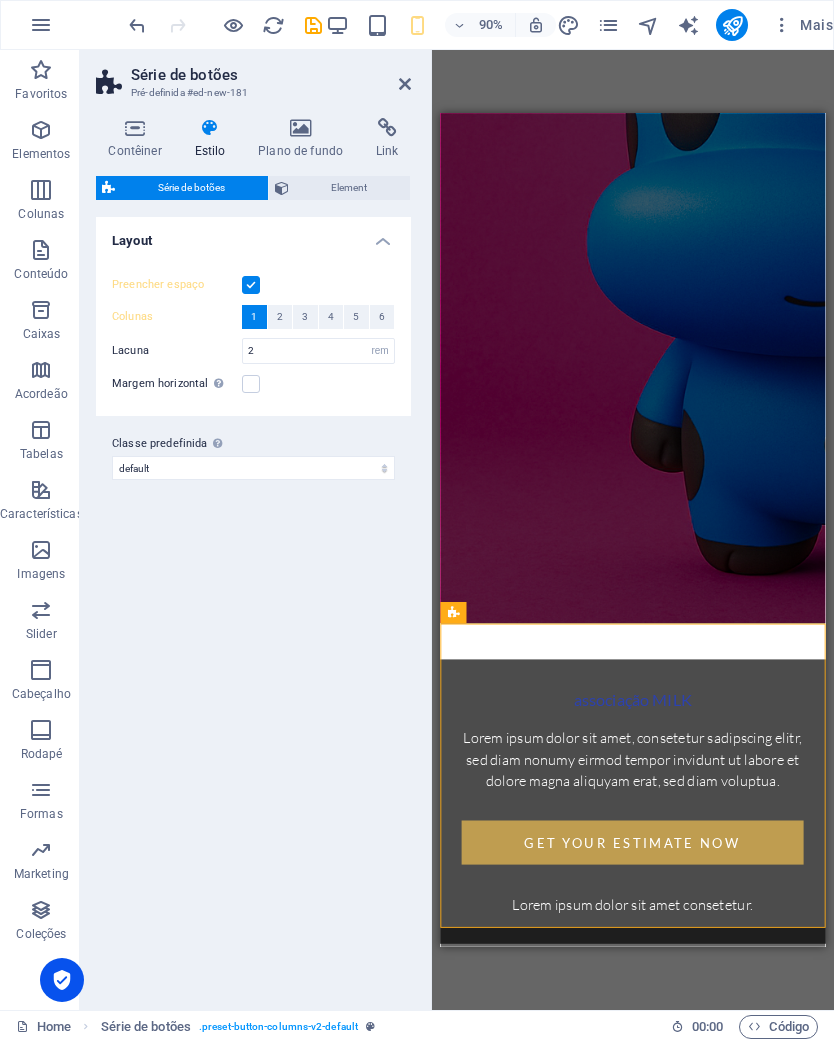 click at bounding box center [251, 285] 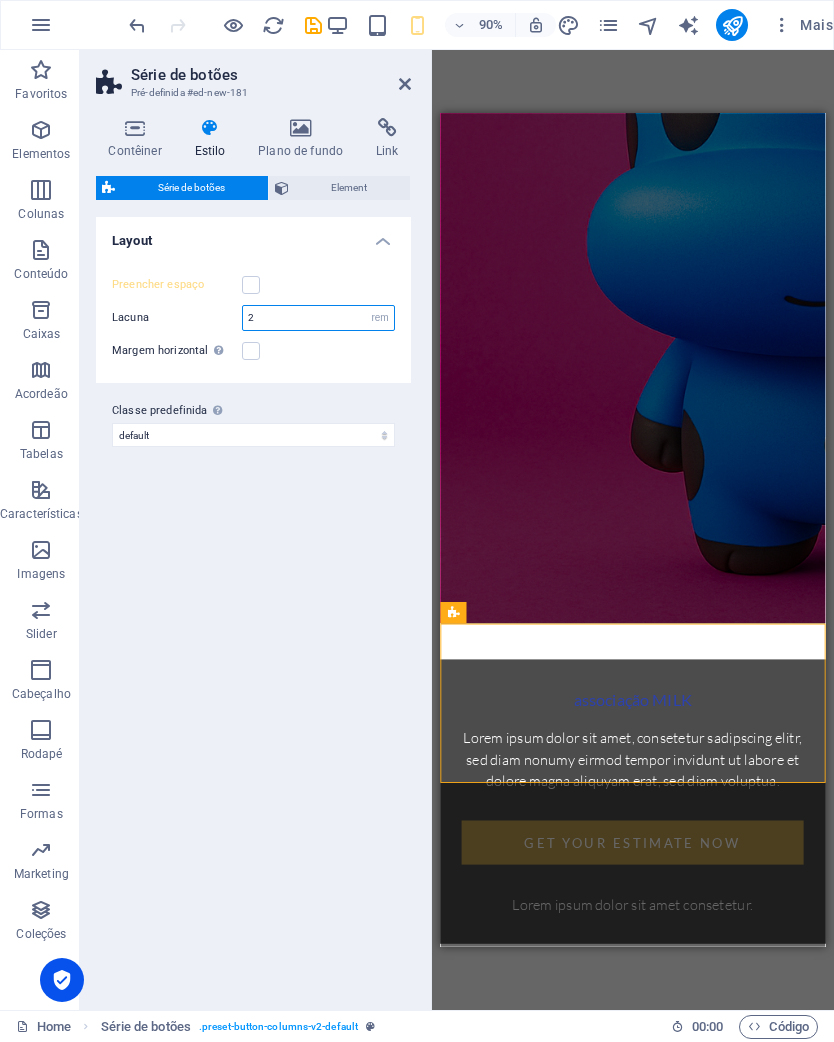 click on "px rem % vw vh" at bounding box center [380, 318] 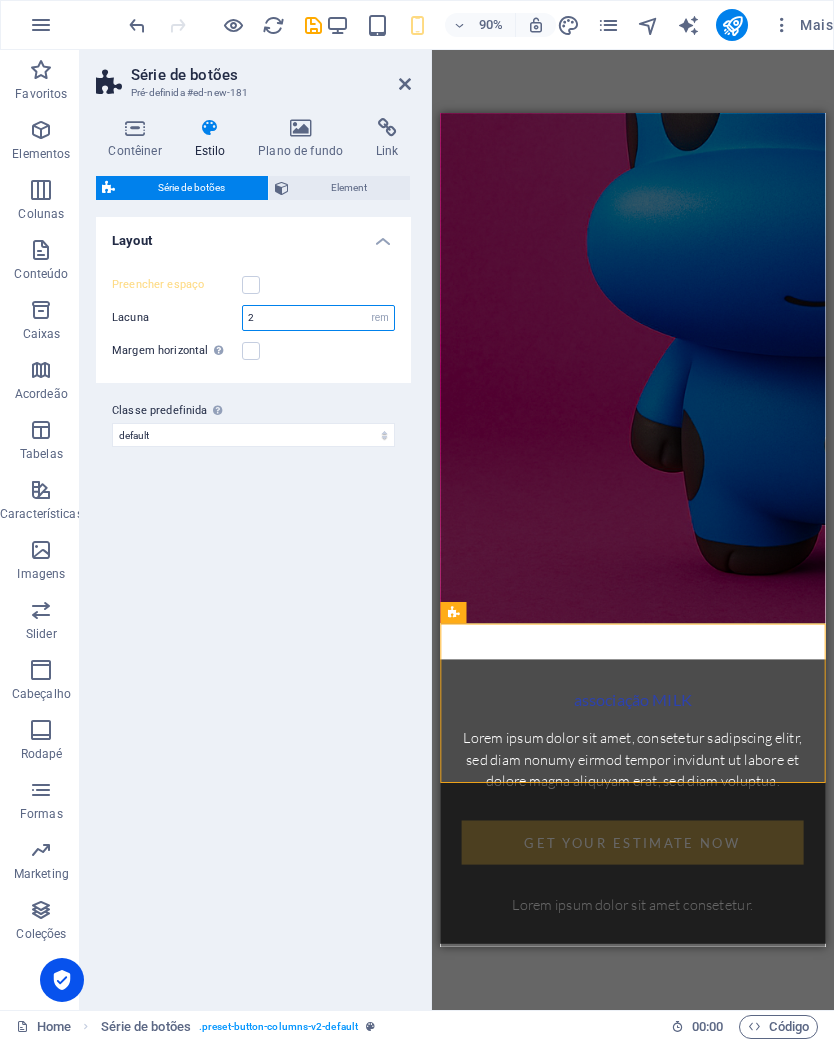 select on "px" 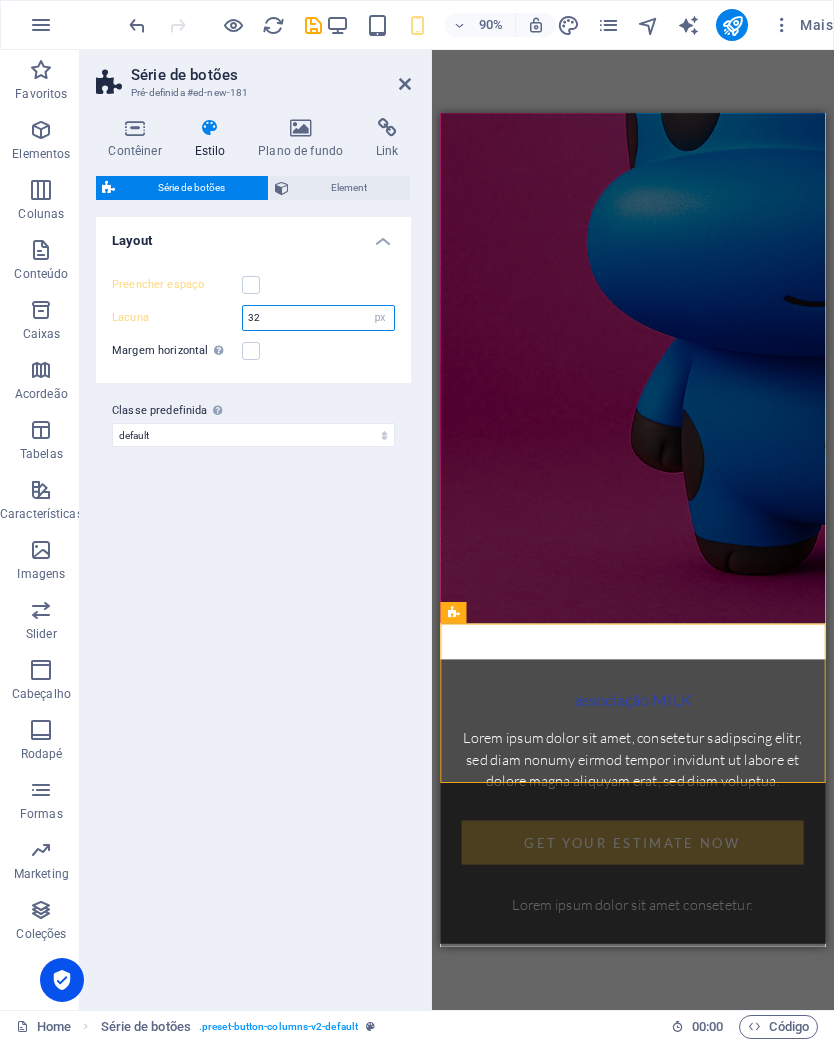 click on "32" at bounding box center [318, 318] 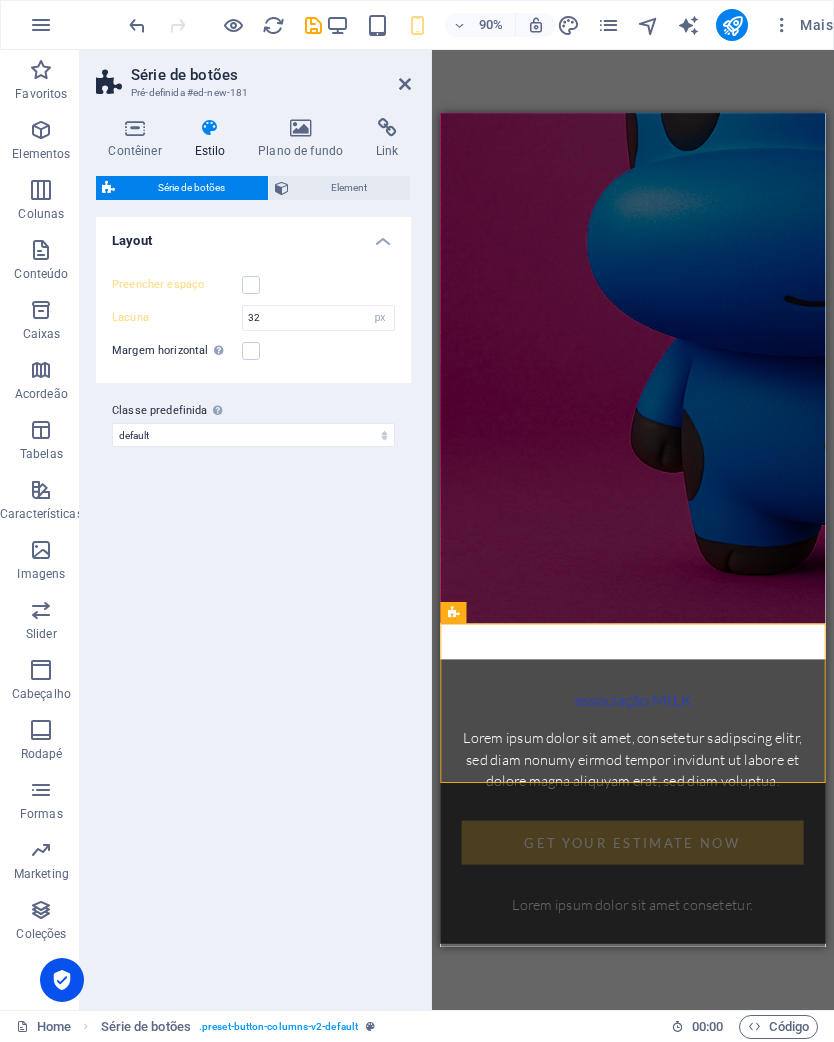 click at bounding box center (251, 351) 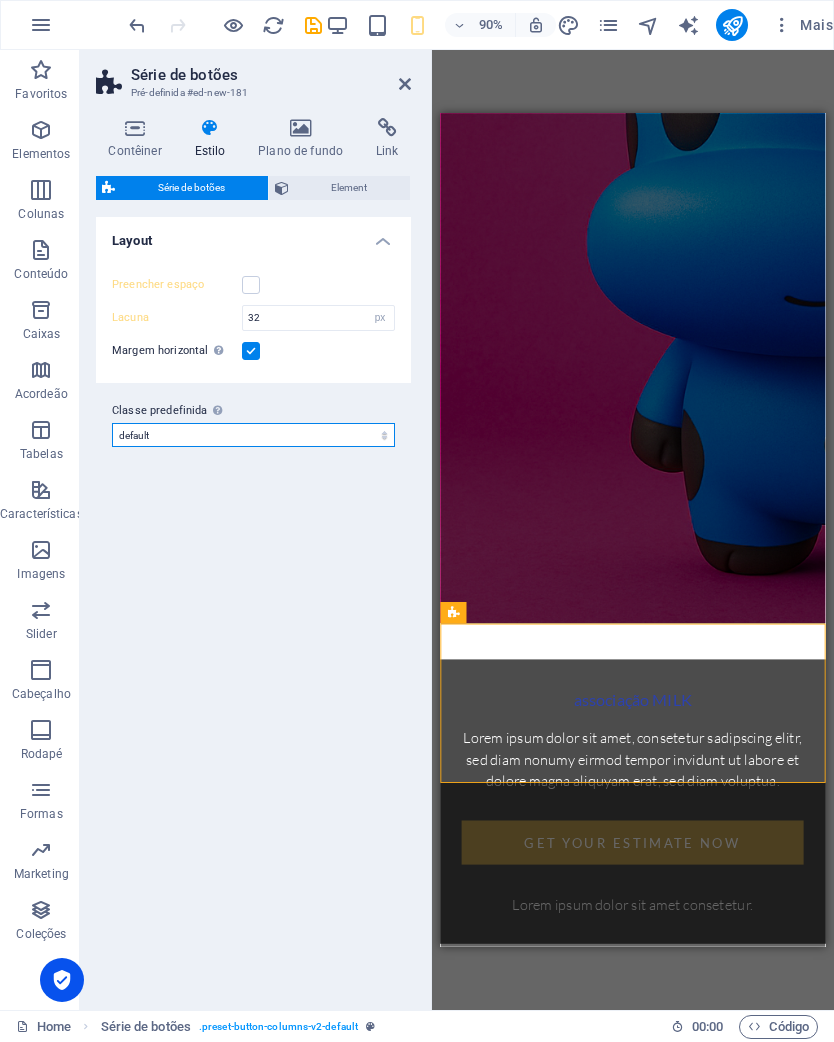 click on "default Adicionar classe predefinida" at bounding box center (253, 435) 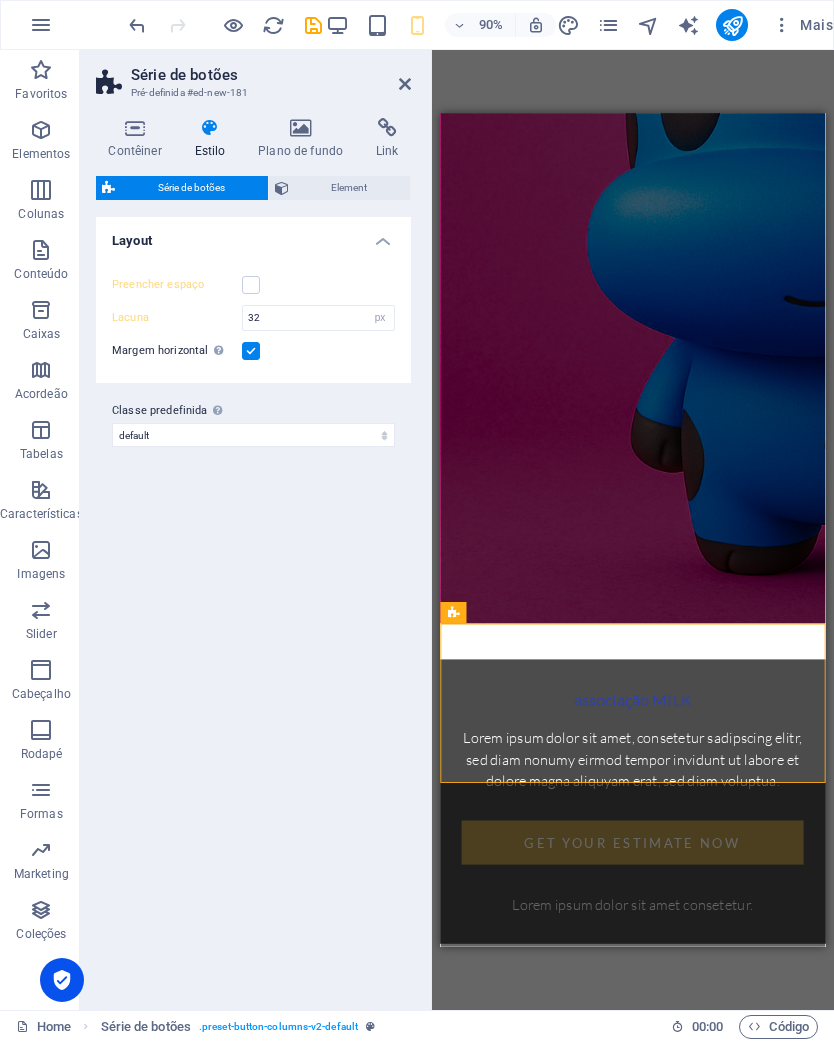 click at bounding box center (251, 285) 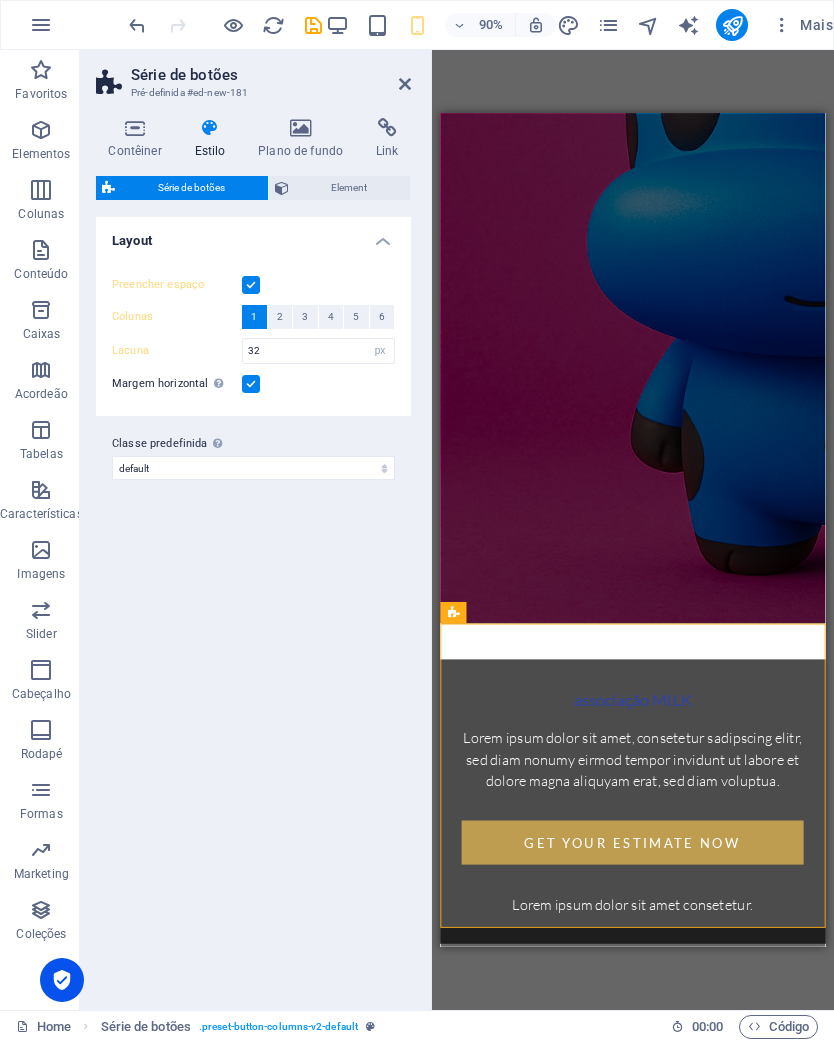 click on "2" at bounding box center (280, 317) 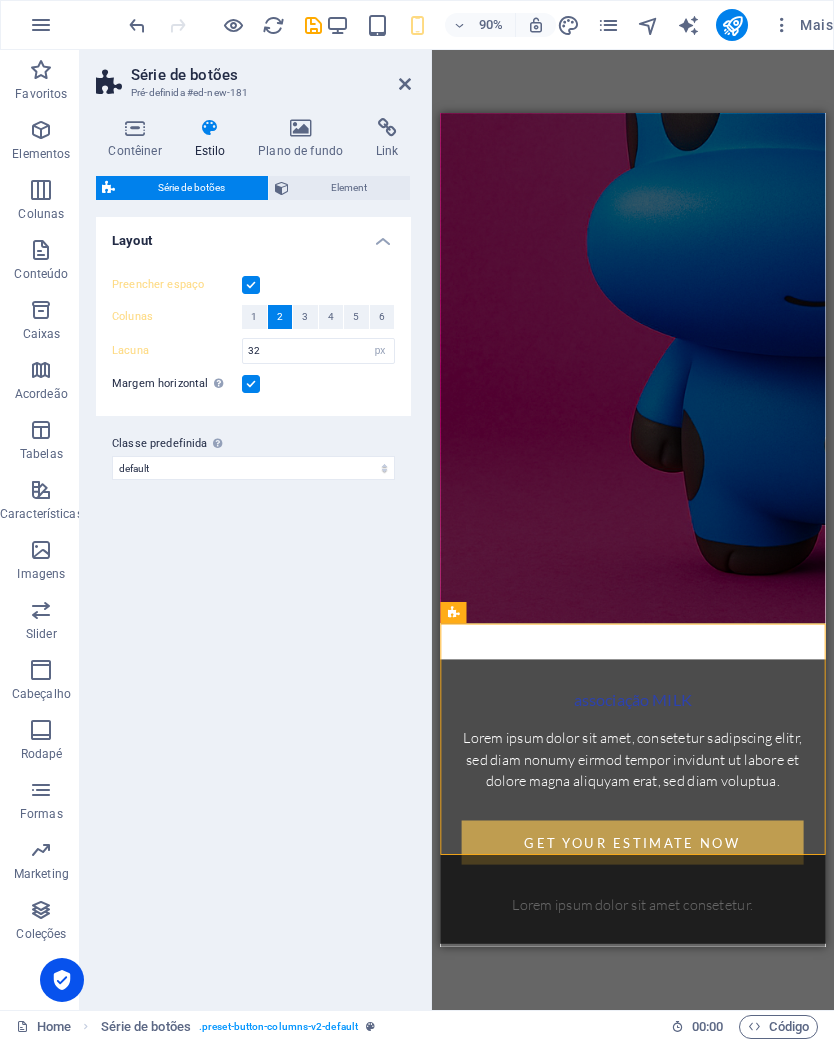 click on "2" at bounding box center [280, 317] 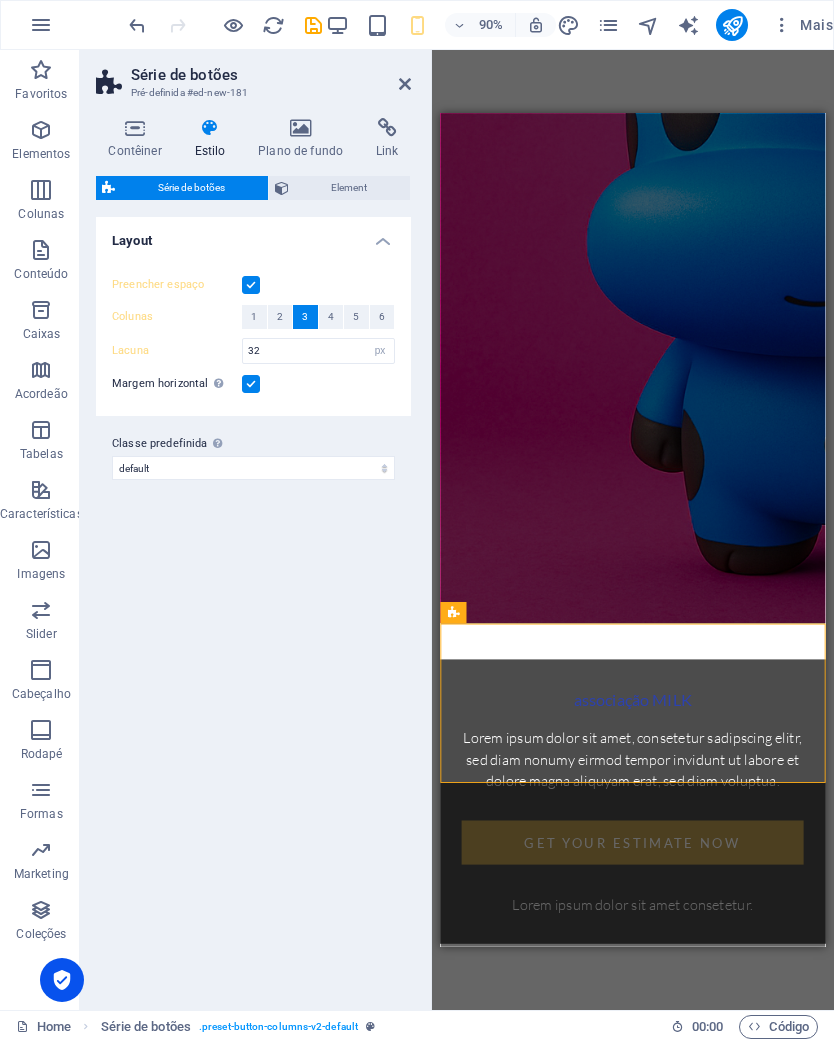 click on "4" at bounding box center [331, 317] 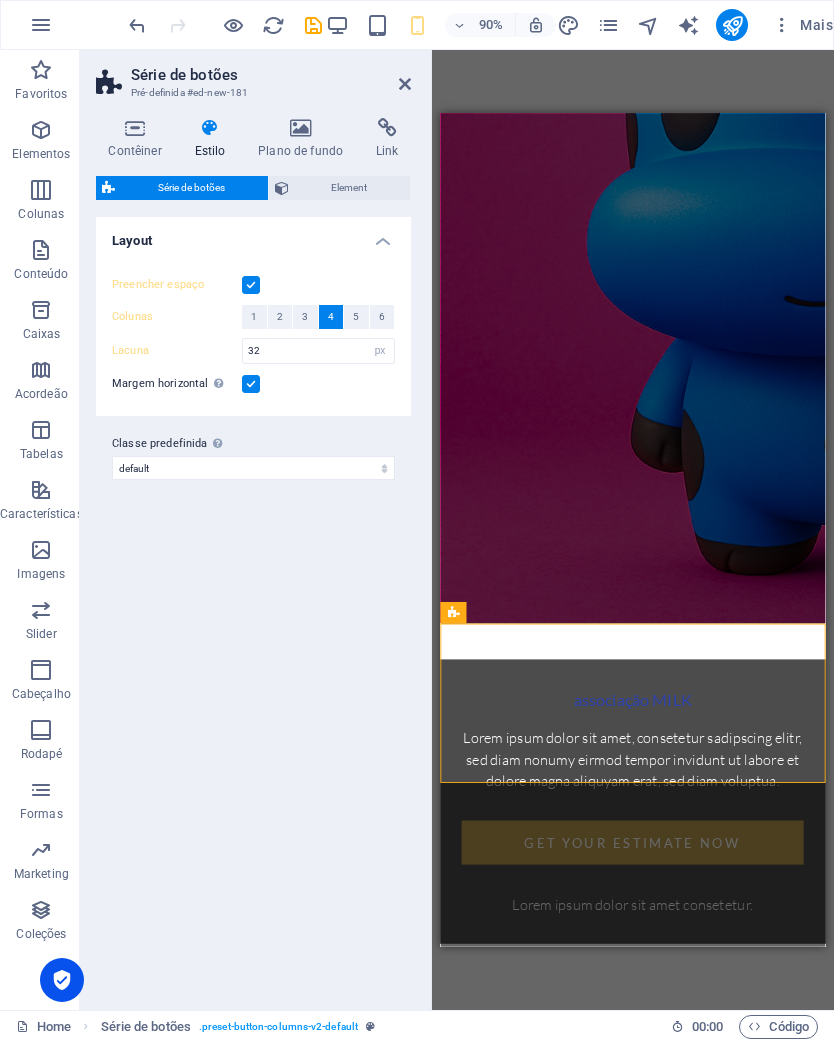 click on "3" at bounding box center (305, 317) 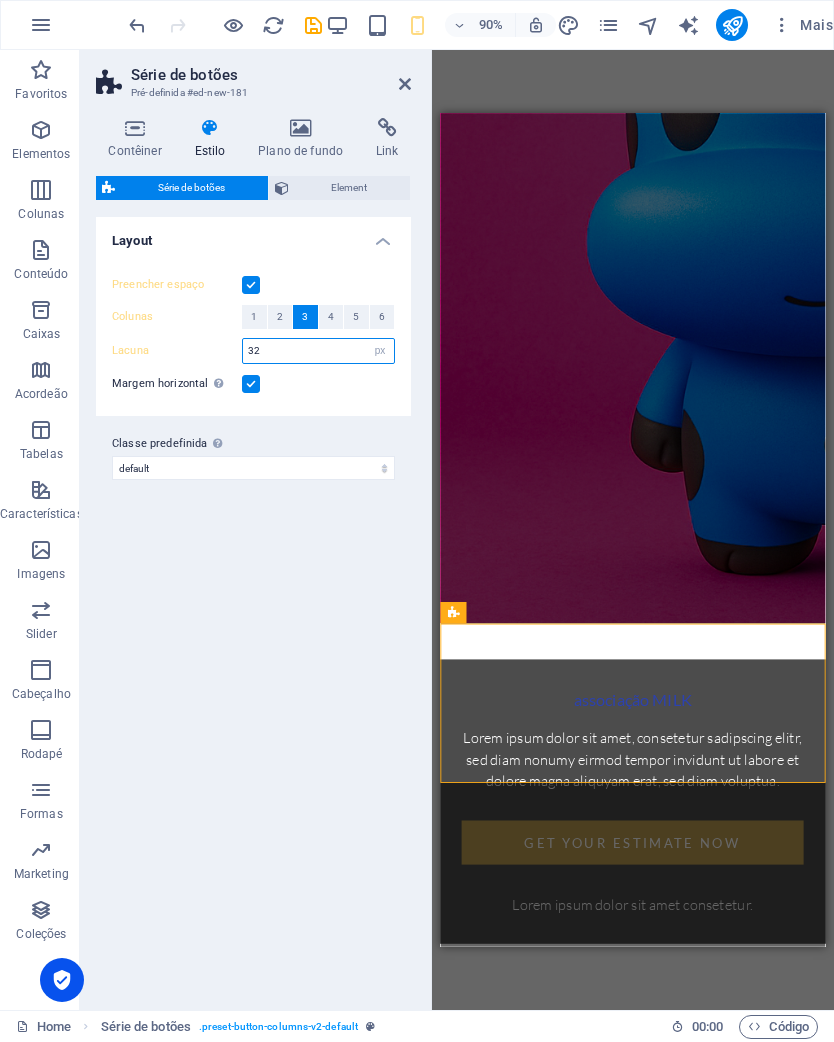 click on "32" at bounding box center [318, 351] 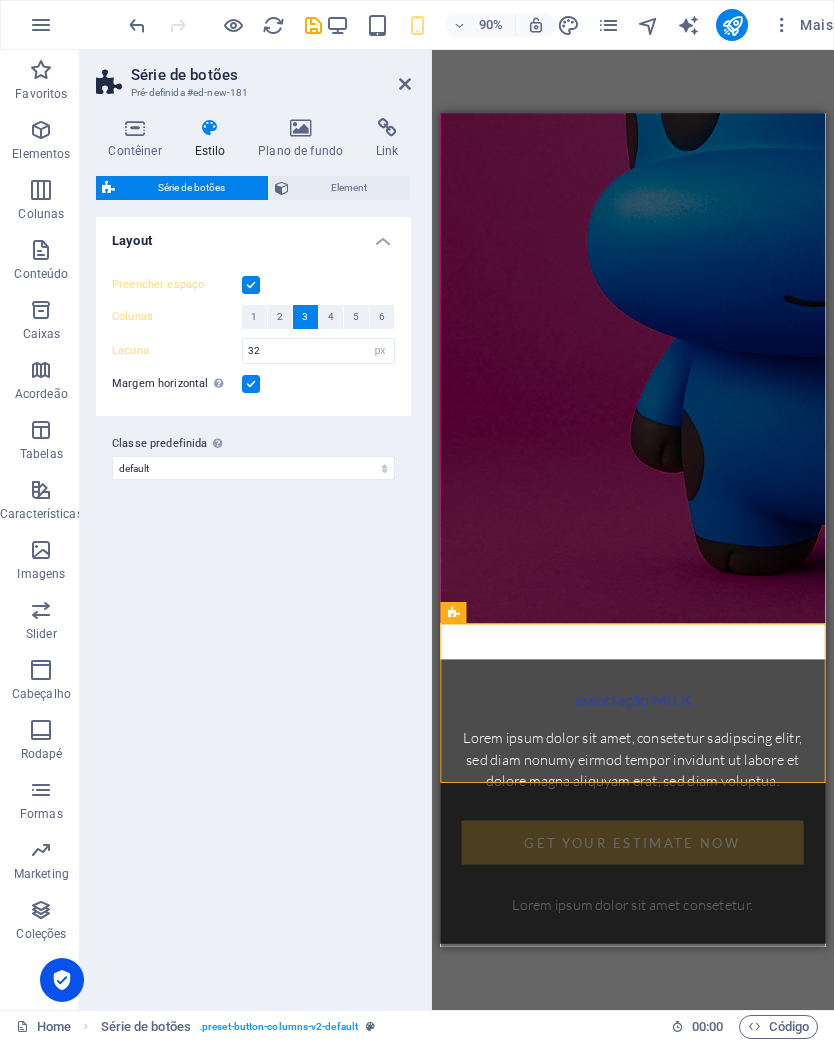 click on "Margem horizontal Somente se os contêineres "Largura do conteúdo" não estiverem configurados como "Padrão"" at bounding box center [177, 384] 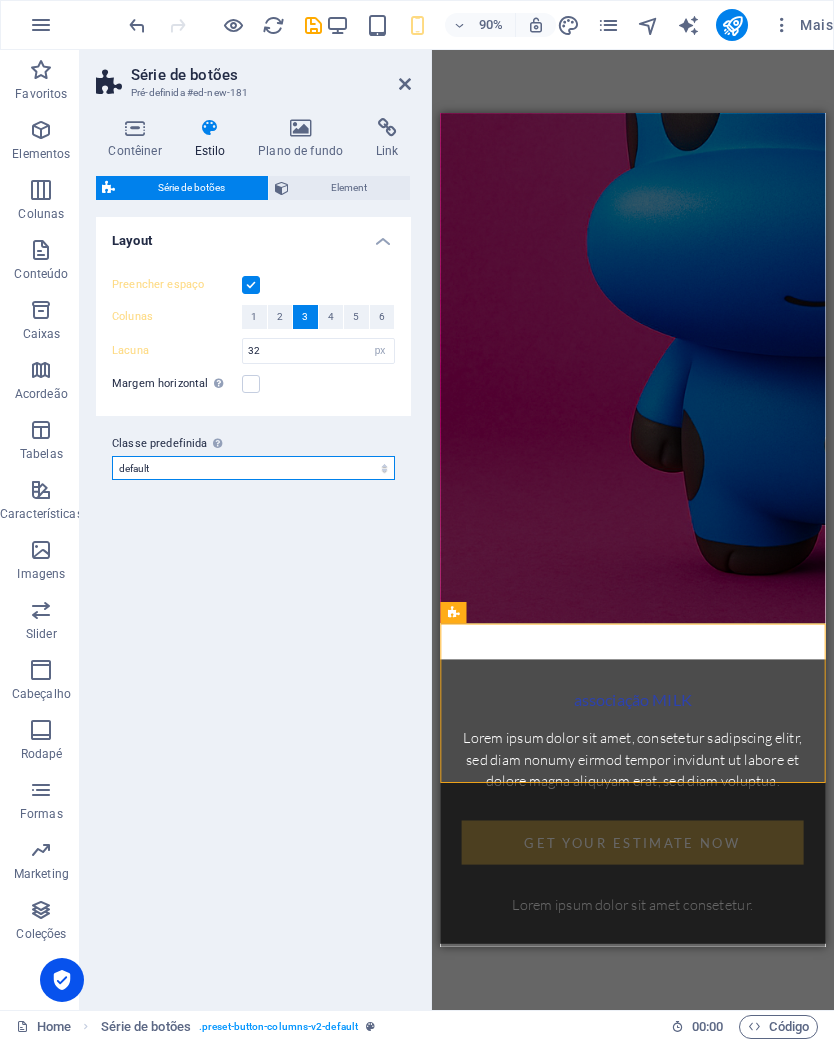 click on "default Adicionar classe predefinida" at bounding box center (253, 468) 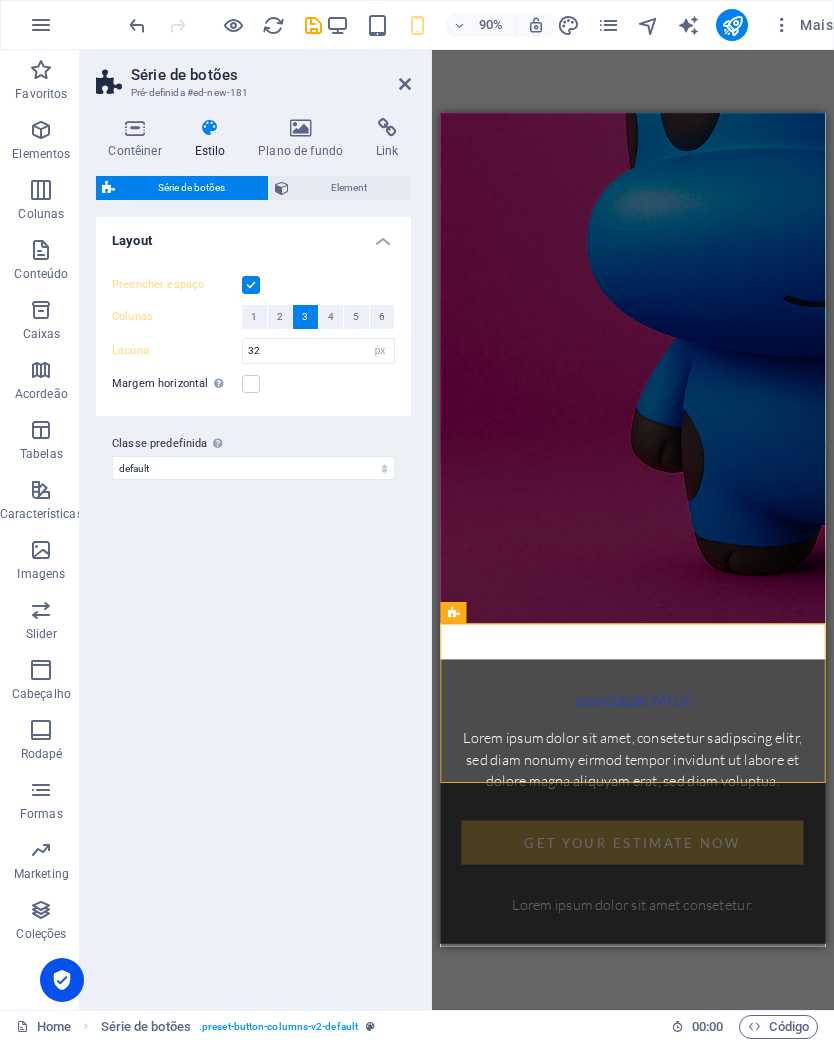 click on "Preencher espaço" at bounding box center (177, 285) 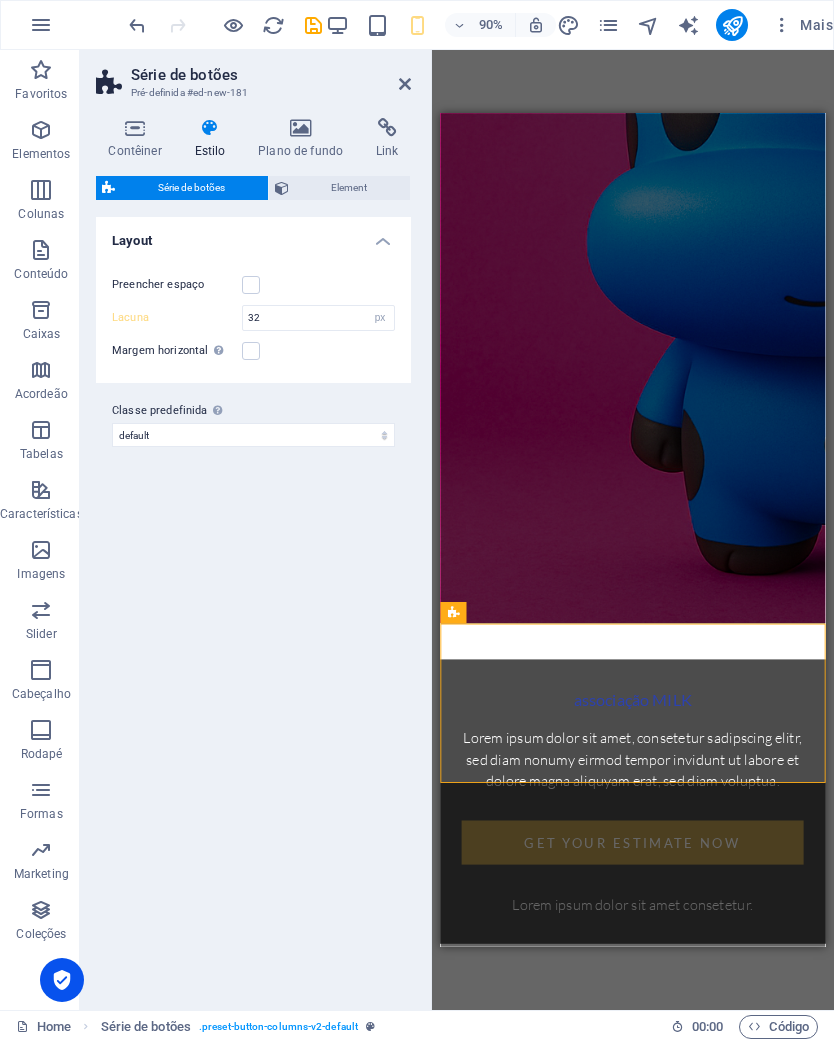click on "Preencher espaço" at bounding box center (177, 285) 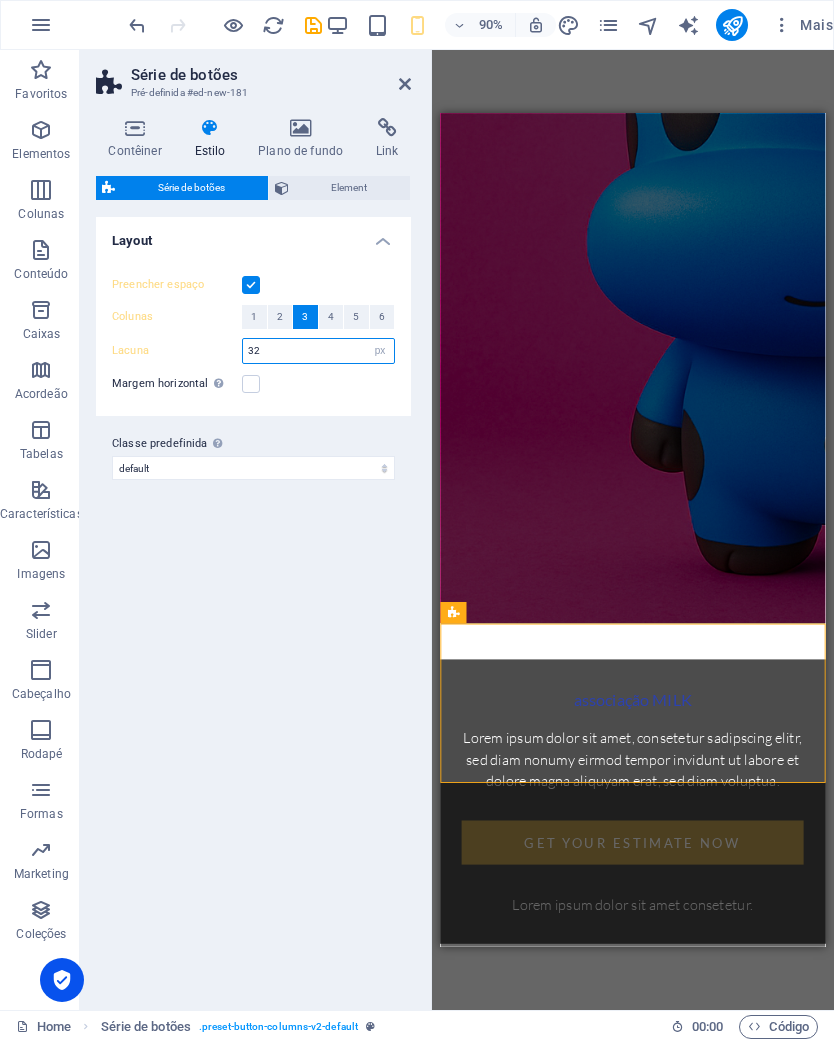 click on "32" at bounding box center [318, 351] 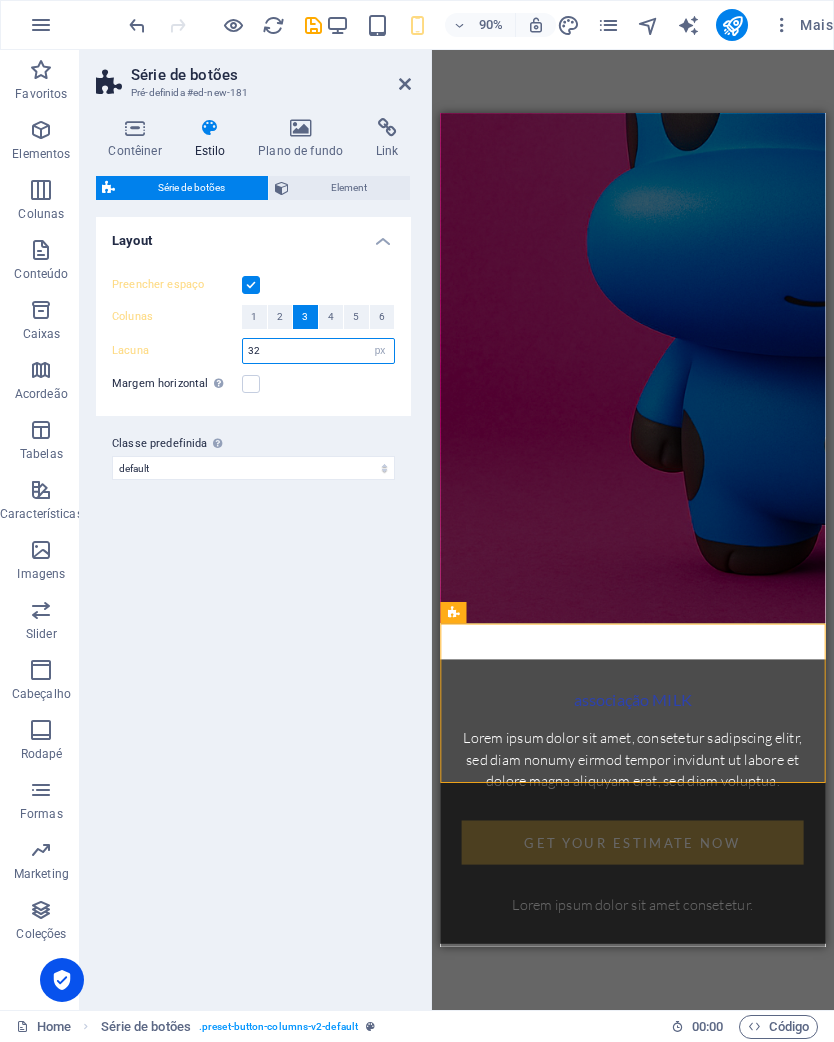 type on "3" 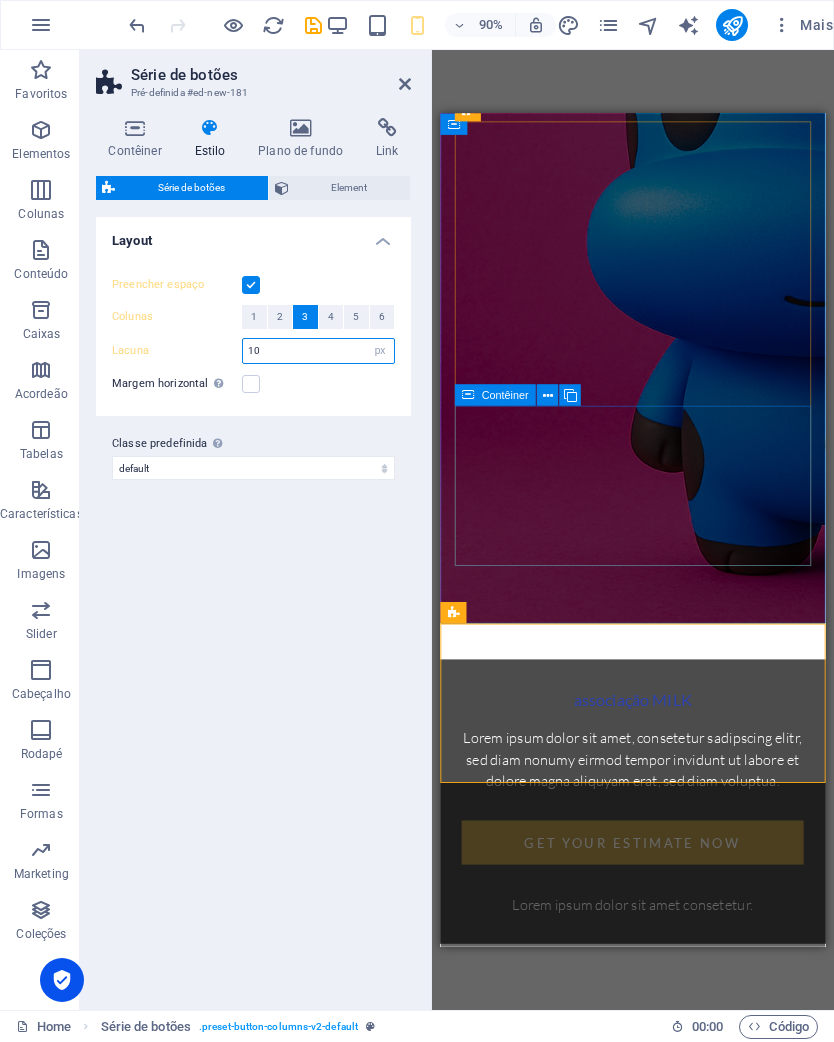 type on "10" 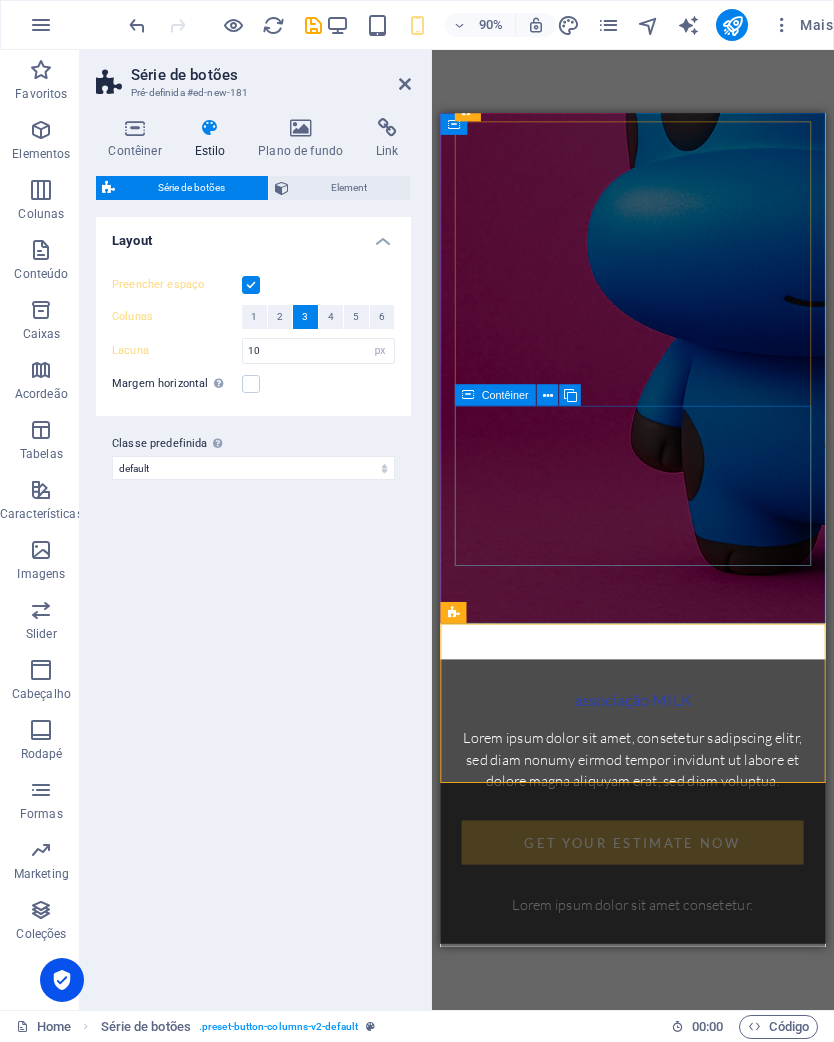 click on "Solte o conteúdo aqui ou  Adicionar elementos  Colar área de transferência" at bounding box center (654, 1149) 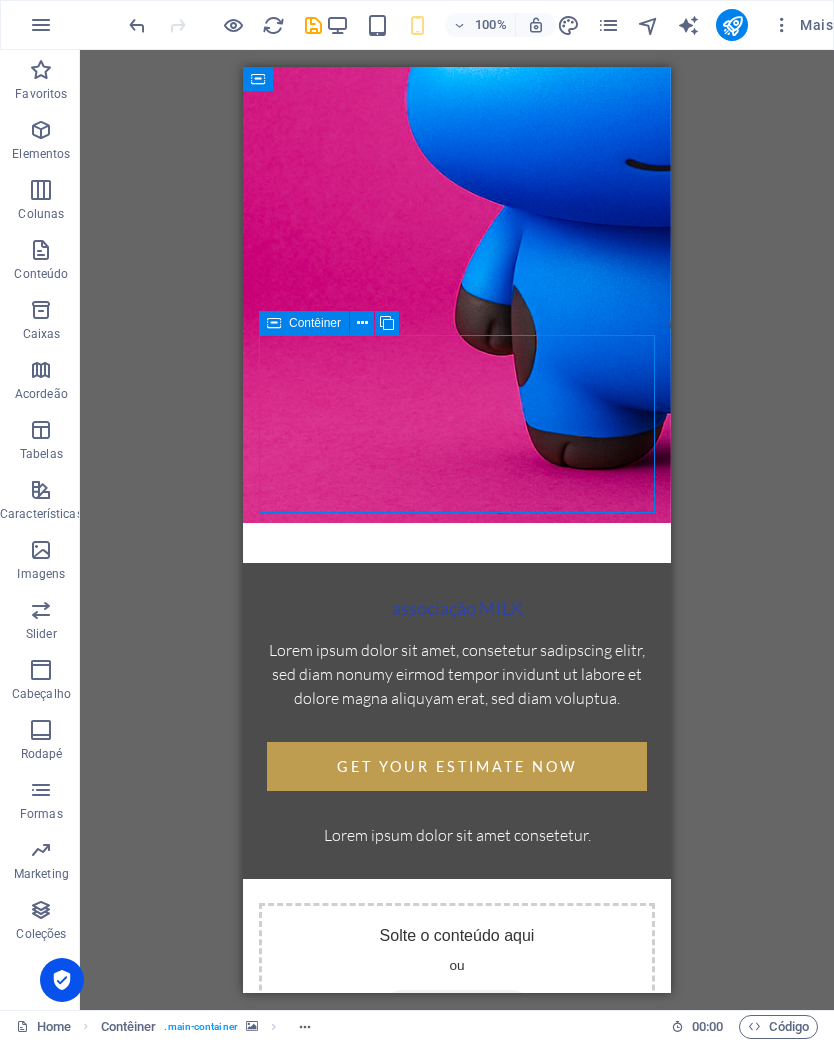 scroll, scrollTop: 476, scrollLeft: 0, axis: vertical 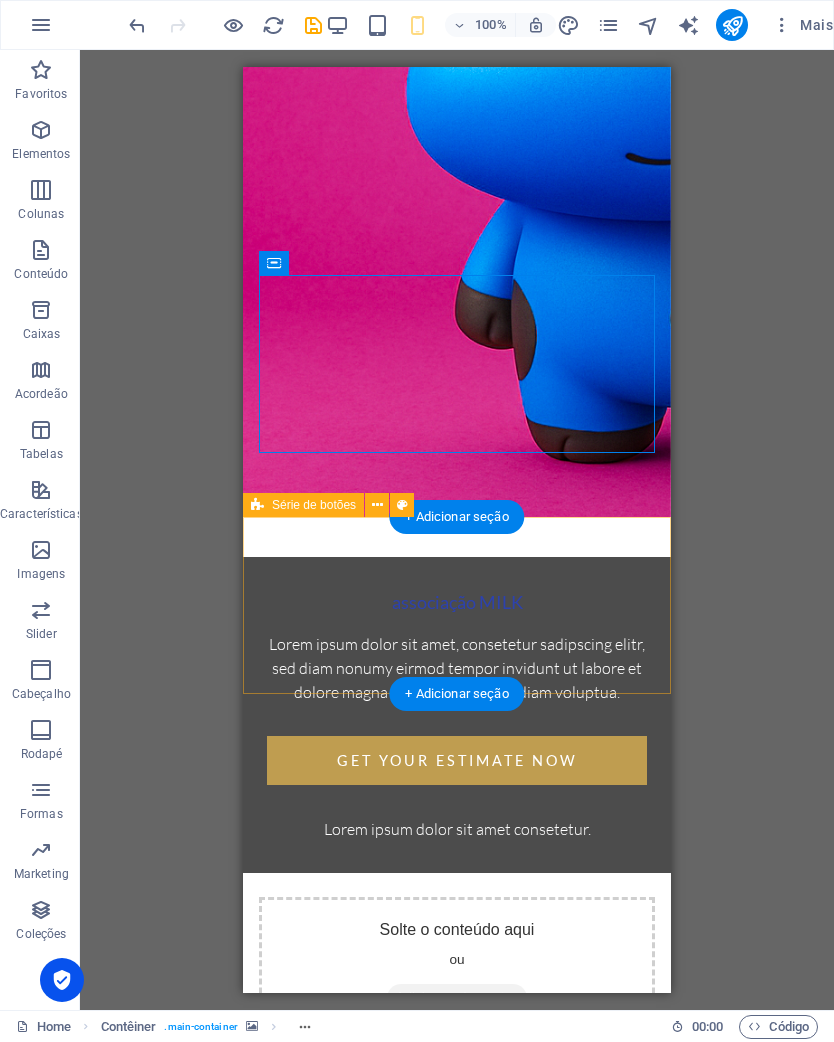 click on "Button Button Button" at bounding box center (457, 1282) 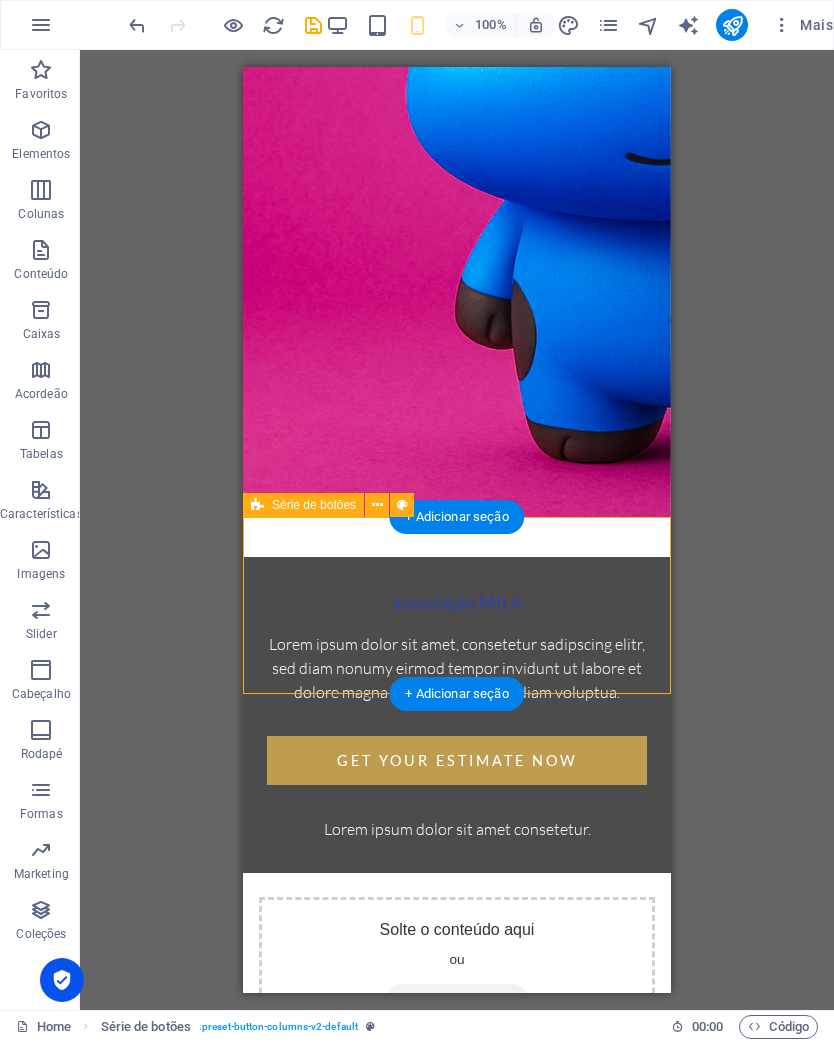 click on "Solte o conteúdo aqui ou  Adicionar elementos  Colar área de transferência" at bounding box center (457, 986) 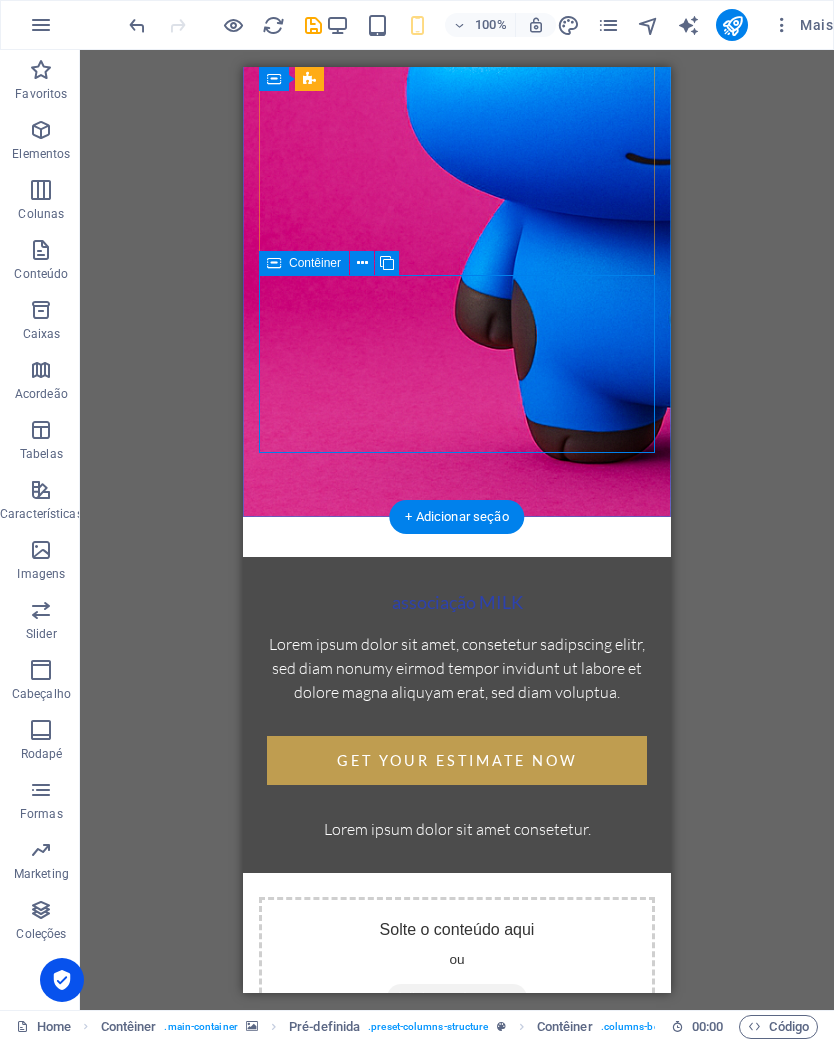 click at bounding box center [362, 263] 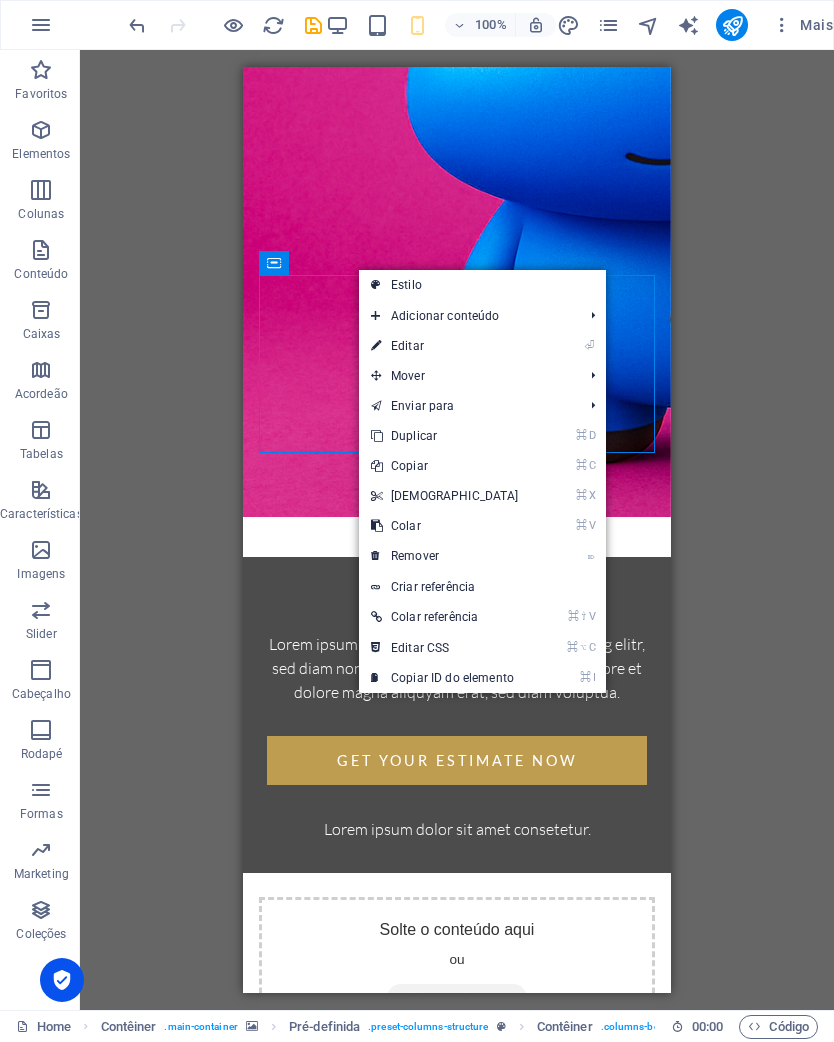 click on "⌦  Remover" at bounding box center [445, 556] 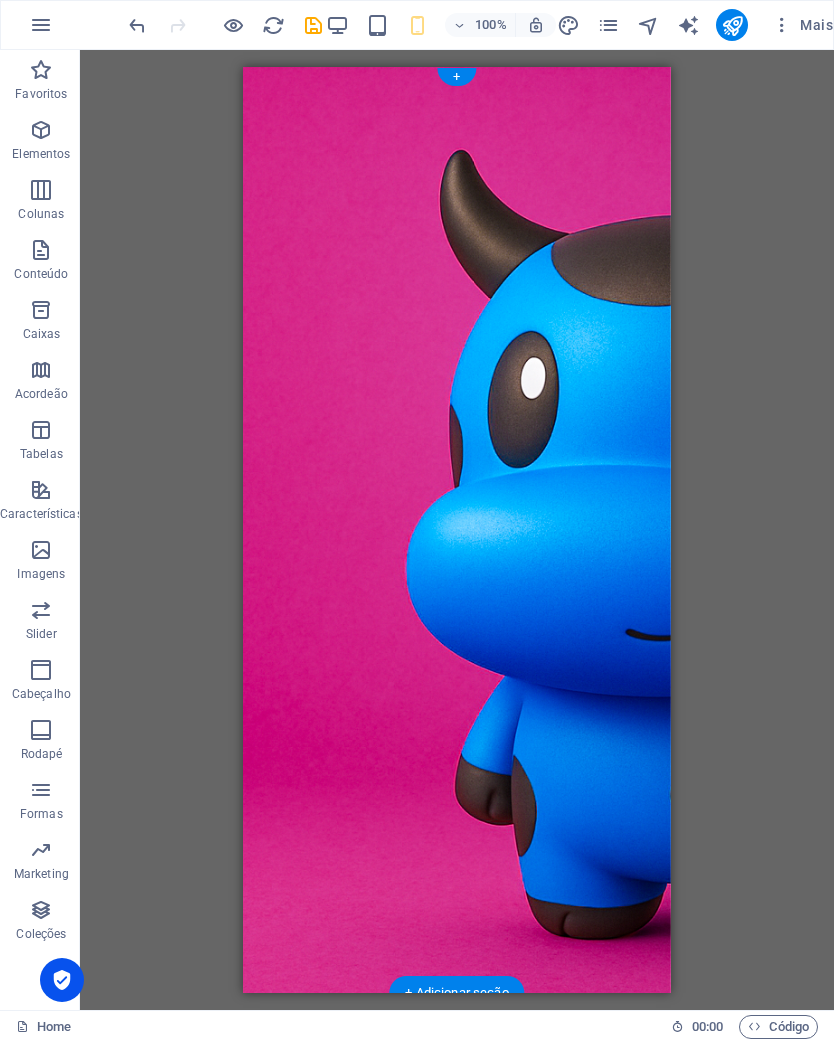 scroll, scrollTop: 0, scrollLeft: 0, axis: both 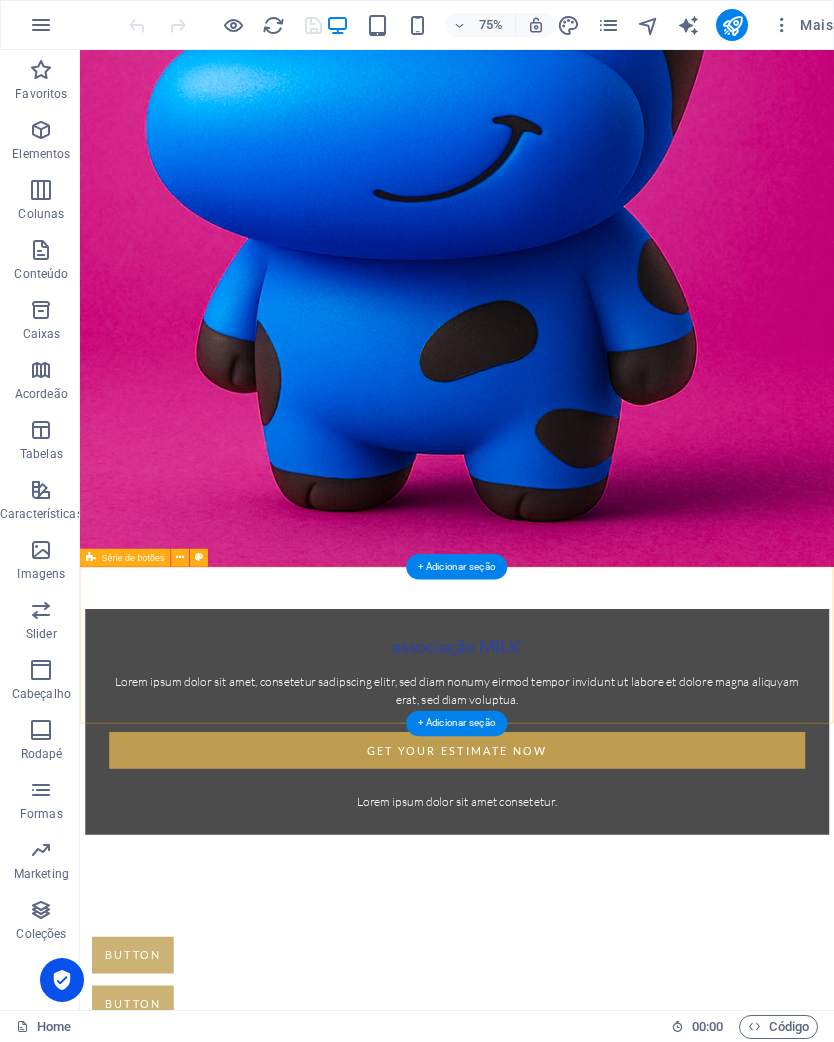 click on "Button Button Button" at bounding box center [582, 1322] 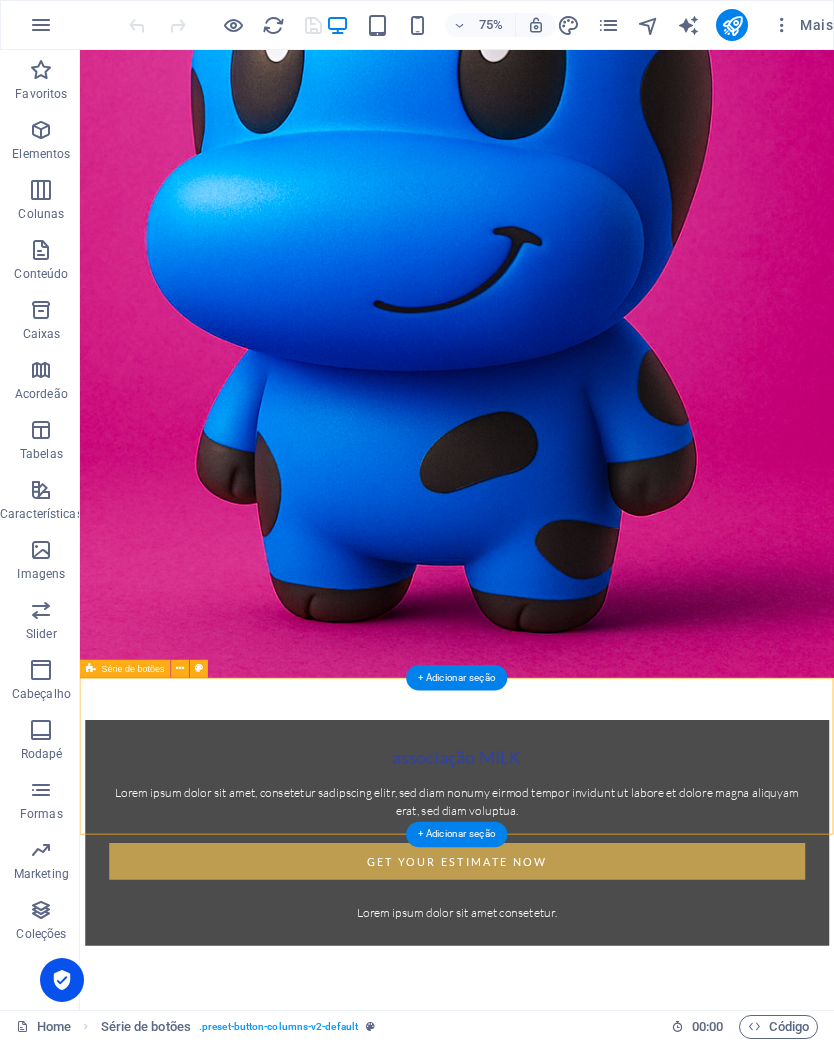 scroll, scrollTop: 446, scrollLeft: 0, axis: vertical 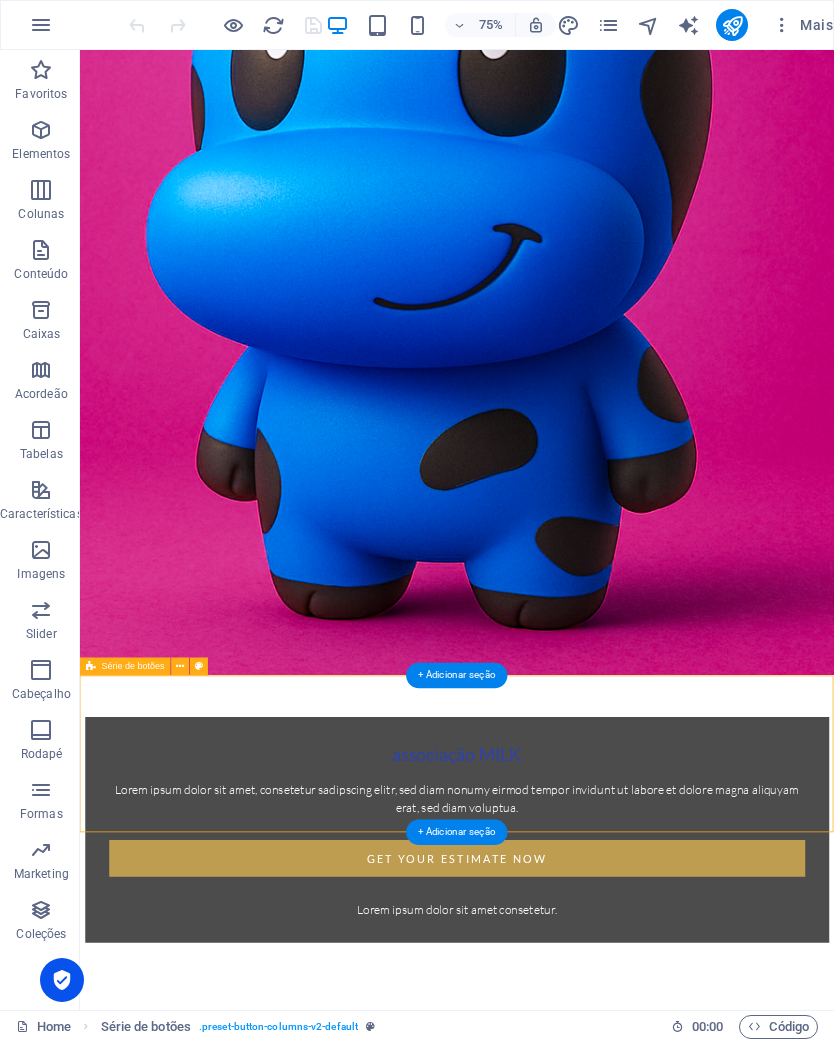 click on "Get your Estimate now" at bounding box center (583, 1128) 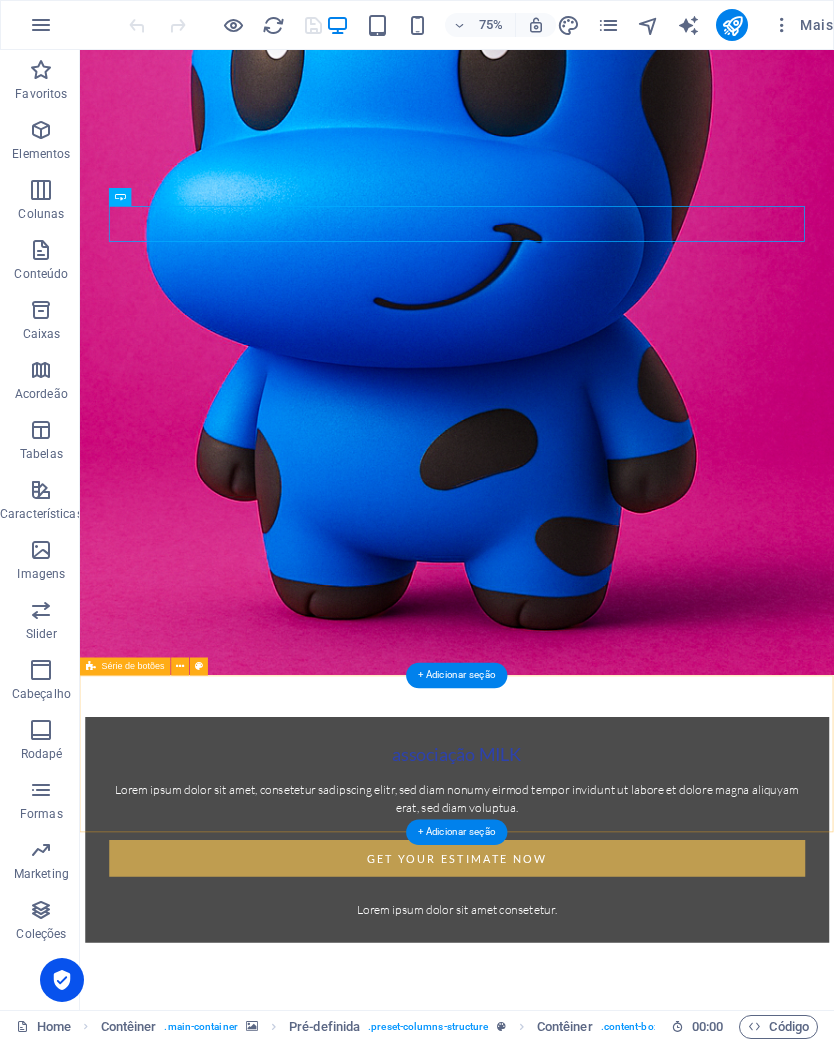 click on "Button Button Button" at bounding box center (582, 1467) 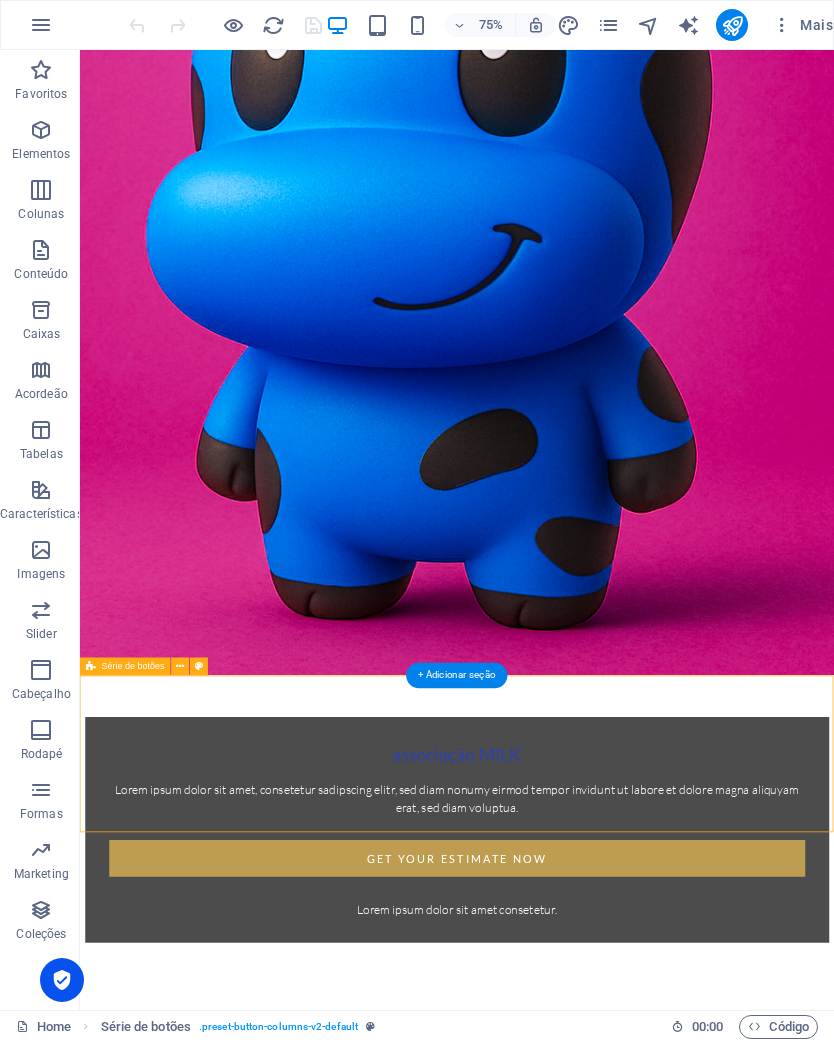 click on "Button Button Button" at bounding box center [582, 1467] 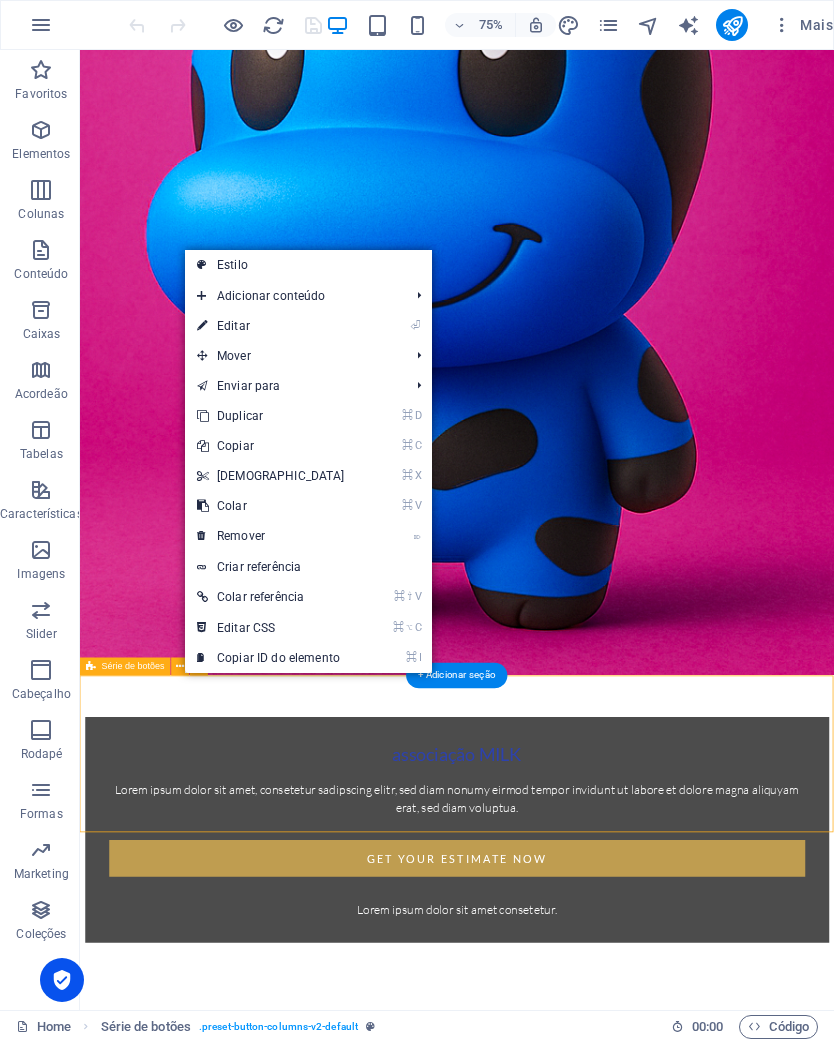 click on "⌦  Remover" at bounding box center (271, 536) 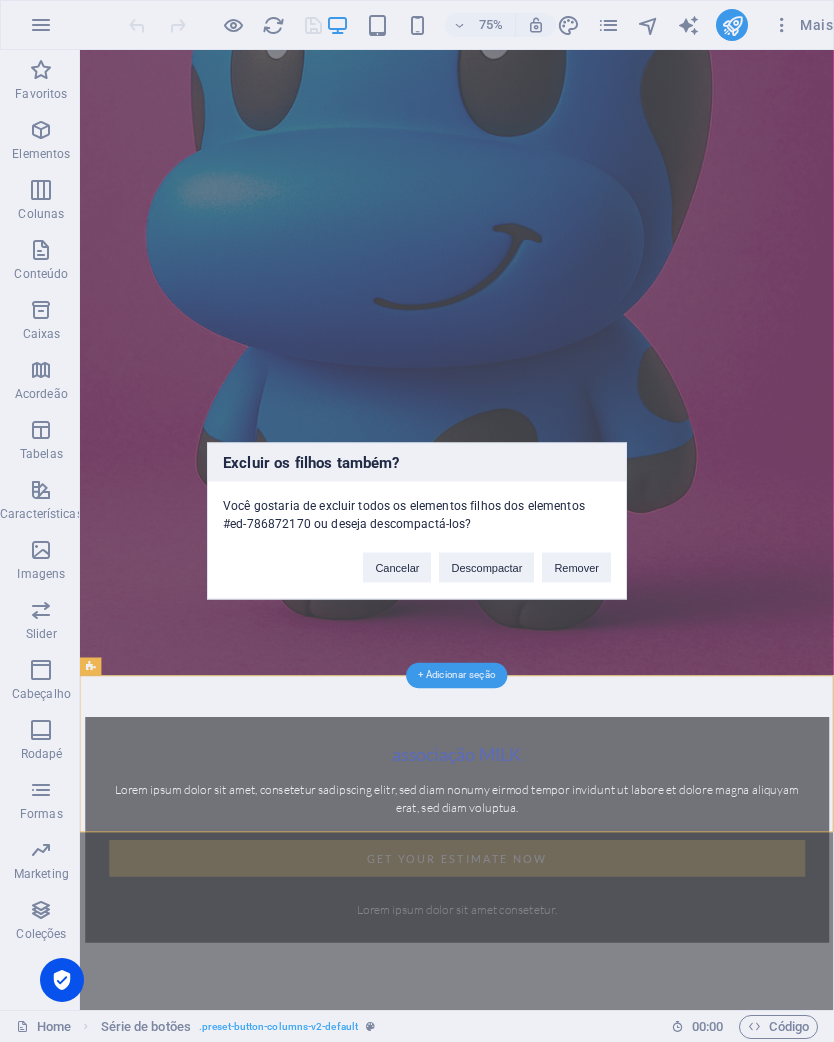 click on "Remover" at bounding box center [576, 568] 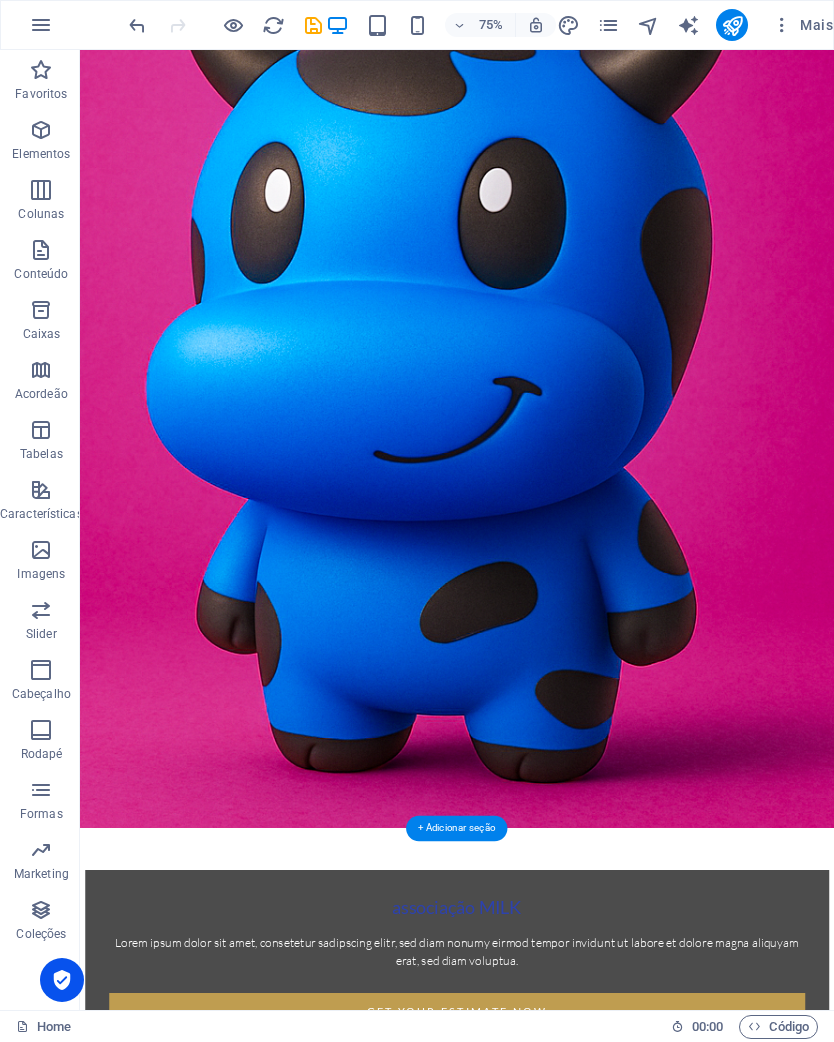 scroll, scrollTop: 243, scrollLeft: 0, axis: vertical 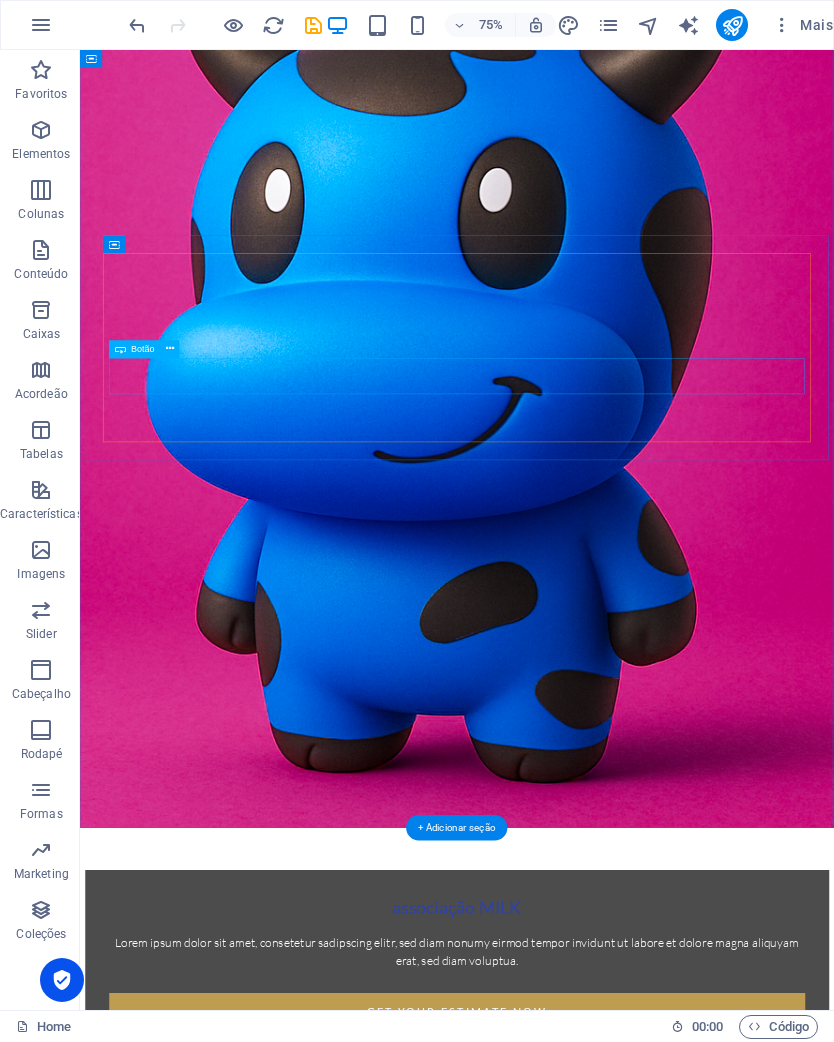 click on "Get your Estimate now" at bounding box center (583, 1331) 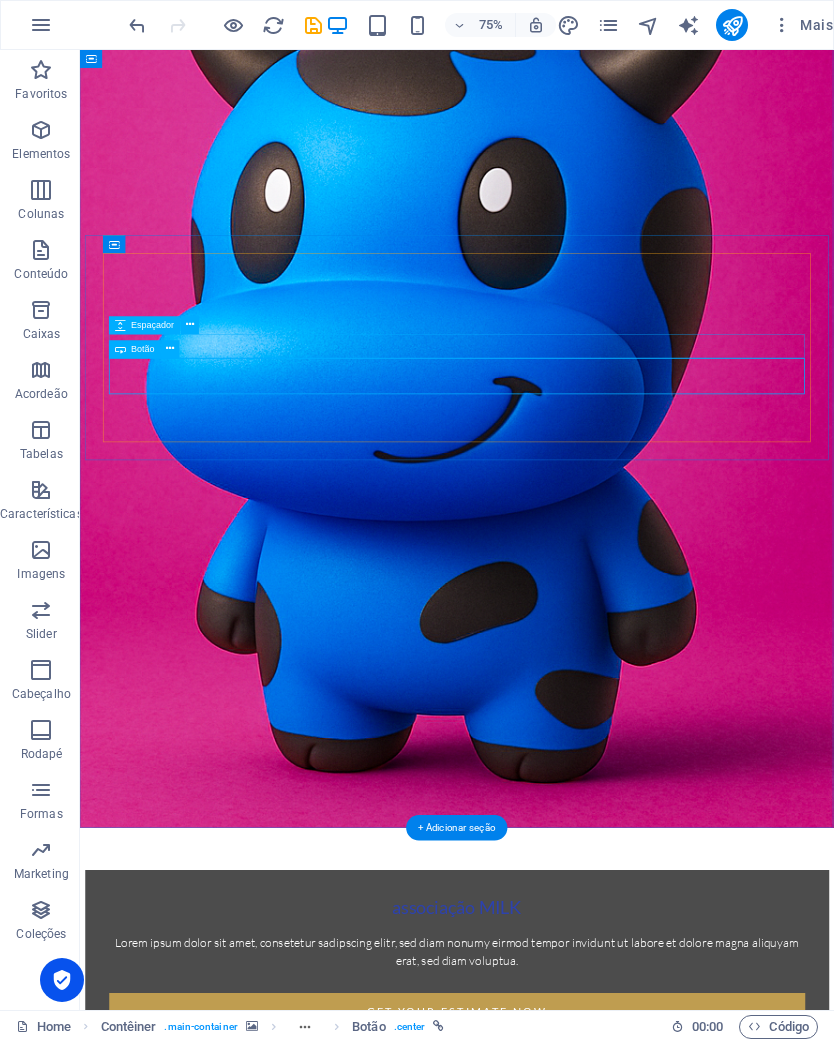 click on "Botão" at bounding box center [135, 349] 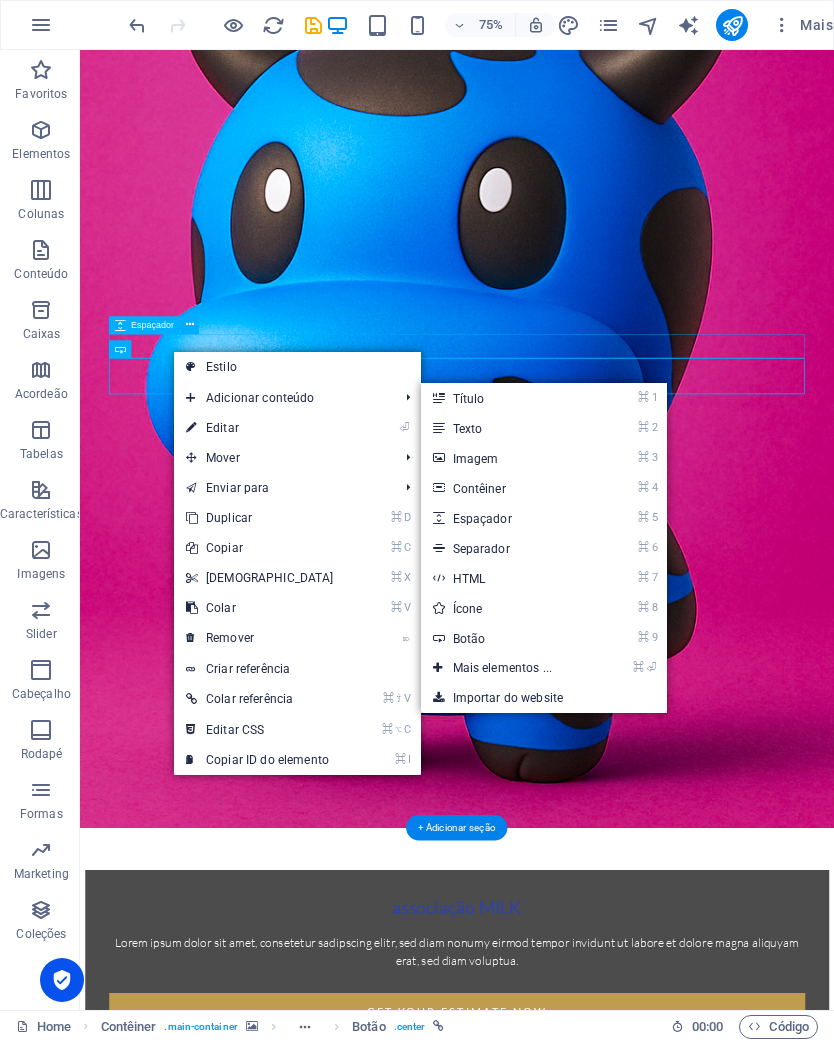 click on "⌘ 9  Botão" at bounding box center [507, 638] 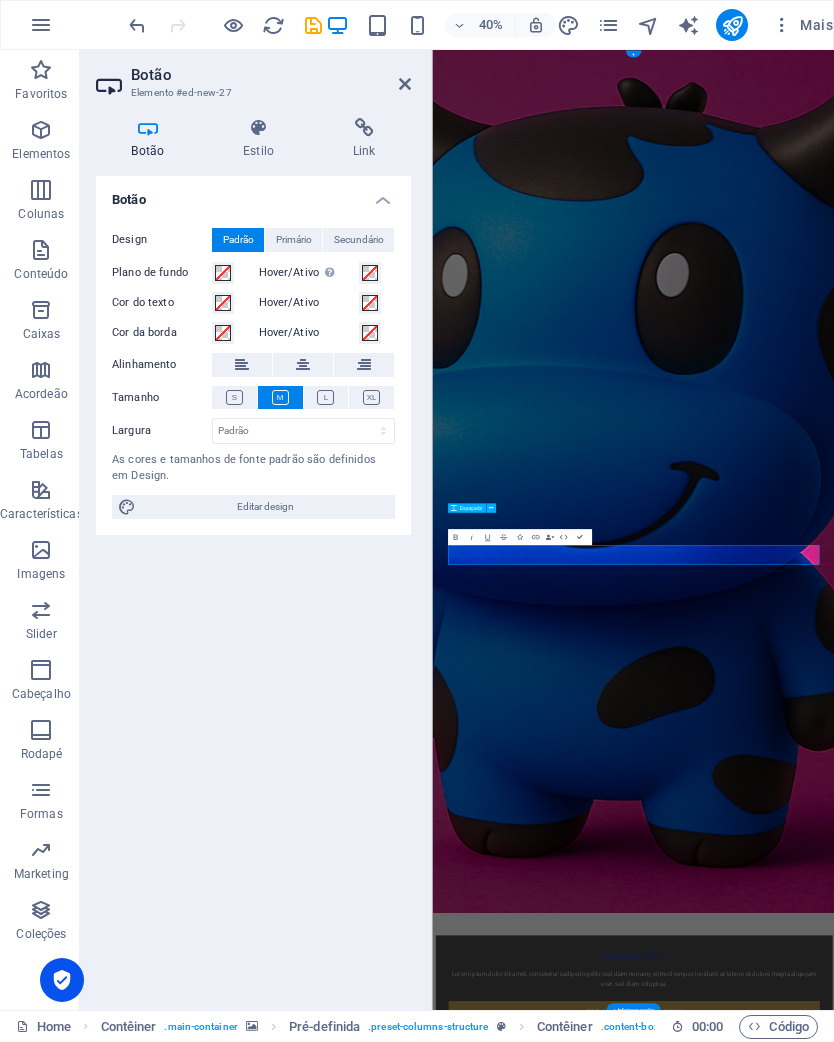 scroll, scrollTop: 0, scrollLeft: 0, axis: both 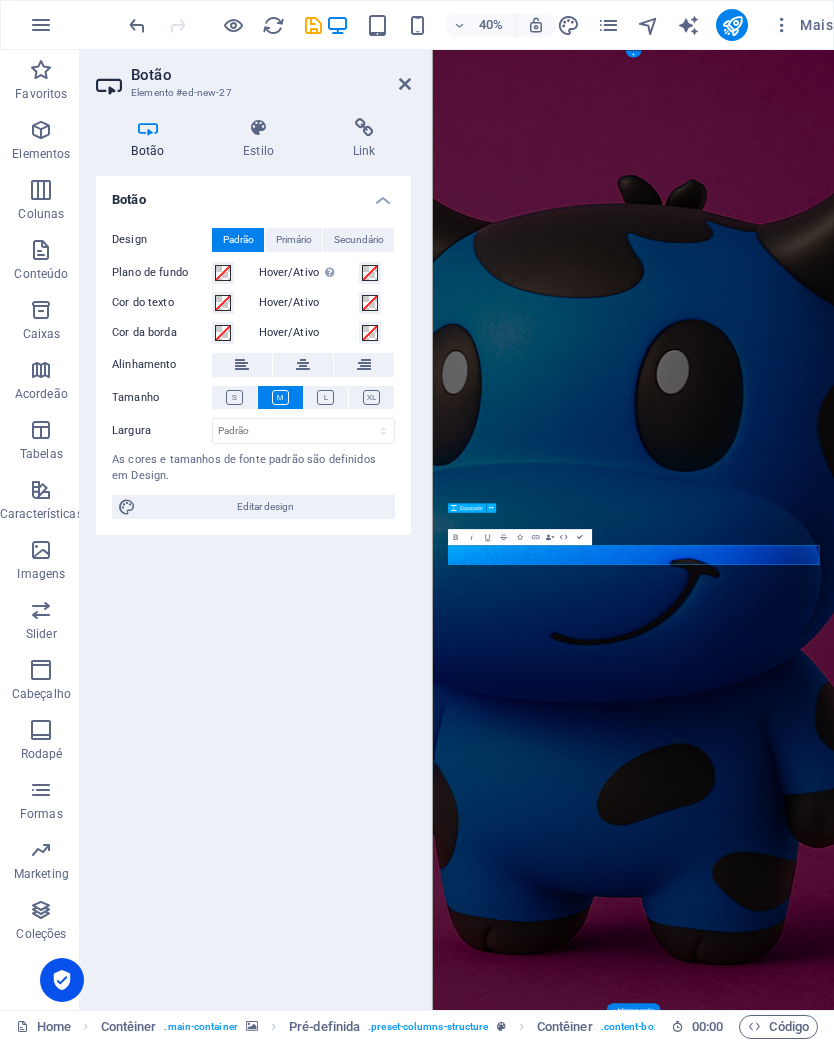 click on "Botão" at bounding box center [271, 75] 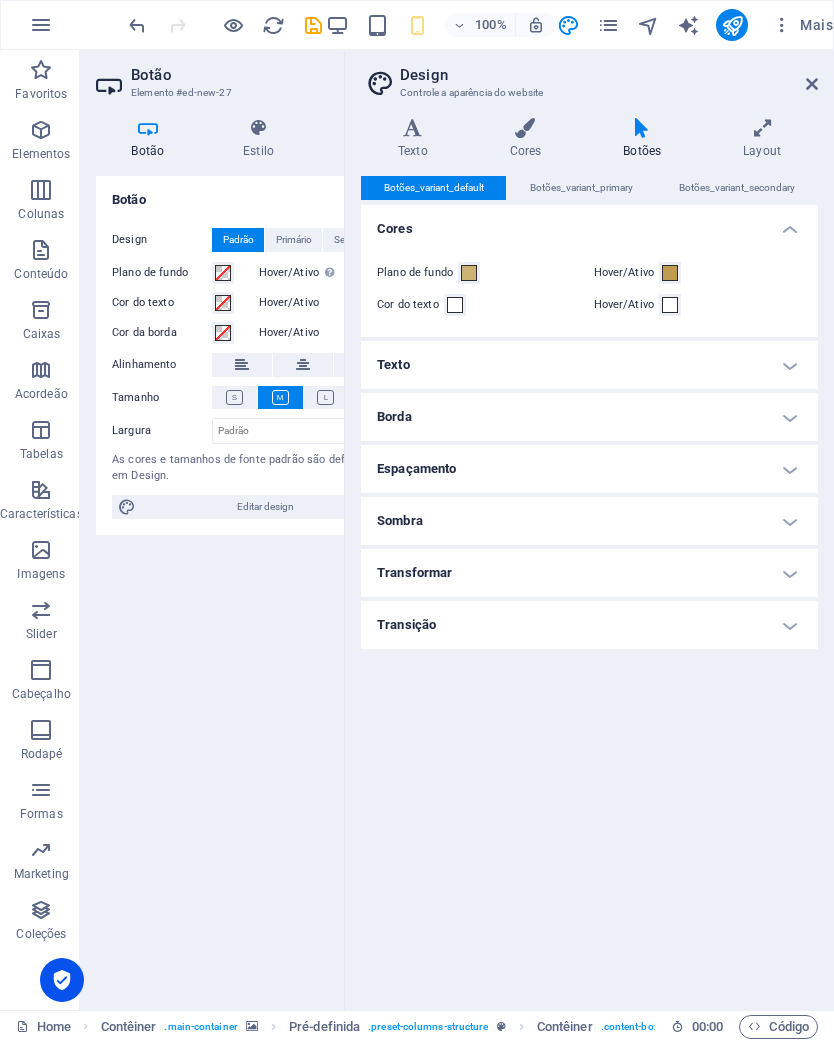 click on "Variantes  Texto  Cores  Botões  Layout Texto Standard Bold Links Cor da fonte Fonte Lato Tamanho da fonte 16 rem px Altura da linha 1.5 Espessura da fonte Para exibir a espessura da fonte corretamente, pode ser necessário ativá-la.  Gerenciar fontes Fina, 100 Extra leve, 200 Leve, 300 Regular, 400 Média, 500 Semi negrito, 600 Negrito, 700 Extra negrito, 800 Preto, 900 Espaçamento entre letras 0 rem px Estilo de fonte Transformação de texto Tt TT tt Alinhamento de texto Espessura da fonte Para exibir a espessura da fonte corretamente, pode ser necessário ativá-la.  Gerenciar fontes Fina, 100 Extra leve, 200 Leve, 300 Regular, 400 Média, 500 Semi negrito, 600 Negrito, 700 Extra negrito, 800 Preto, 900 Default Hover / Active Cor da fonte Cor da fonte Decoração Decoração Duração da transição 0.3 s Função de transição Rolar Role para Dentro Role para Fora Role para dentro/Role para Fora Linear Títulos Todos H1 / Texto do Logotipo H2 H3 H4 H5 H6 Cor da fonte Fonte Lato Altura da linha 1.5 0" at bounding box center [589, 556] 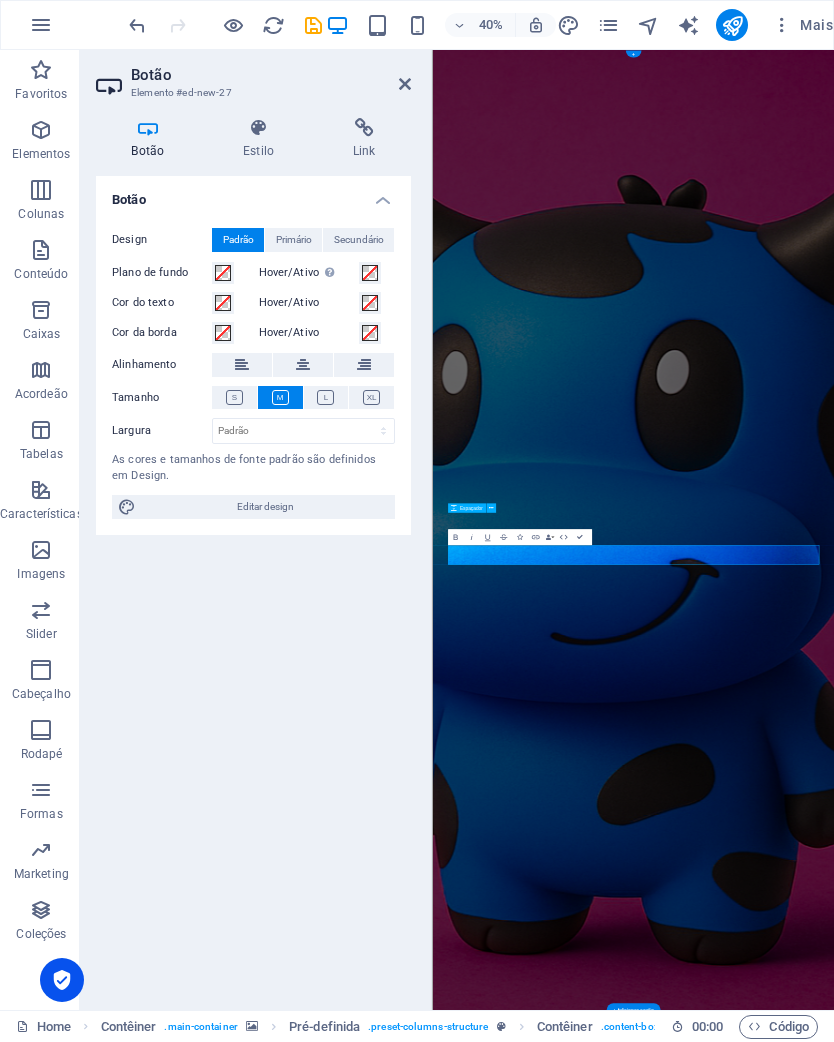 click at bounding box center (405, 84) 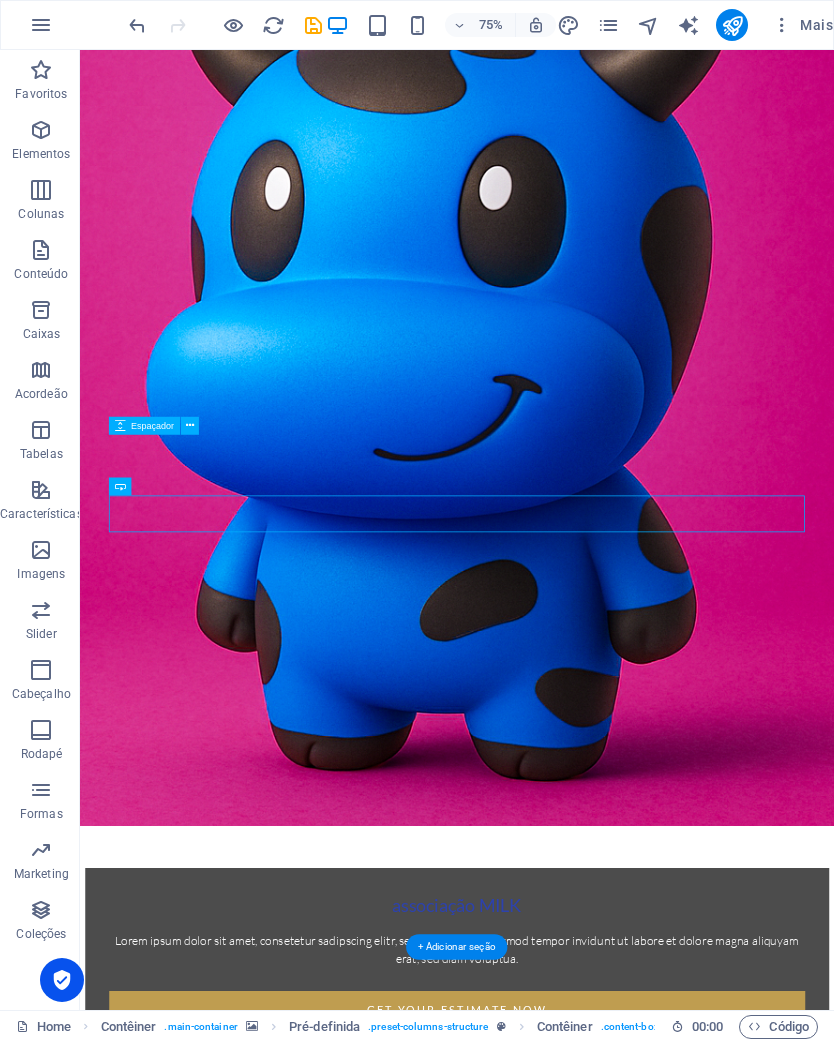 scroll, scrollTop: 379, scrollLeft: 0, axis: vertical 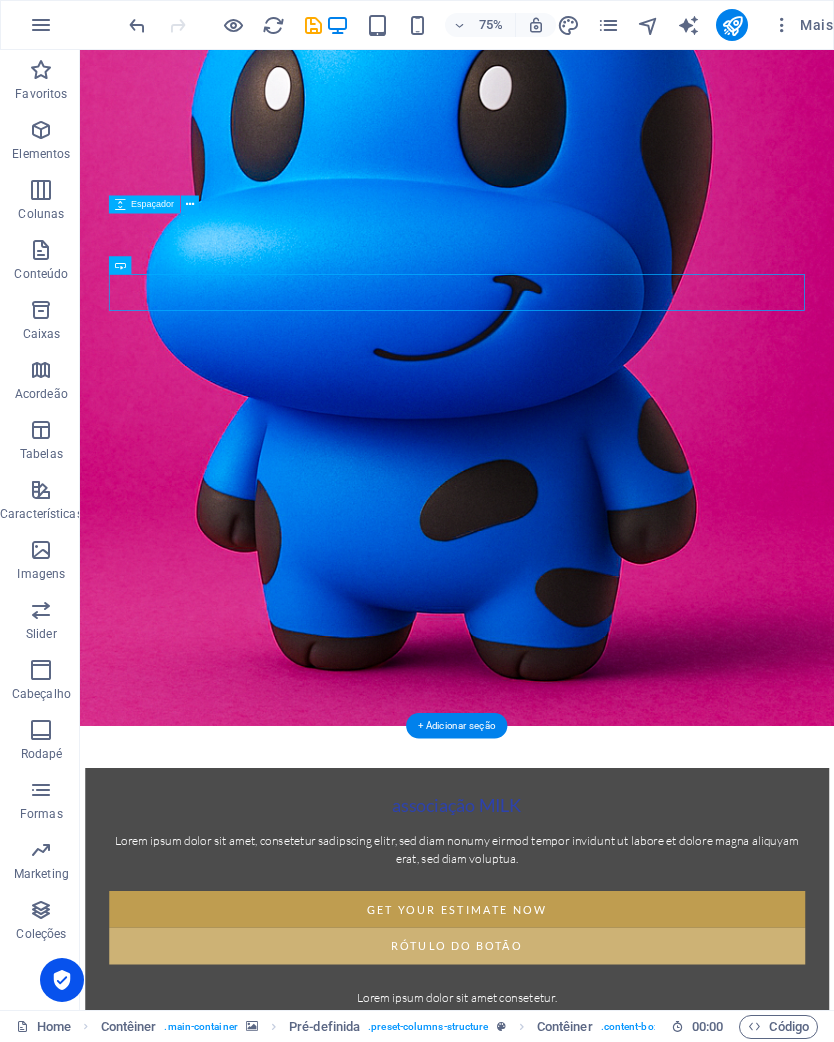 click on "Rótulo do botão" at bounding box center [583, 1244] 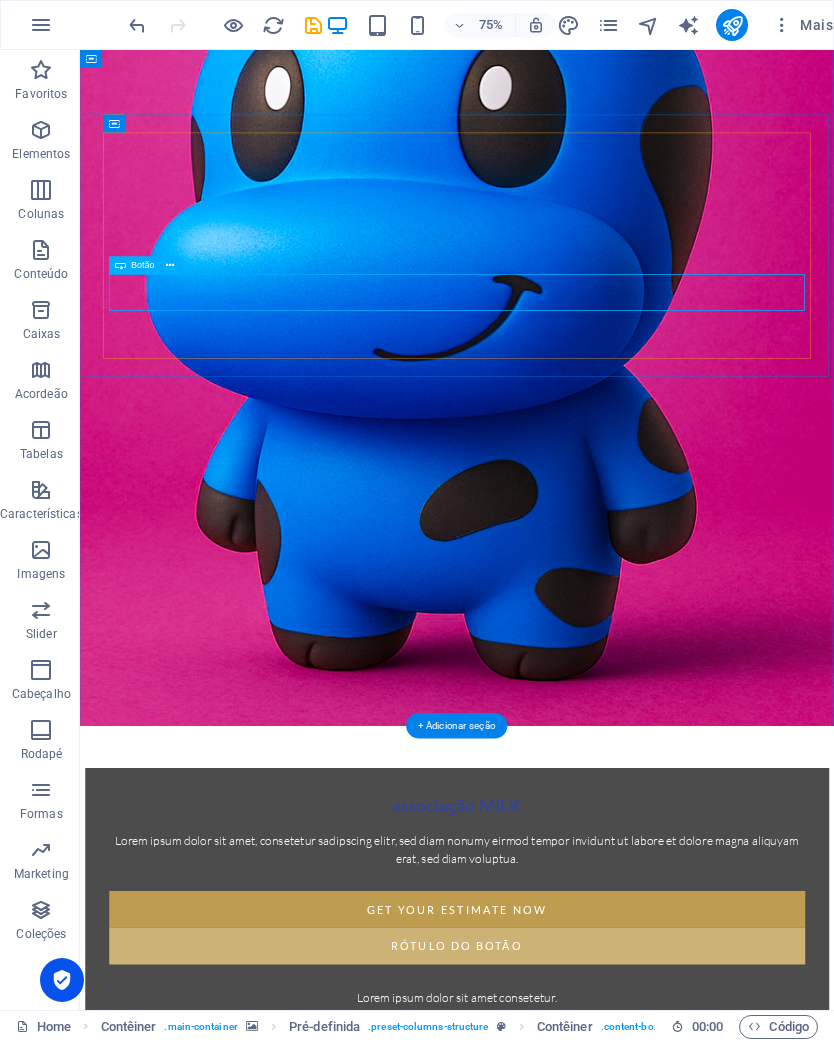 click on "Rótulo do botão" at bounding box center (583, 1244) 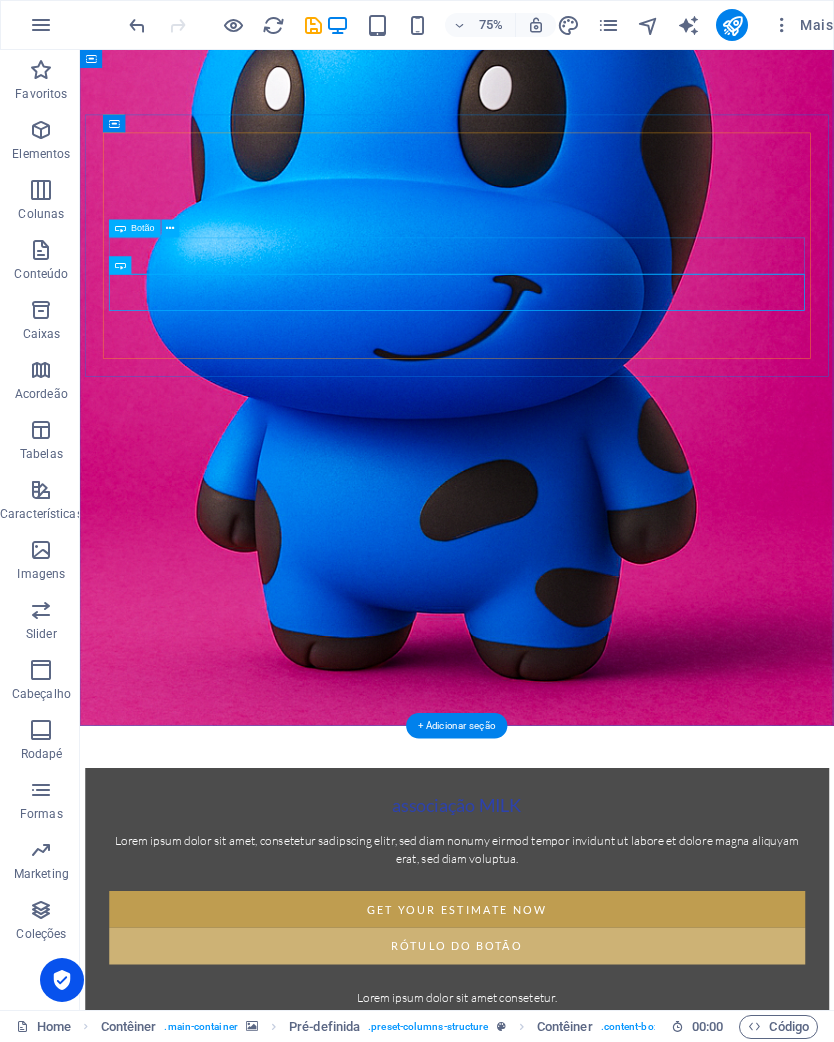 click on "Get your Estimate now" at bounding box center [583, 1195] 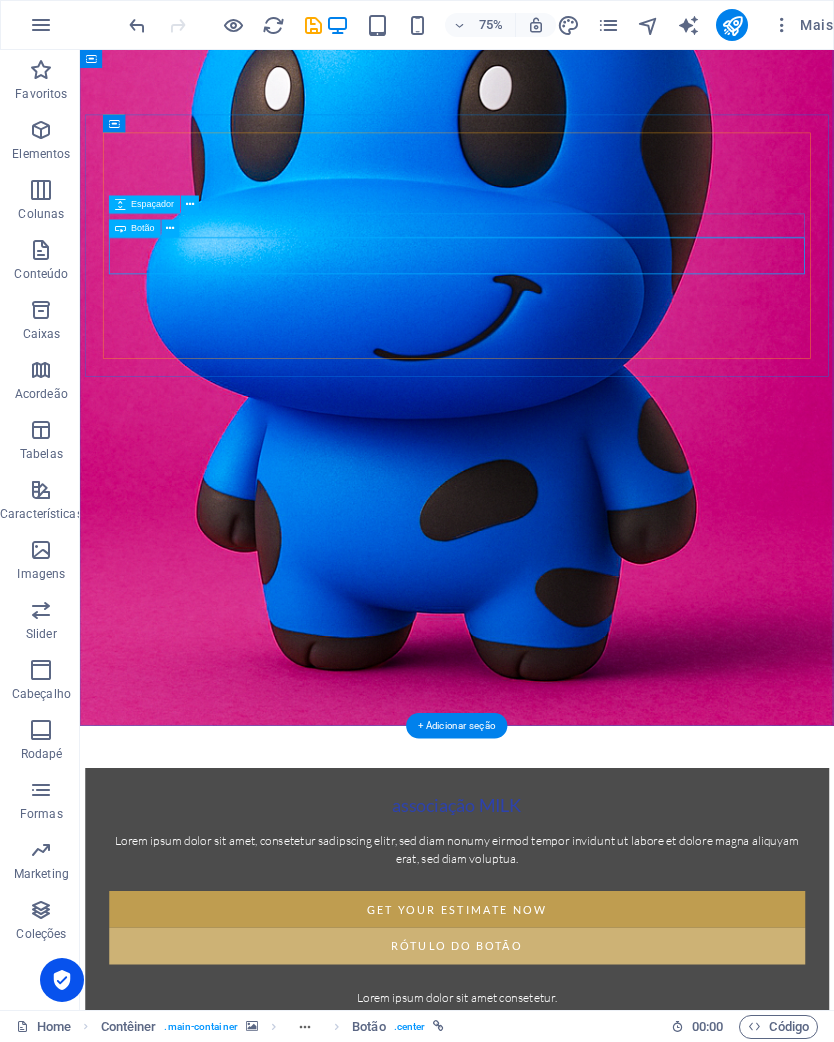 click at bounding box center [190, 205] 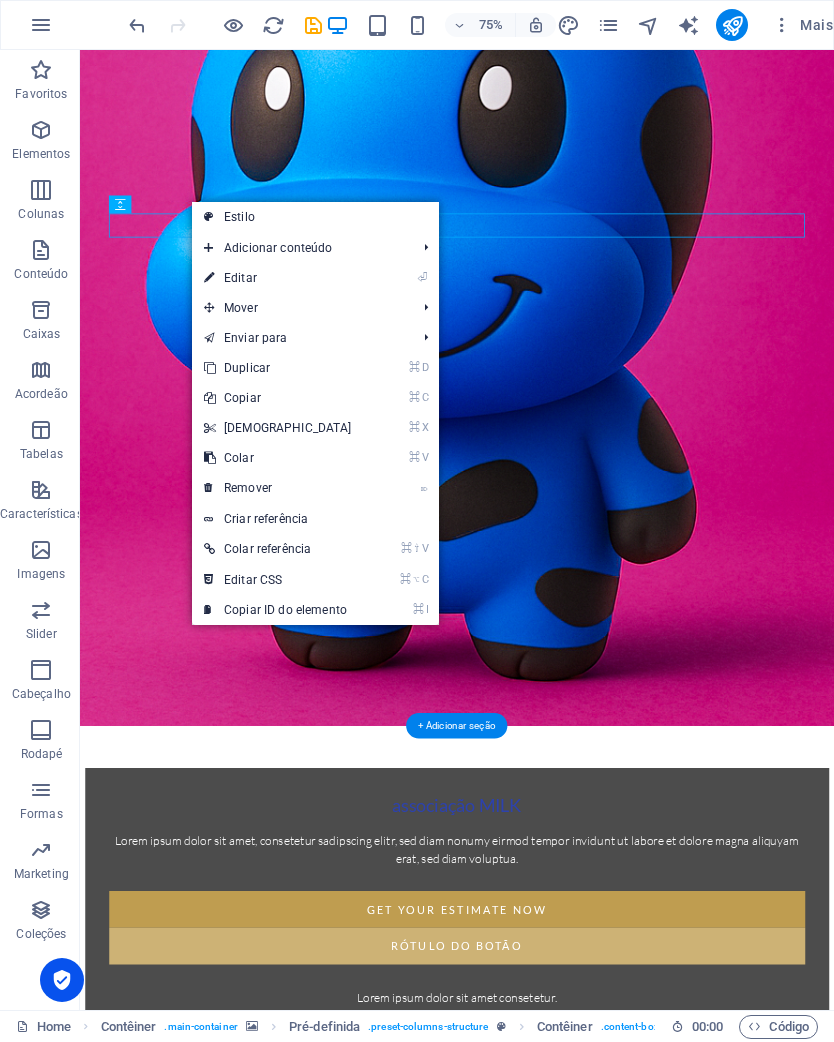 click on "⌦  Remover" at bounding box center [278, 488] 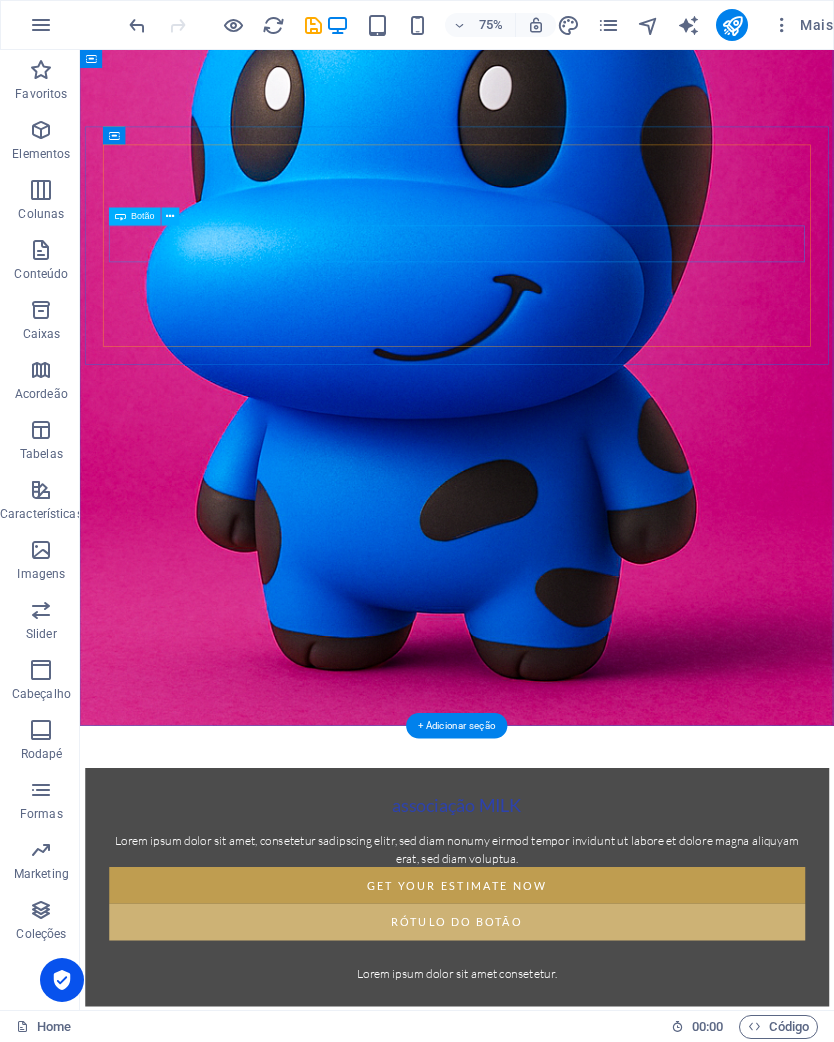 click on "Get your Estimate now" at bounding box center (583, 1163) 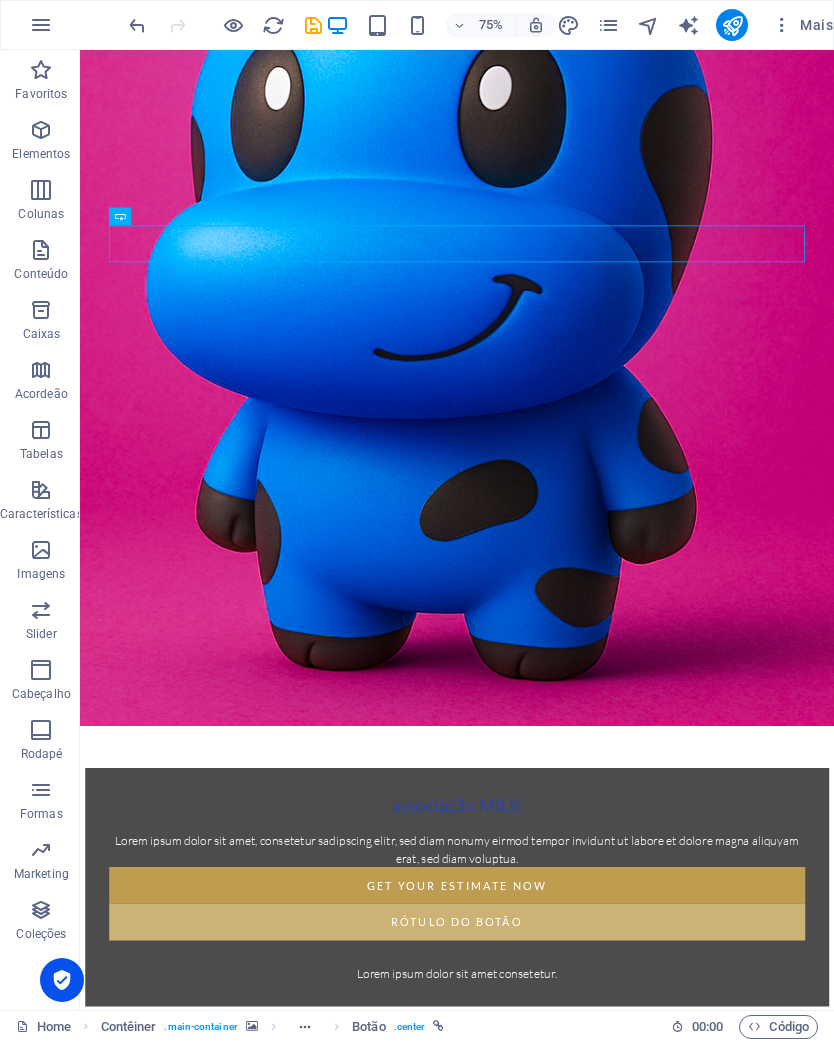 click on "75% Mais" at bounding box center [417, 25] 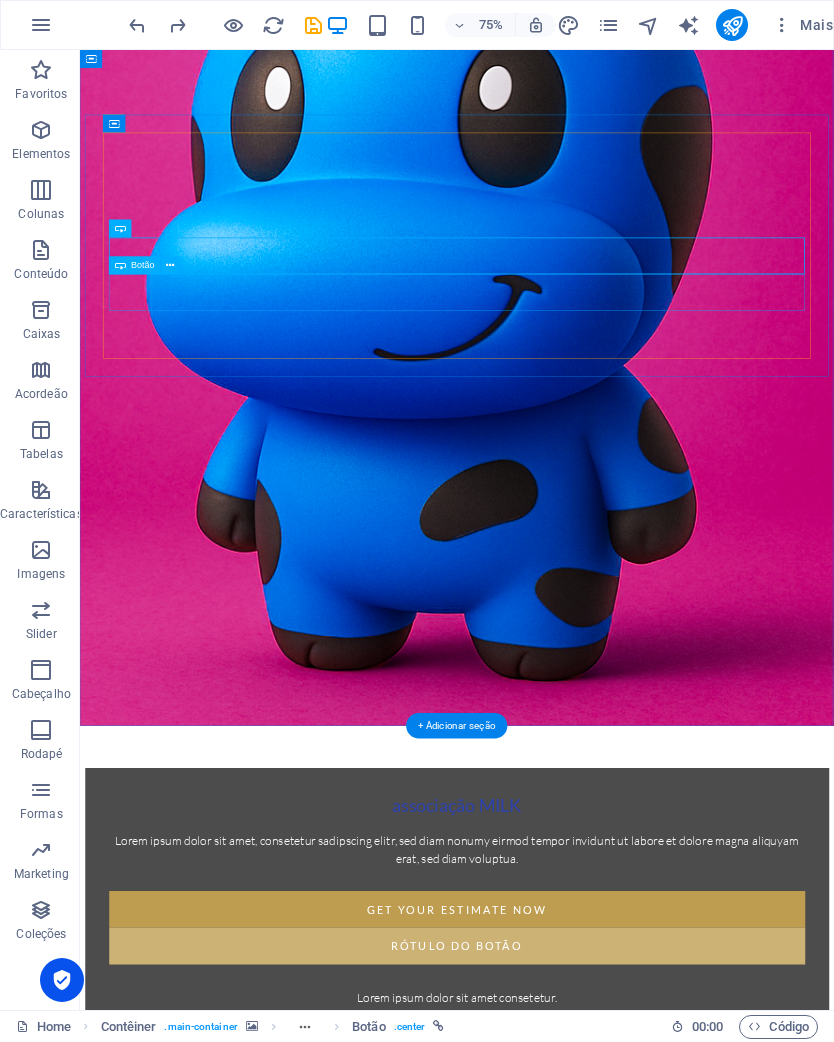 click on "Rótulo do botão" at bounding box center (583, 1244) 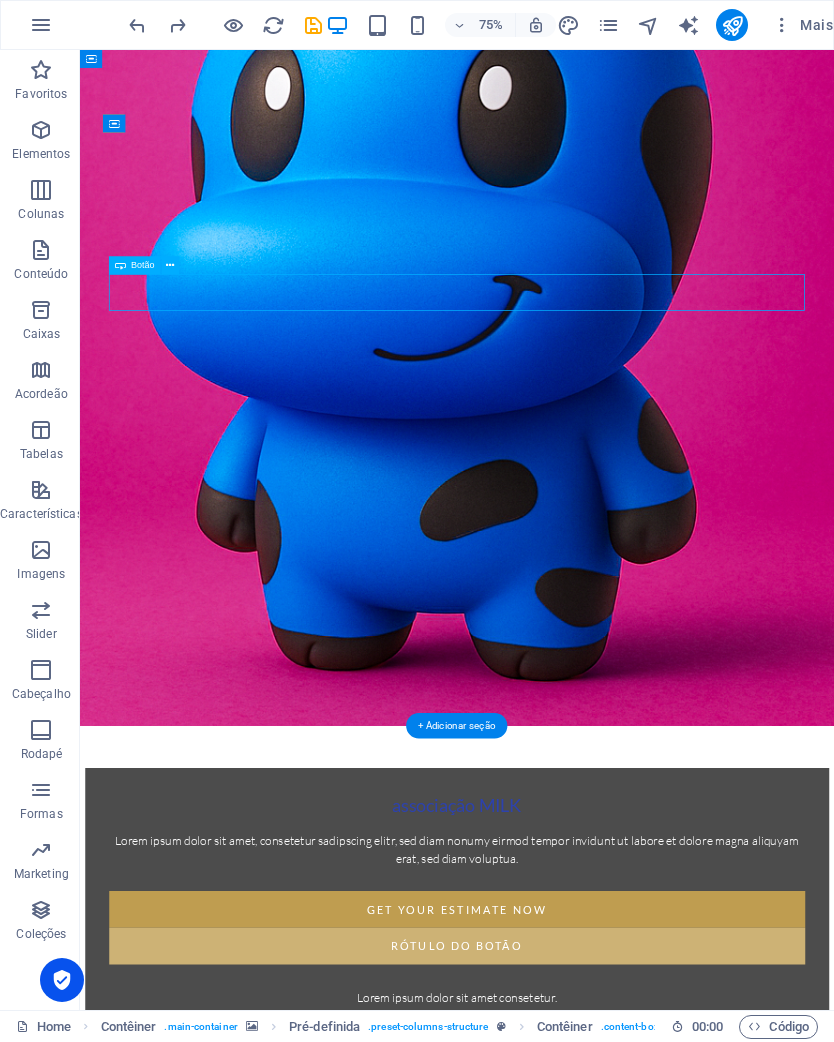 click on "Get your Estimate now" at bounding box center [583, 1195] 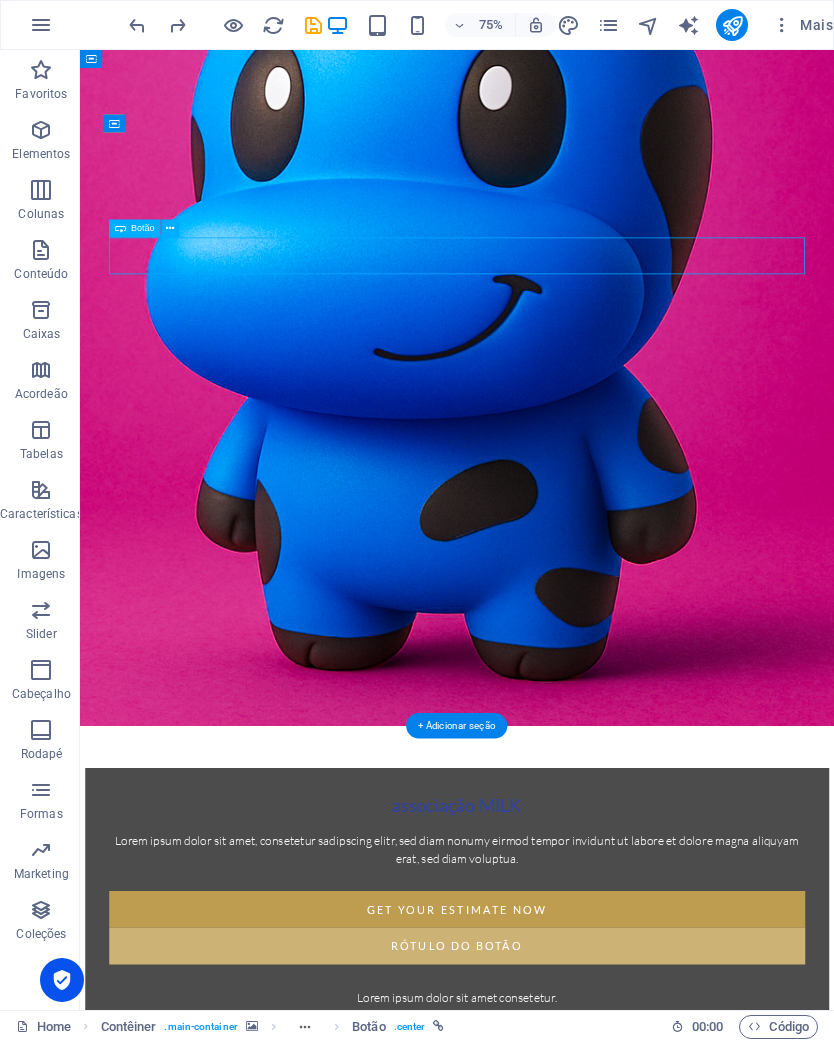 click on "Get your Estimate now" at bounding box center (583, 1195) 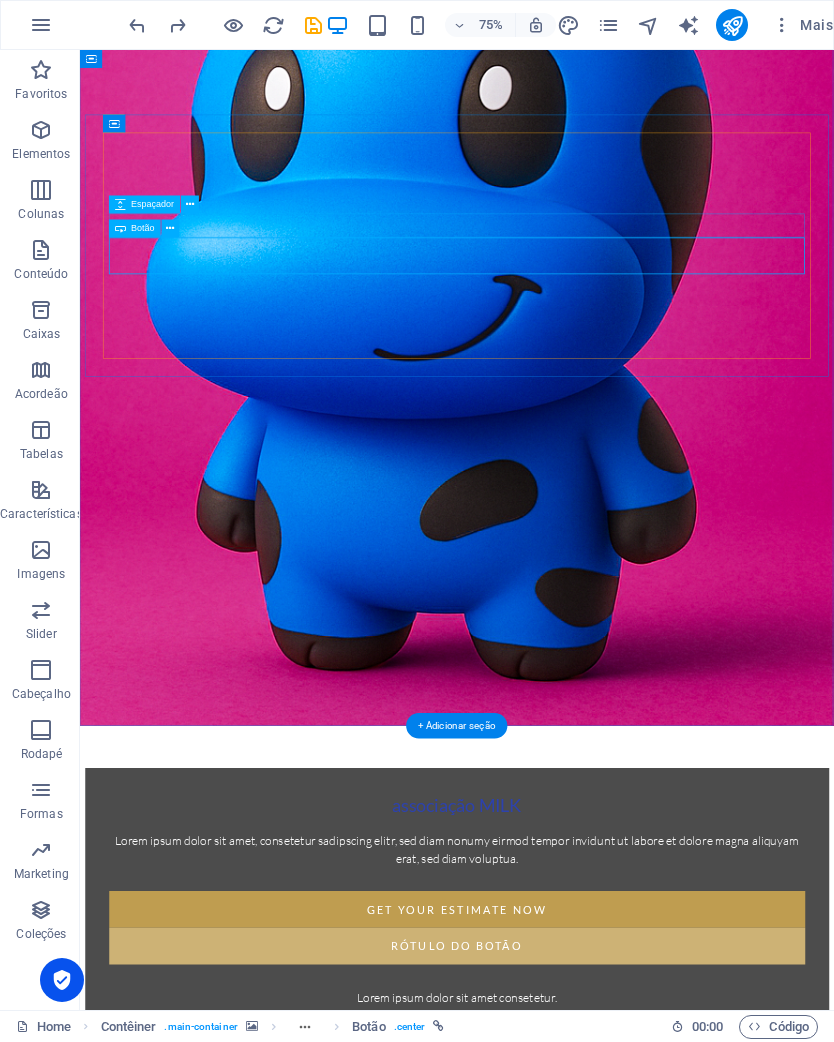 click at bounding box center (190, 205) 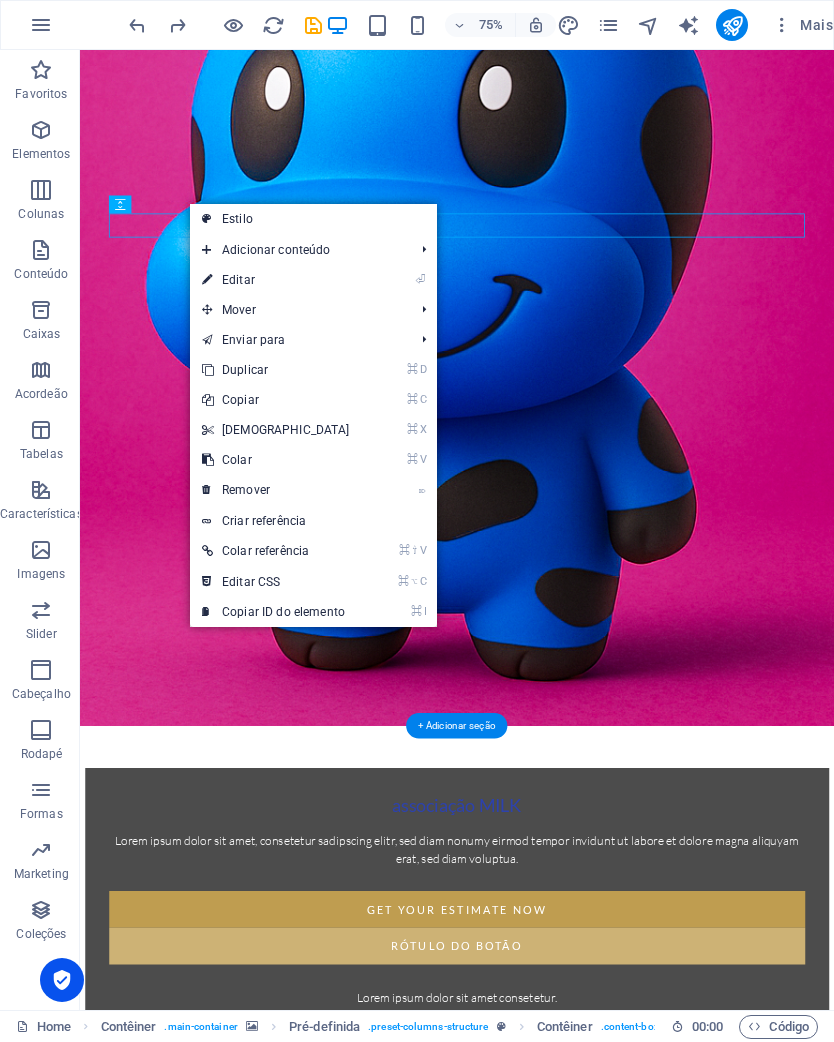 click on "⌦  Remover" at bounding box center [276, 490] 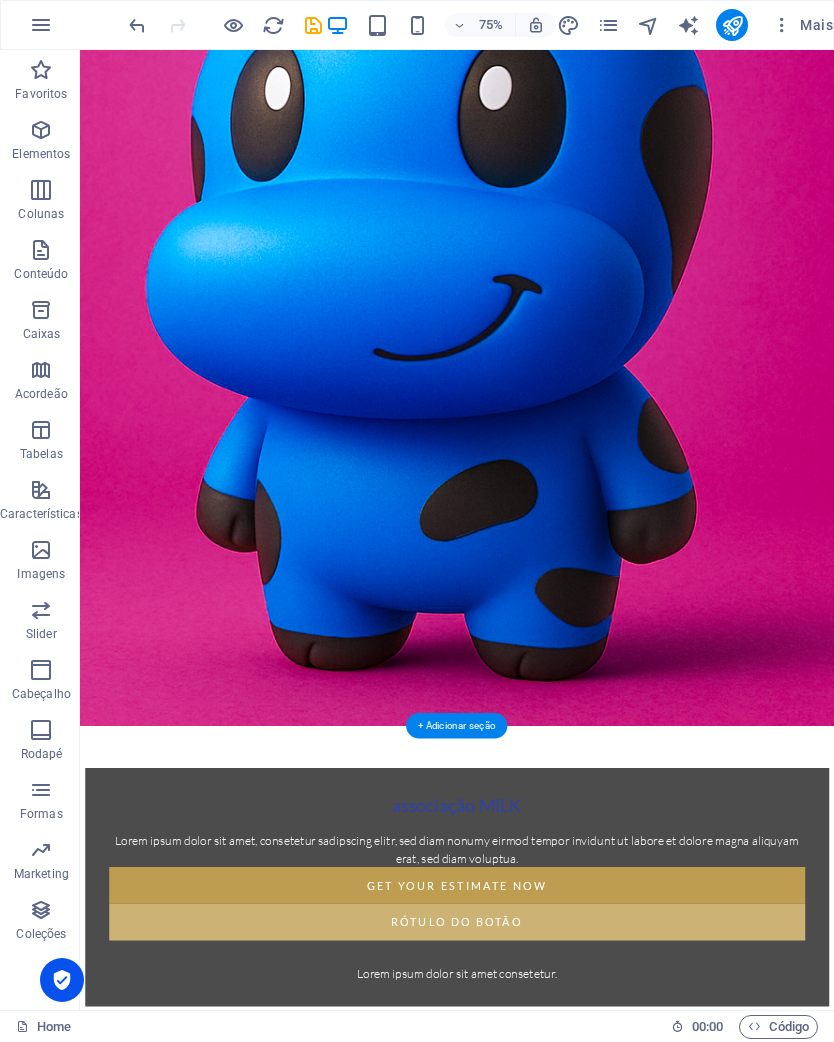 click on "Get your Estimate now" at bounding box center [583, 1163] 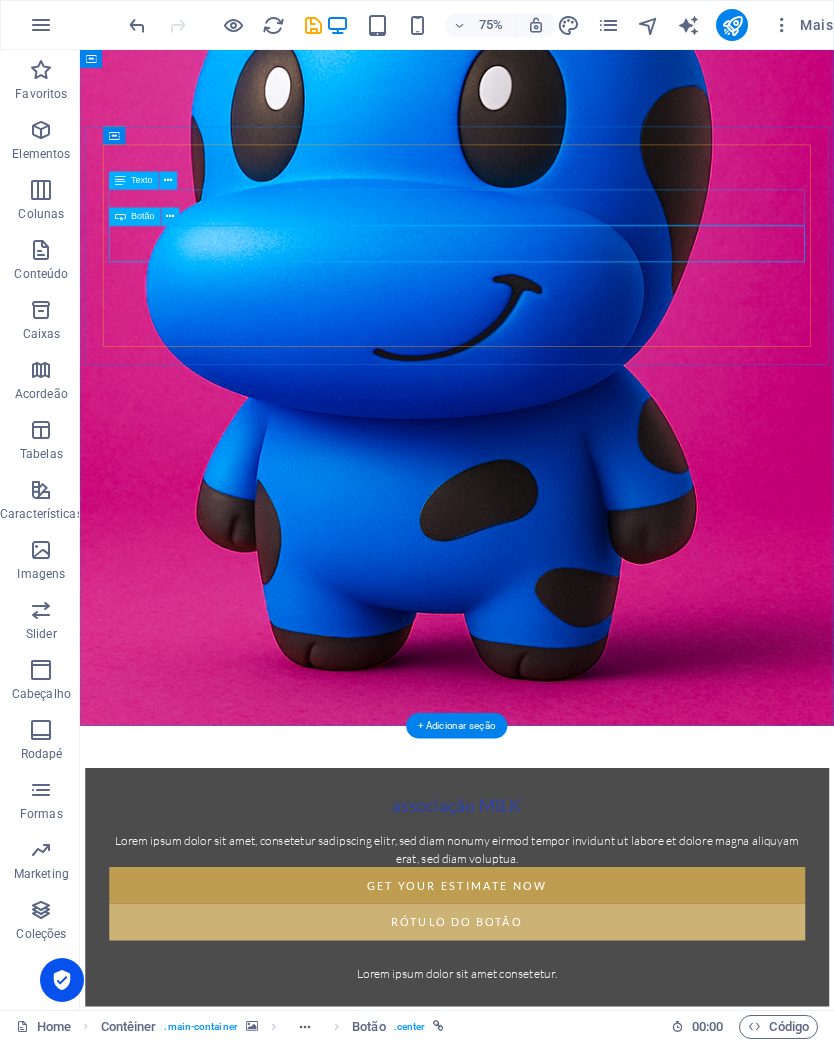click at bounding box center (169, 181) 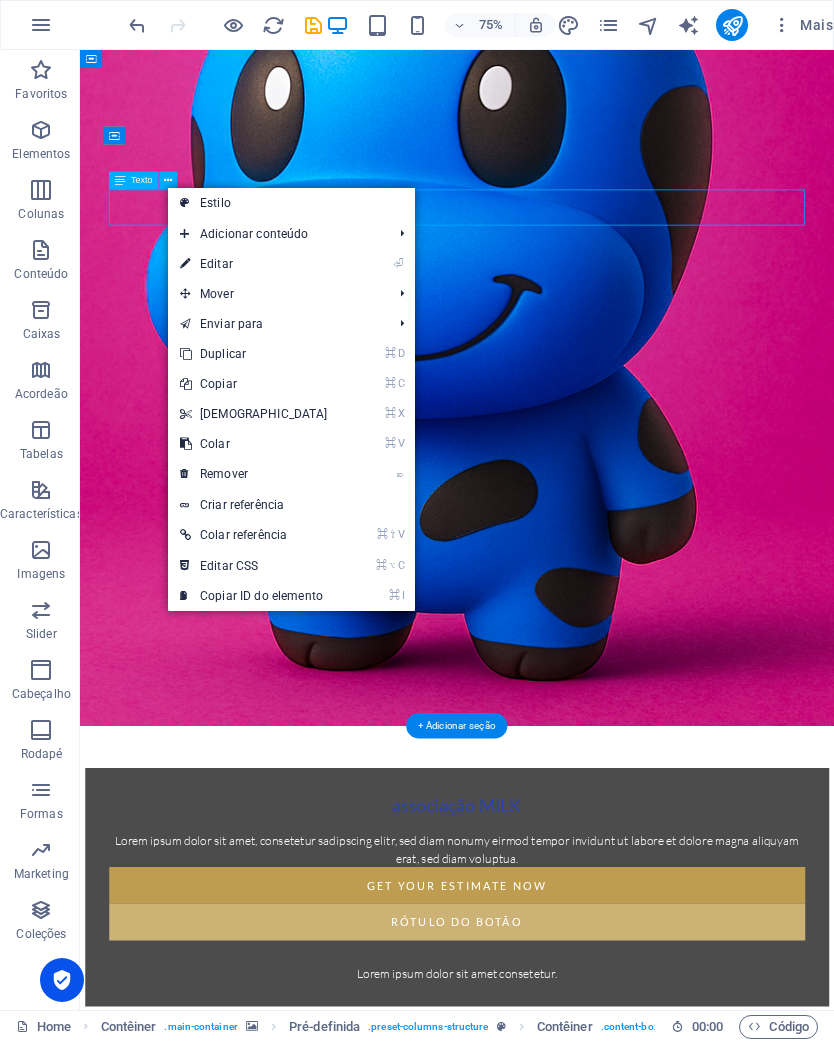 click on "⌦  Remover" at bounding box center [254, 474] 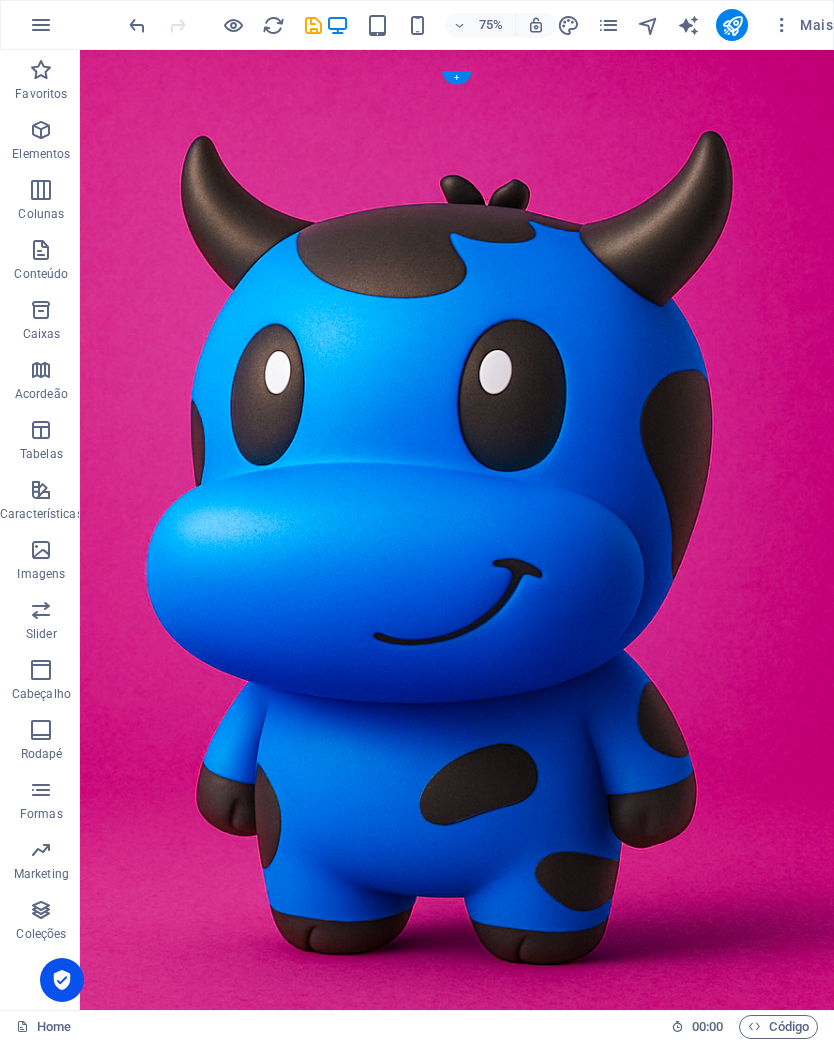 click at bounding box center [137, 25] 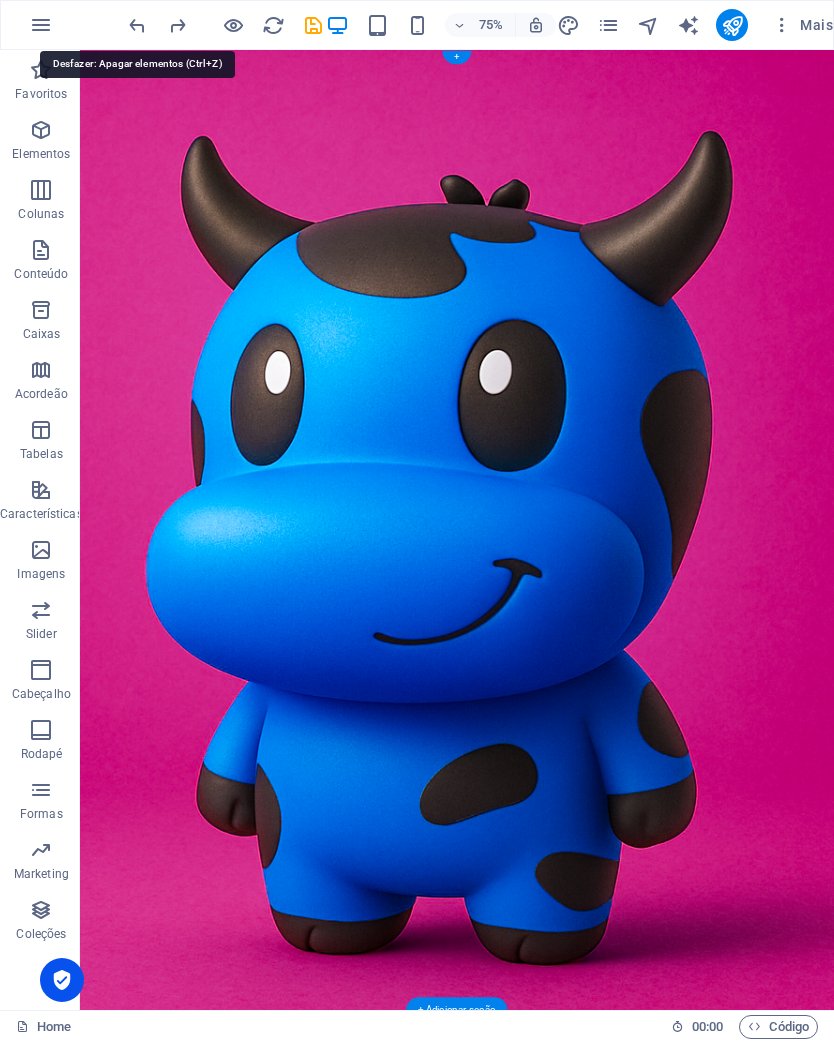 scroll, scrollTop: 0, scrollLeft: 0, axis: both 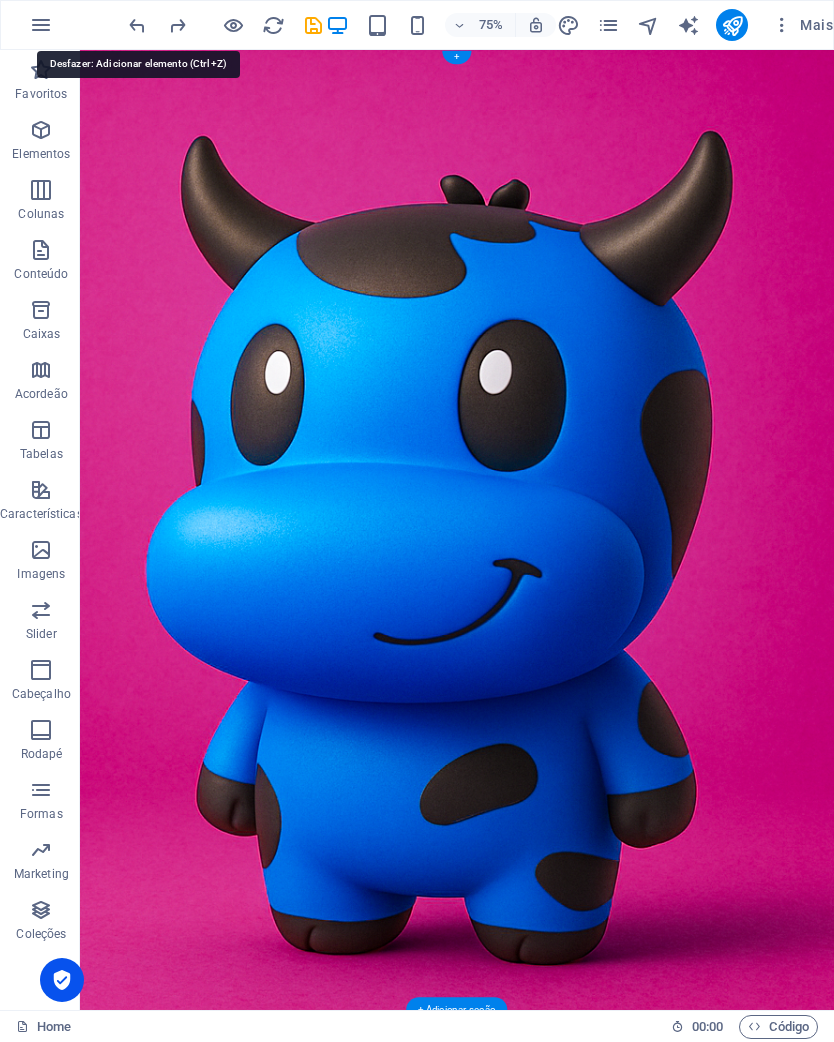 click on "75% Mais" at bounding box center (417, 25) 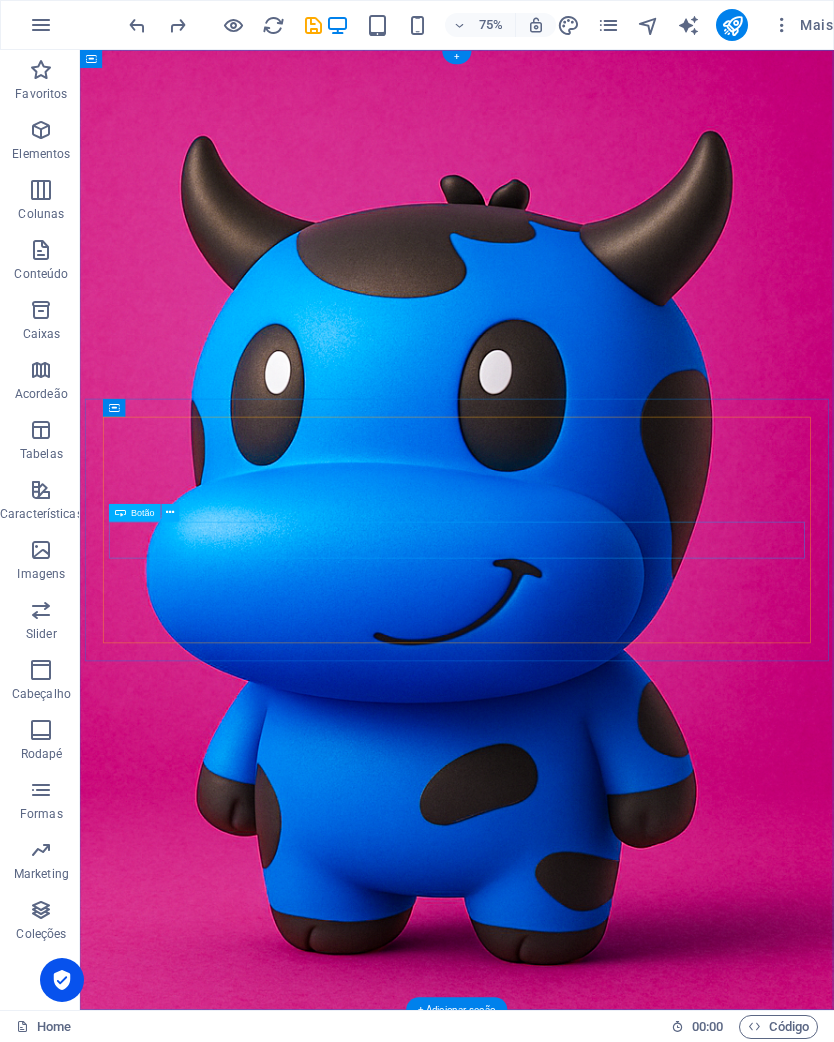 click on "Get your Estimate now" at bounding box center (583, 1574) 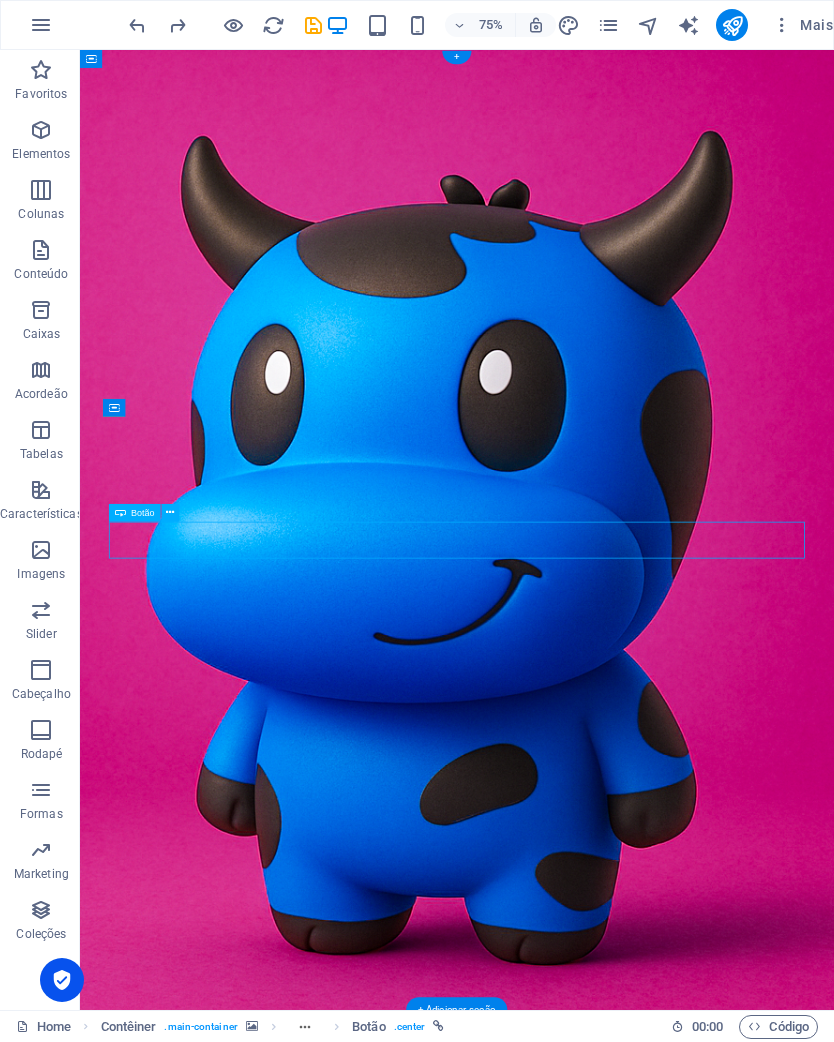 click on "Get your Estimate now" at bounding box center (583, 1574) 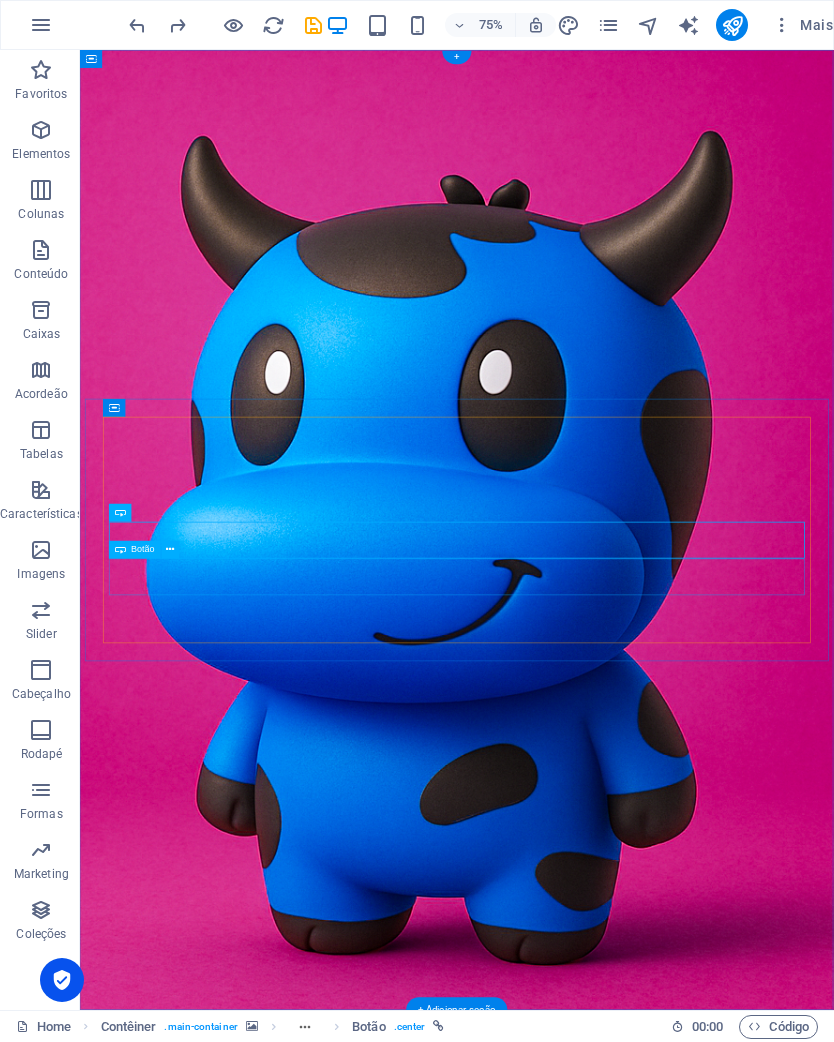 click on "Rótulo do botão" at bounding box center [583, 1623] 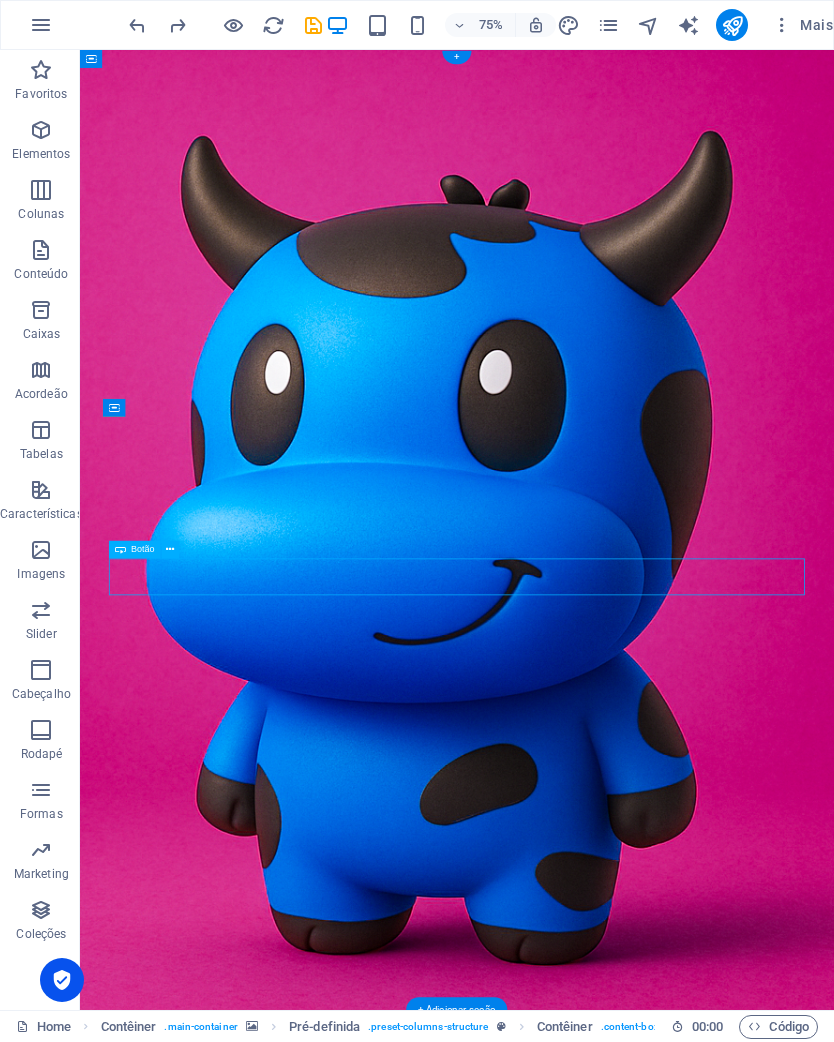 click on "Rótulo do botão" at bounding box center [583, 1623] 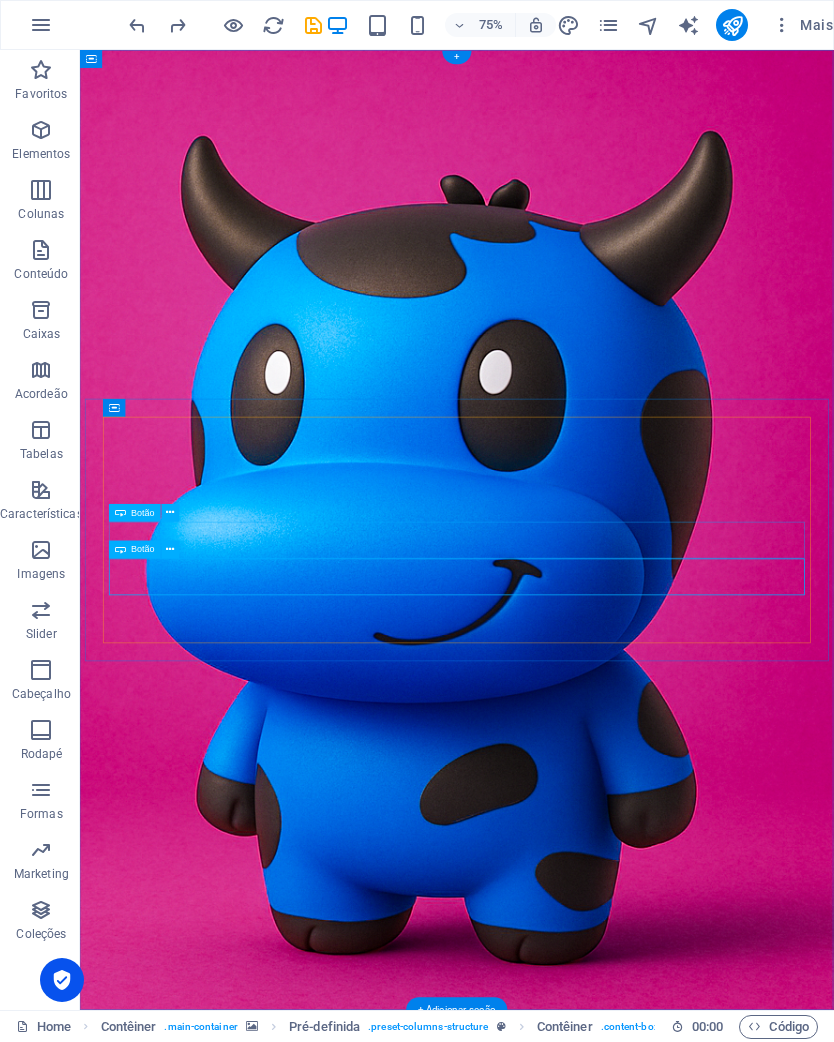 click at bounding box center [171, 513] 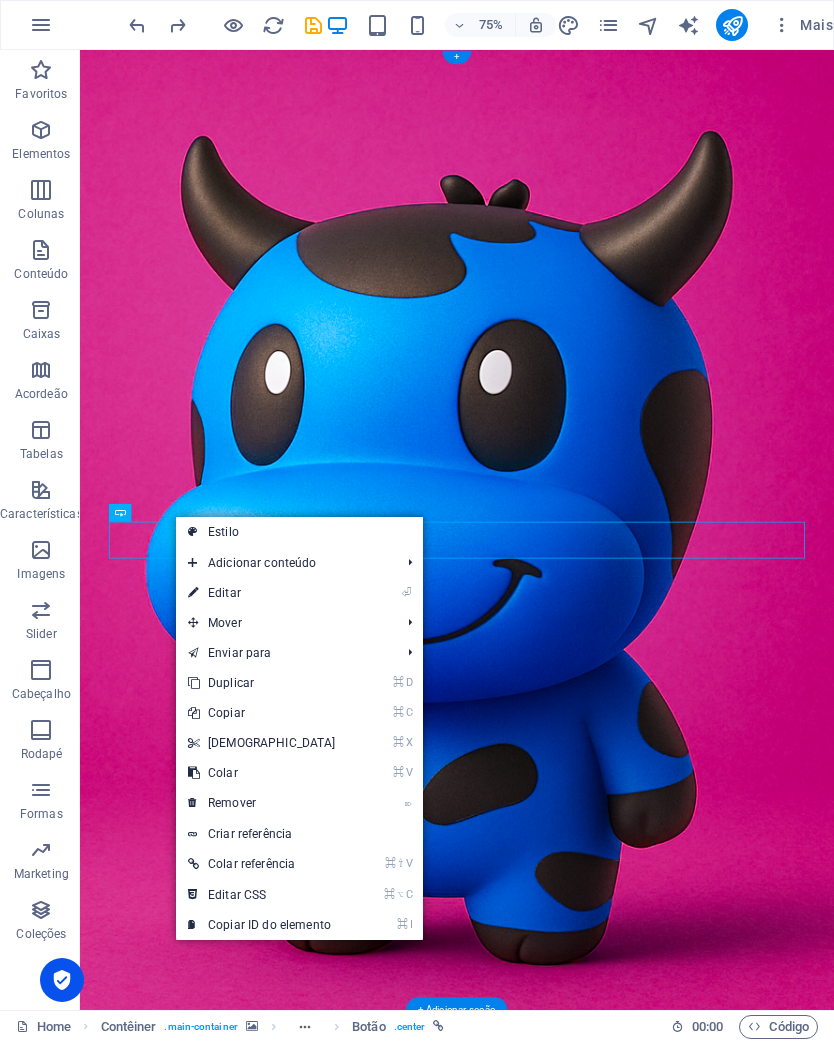 click on "⌦  Remover" at bounding box center [262, 803] 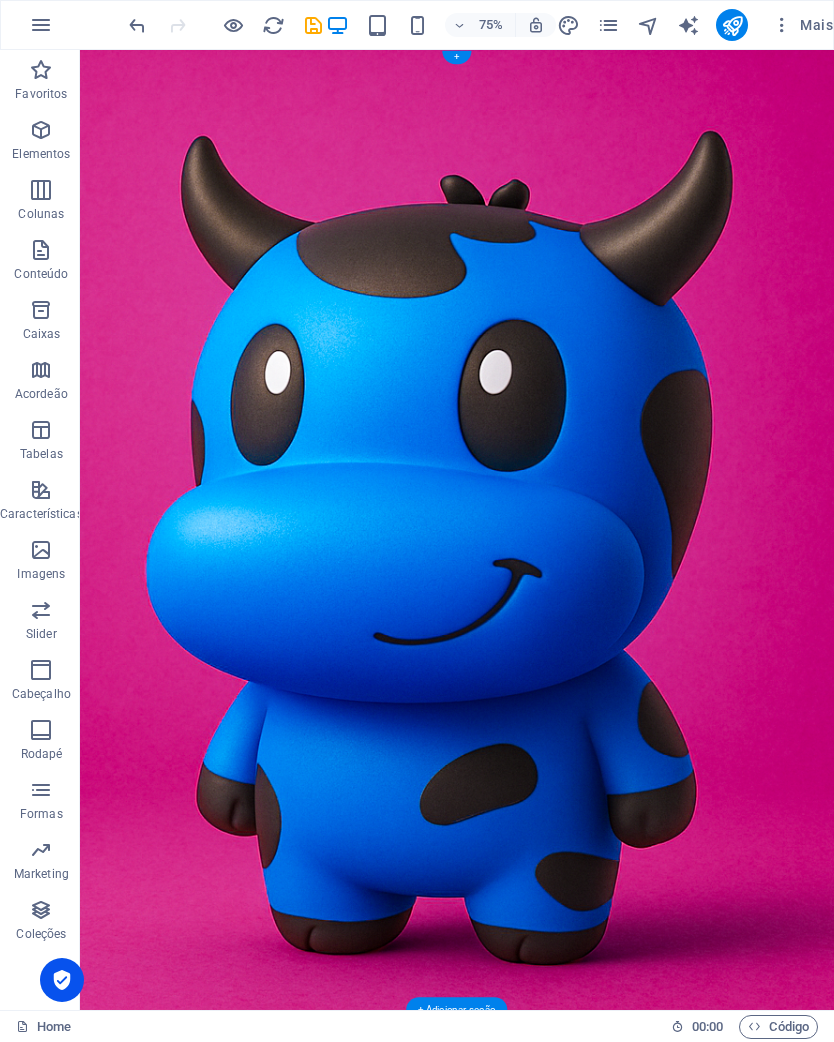 click on "Rótulo do botão" at bounding box center (583, 1574) 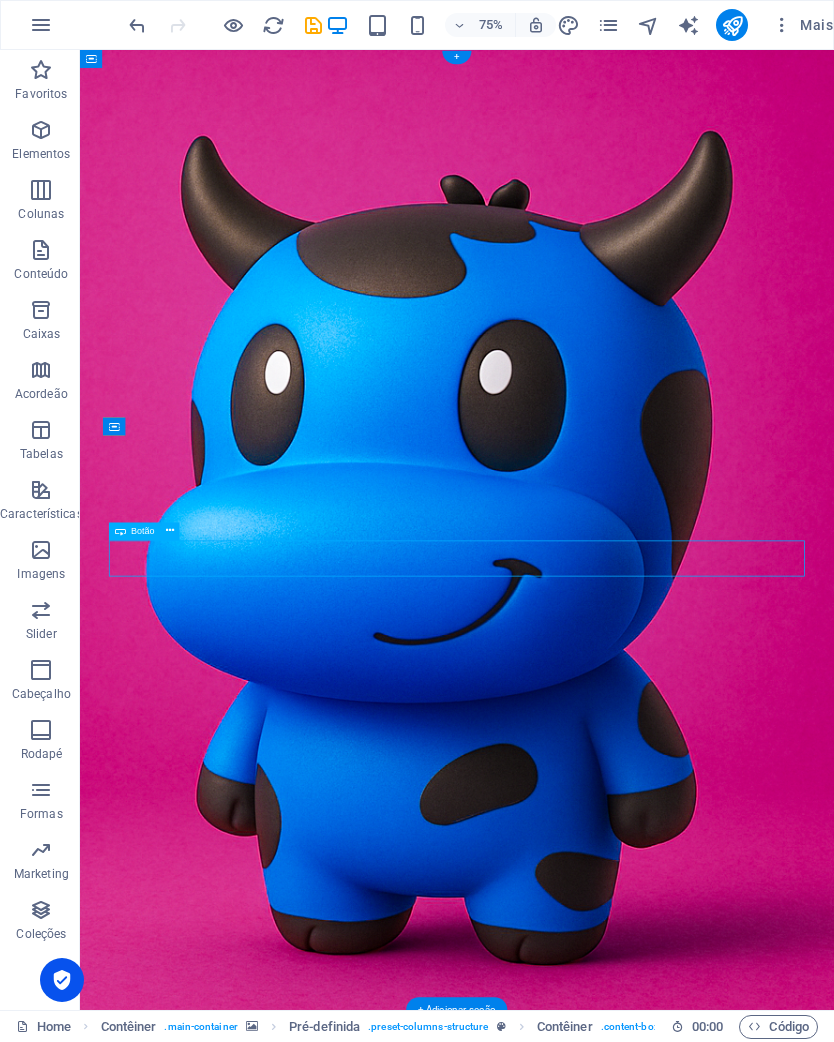 click at bounding box center (583, 1534) 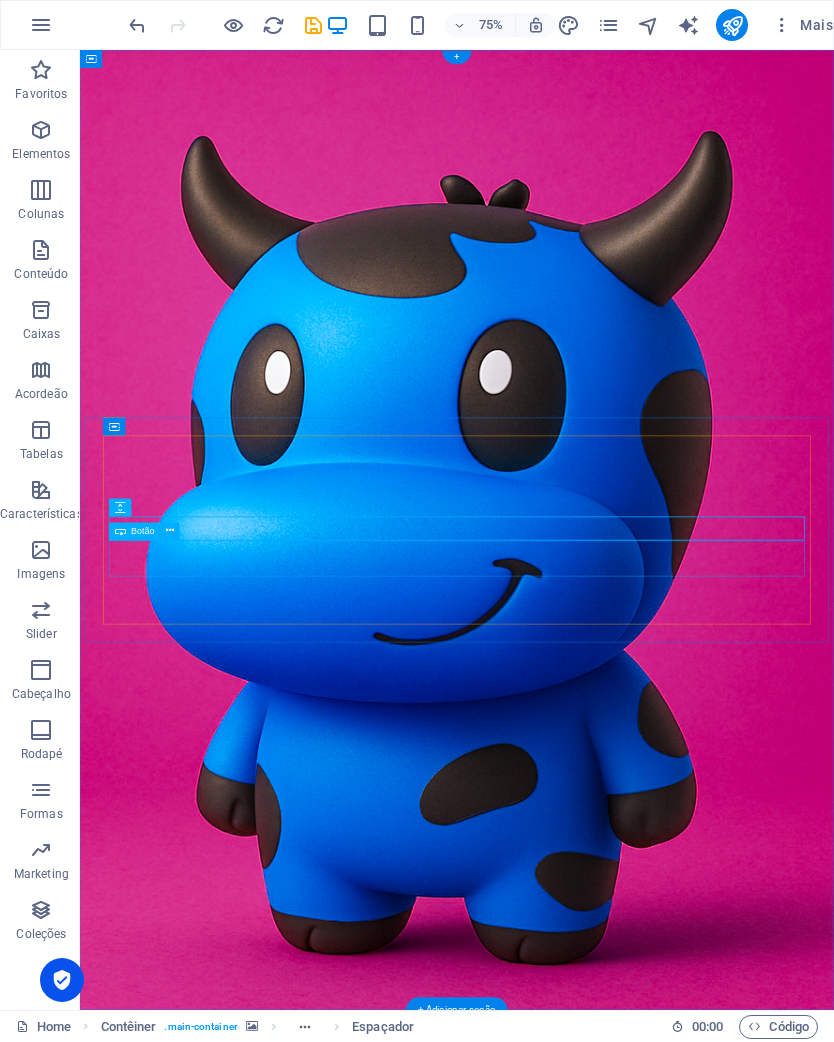 click on "Rótulo do botão" at bounding box center (583, 1574) 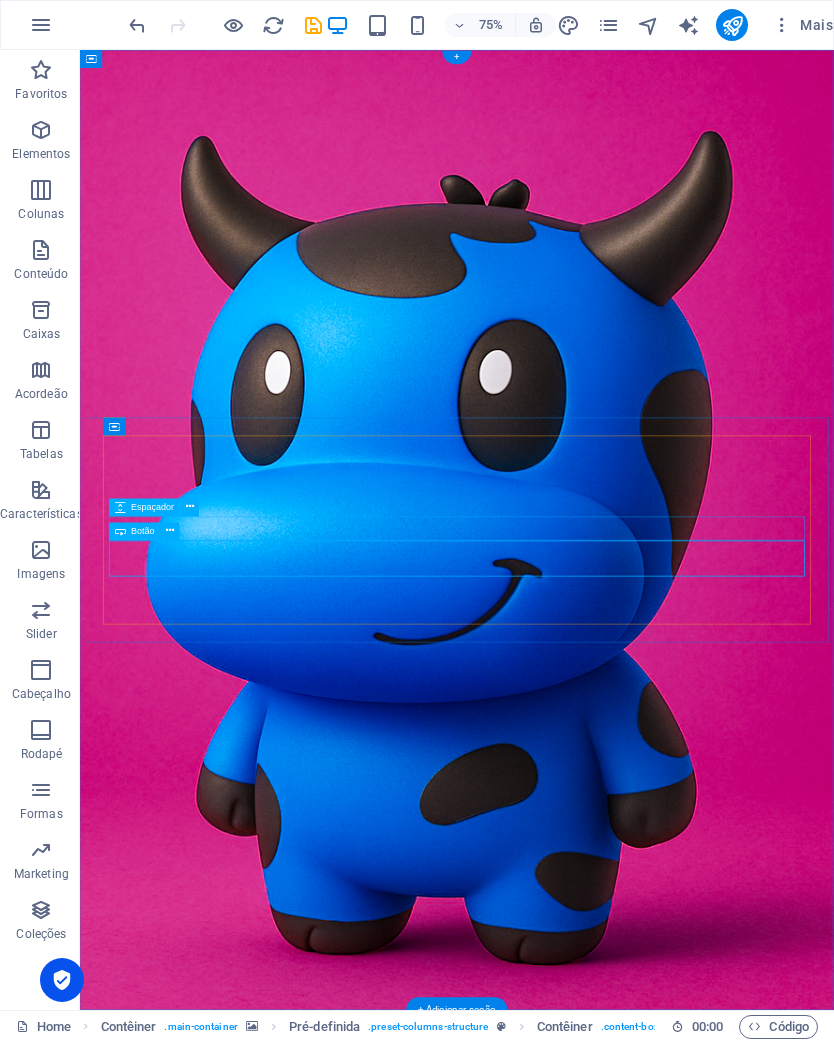 click on "Rótulo do botão" at bounding box center (583, 1574) 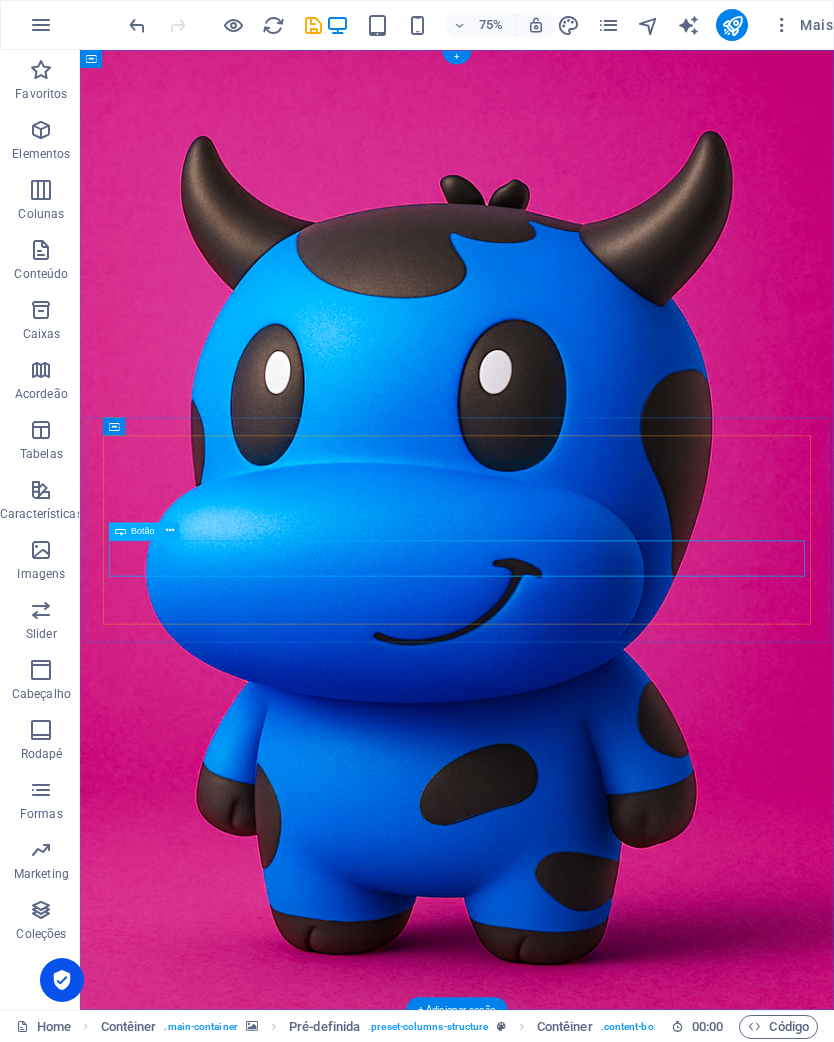 click on "Rótulo do botão" at bounding box center (583, 1574) 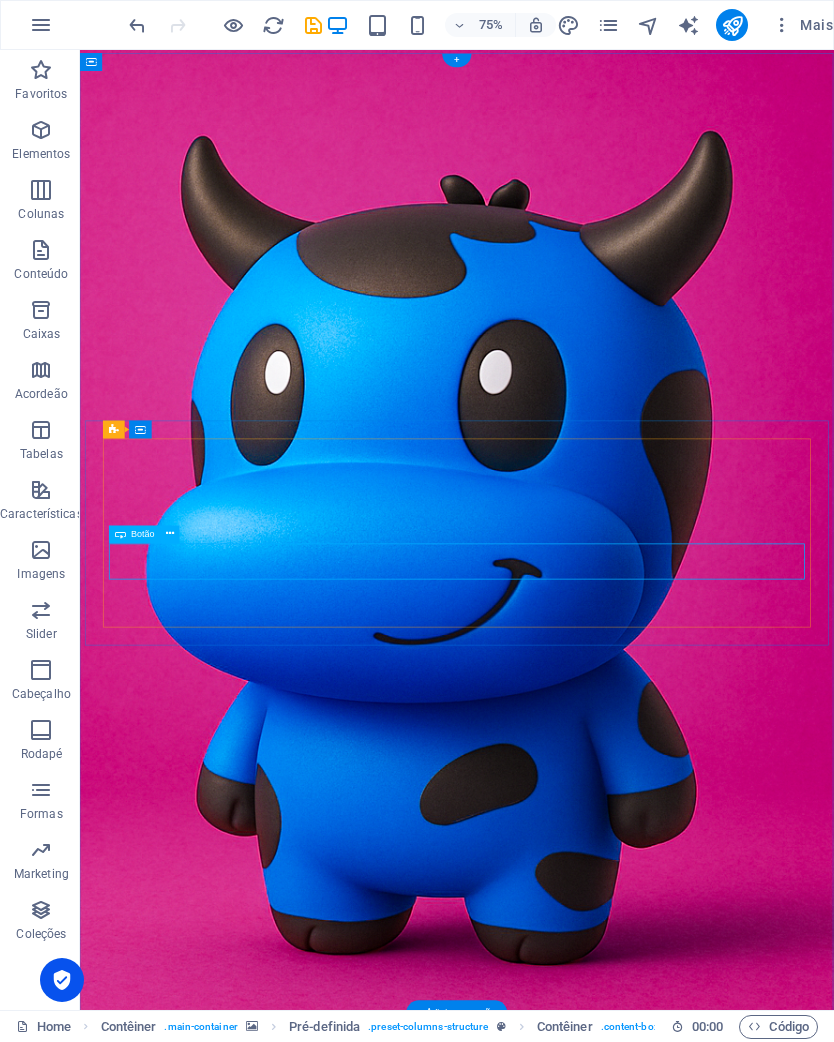 scroll, scrollTop: 1, scrollLeft: 0, axis: vertical 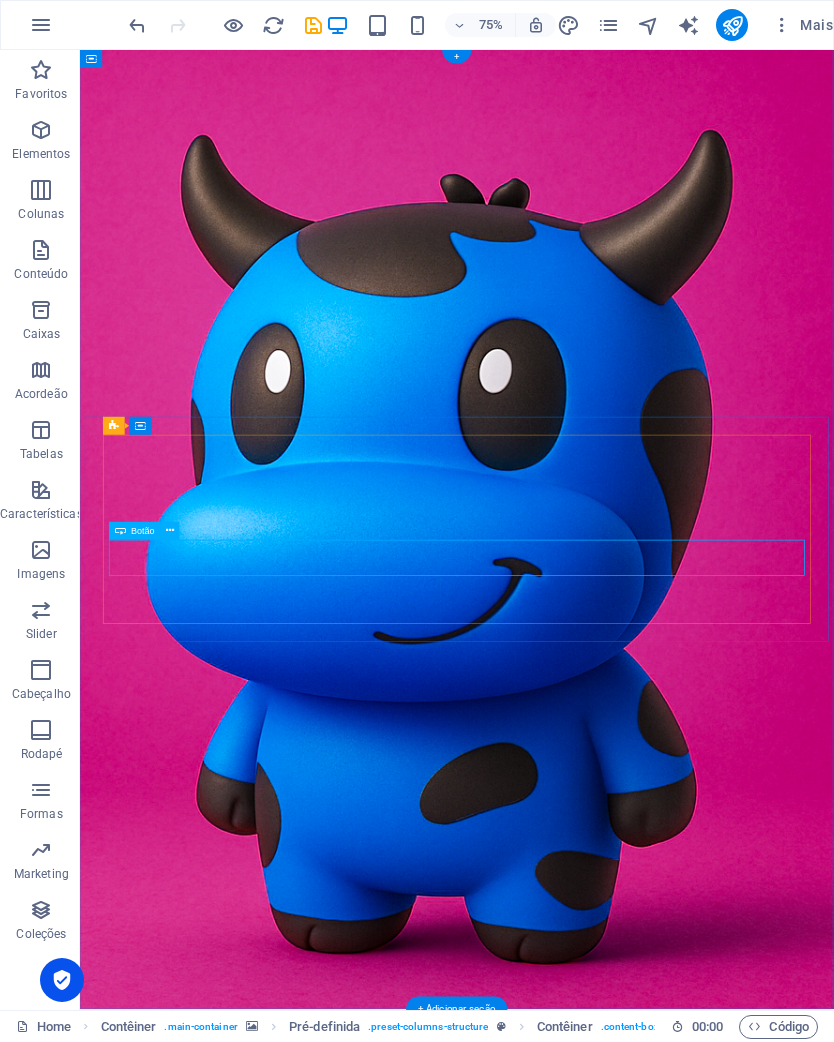 click on "Rótulo do botão" at bounding box center [583, 1573] 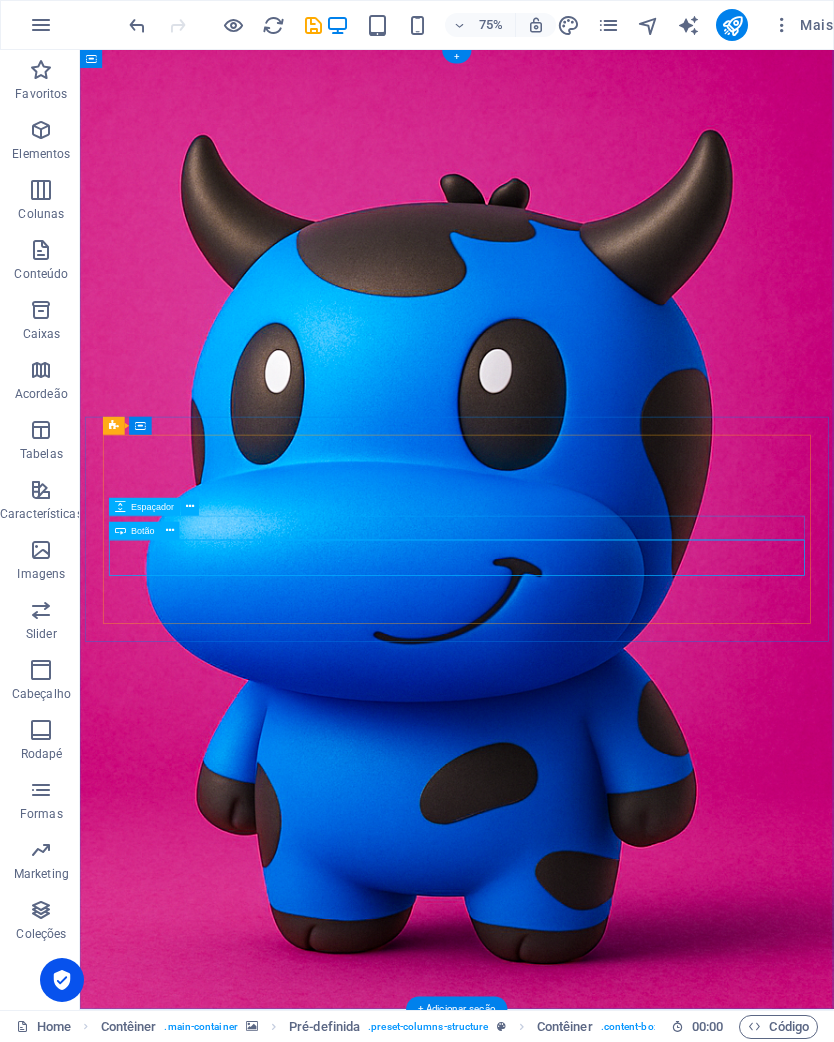 click at bounding box center (171, 531) 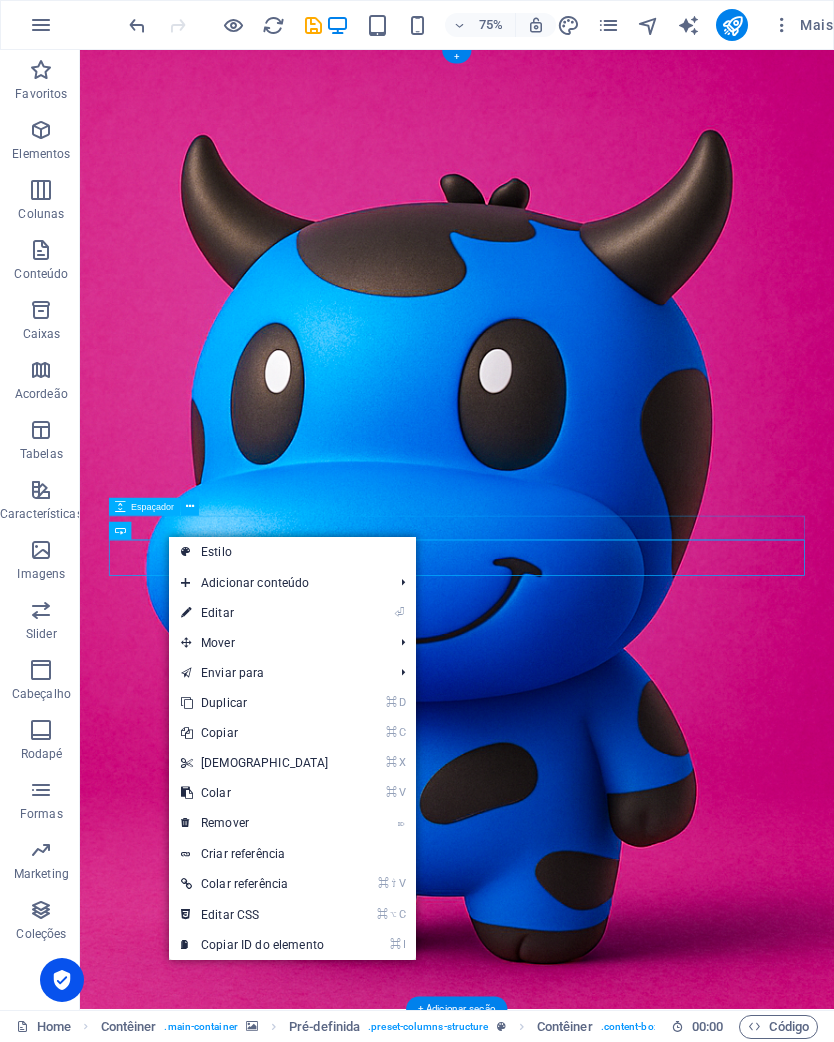 click on "Estilo" at bounding box center (292, 552) 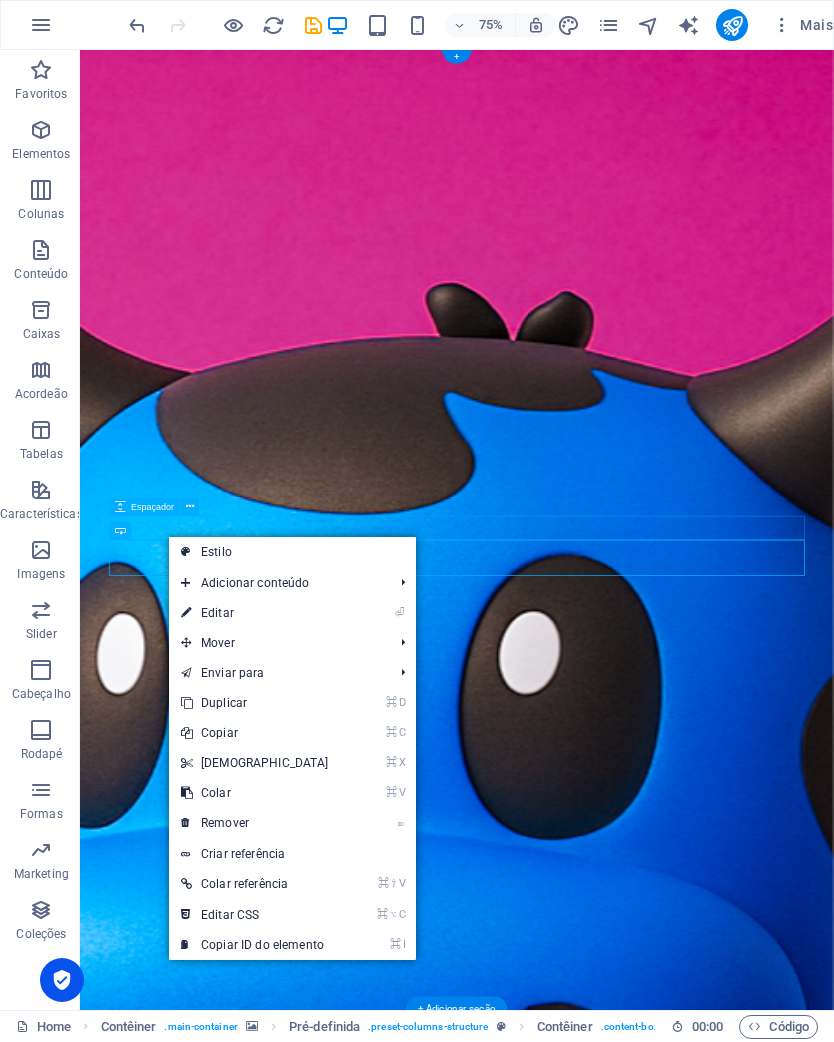 select on "px" 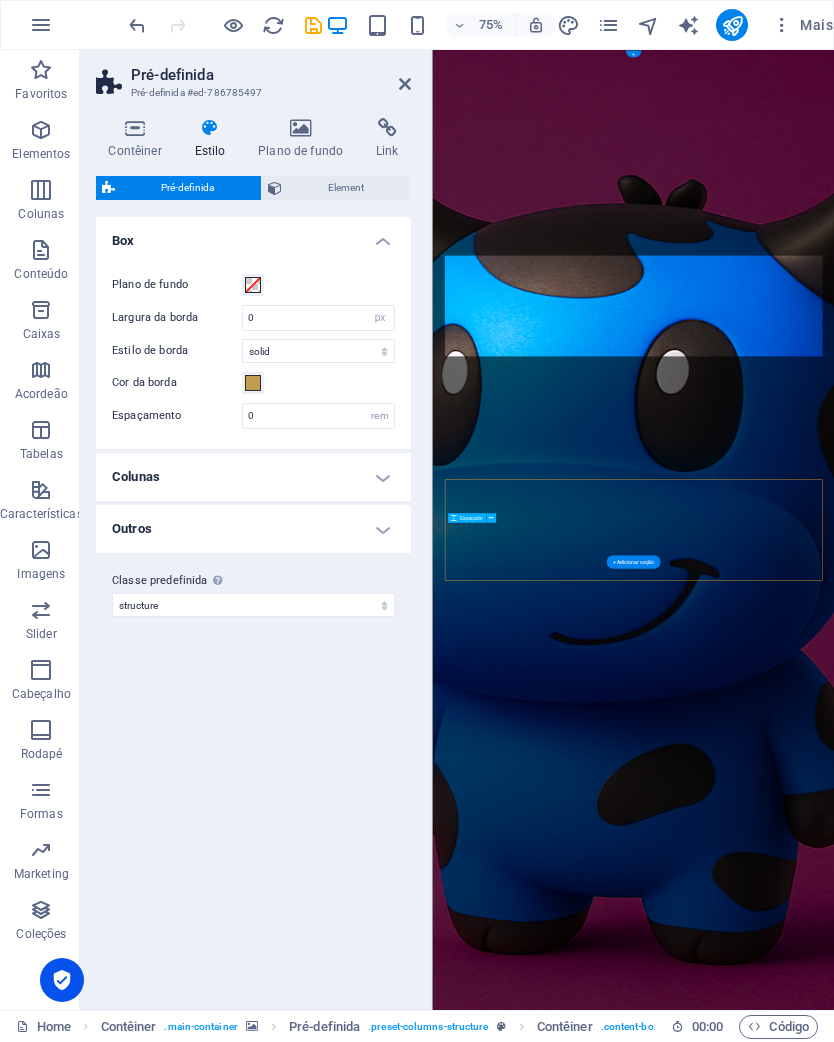 scroll, scrollTop: 0, scrollLeft: 0, axis: both 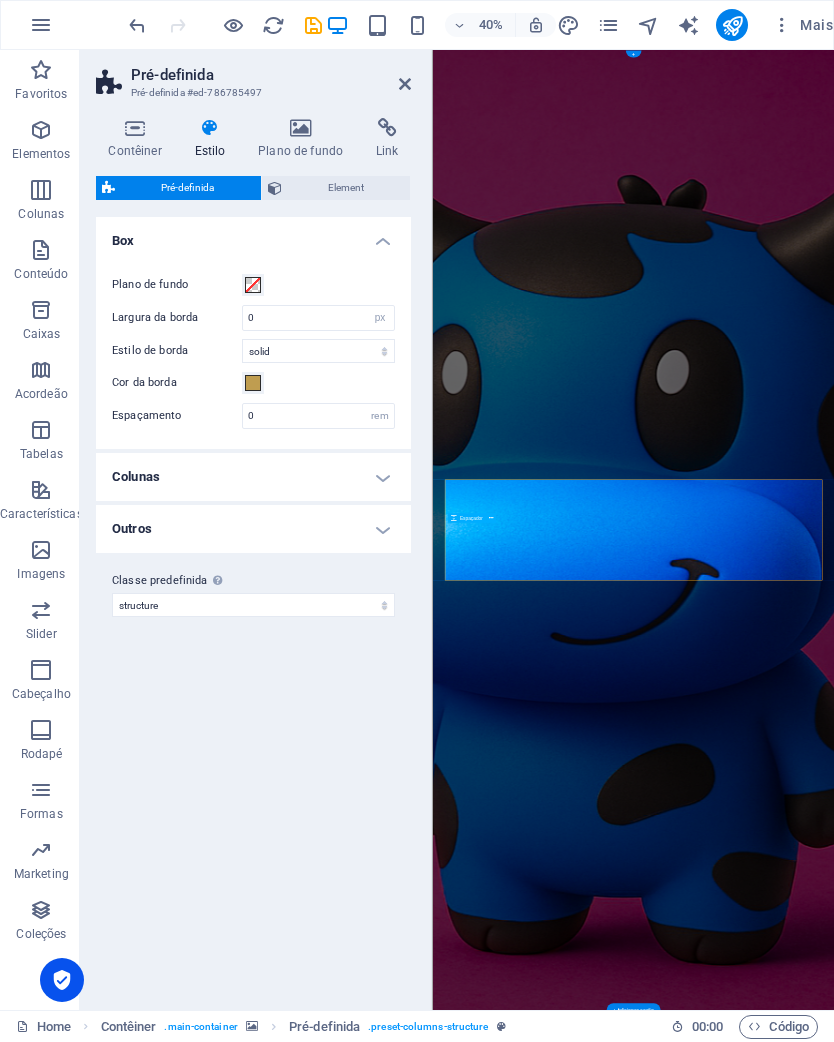 click at bounding box center [135, 128] 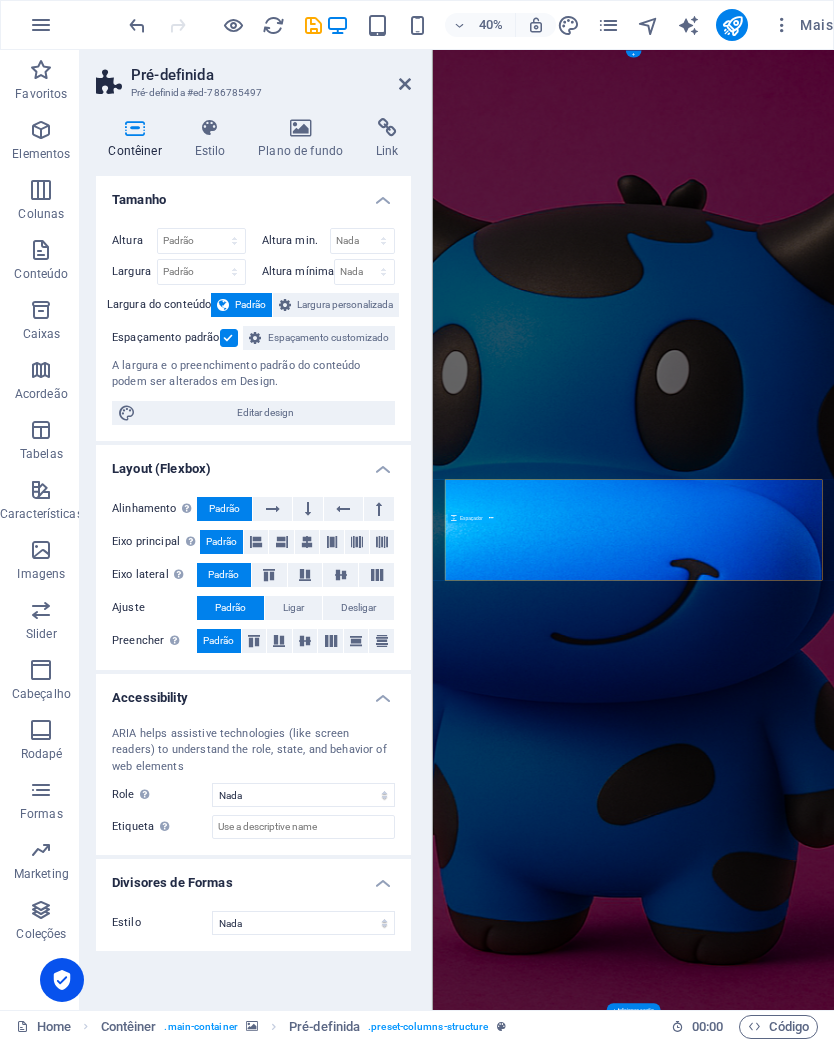 click on "Editar design" at bounding box center (265, 413) 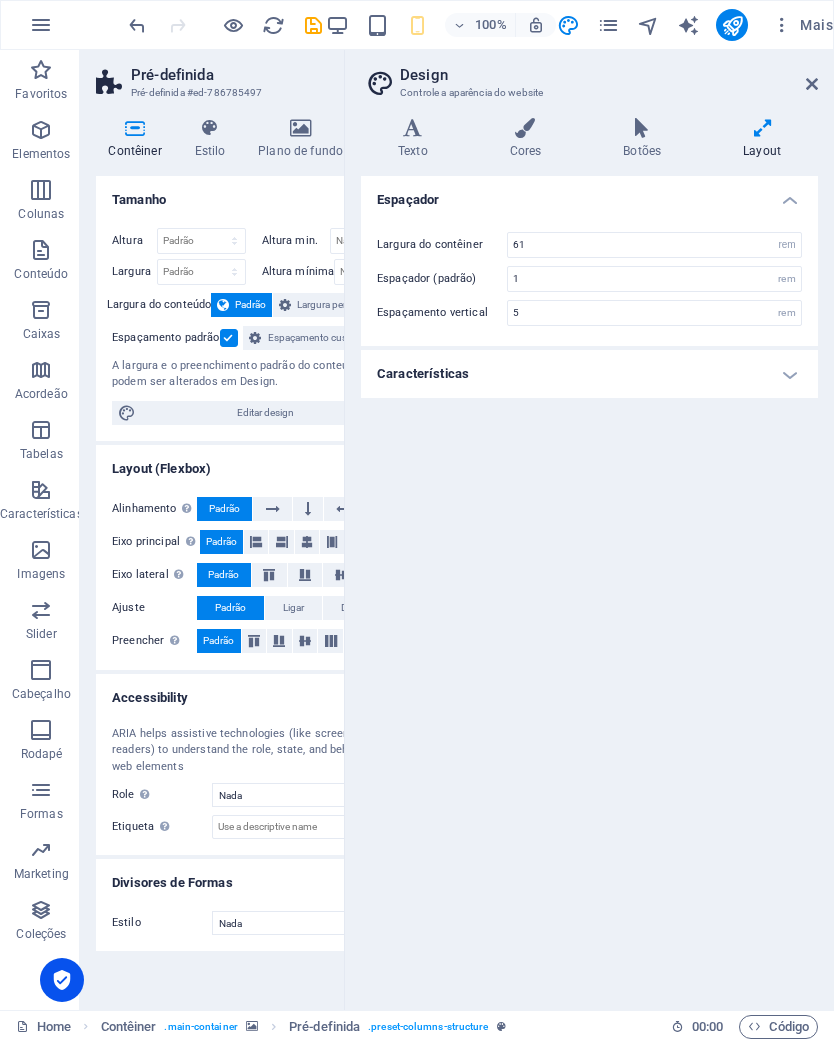 type on "4" 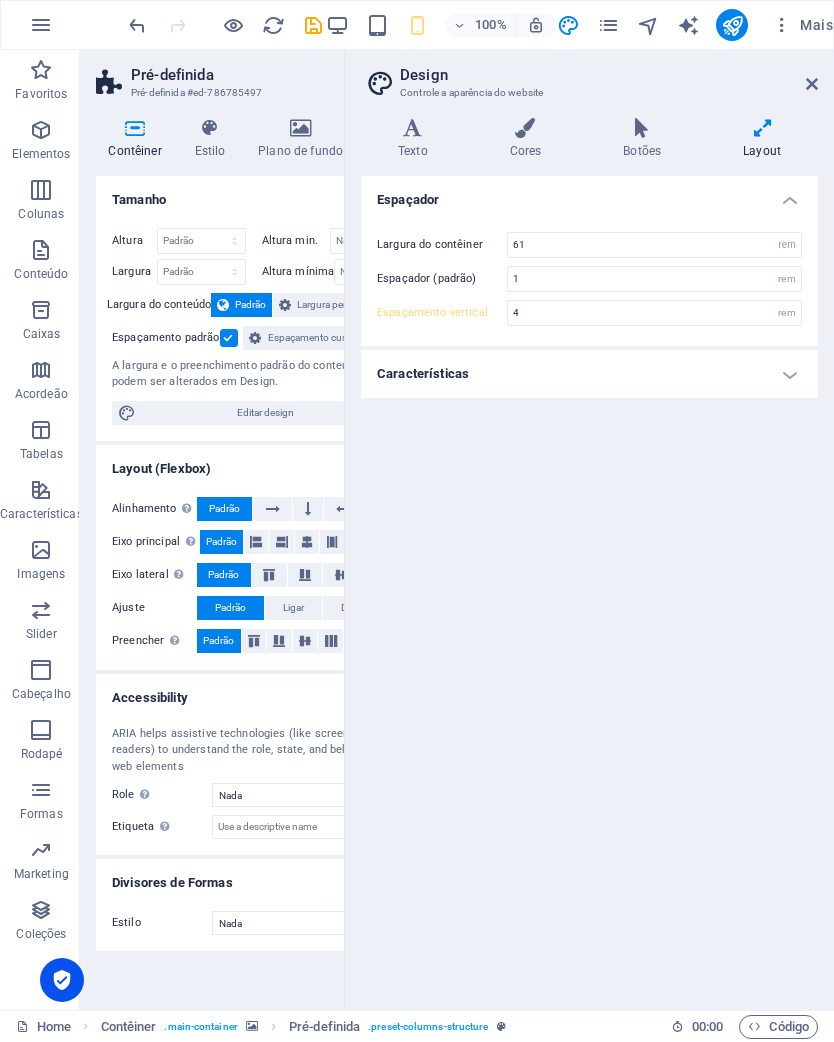 click on "Botões" at bounding box center [646, 139] 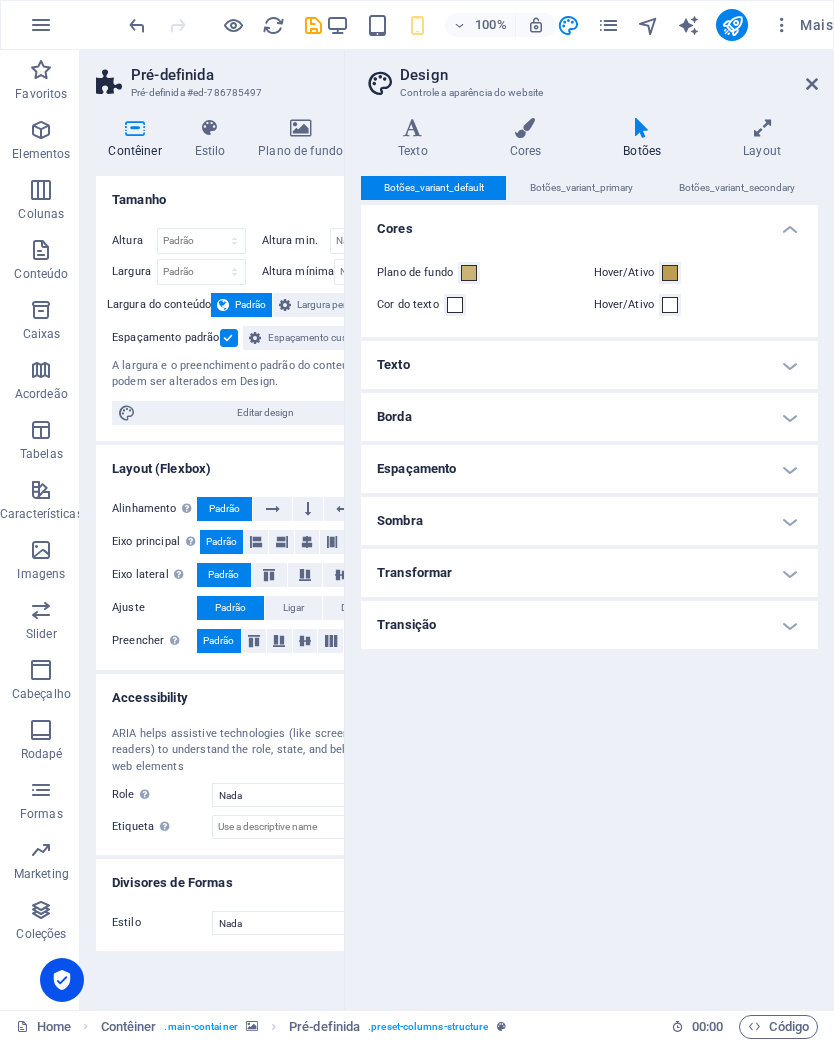 click at bounding box center [812, 84] 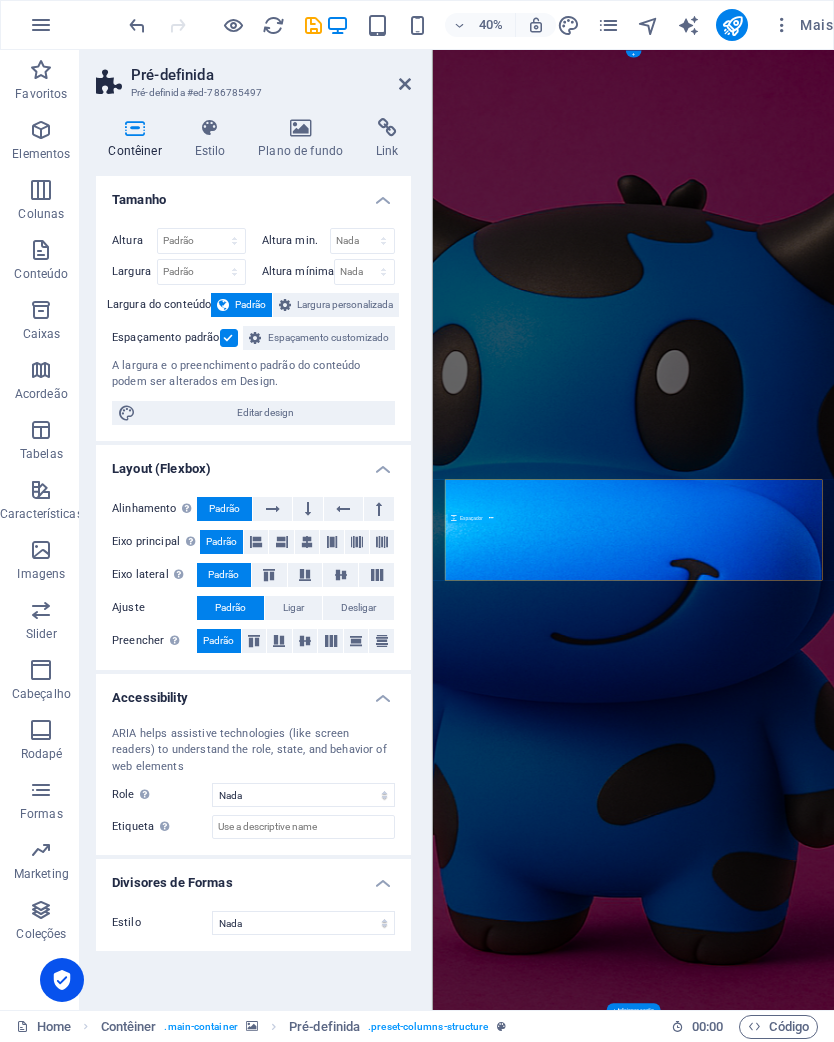 click on "Pré-definida" at bounding box center [271, 75] 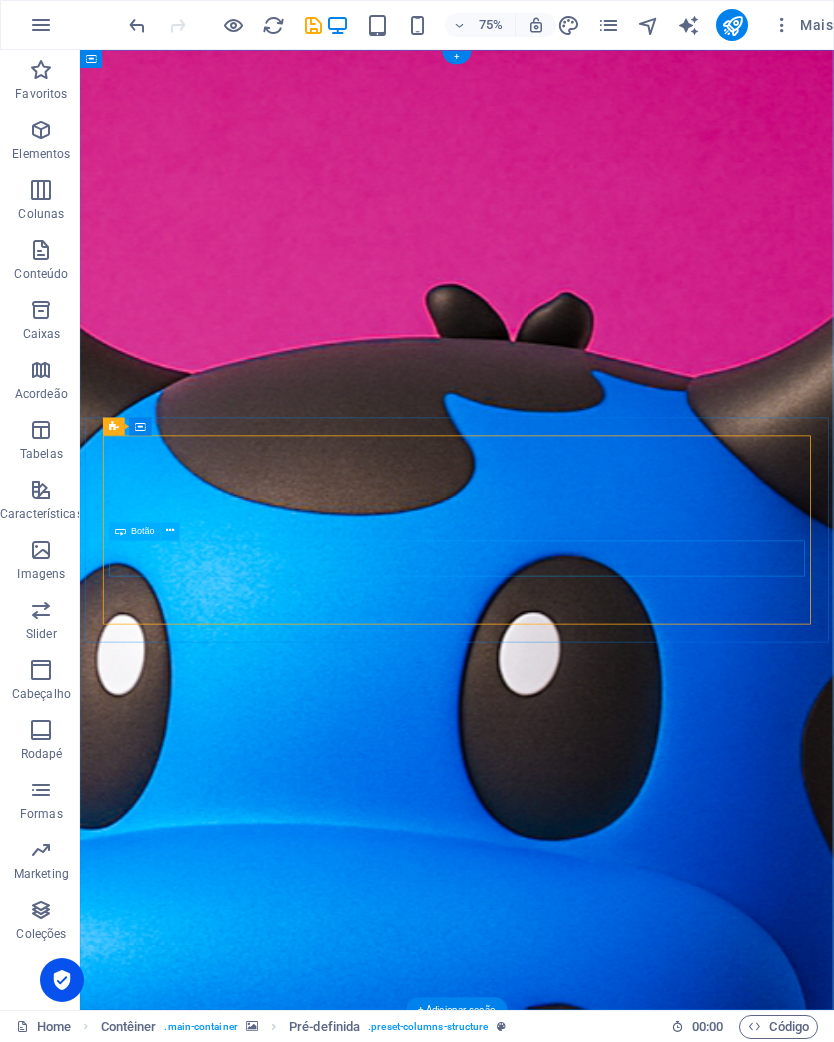 click on "Rótulo do botão" at bounding box center (583, 2694) 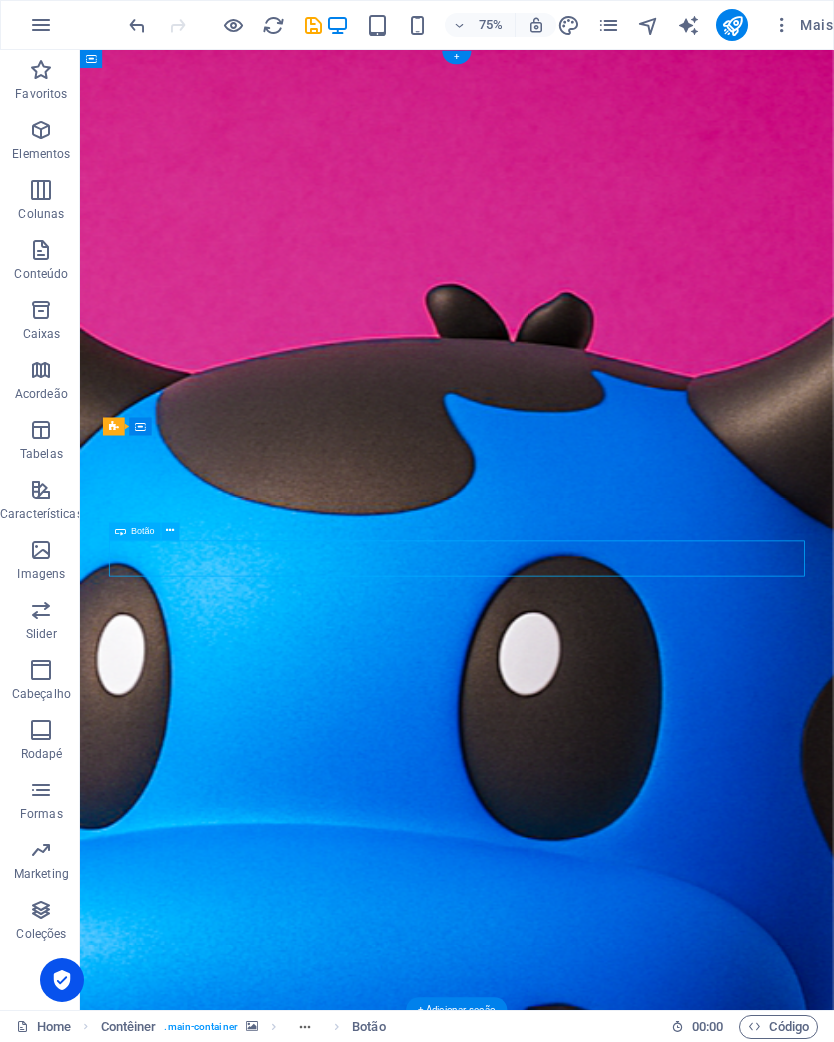 click on "Rótulo do botão" at bounding box center (583, 2694) 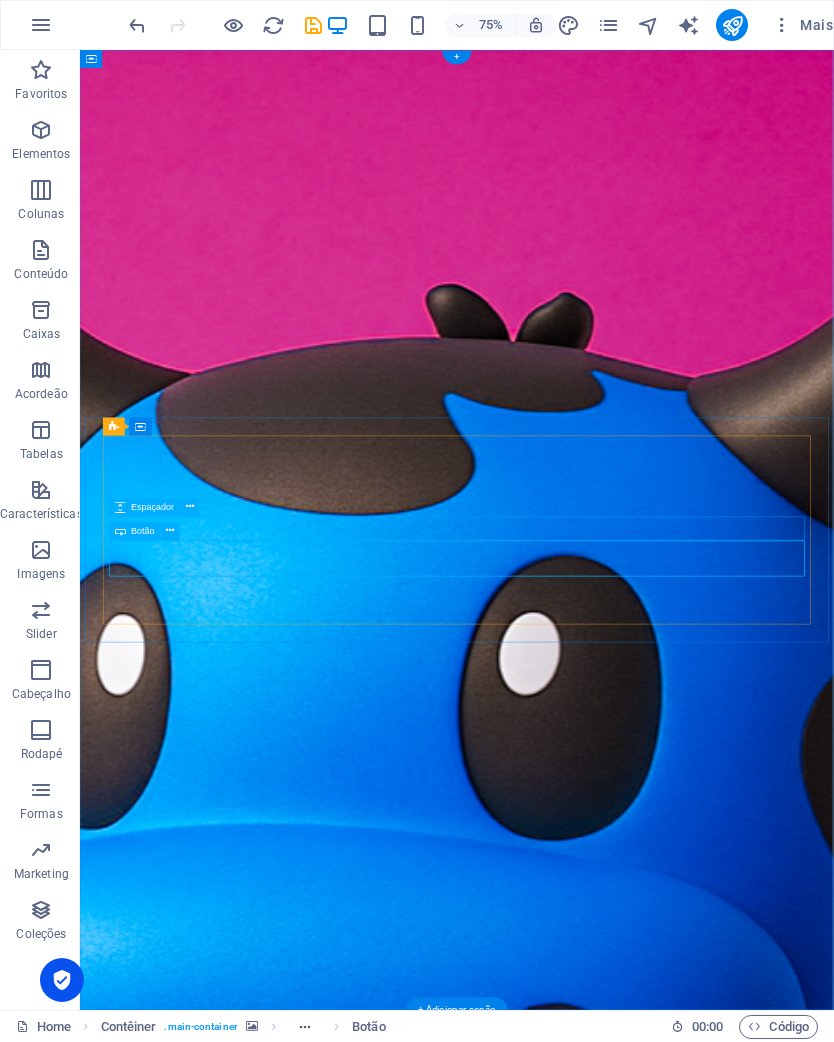 click at bounding box center (190, 507) 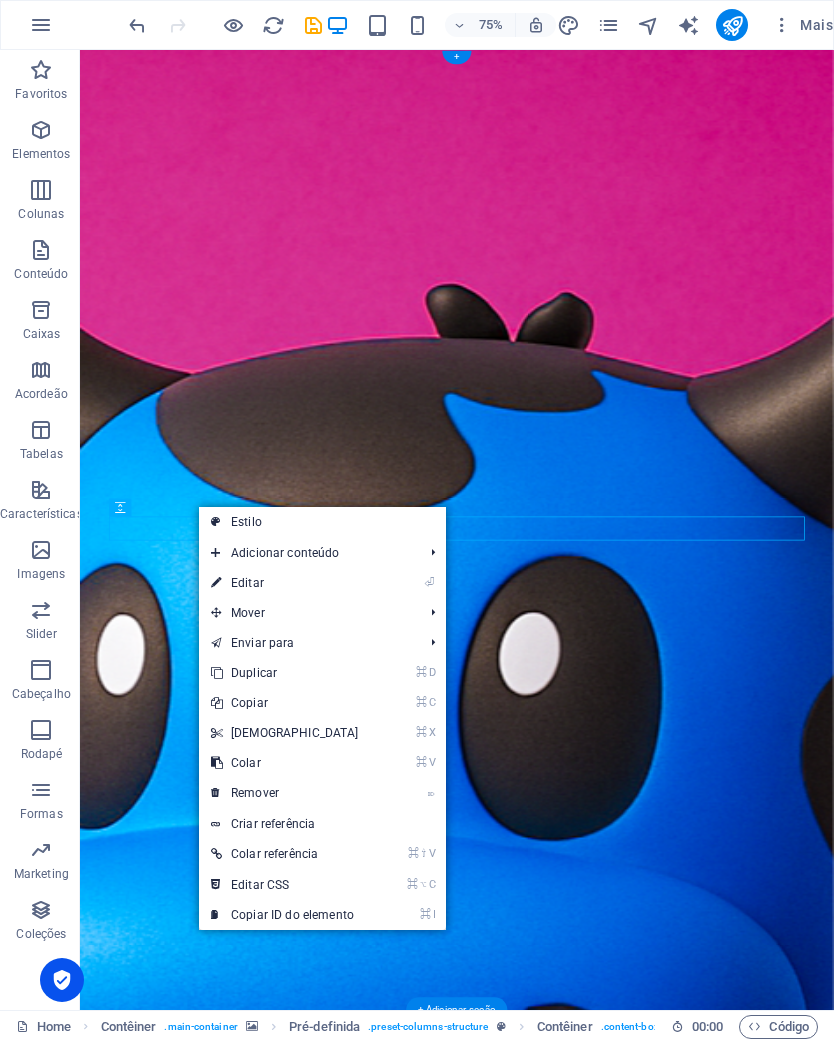 click on "⌦  Remover" at bounding box center [285, 793] 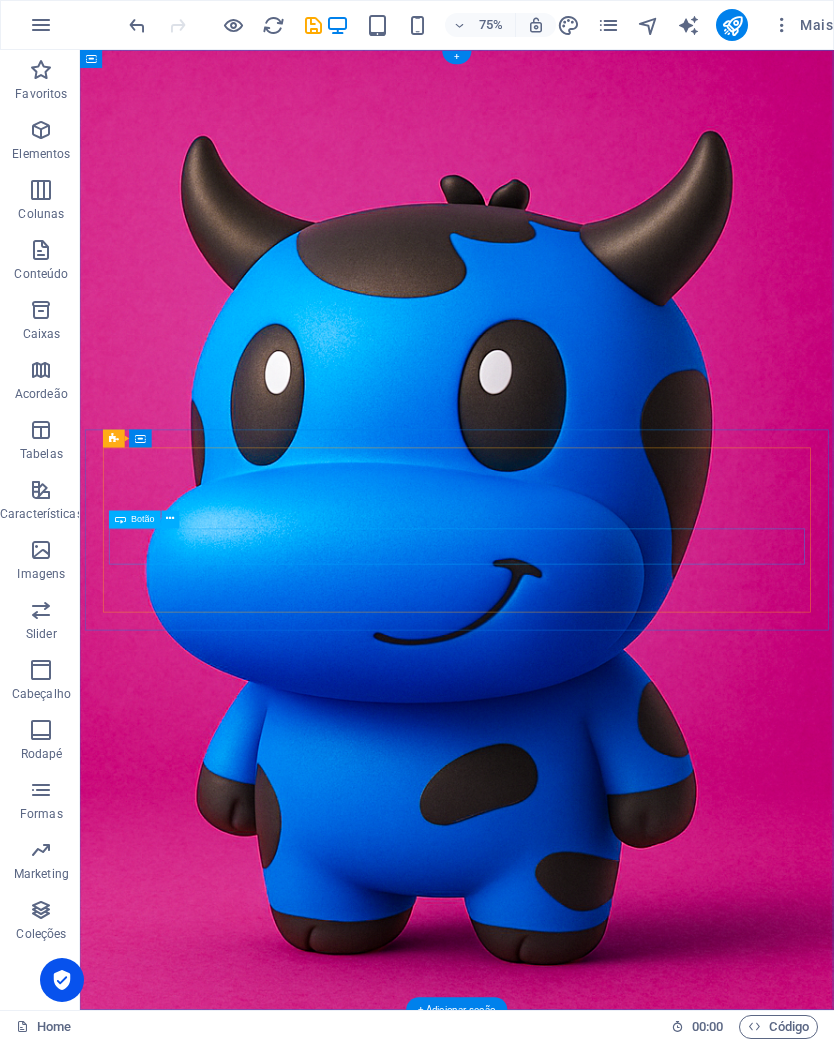 click on "Rótulo do botão" at bounding box center [583, 1542] 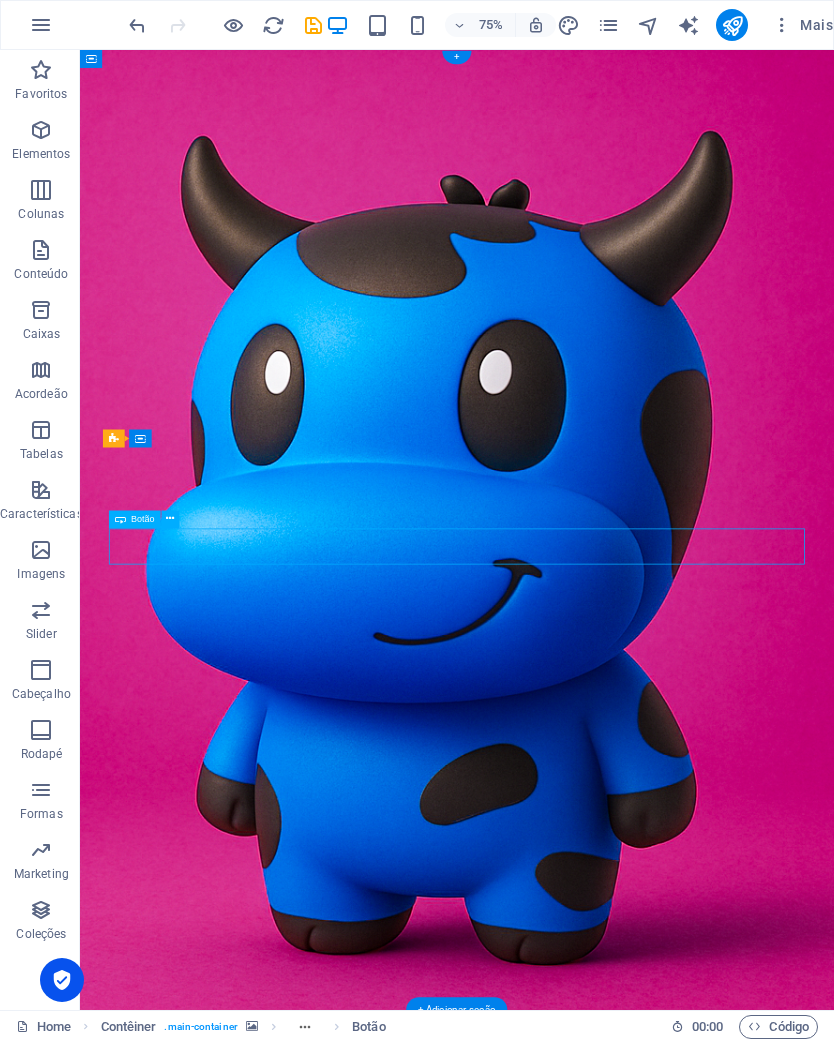 click on "Rótulo do botão" at bounding box center (583, 1542) 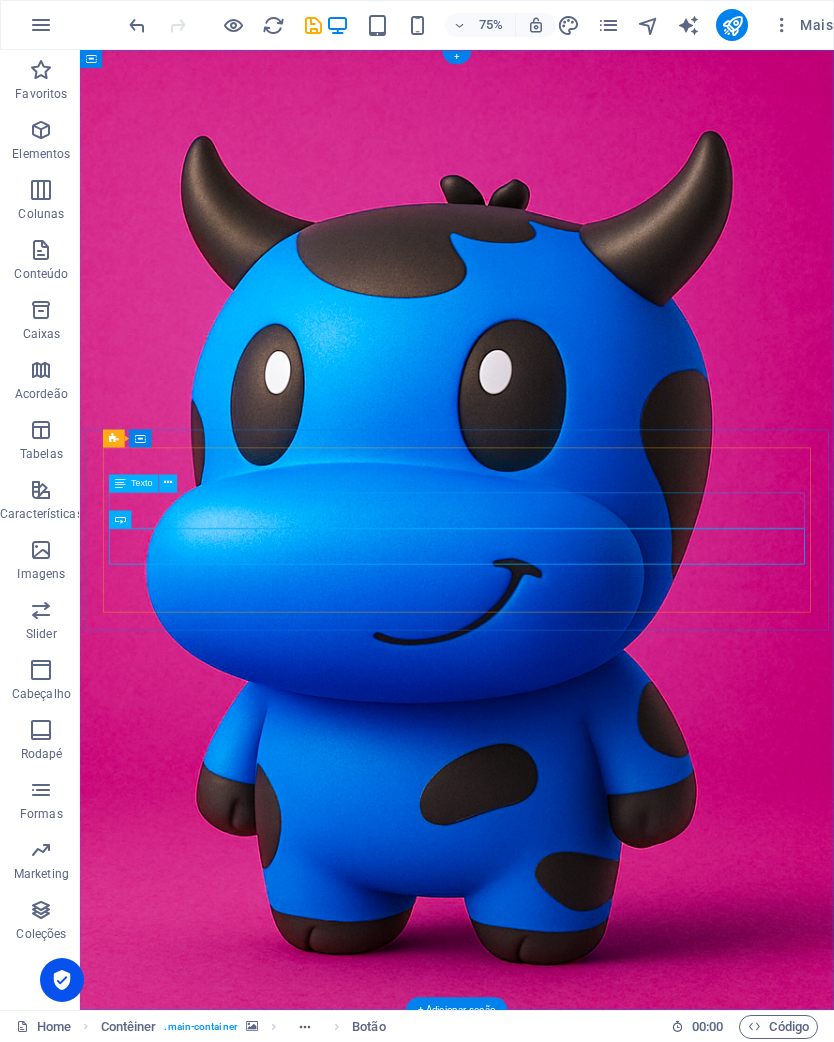 click on "Lorem ipsum dolor sit amet, consetetur sadipscing elitr, sed diam nonumy eirmod tempor invidunt ut labore et dolore magna aliquyam erat, sed diam voluptua." at bounding box center [583, 1494] 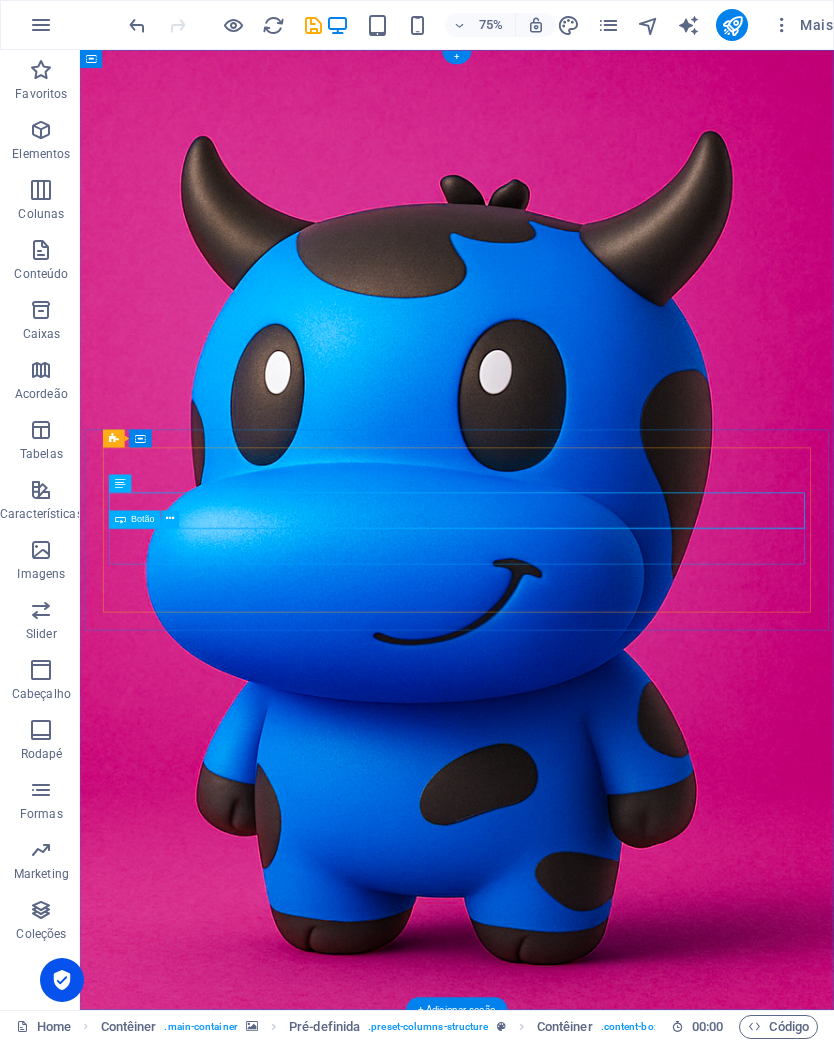 click on "Rótulo do botão" at bounding box center [583, 1542] 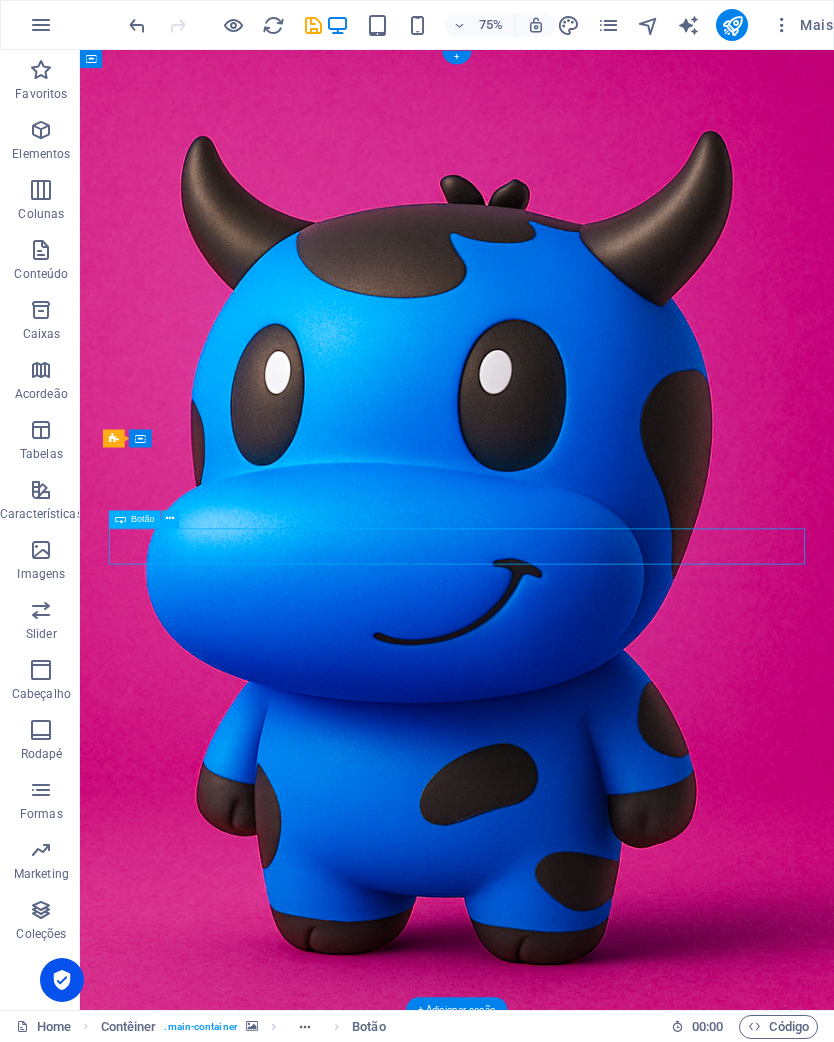 click on "Rótulo do botão" at bounding box center [583, 1542] 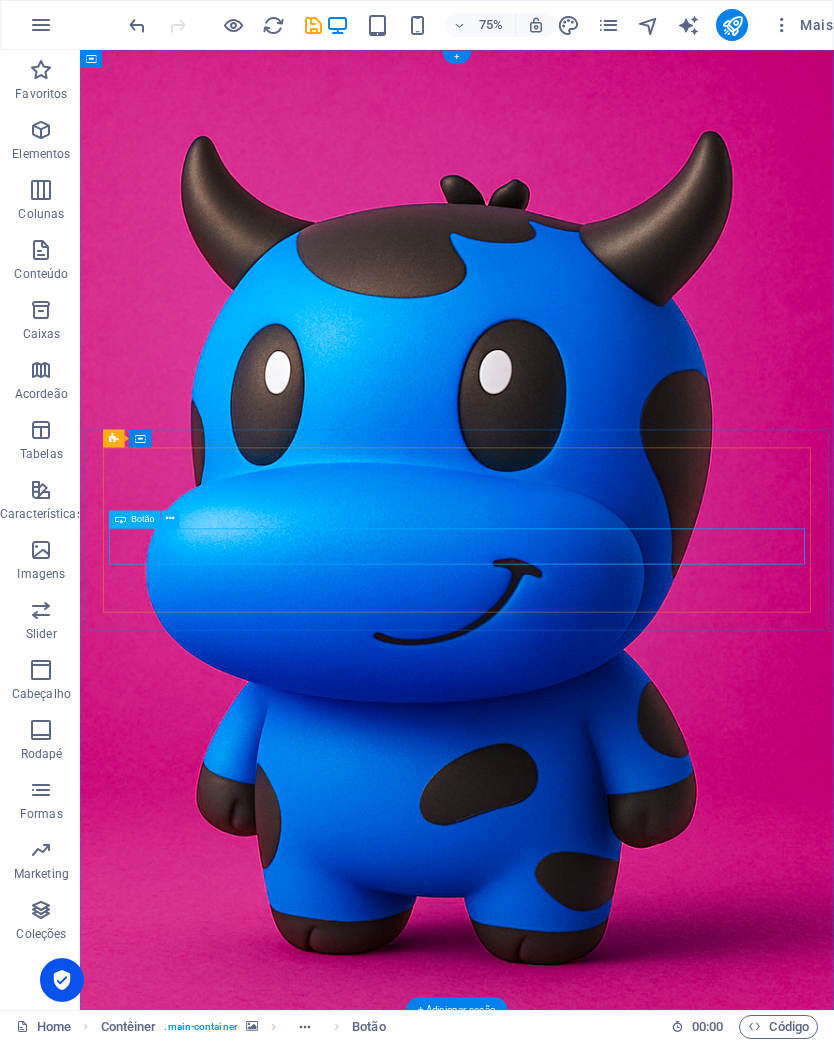 click on "Rótulo do botão" at bounding box center [583, 1542] 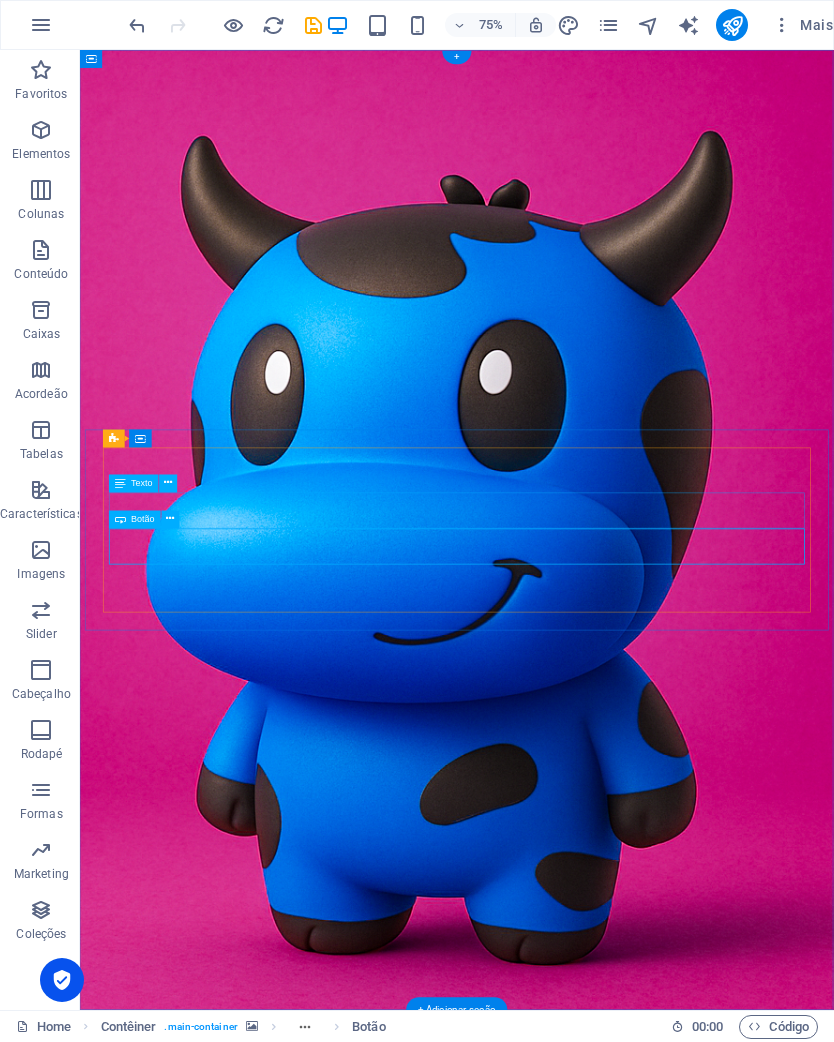 click at bounding box center (169, 483) 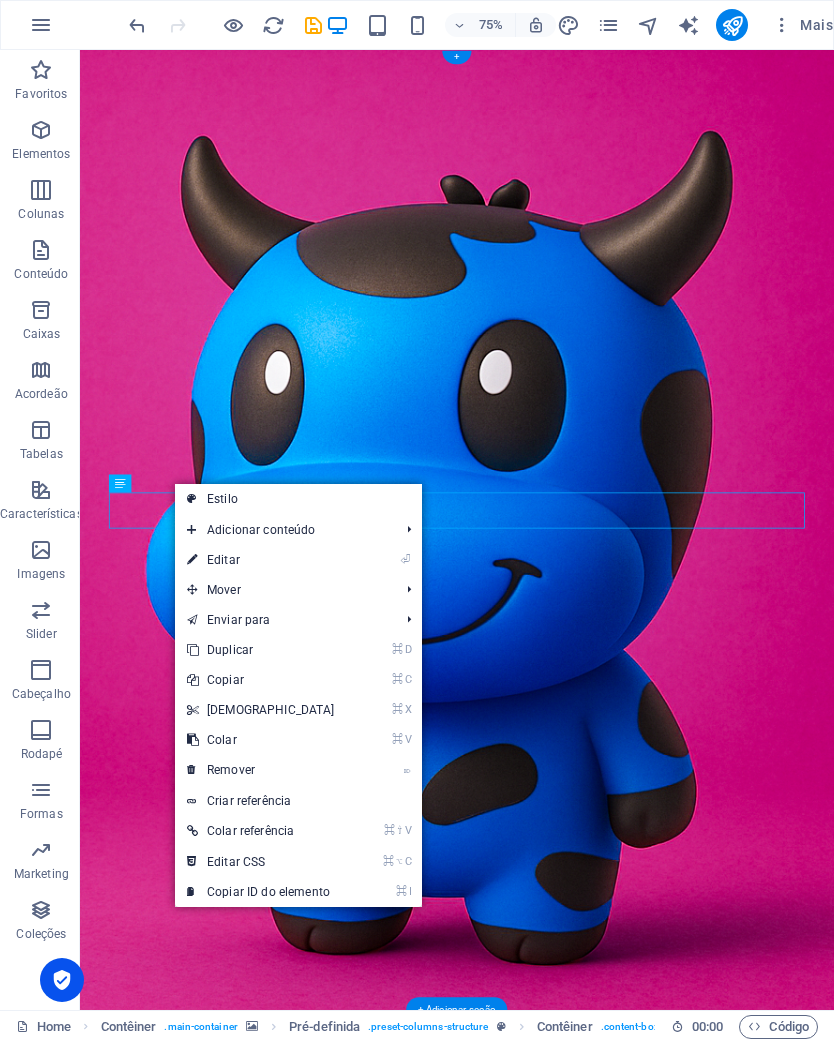 click on "⌦  Remover" at bounding box center (261, 770) 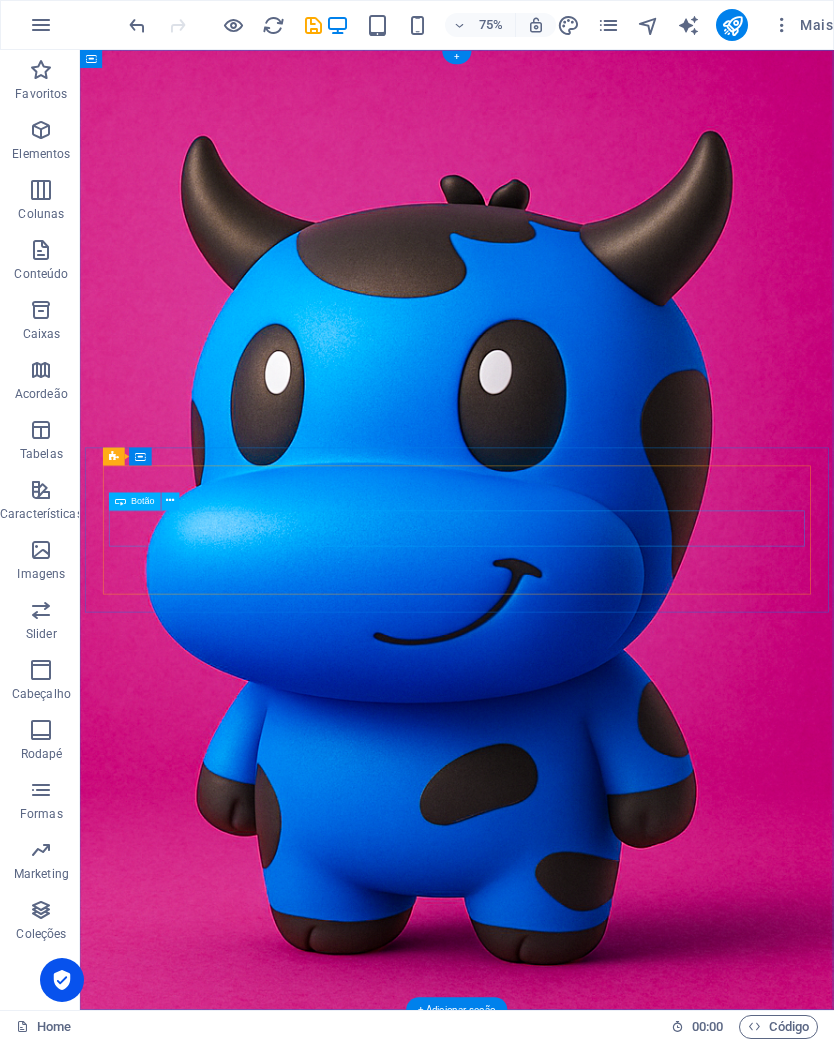 click on "Rótulo do botão" at bounding box center (583, 1494) 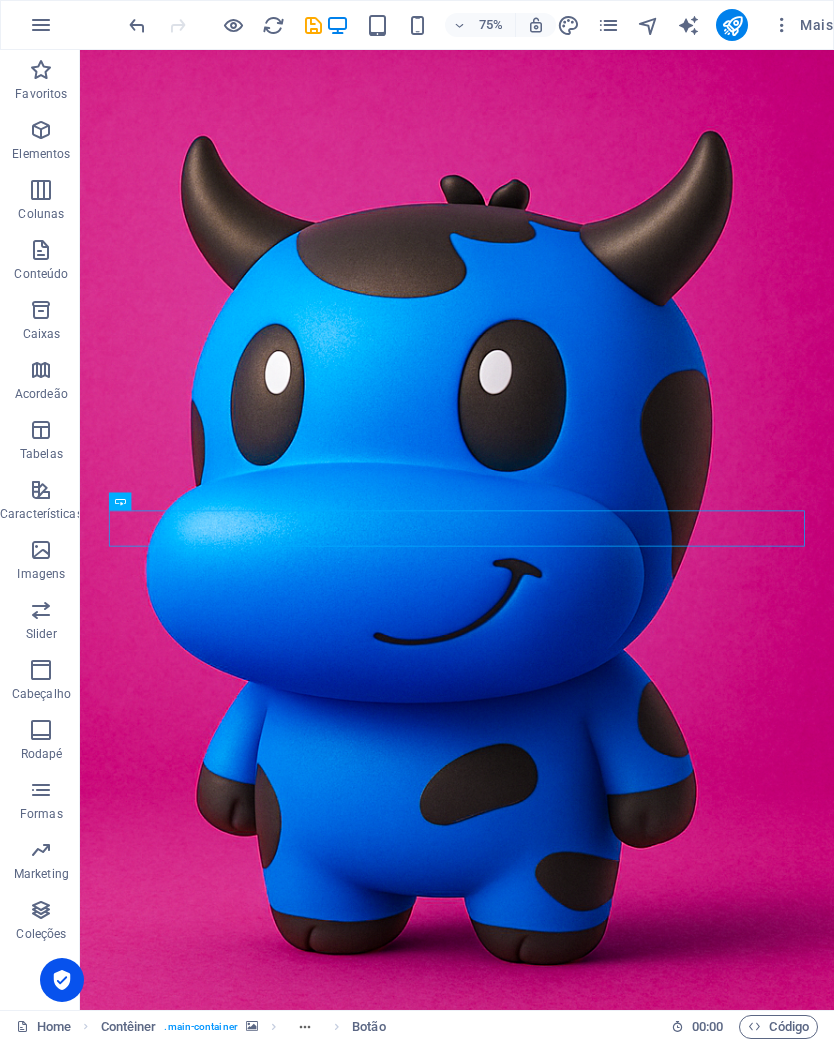 click on "75% Mais" at bounding box center [417, 25] 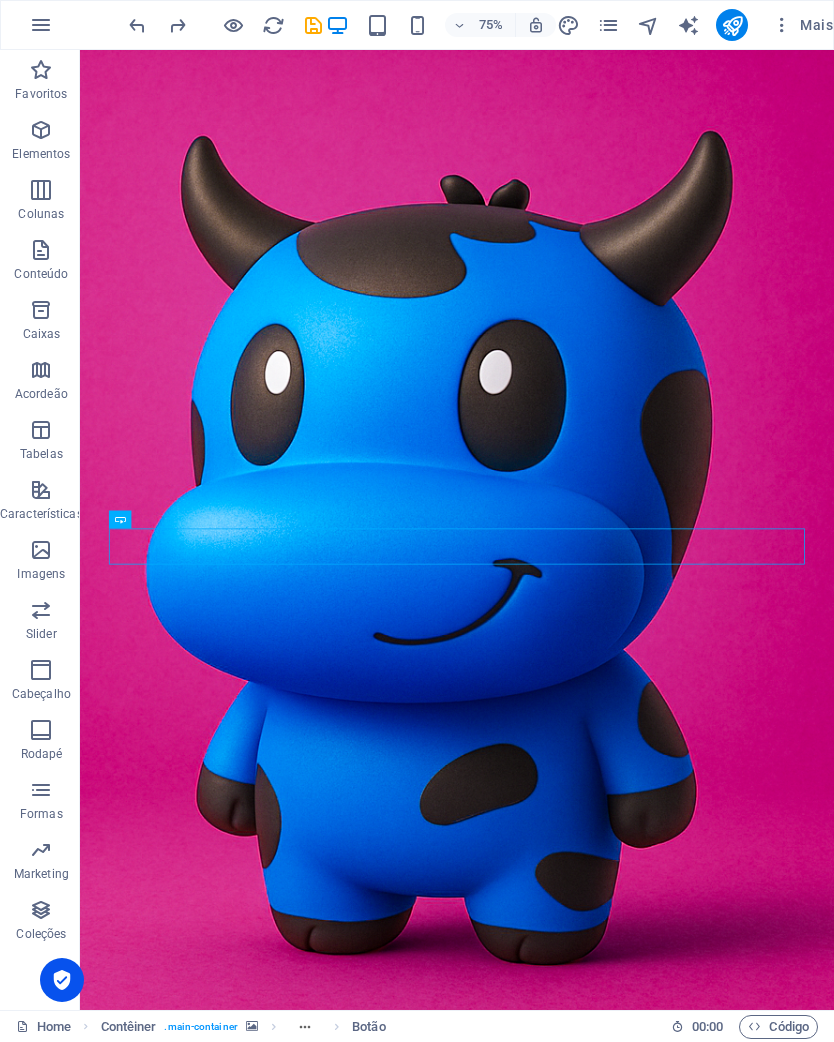 click at bounding box center [137, 25] 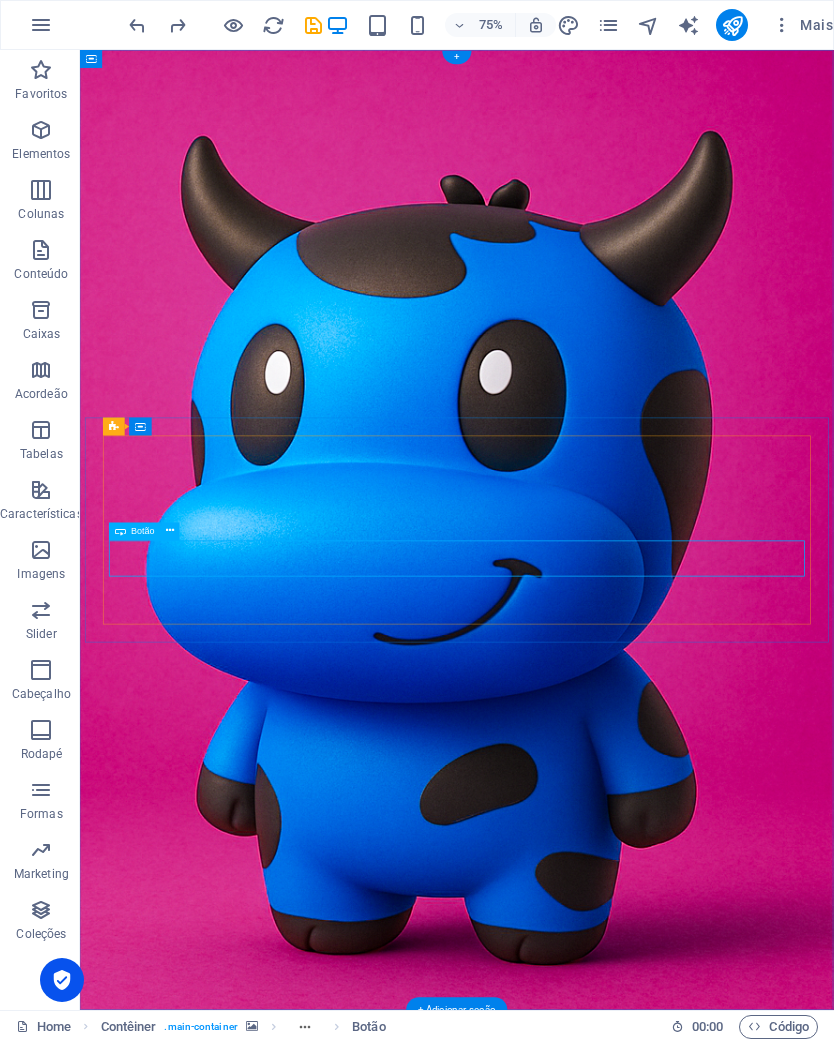 click on "Rótulo do botão" at bounding box center (583, 1574) 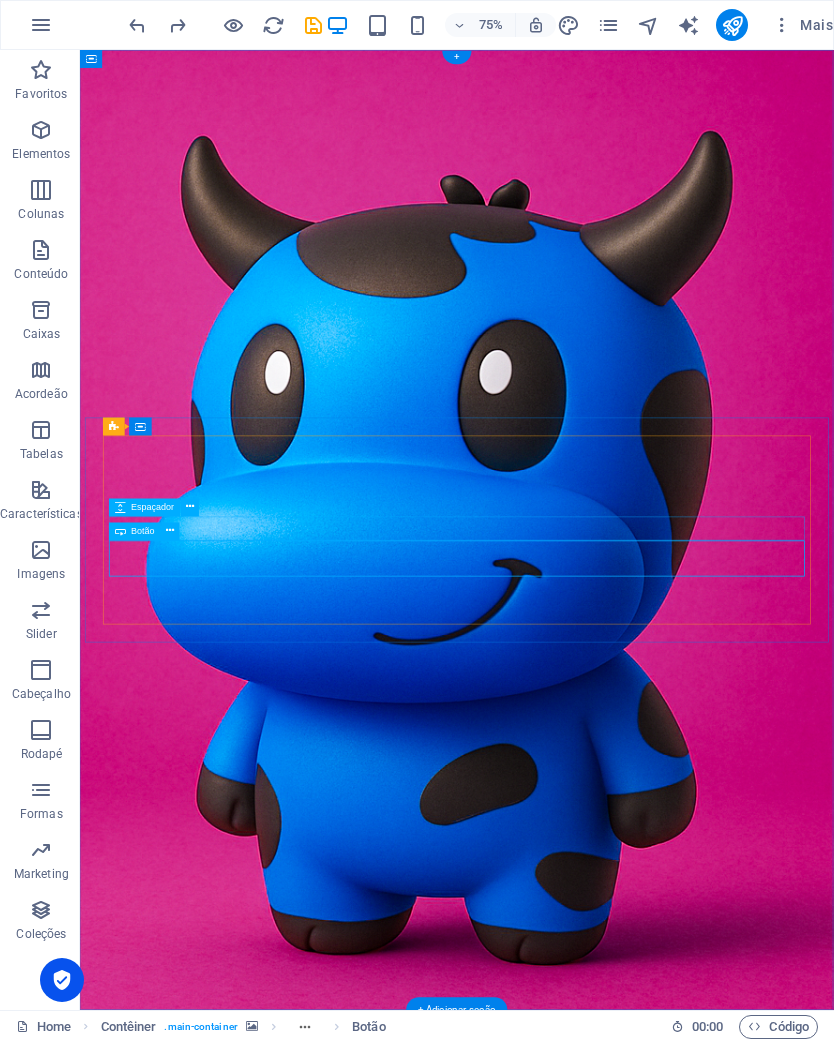 click at bounding box center (171, 531) 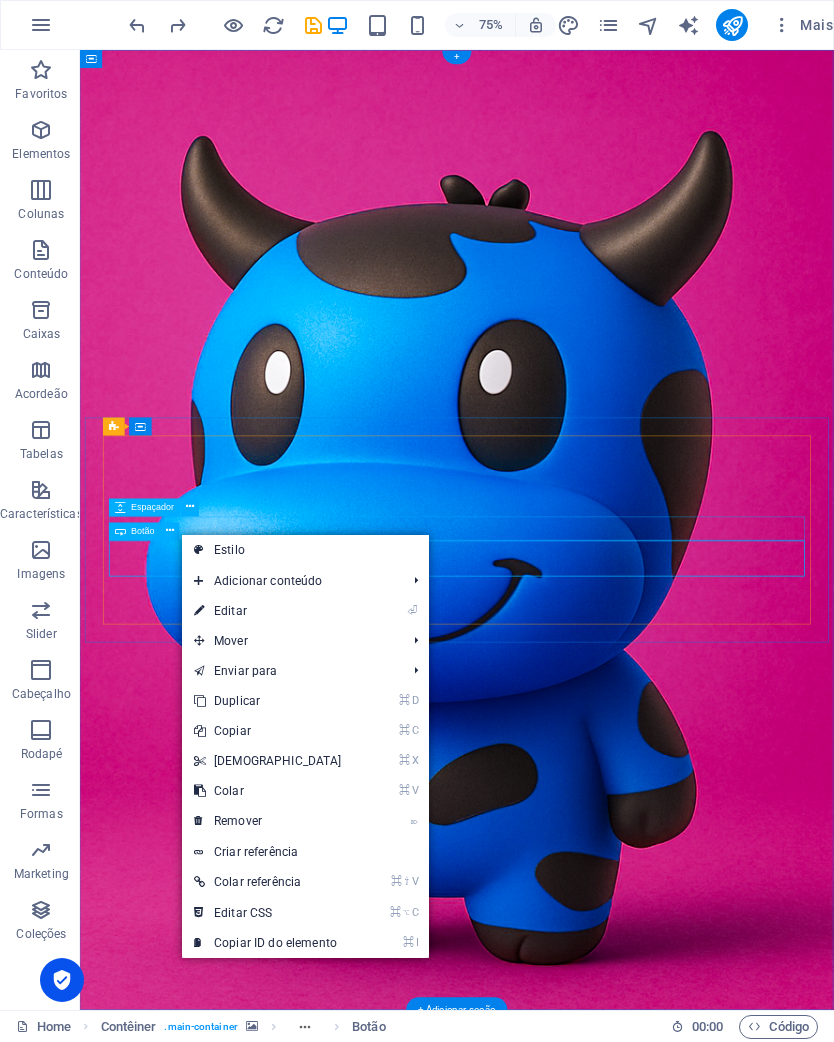 click on "Rótulo do botão" at bounding box center (583, 1574) 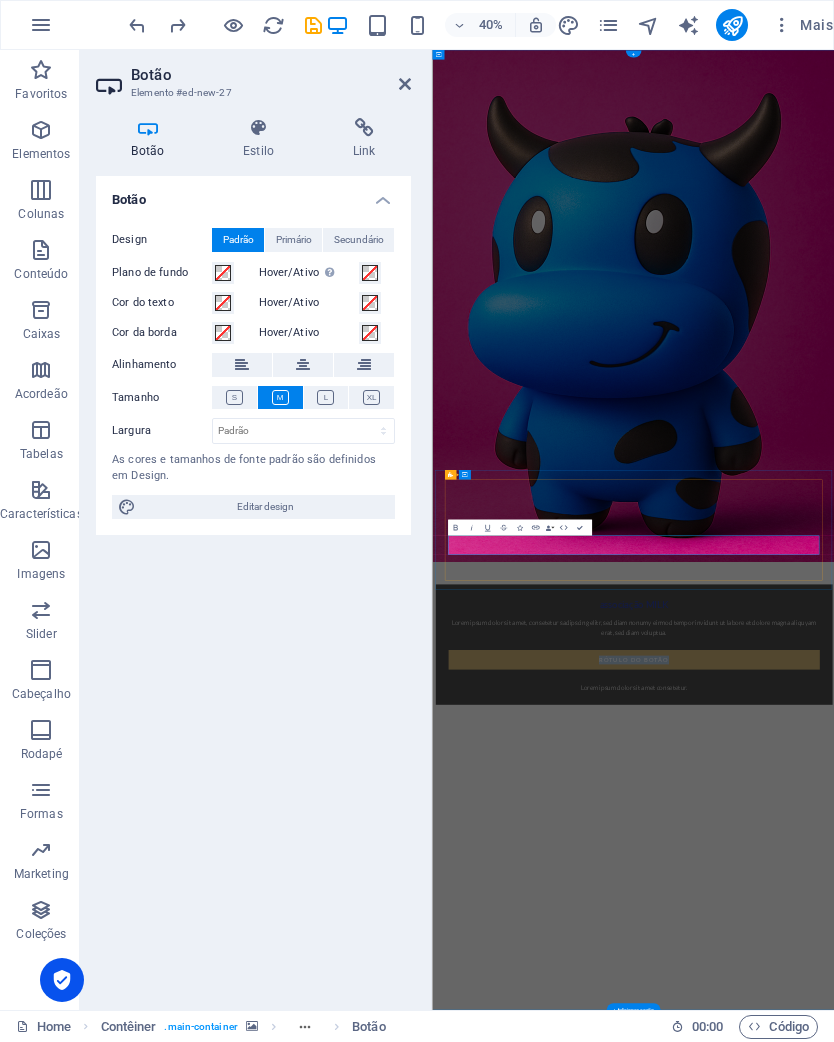 click on "Rótulo do botão" at bounding box center (935, 1574) 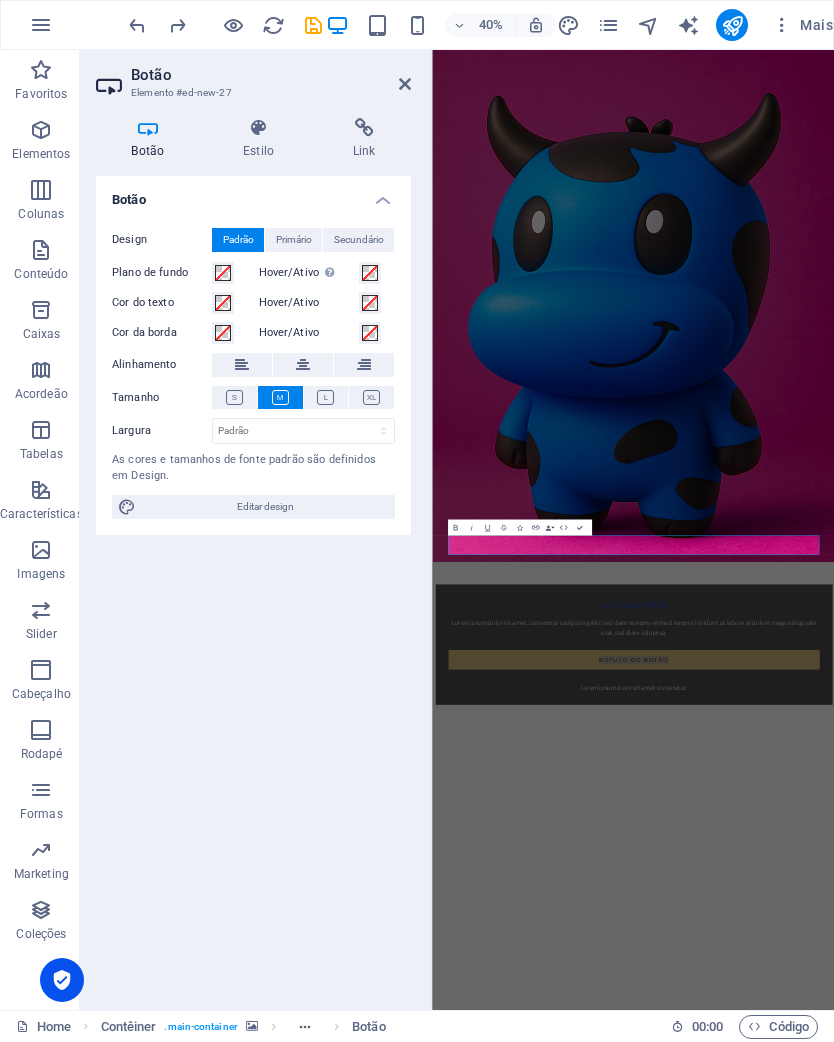 click on "Botão" at bounding box center (271, 75) 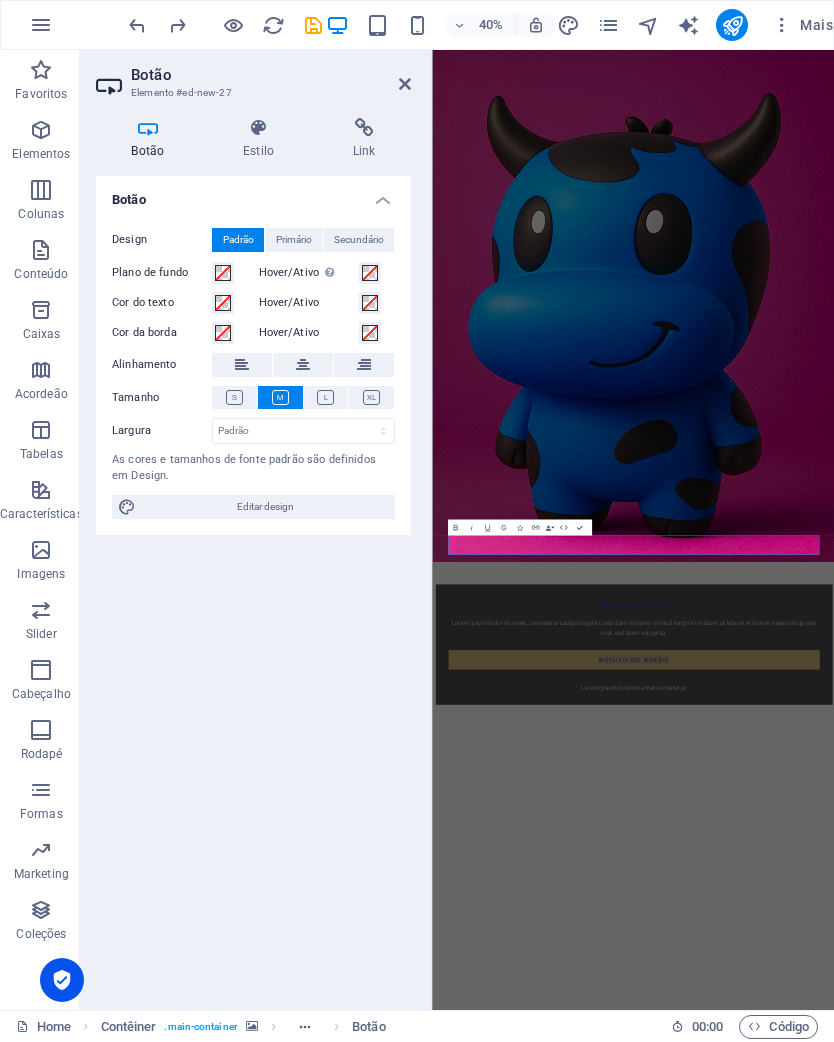 click on "Botão" at bounding box center (271, 75) 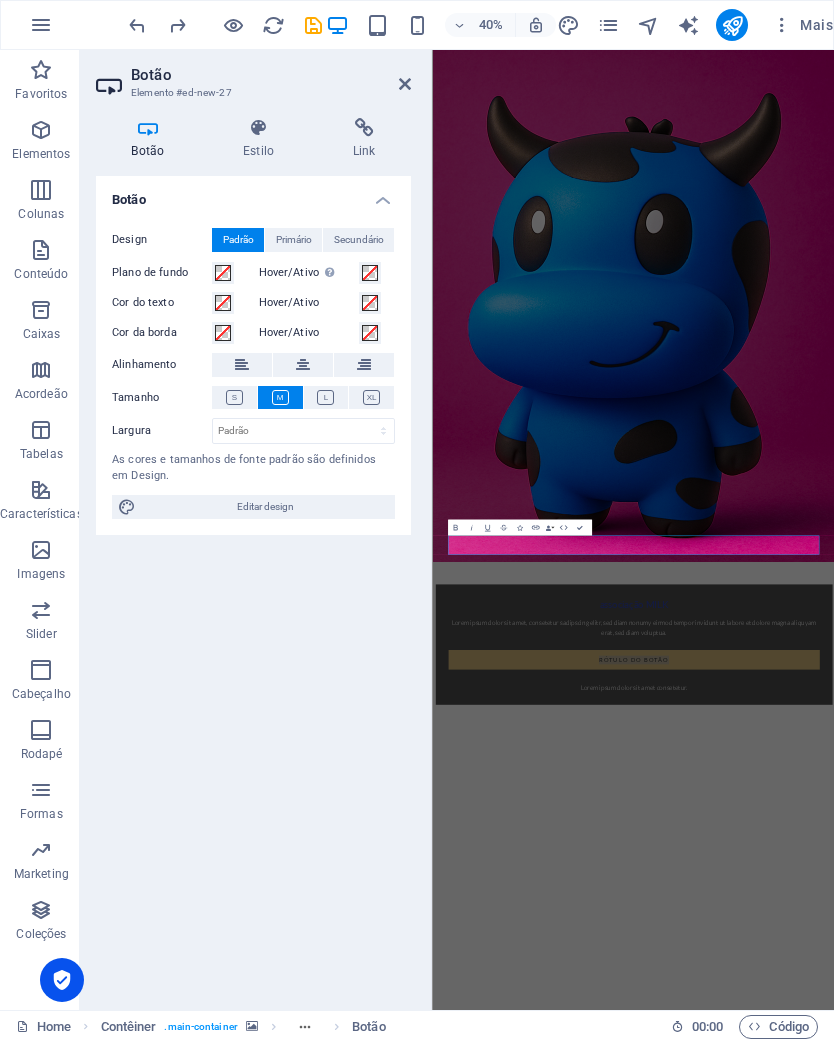 click on "Botão" at bounding box center (271, 75) 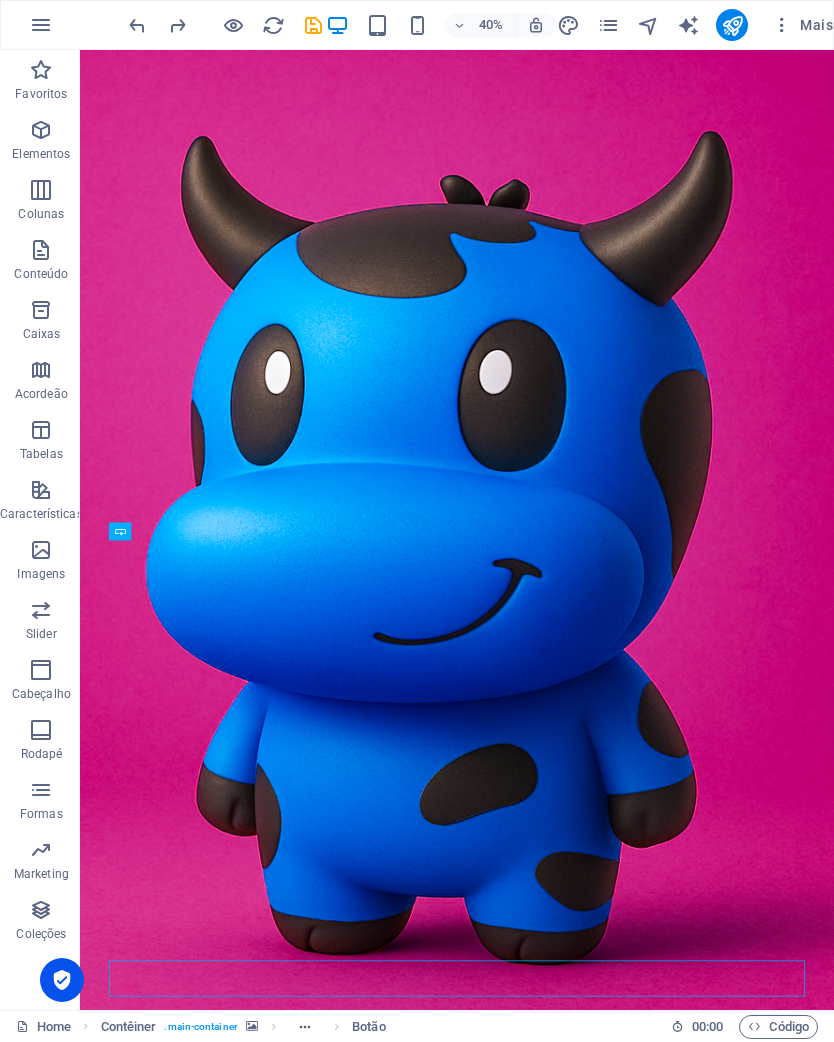click at bounding box center [582, 690] 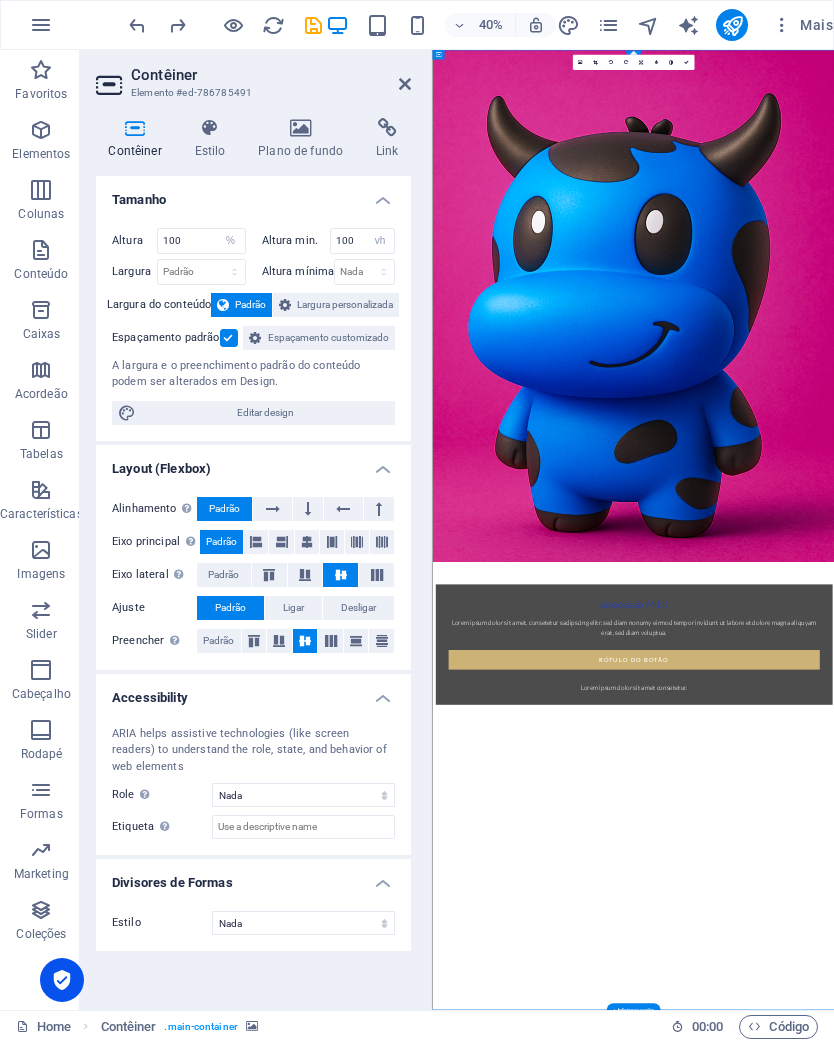 click on "Contêiner" at bounding box center (271, 75) 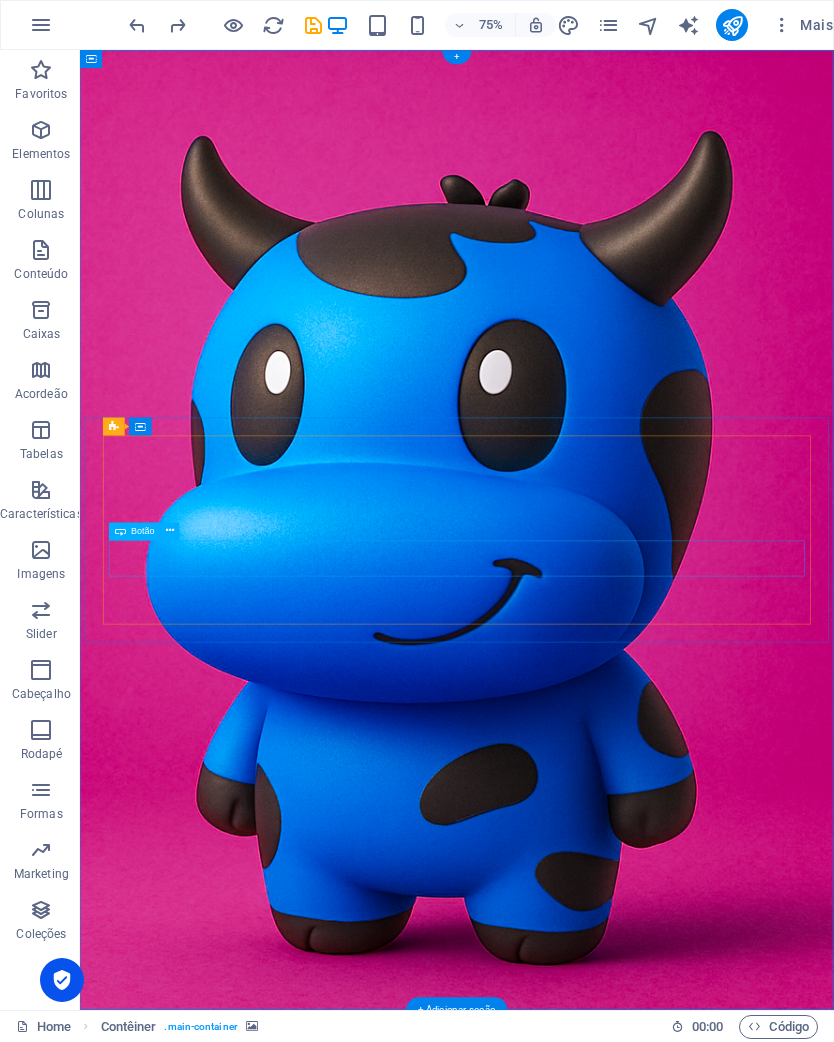 click on "Rótulo do botão" at bounding box center [583, 1574] 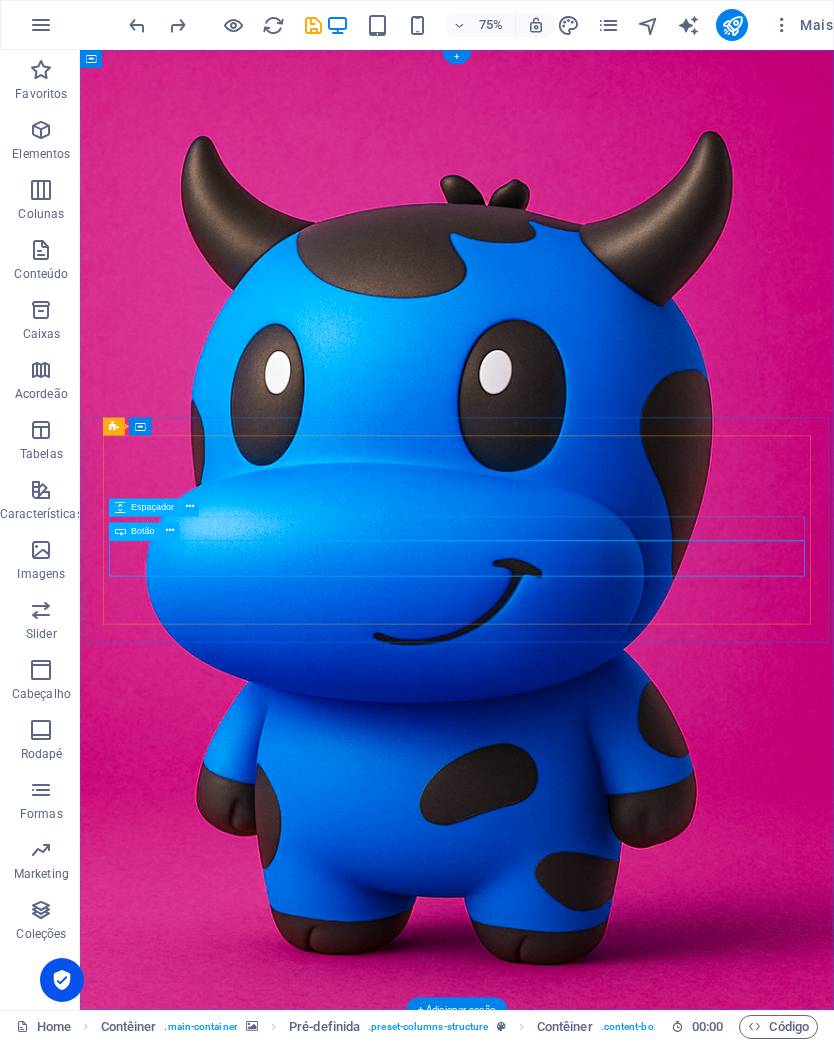 click at bounding box center [190, 507] 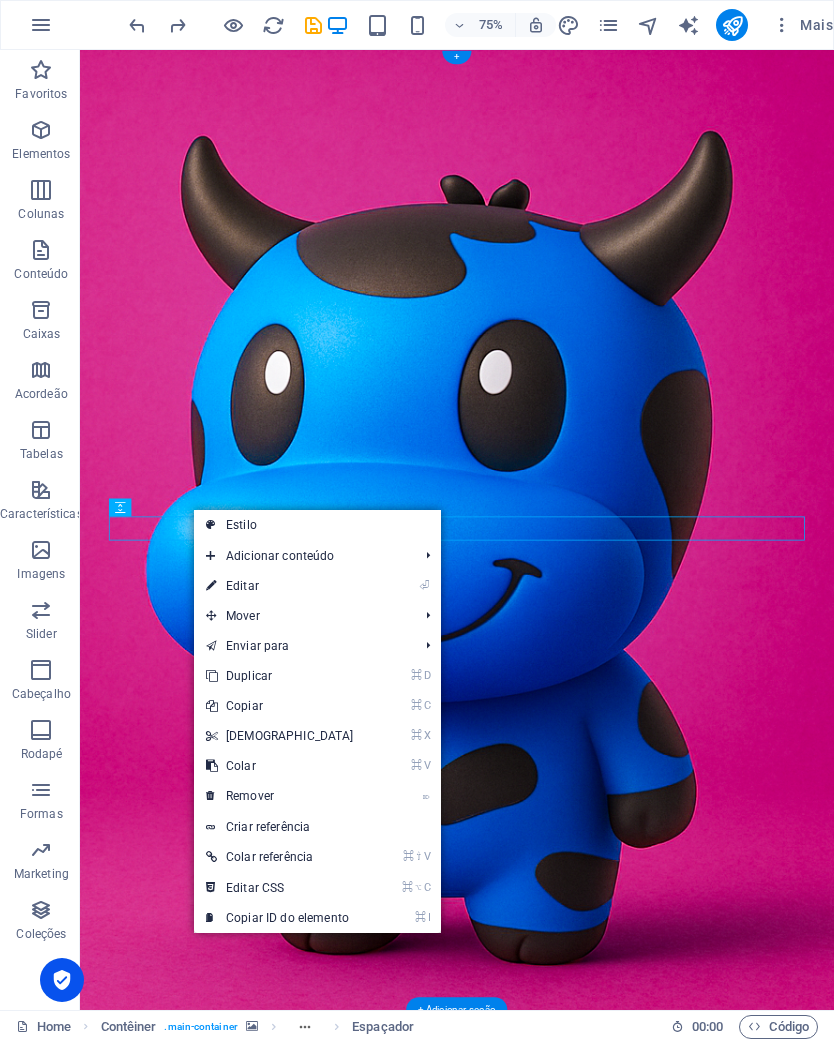 click on "⌦  Remover" at bounding box center [280, 796] 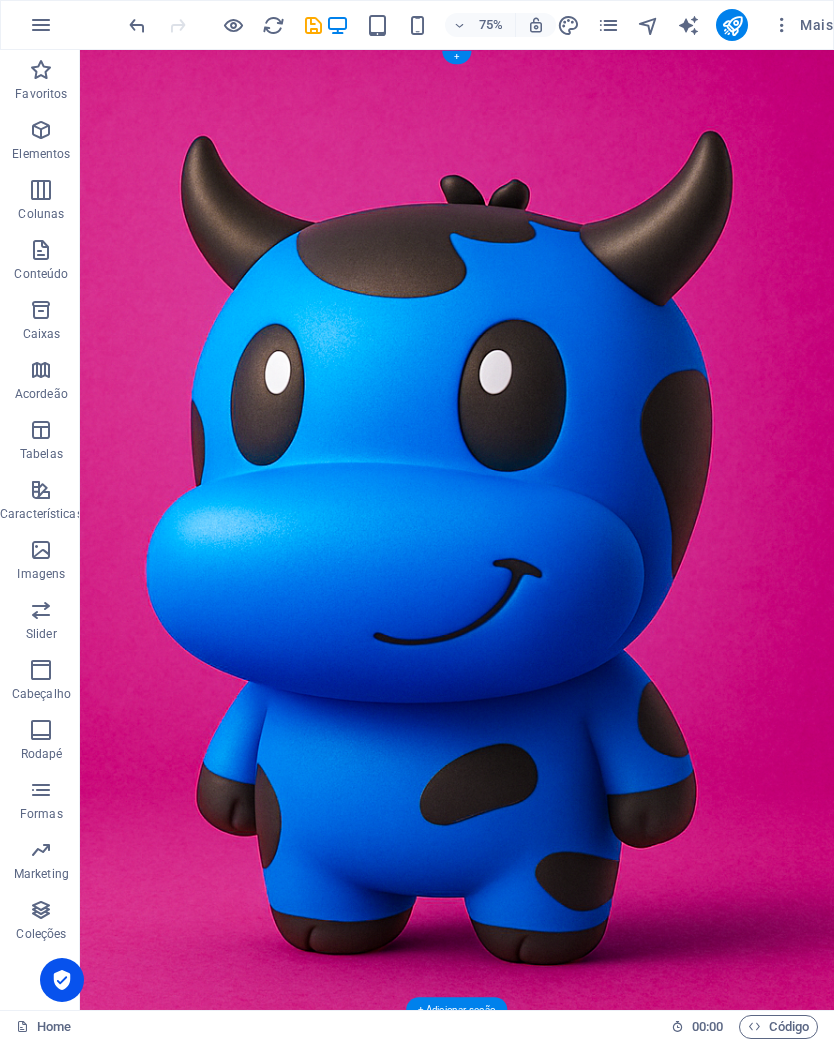 type on "Ã" 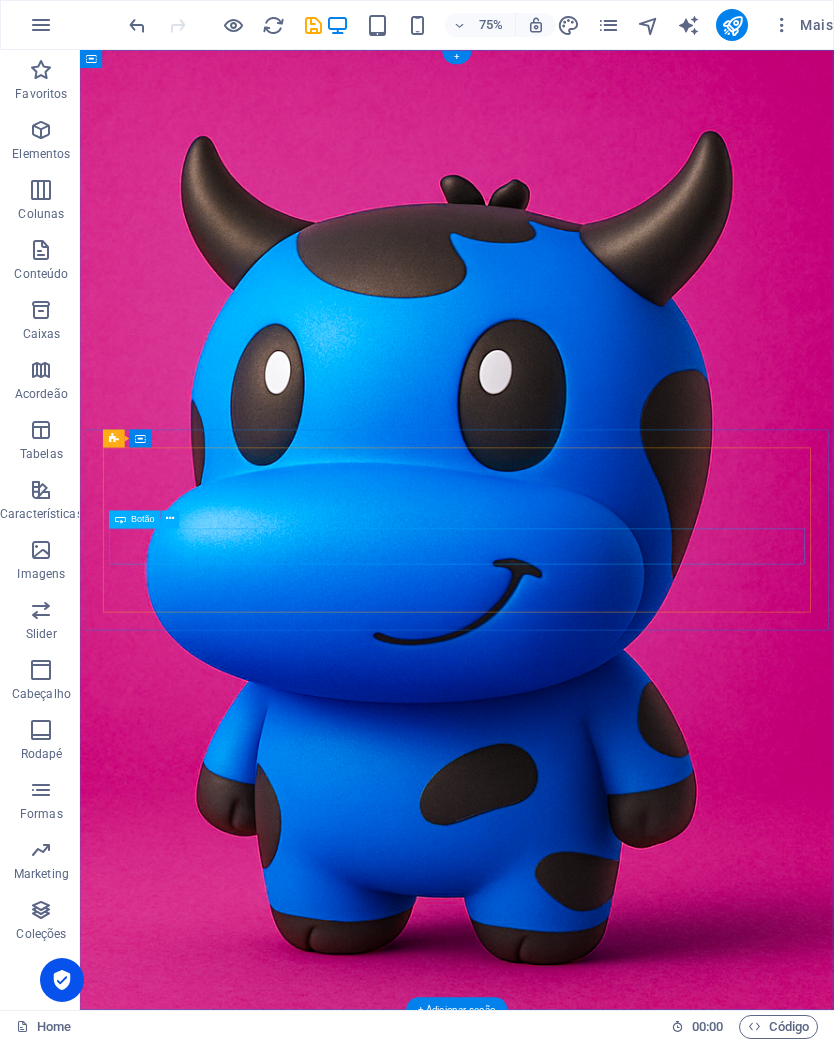 type on "." 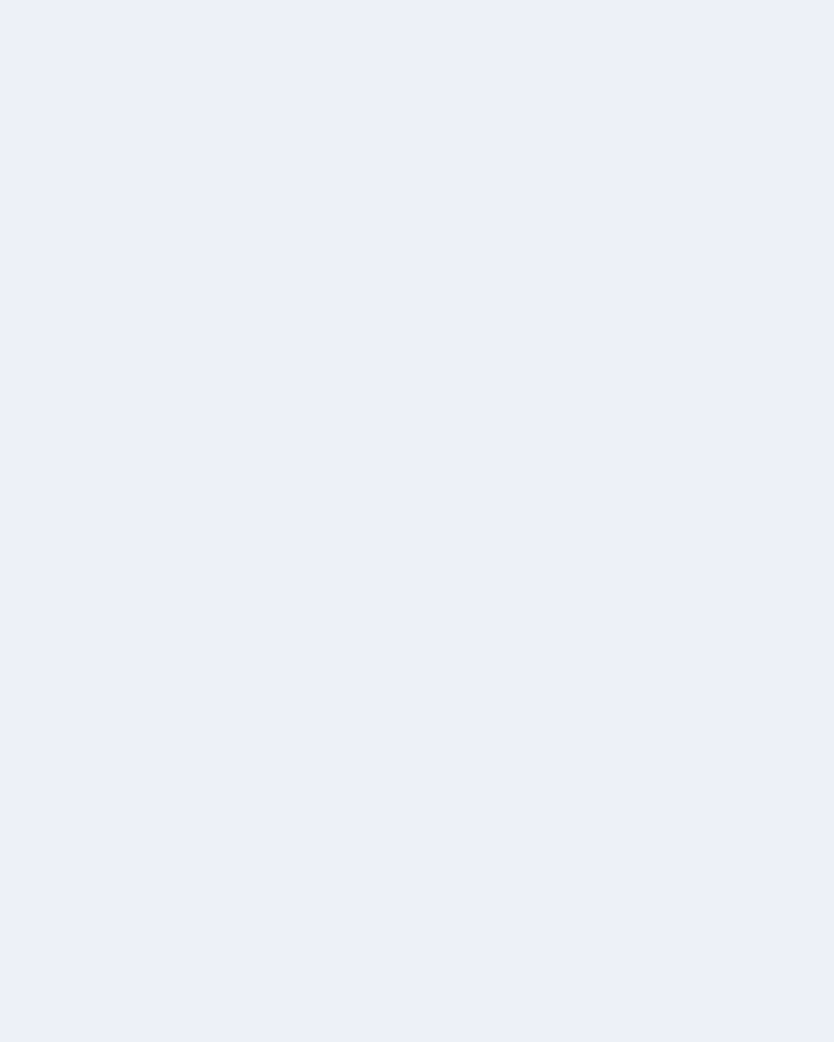 scroll, scrollTop: 0, scrollLeft: 0, axis: both 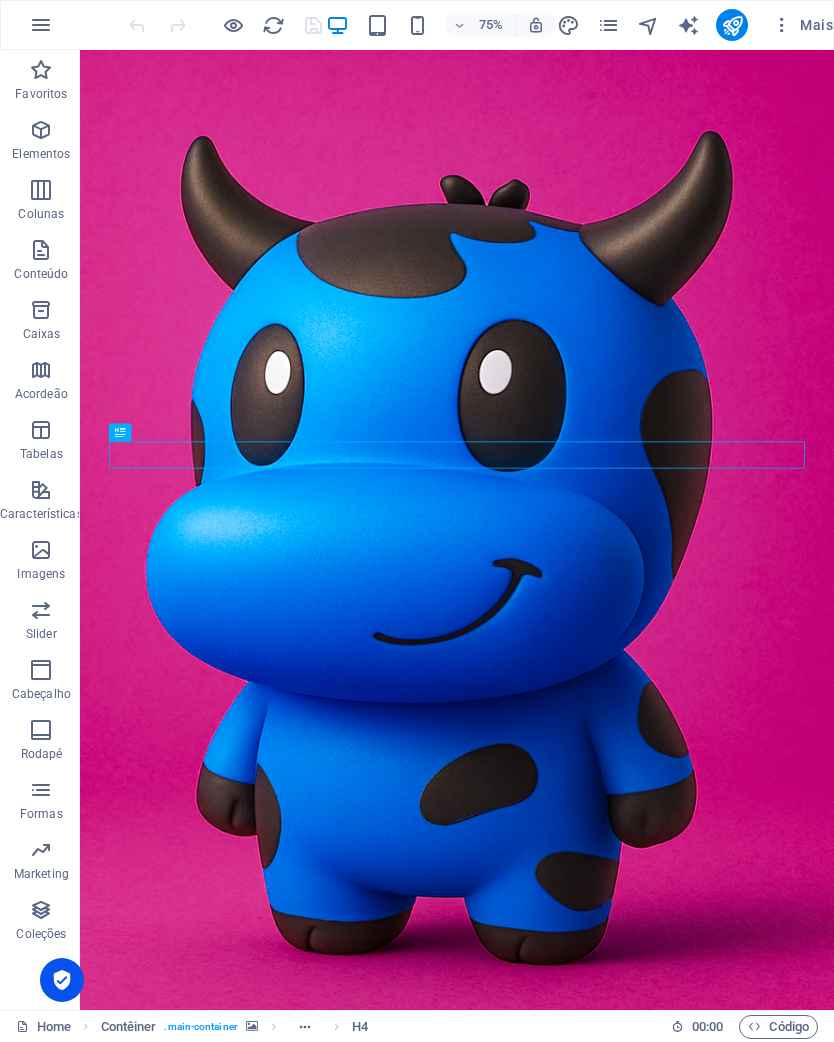click on "Get your Estimate now" at bounding box center [583, 1574] 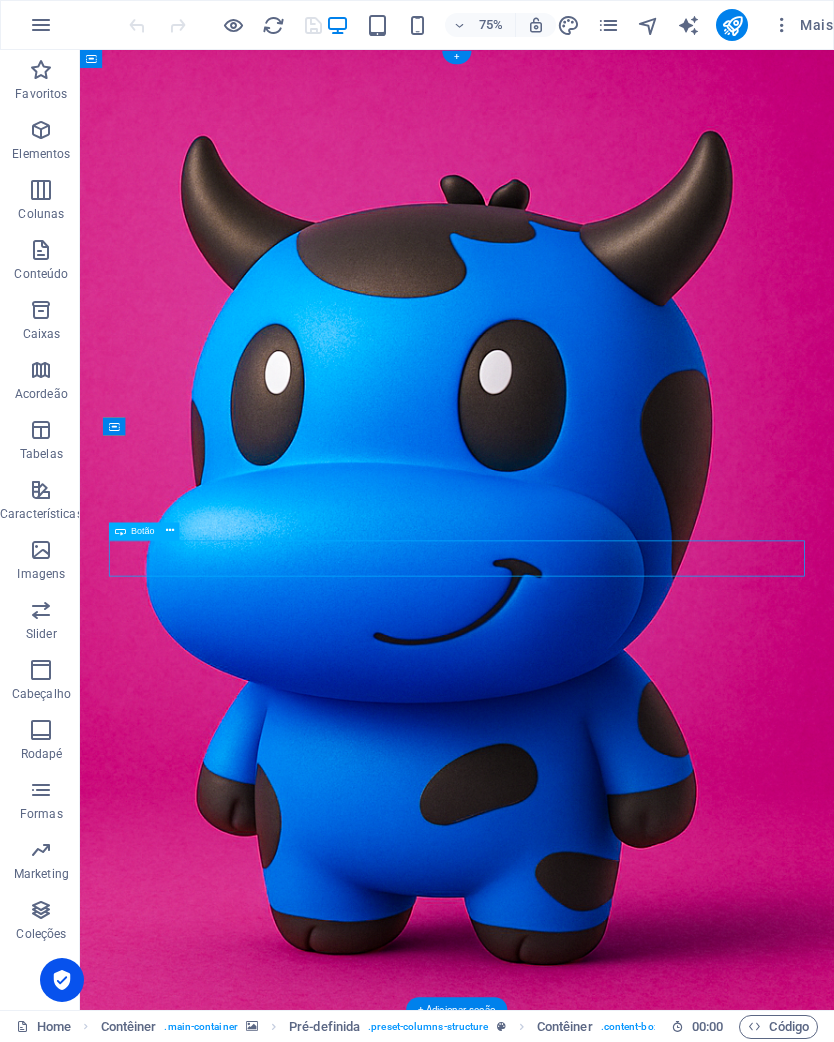 click on "Get your Estimate now" at bounding box center (583, 1574) 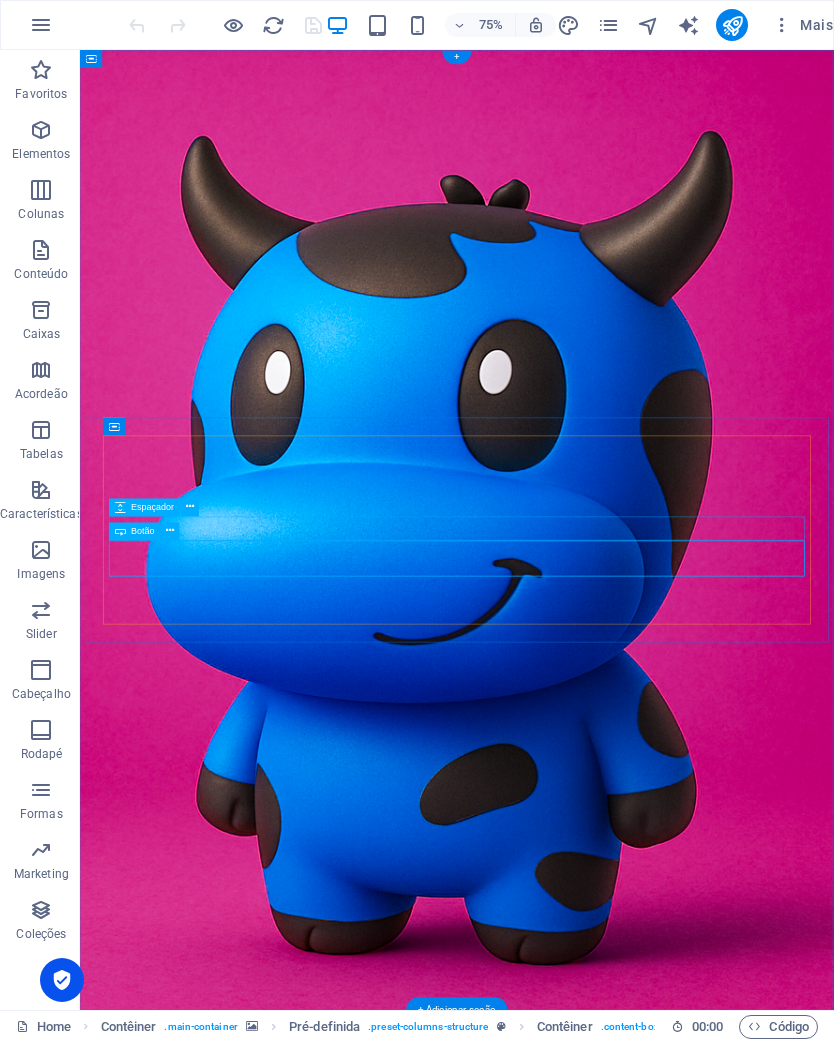 click on "Botão" at bounding box center [143, 531] 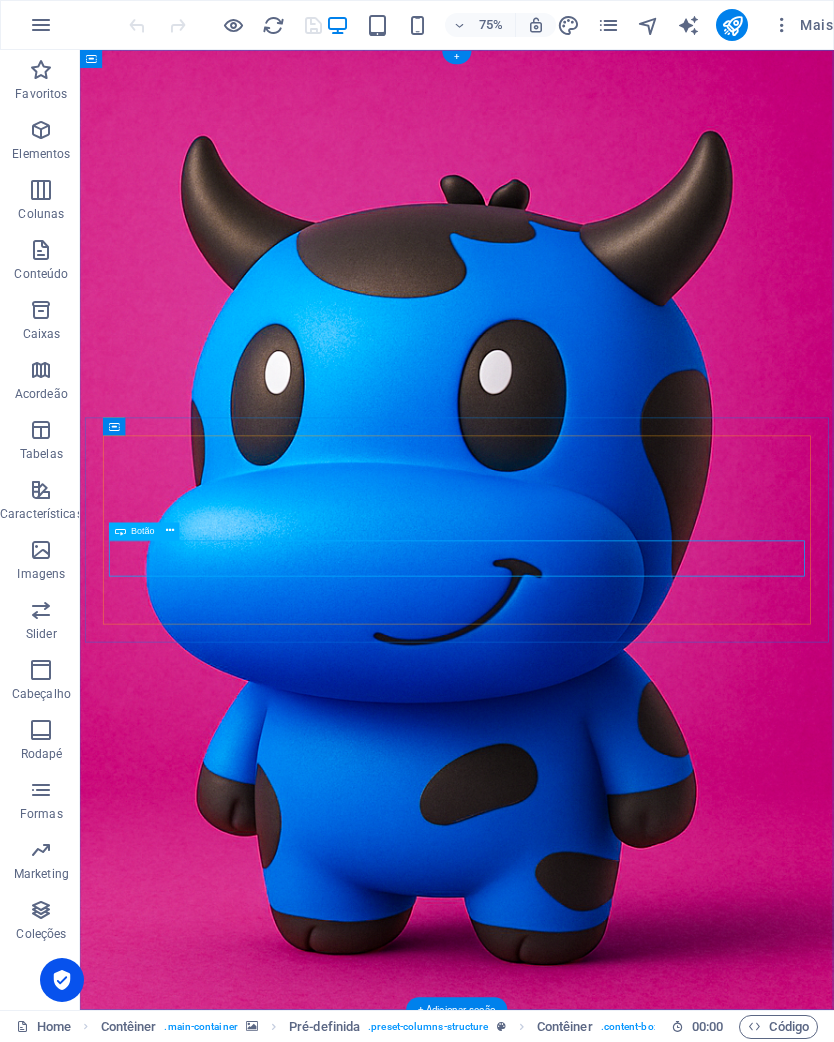 click on "Get your Estimate now" at bounding box center [583, 1574] 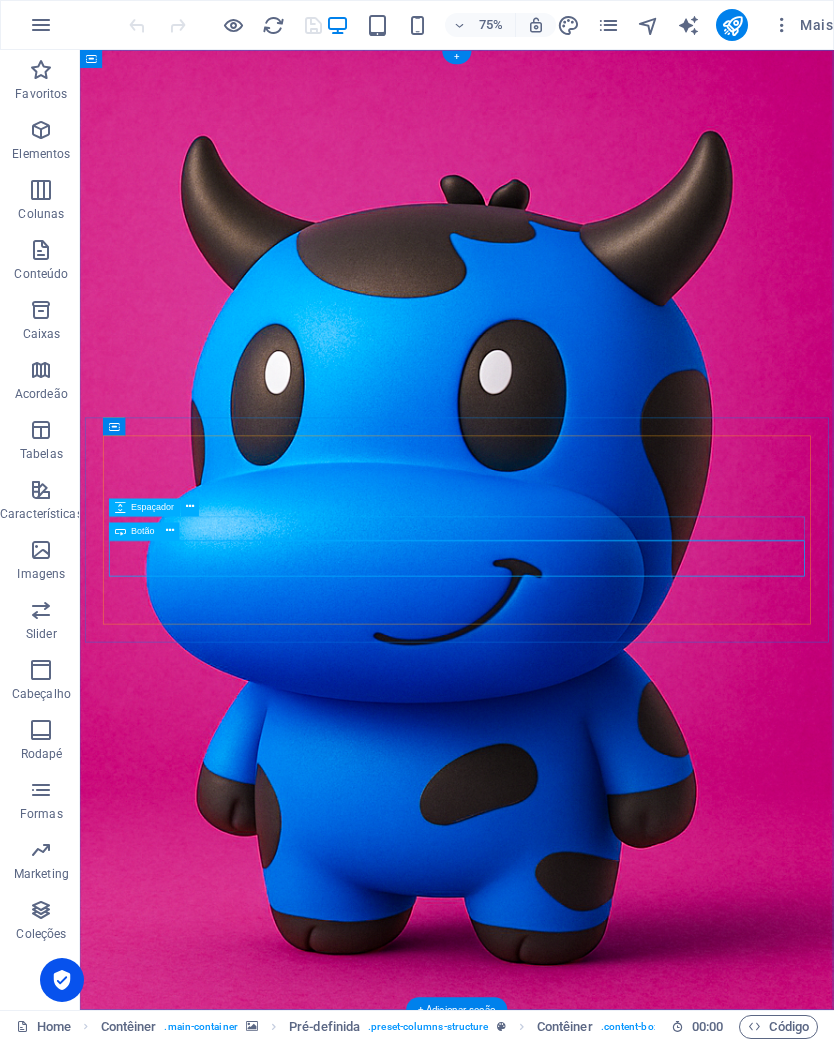 click at bounding box center (171, 531) 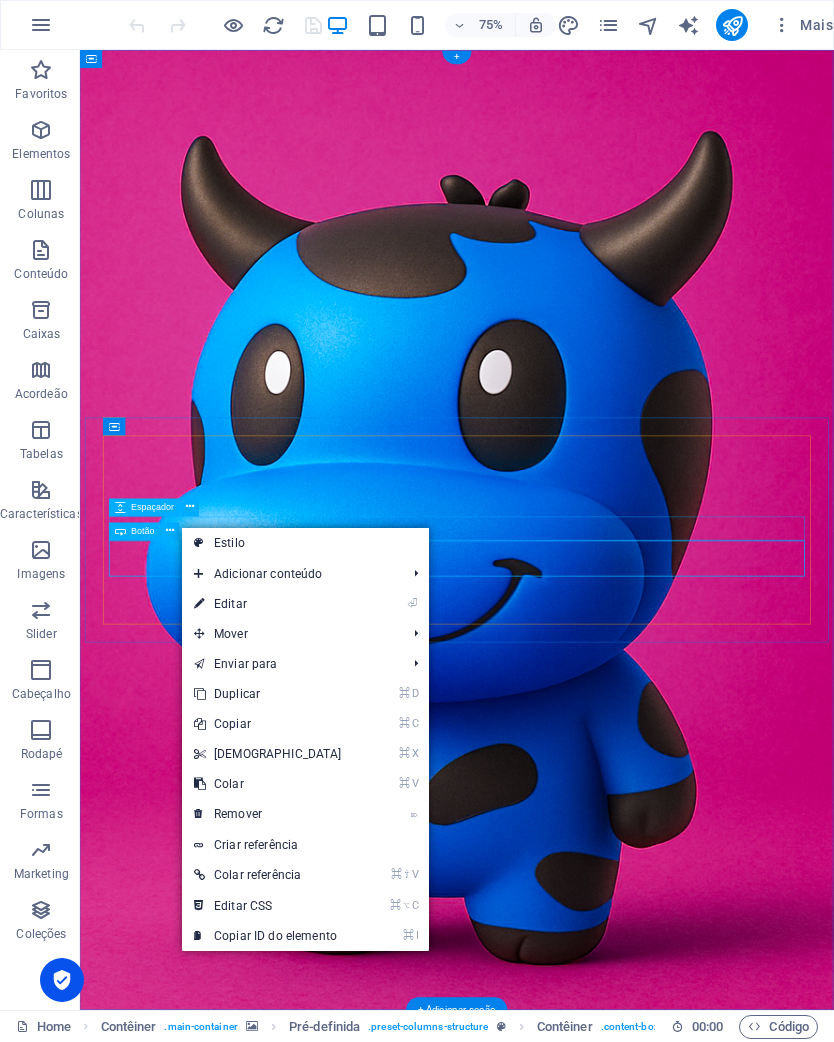 click on "⌦  Remover" at bounding box center [268, 814] 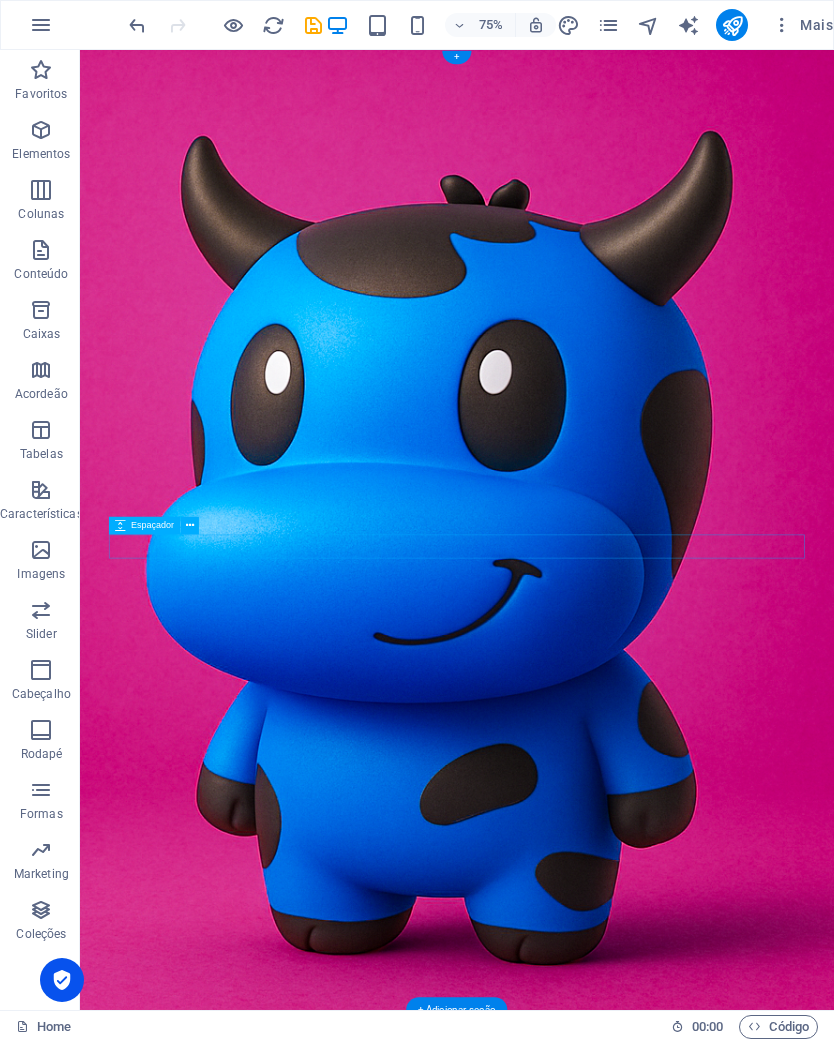 click at bounding box center (583, 1534) 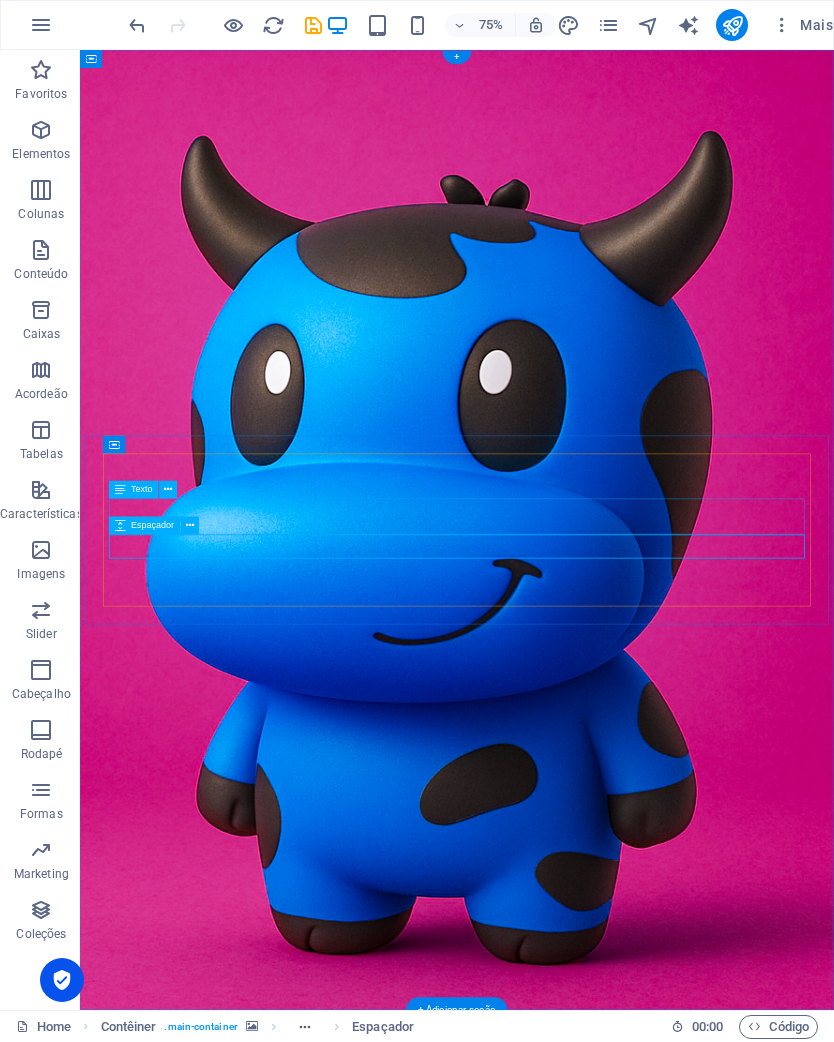 click at bounding box center [190, 526] 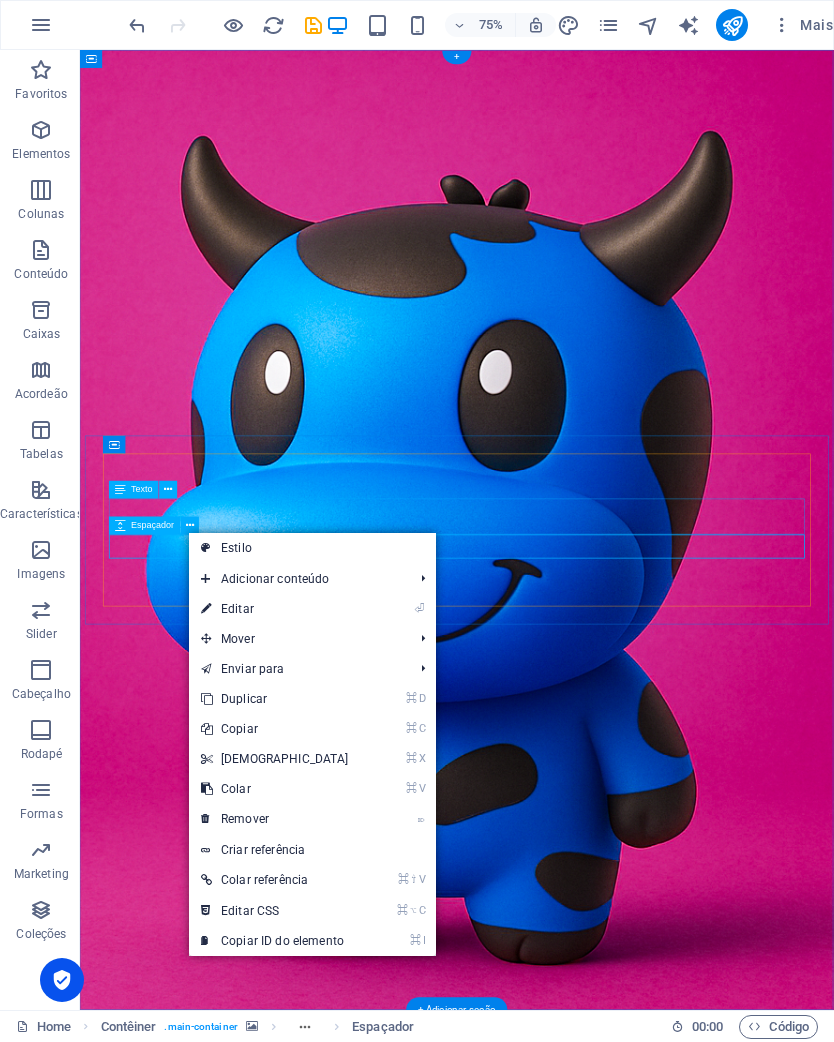 click at bounding box center [583, 1534] 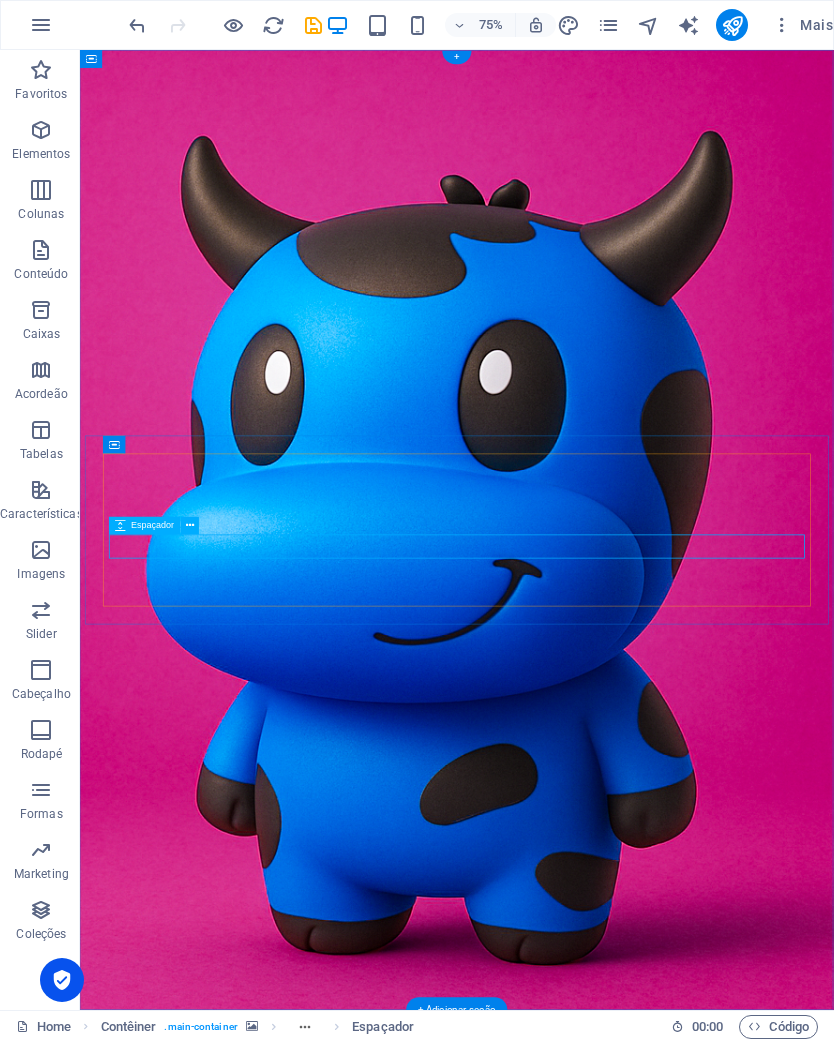 click at bounding box center (583, 1534) 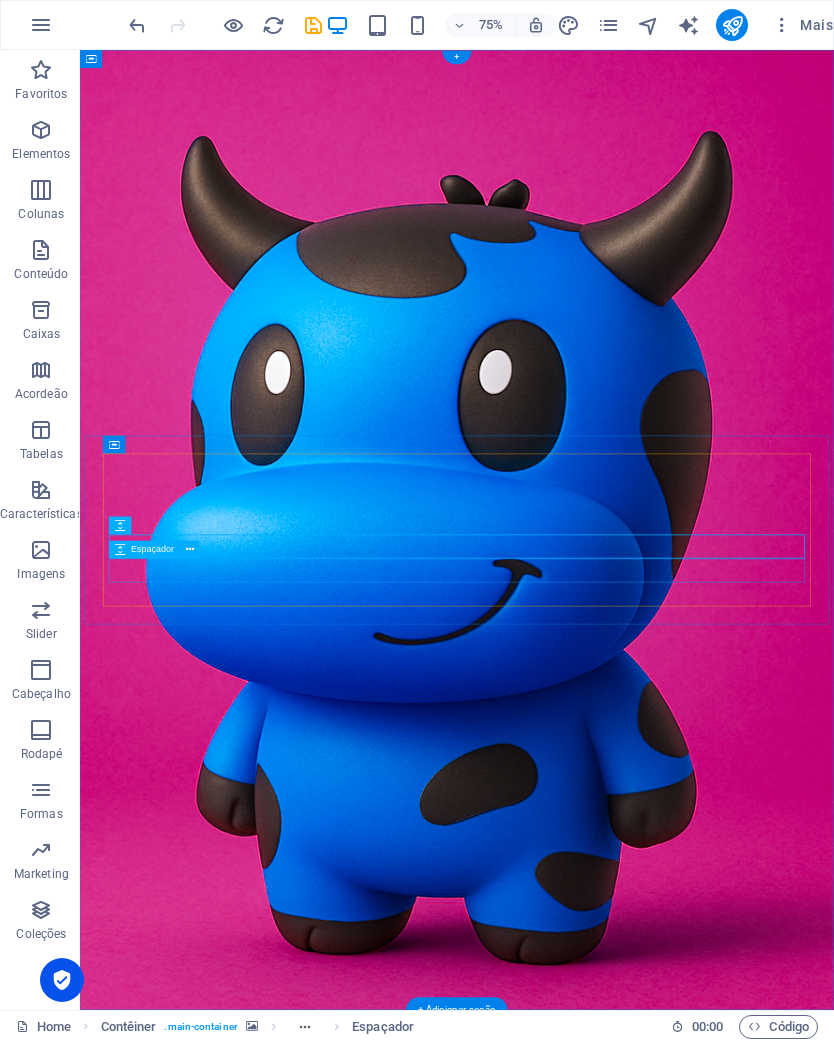 click at bounding box center (583, 1566) 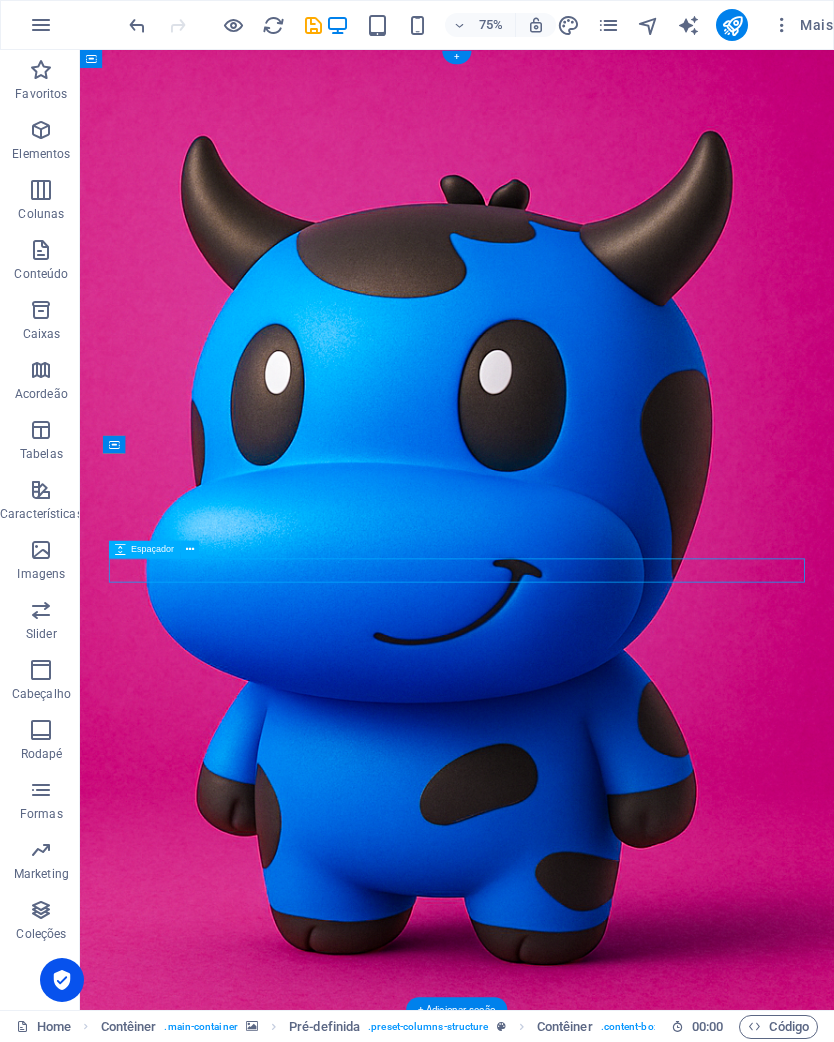 click at bounding box center [583, 1566] 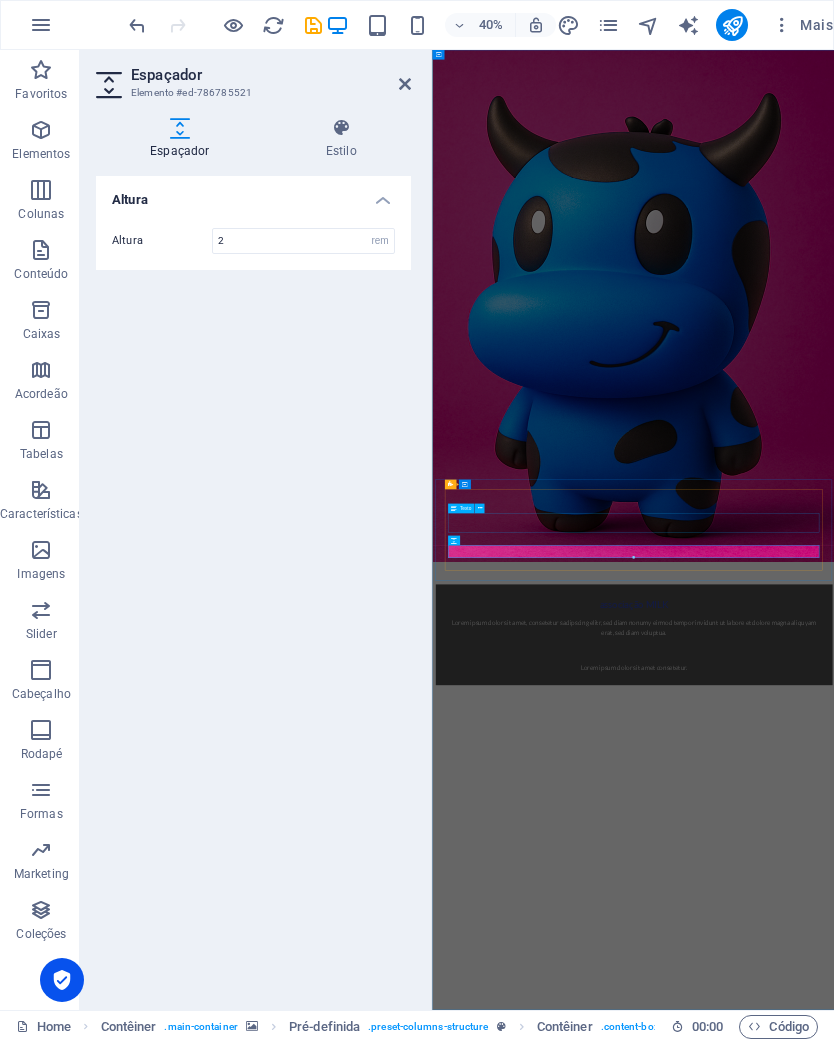 click on "Lorem ipsum dolor sit amet, consetetur sadipscing elitr, sed diam nonumy eirmod tempor invidunt ut labore et dolore magna aliquyam erat, sed diam voluptua." at bounding box center [935, 1494] 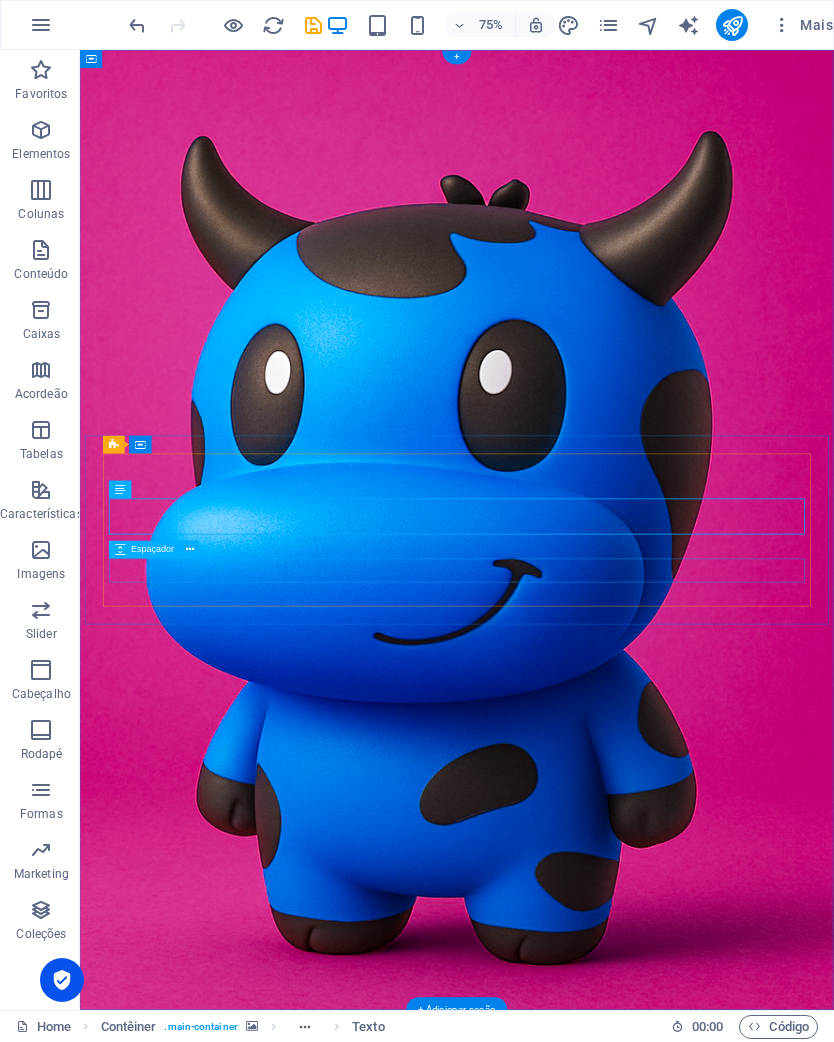 click at bounding box center [583, 1566] 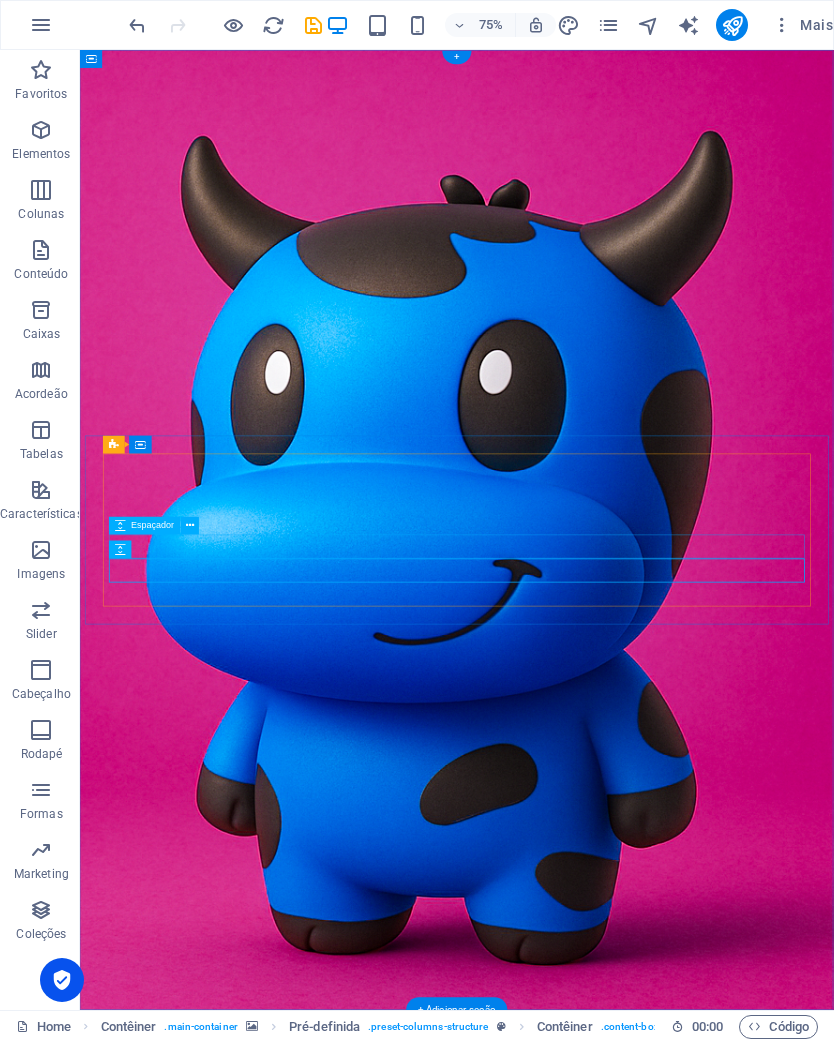 click at bounding box center (583, 1534) 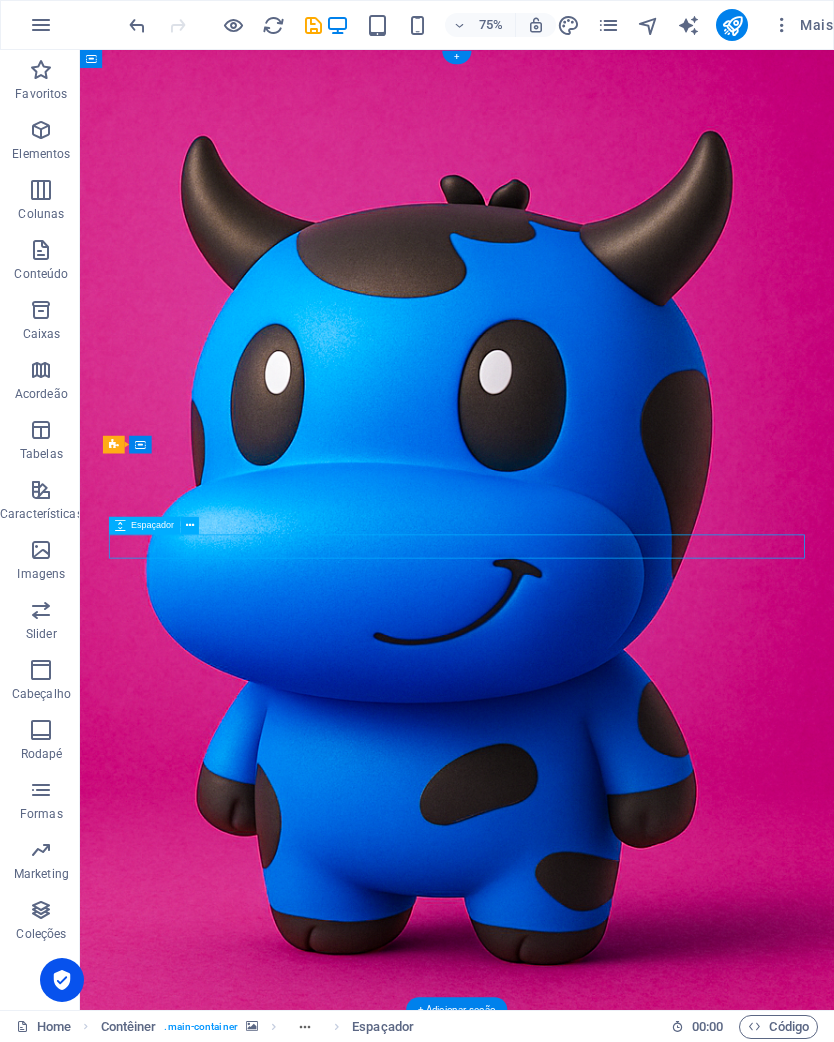 click at bounding box center [583, 1534] 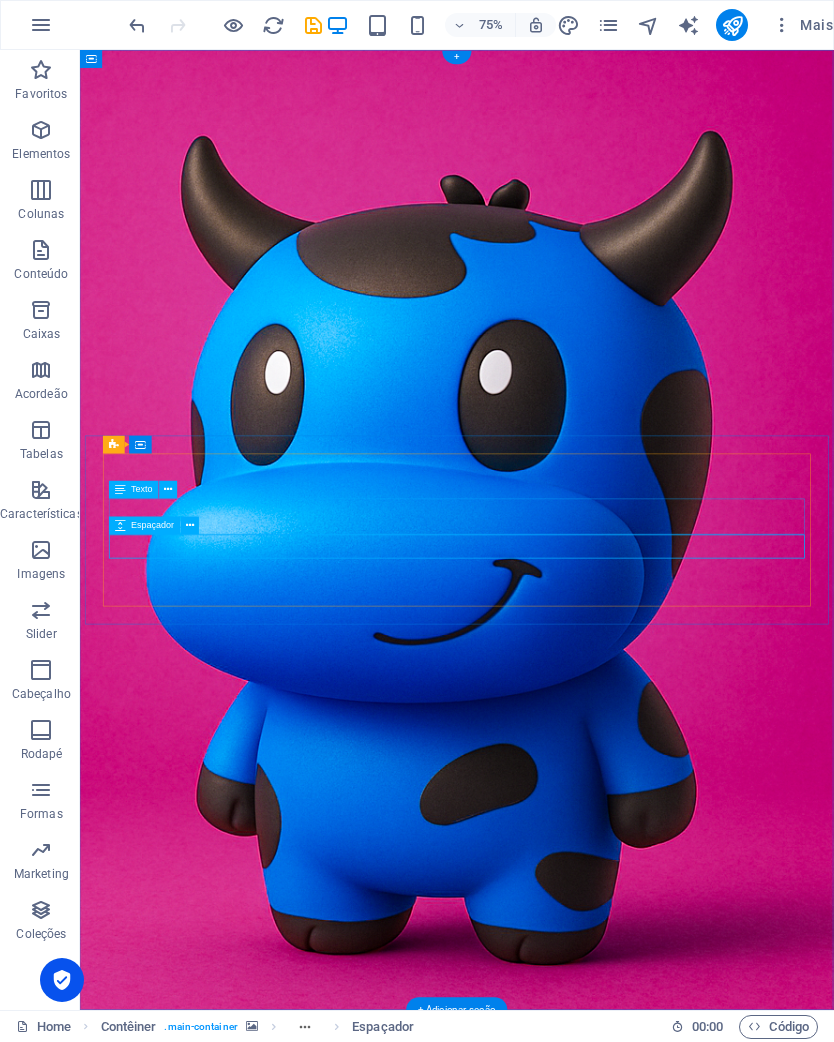 click at bounding box center (190, 526) 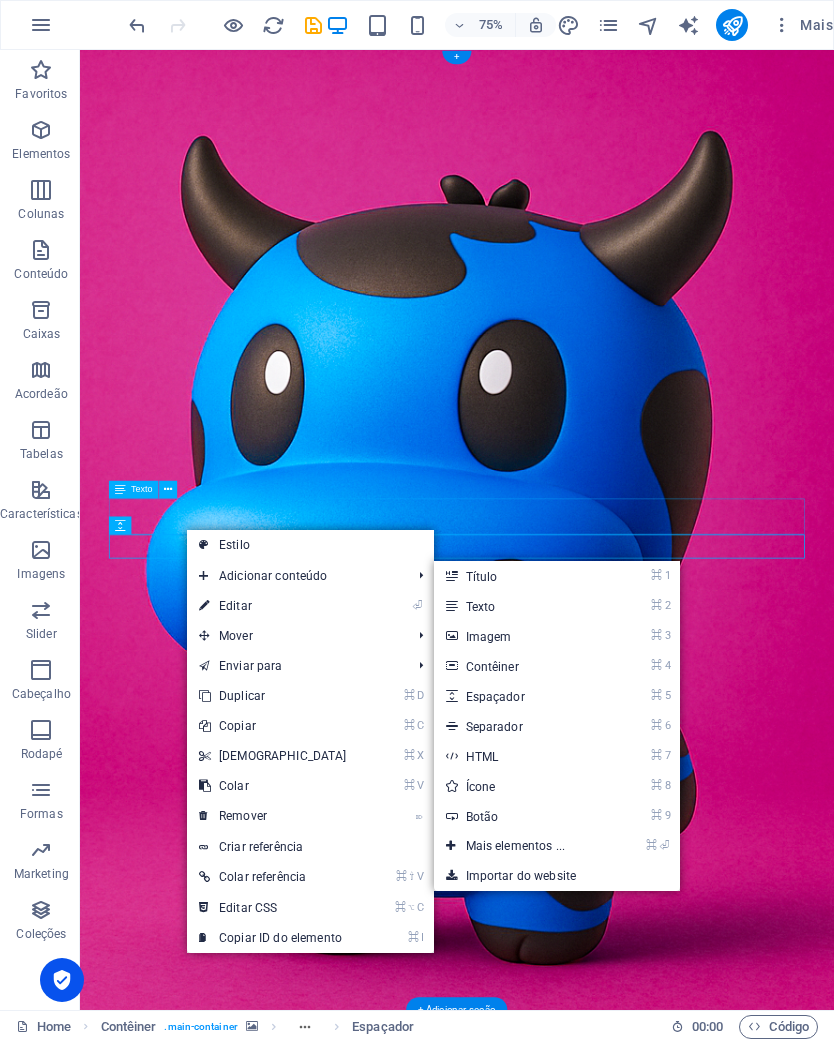 click on "⌘ 9  Botão" at bounding box center [520, 816] 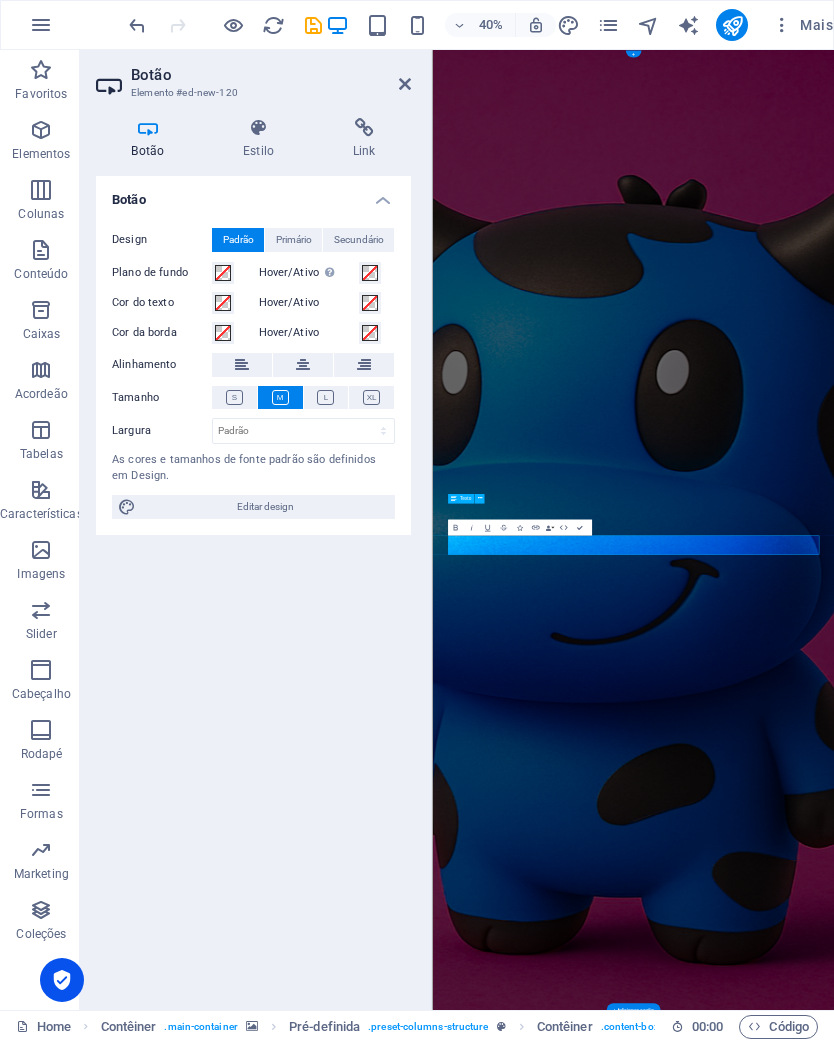 click at bounding box center [405, 84] 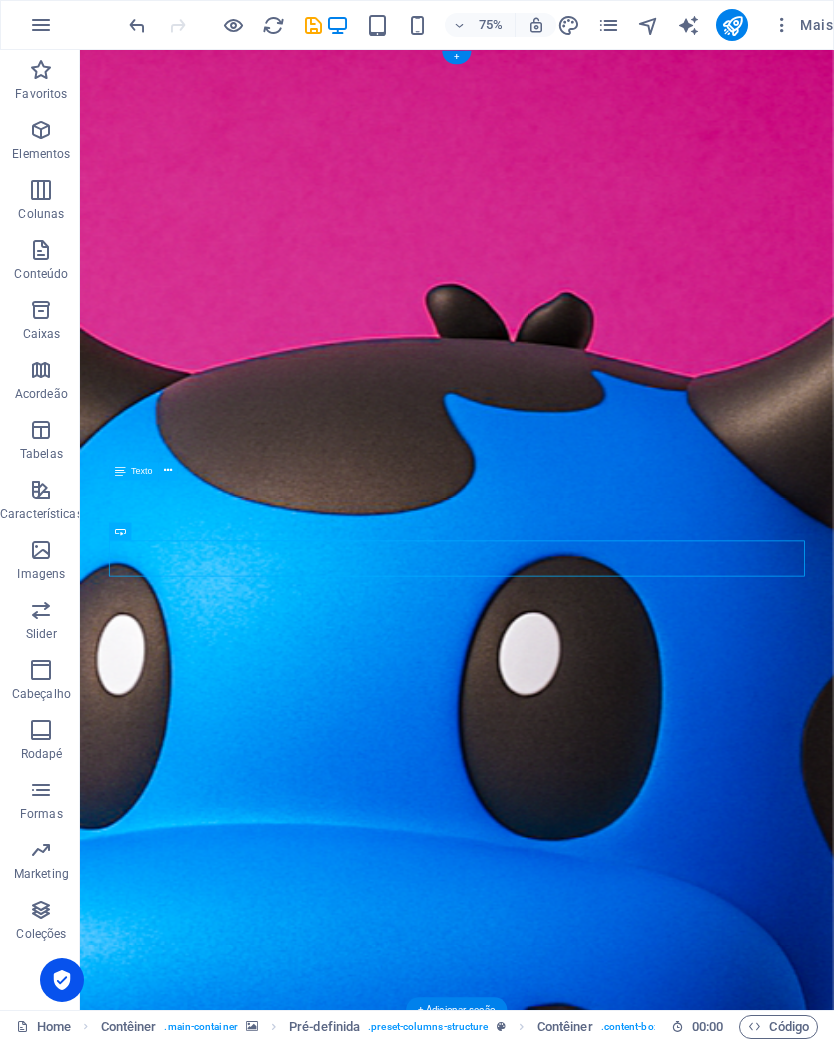 click at bounding box center (137, 25) 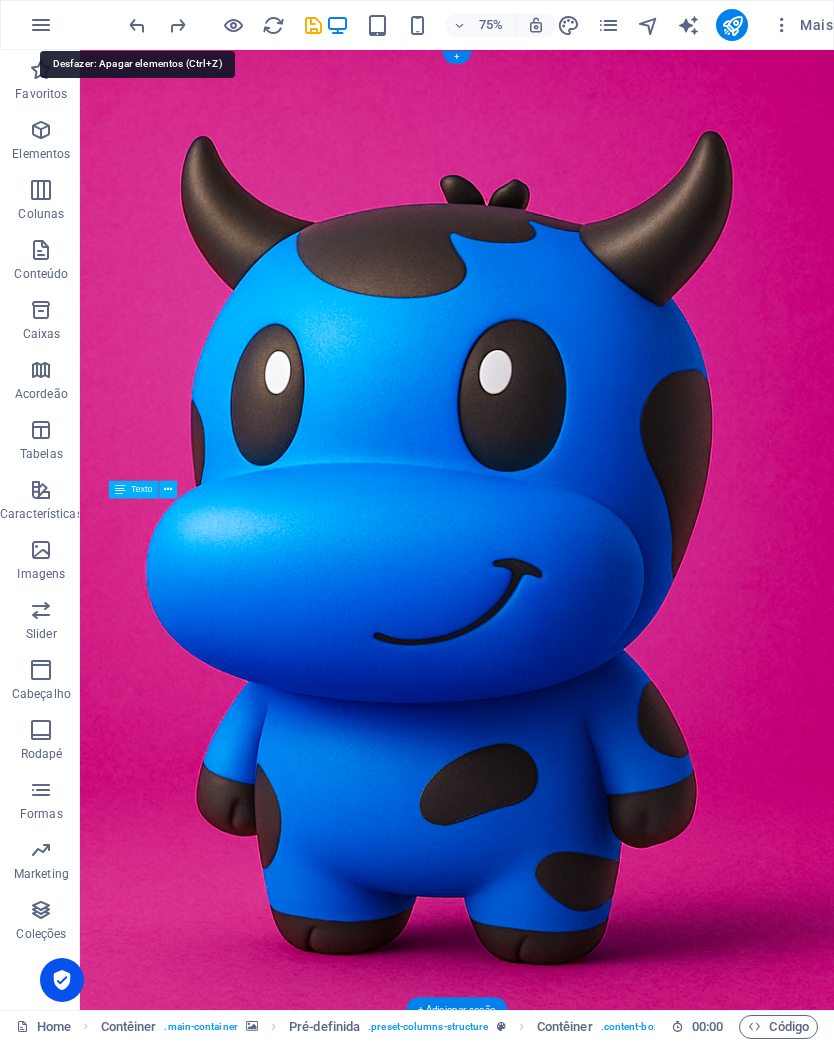 click at bounding box center [137, 25] 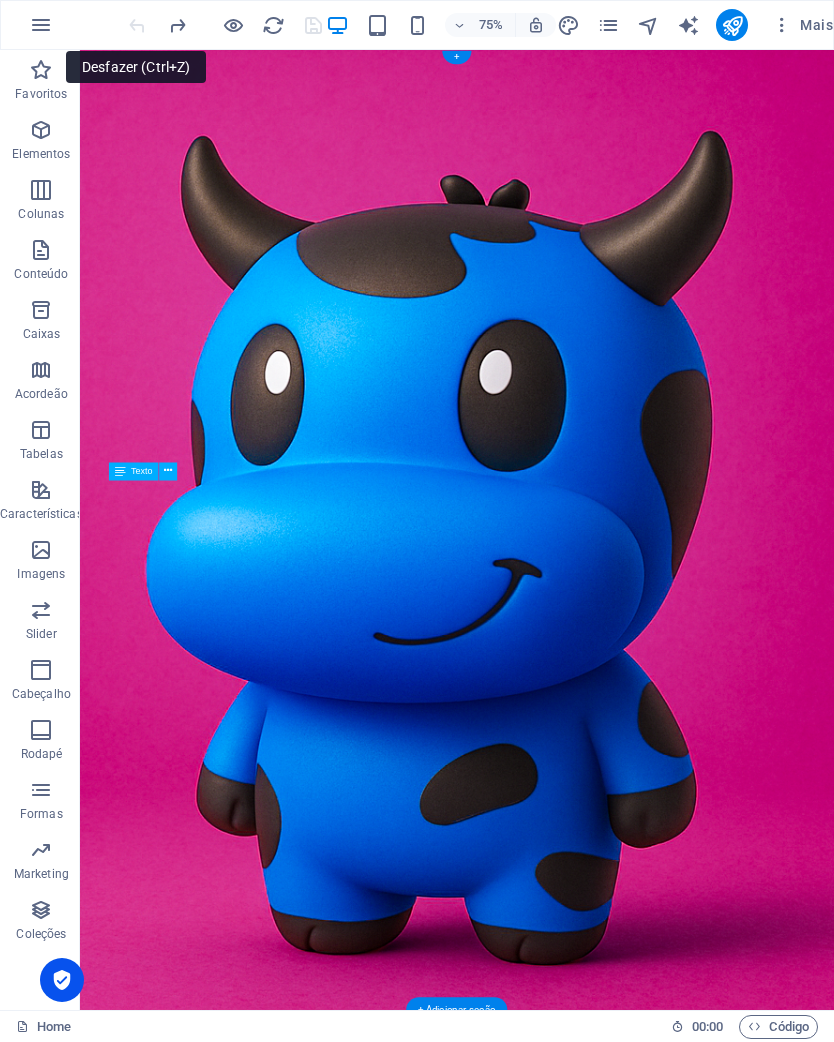 click at bounding box center [177, 25] 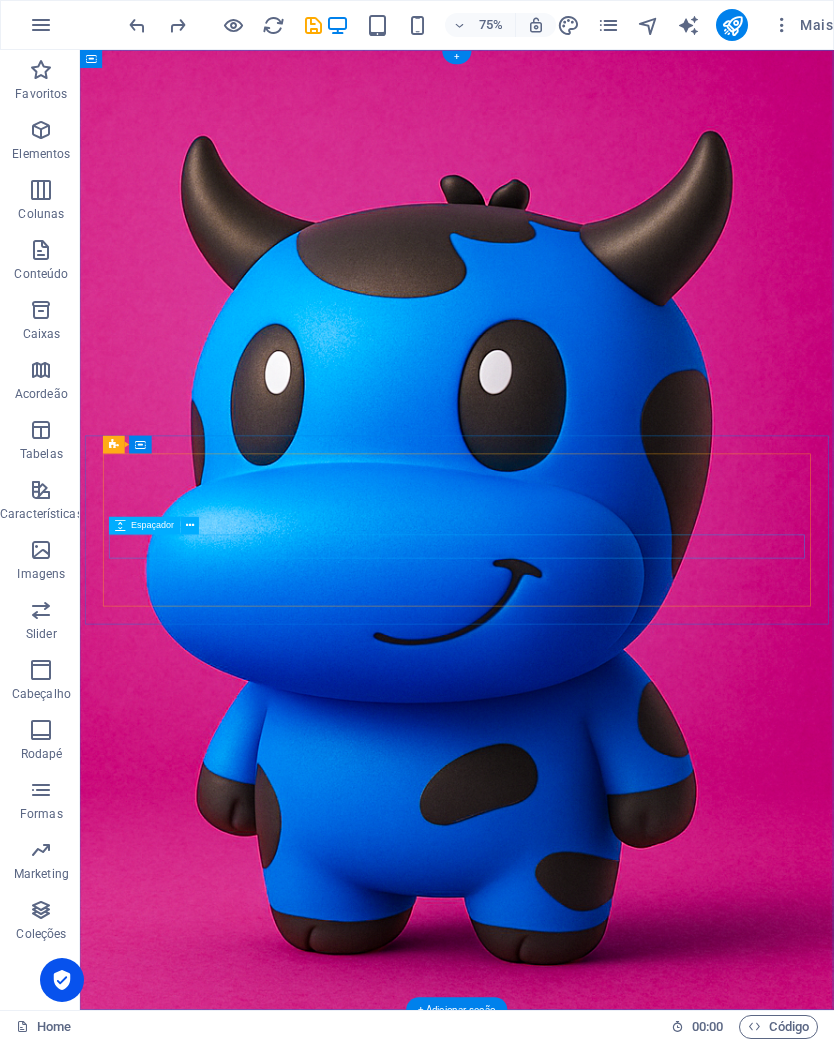 click at bounding box center [583, 1534] 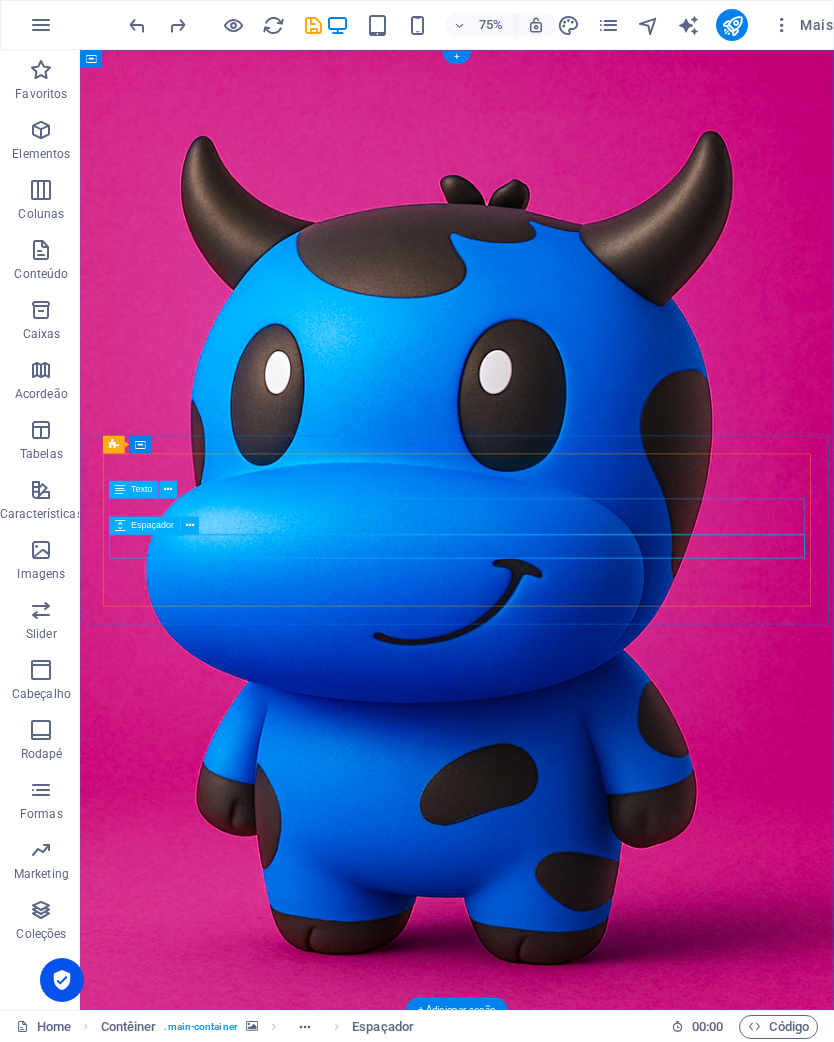 click at bounding box center (190, 526) 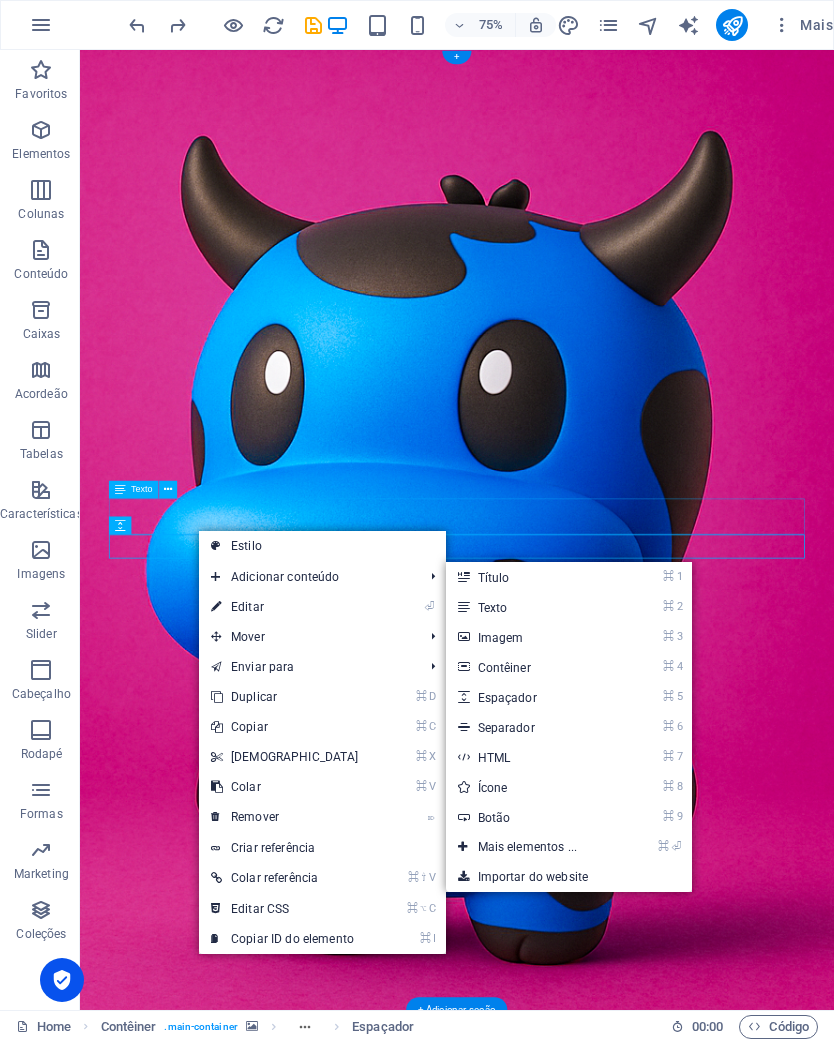 click on "⌘ ⏎  Mais elementos ..." at bounding box center (532, 847) 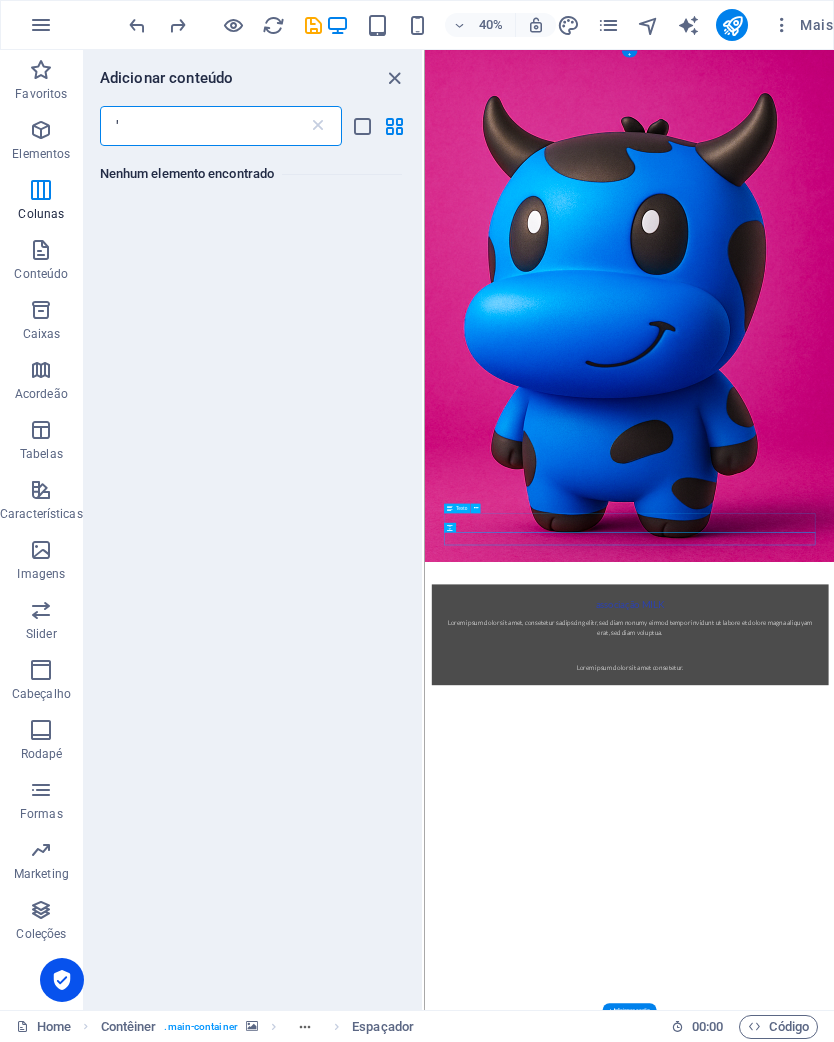 scroll, scrollTop: 0, scrollLeft: 0, axis: both 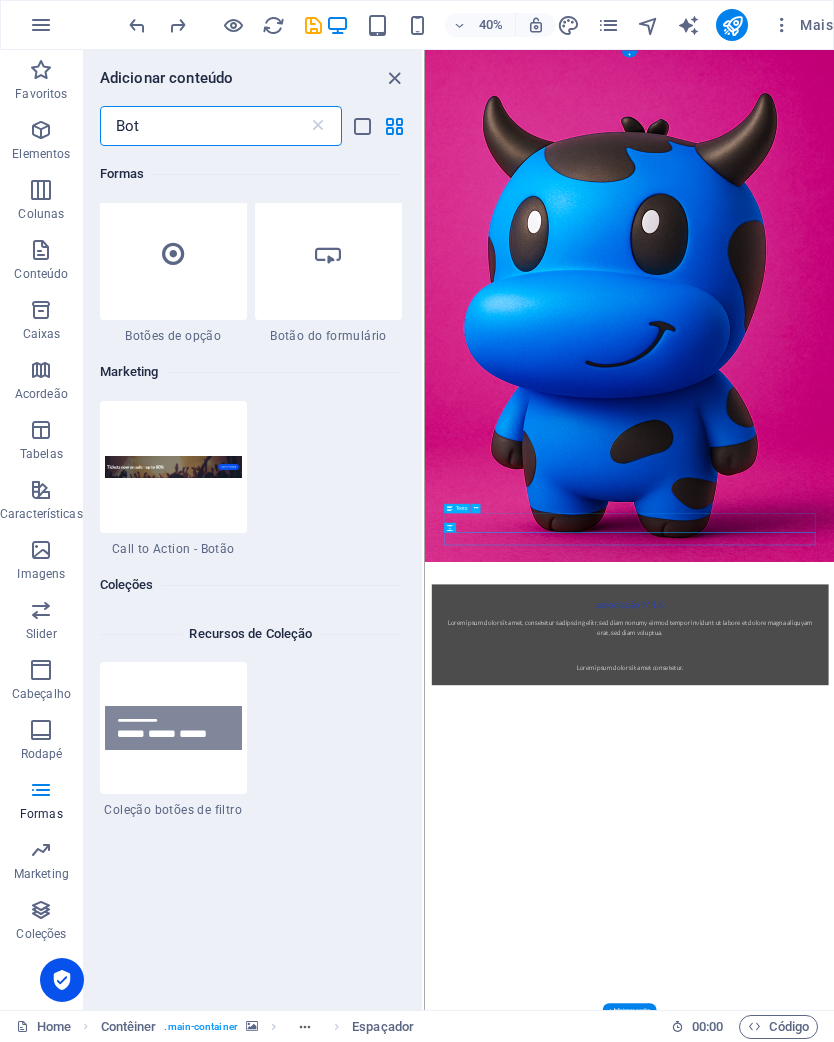 type on "Bot" 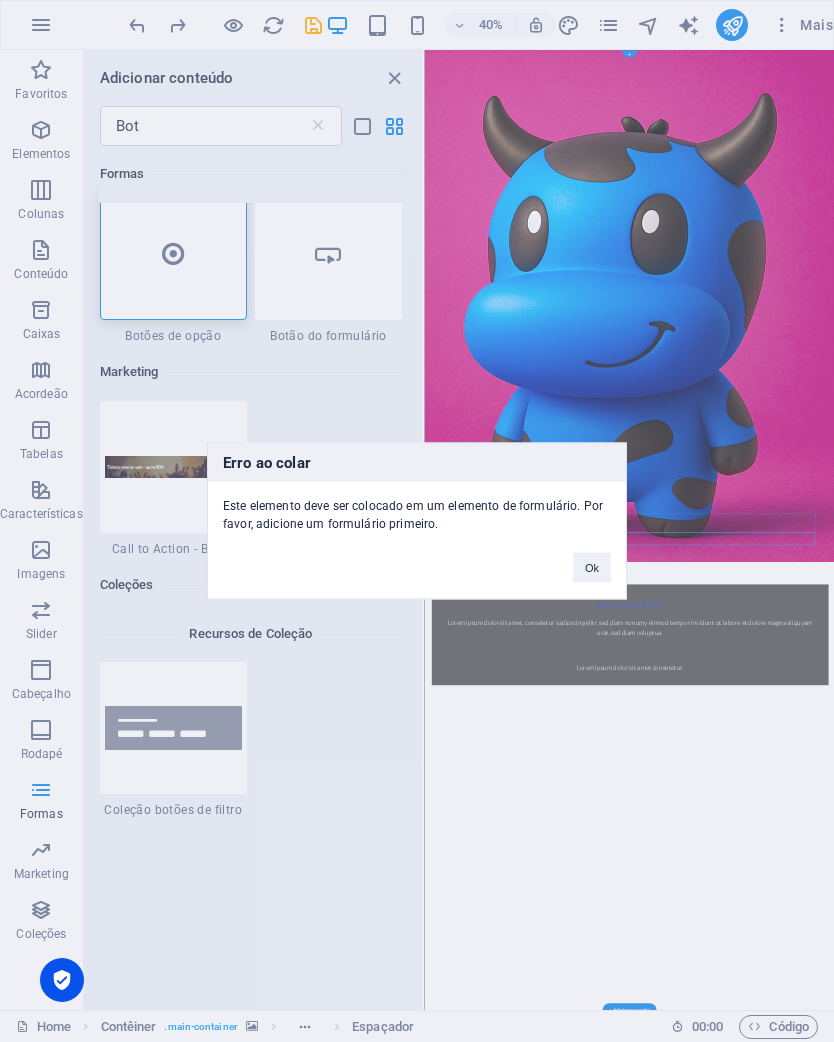 click on "Ok" at bounding box center (592, 568) 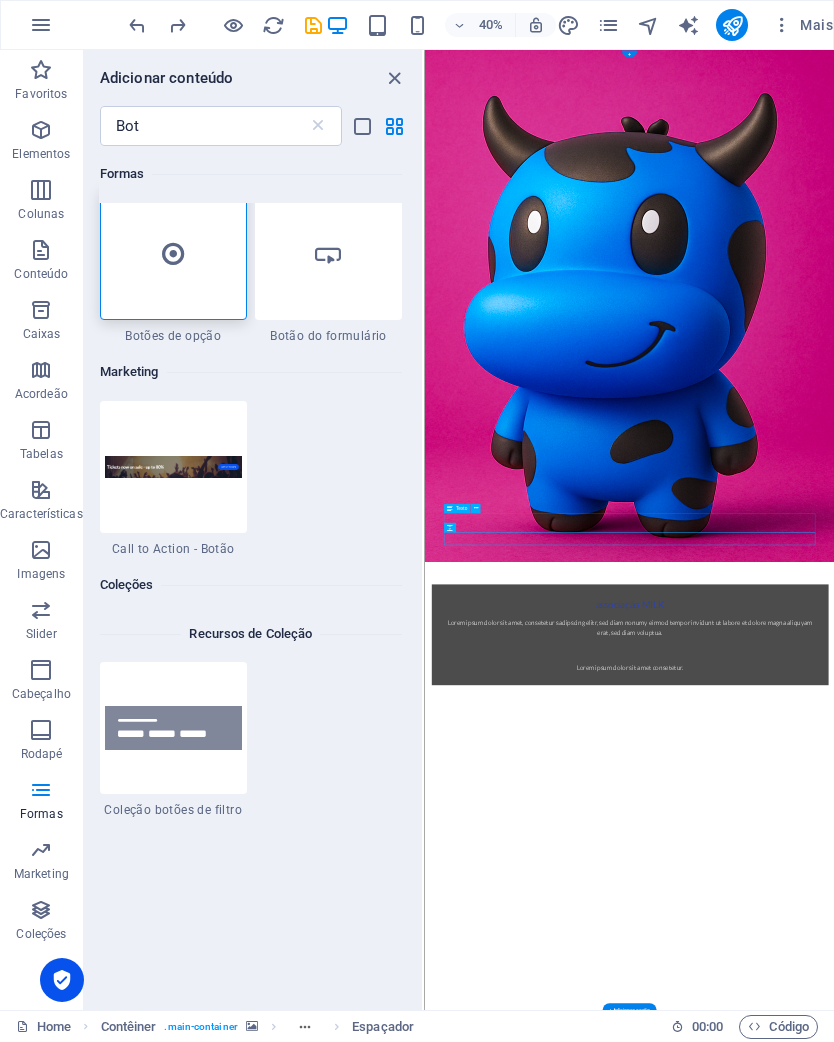 click at bounding box center [328, 254] 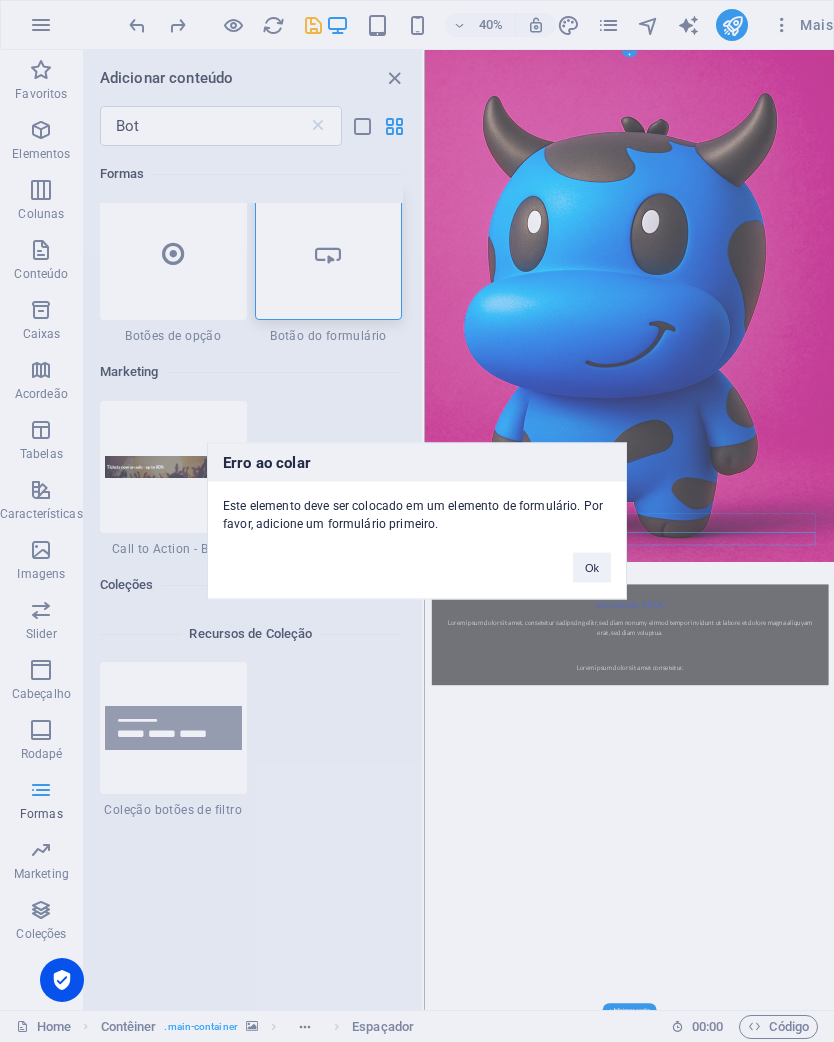 click on "Ok" at bounding box center (592, 568) 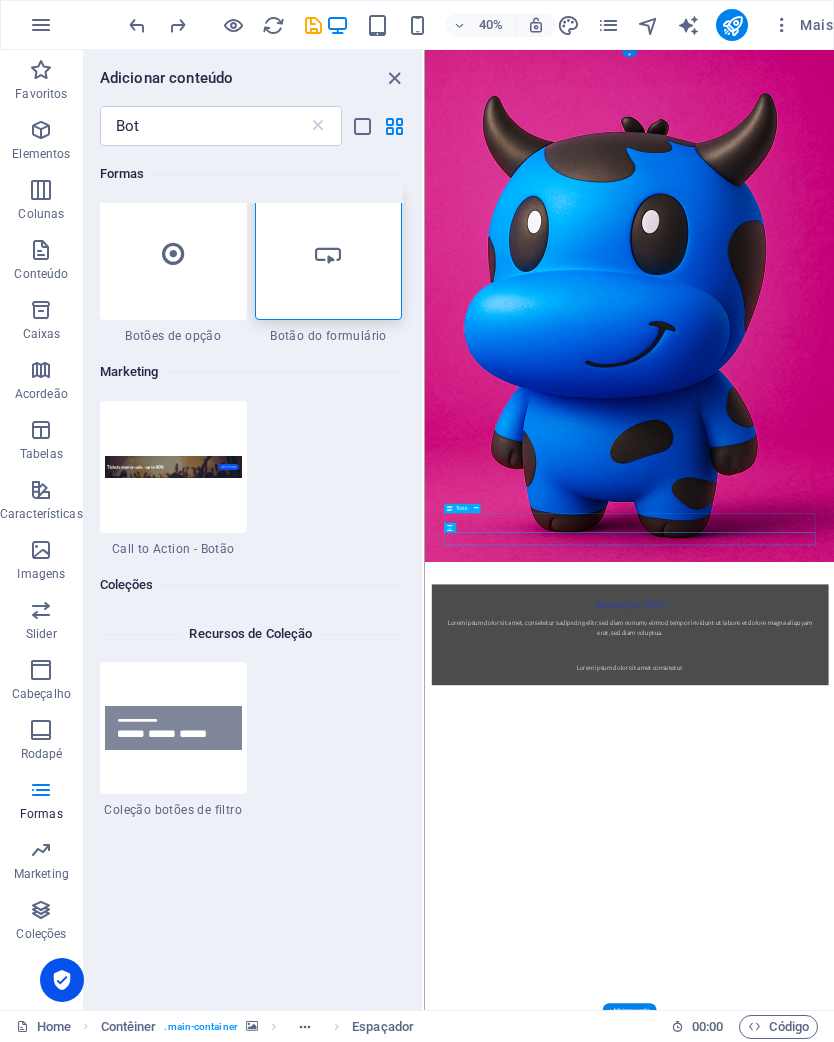 click at bounding box center (318, 126) 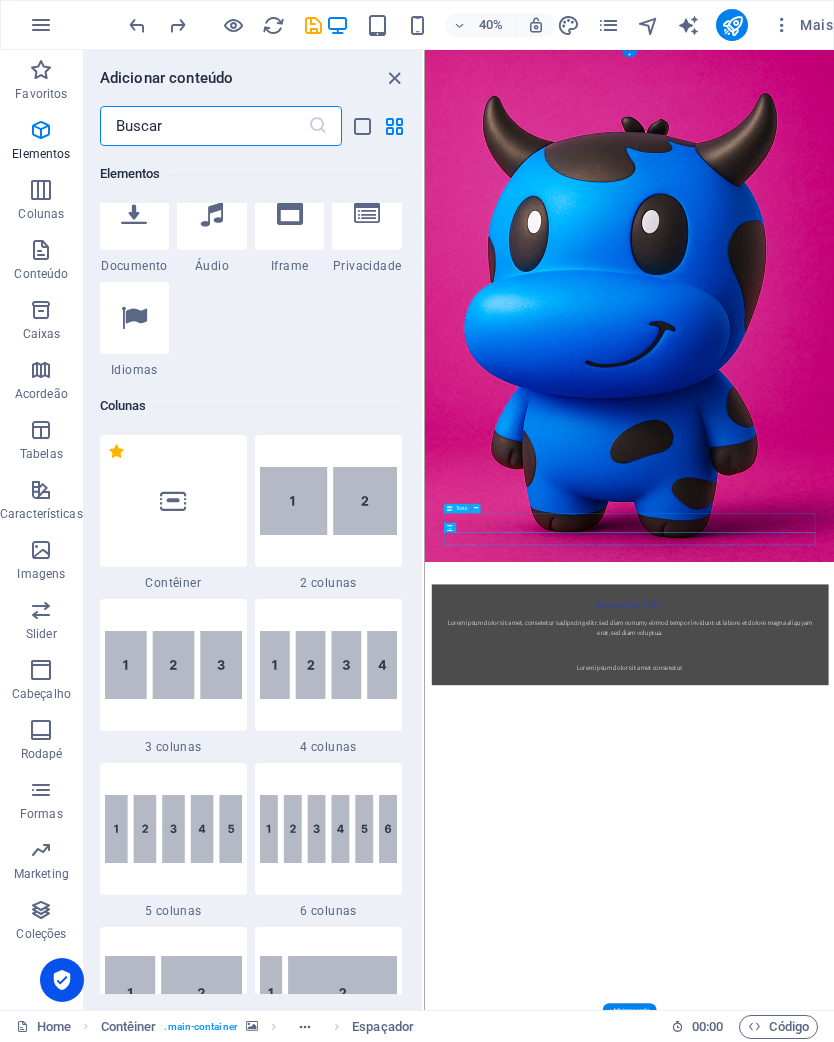 click at bounding box center [204, 126] 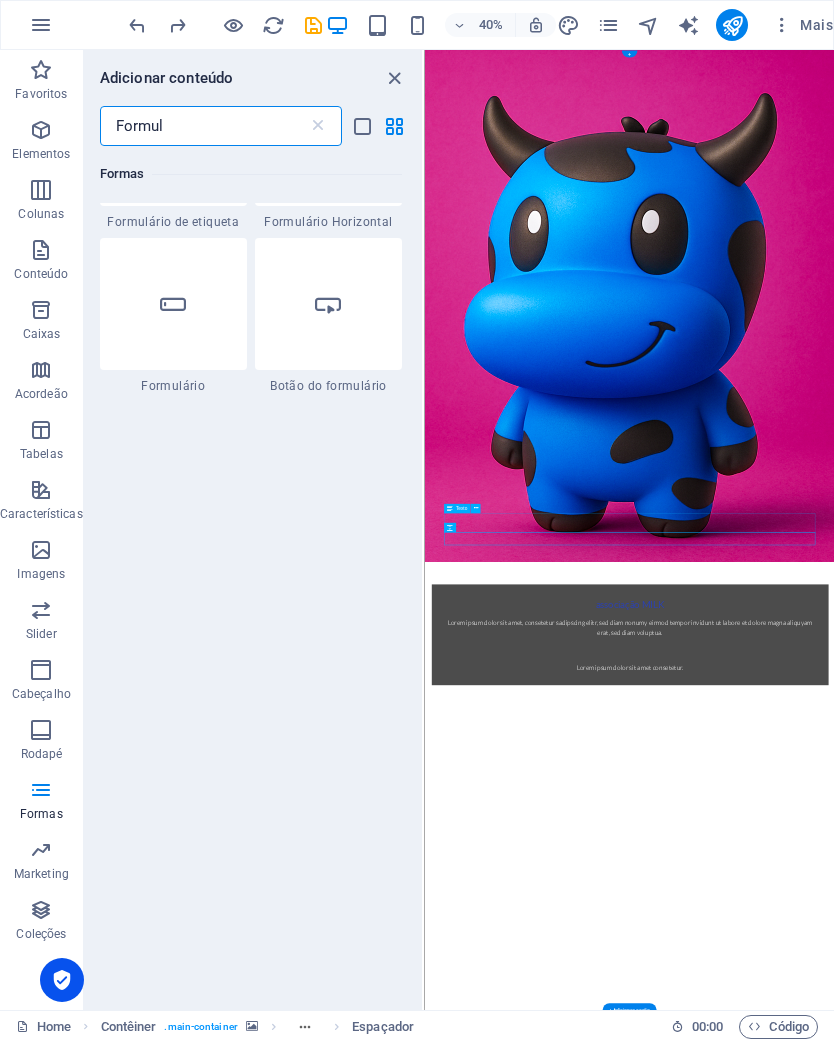 scroll, scrollTop: 455, scrollLeft: 0, axis: vertical 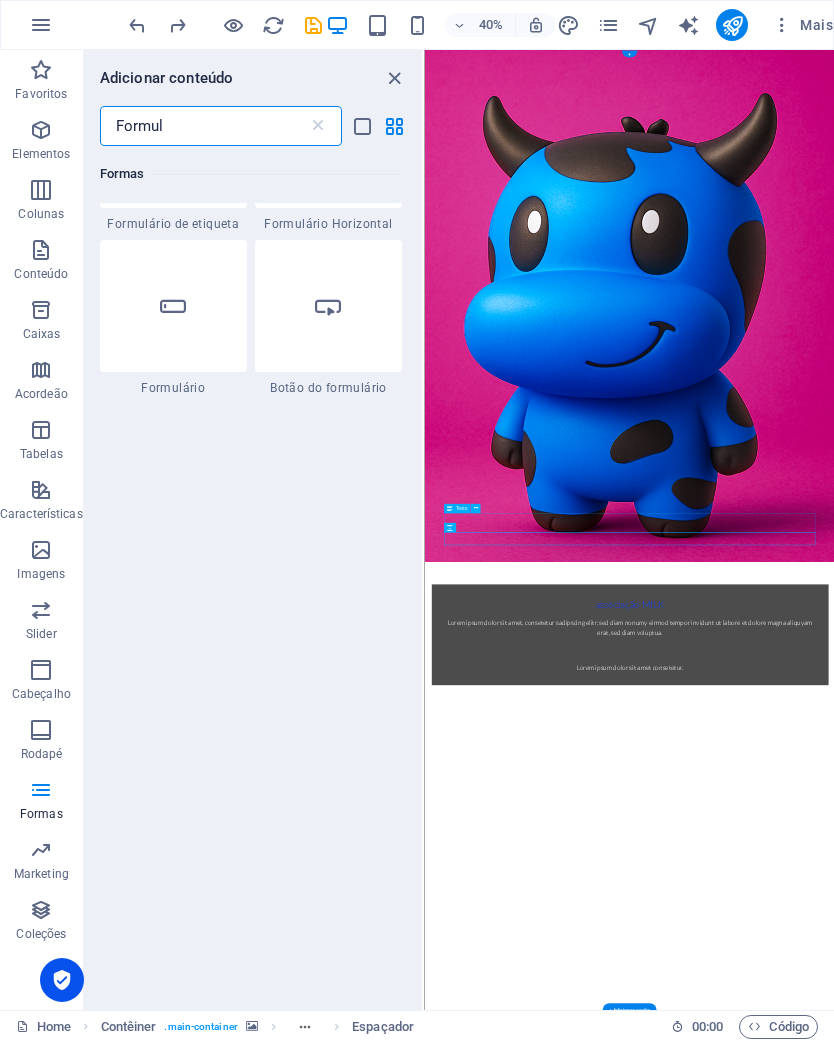 type on "Formul" 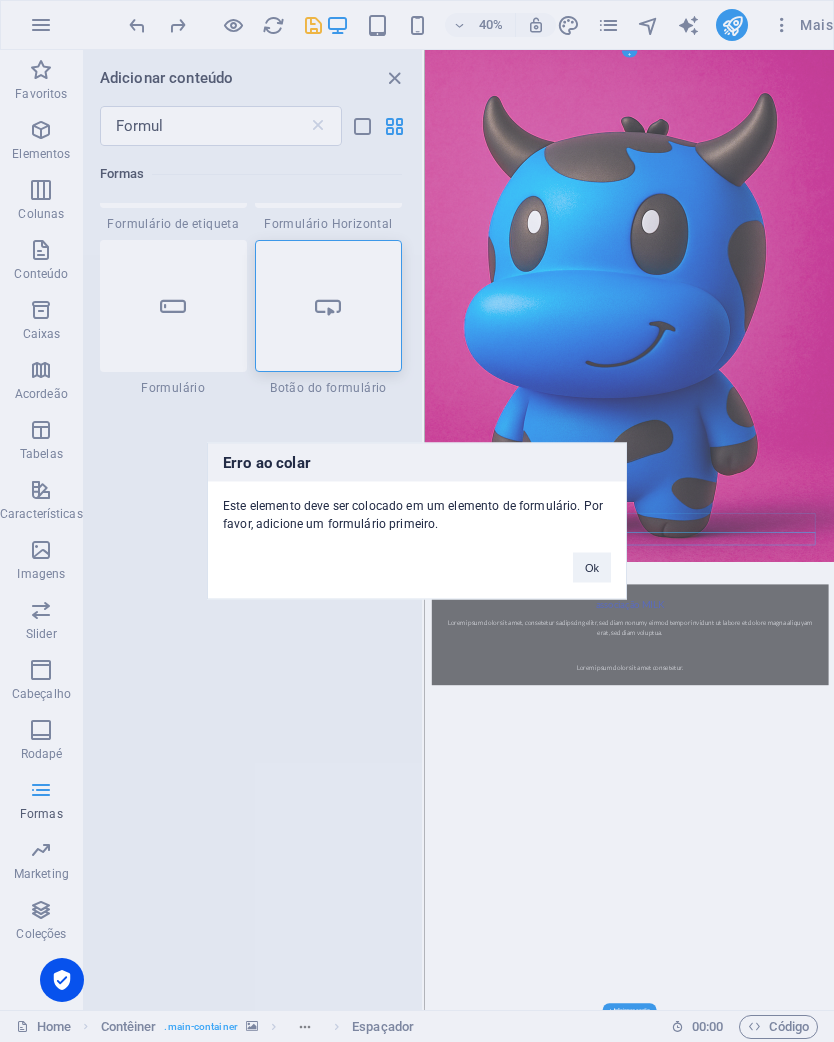 click on "Ok" at bounding box center (592, 558) 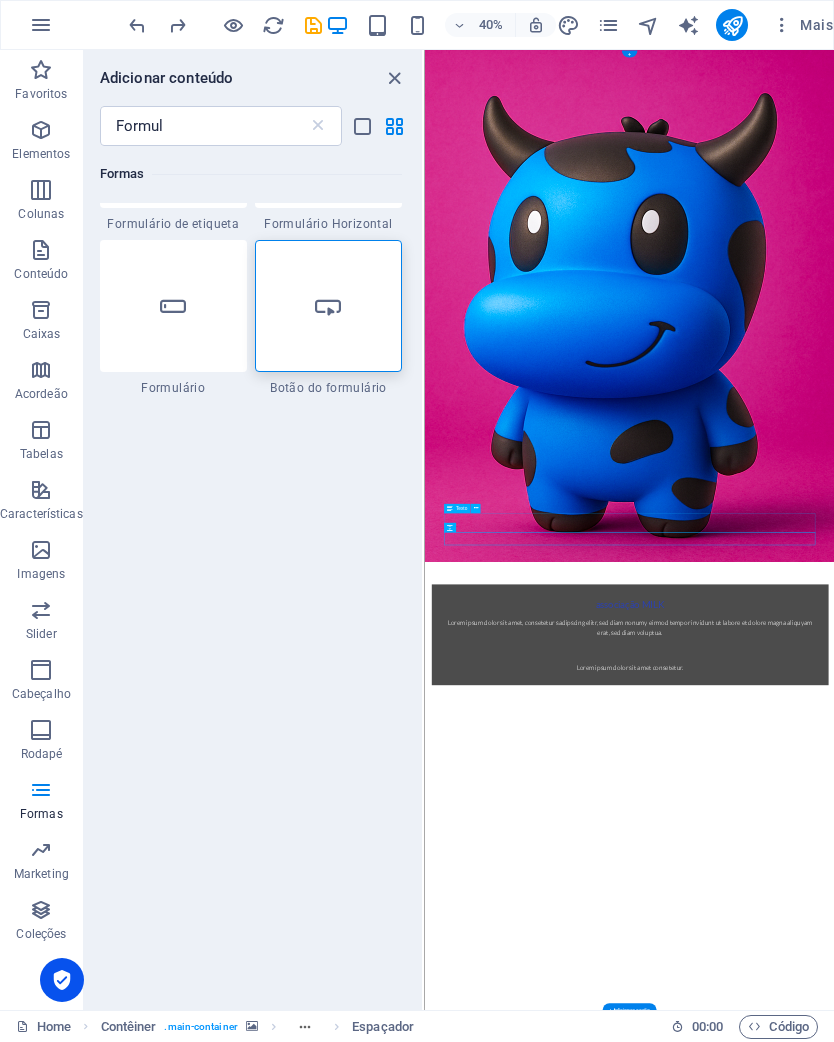 click at bounding box center (173, 306) 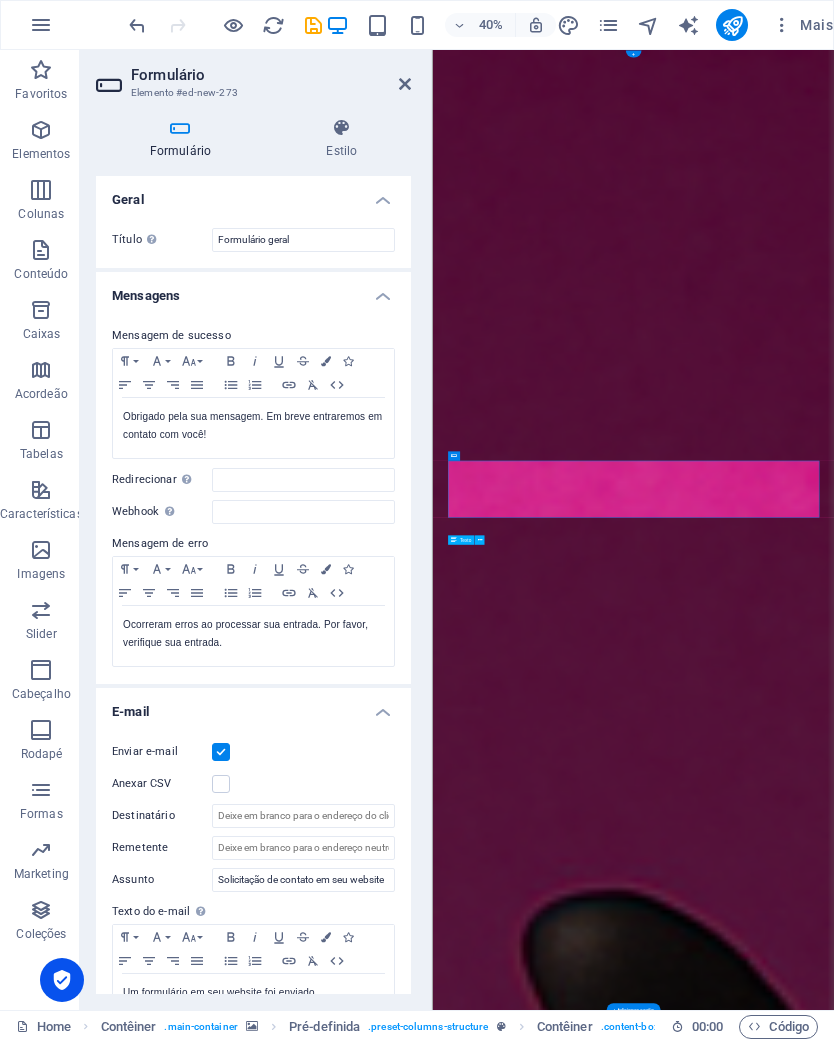 click at bounding box center (137, 25) 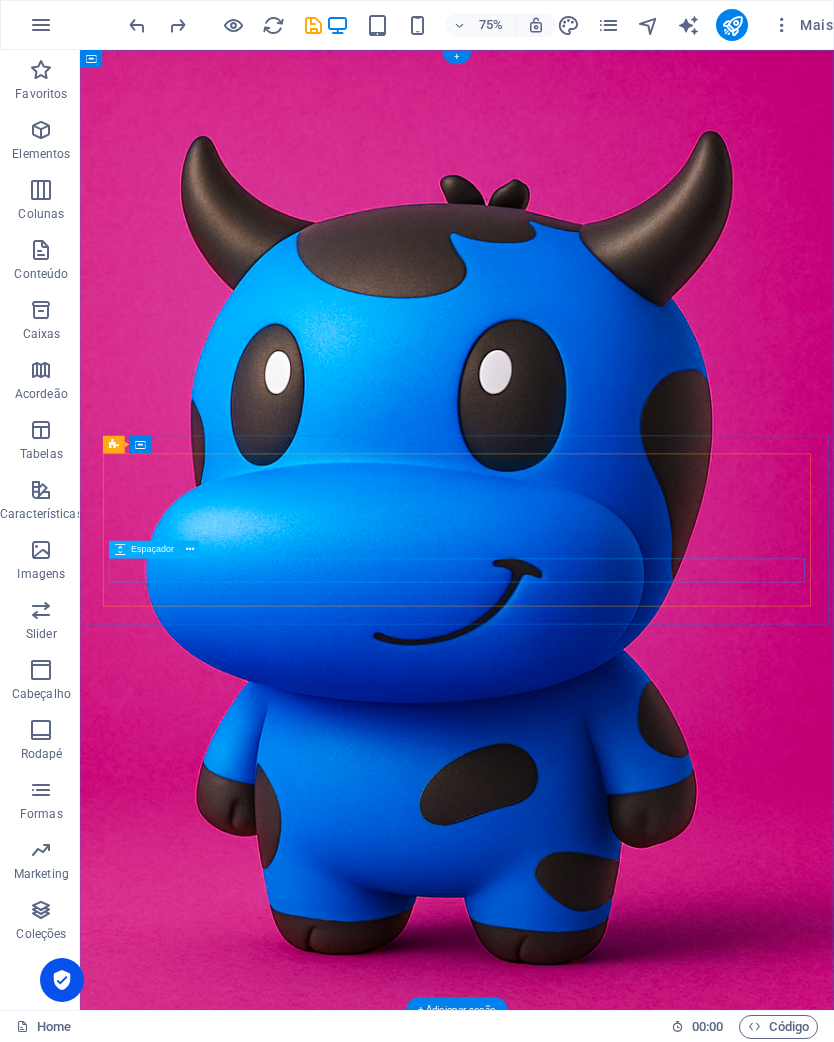 click at bounding box center (583, 1566) 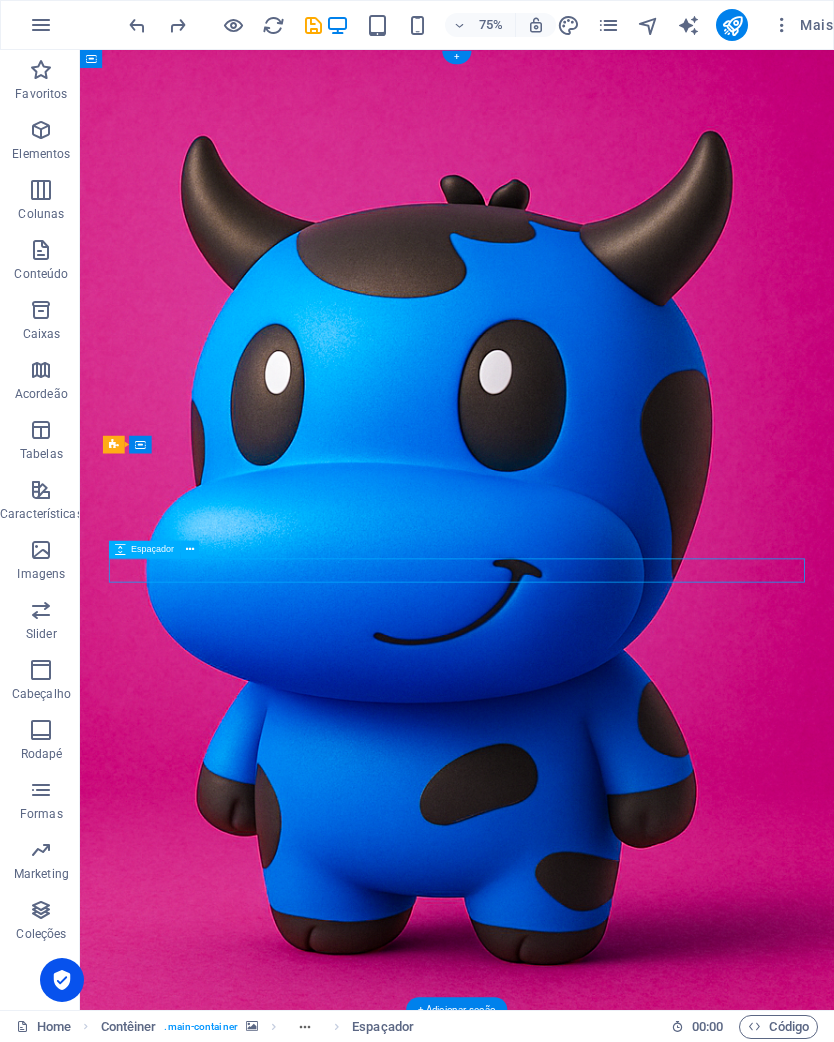 click at bounding box center (583, 1566) 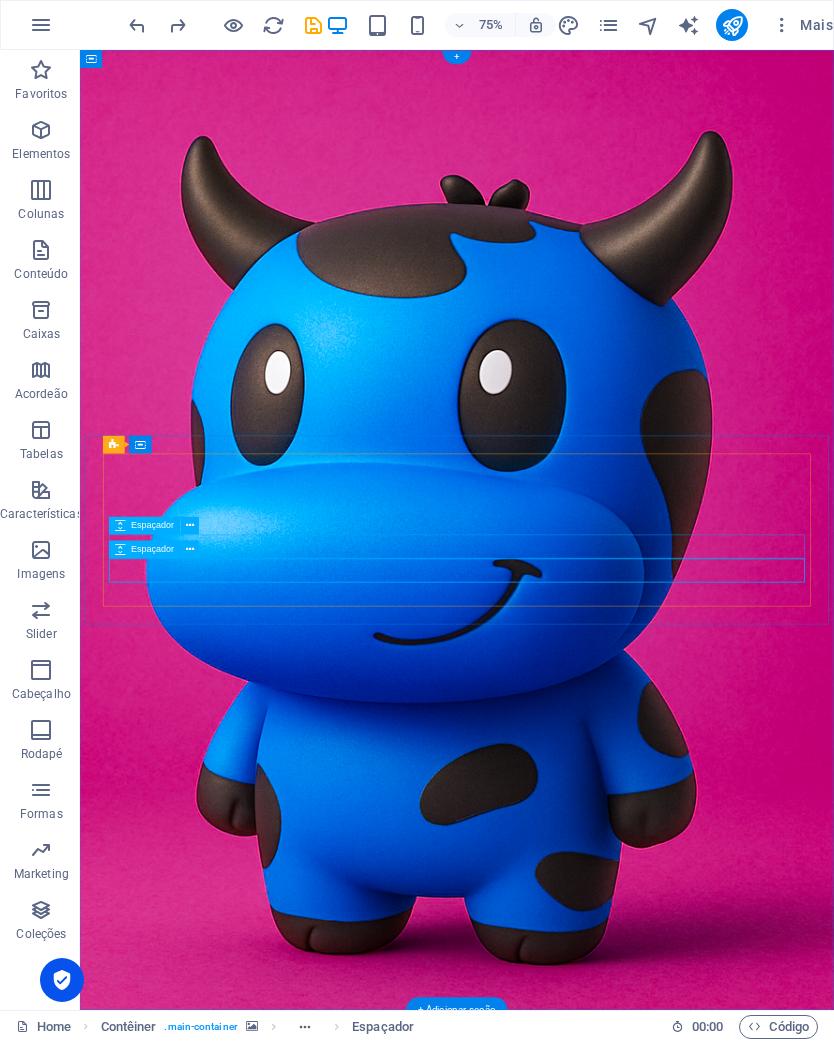 click at bounding box center (190, 526) 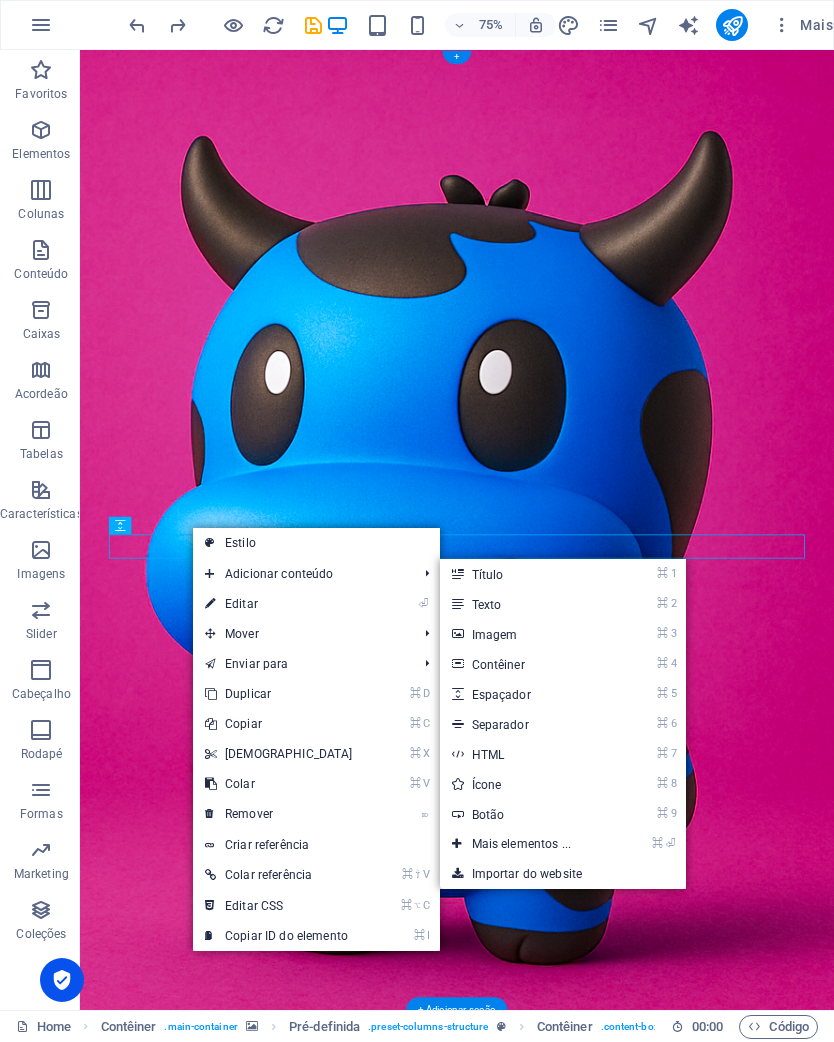 click on "⌘ ⏎  Mais elementos ..." at bounding box center [526, 844] 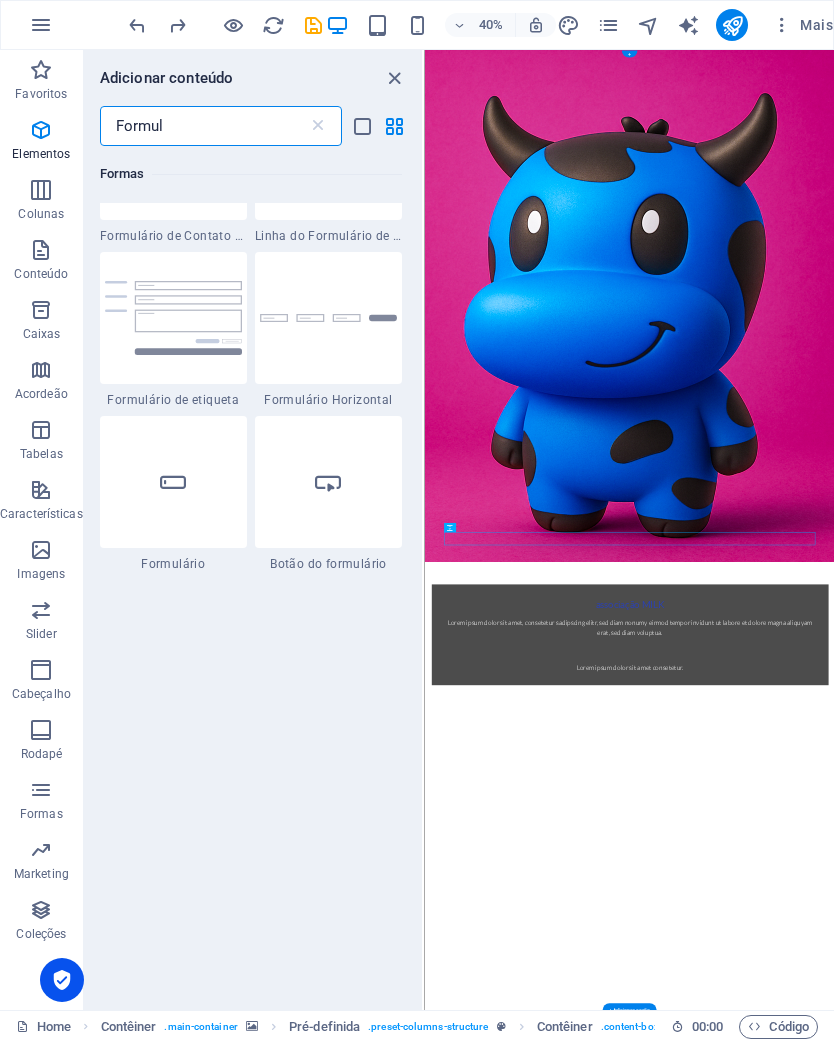 scroll, scrollTop: 285, scrollLeft: 0, axis: vertical 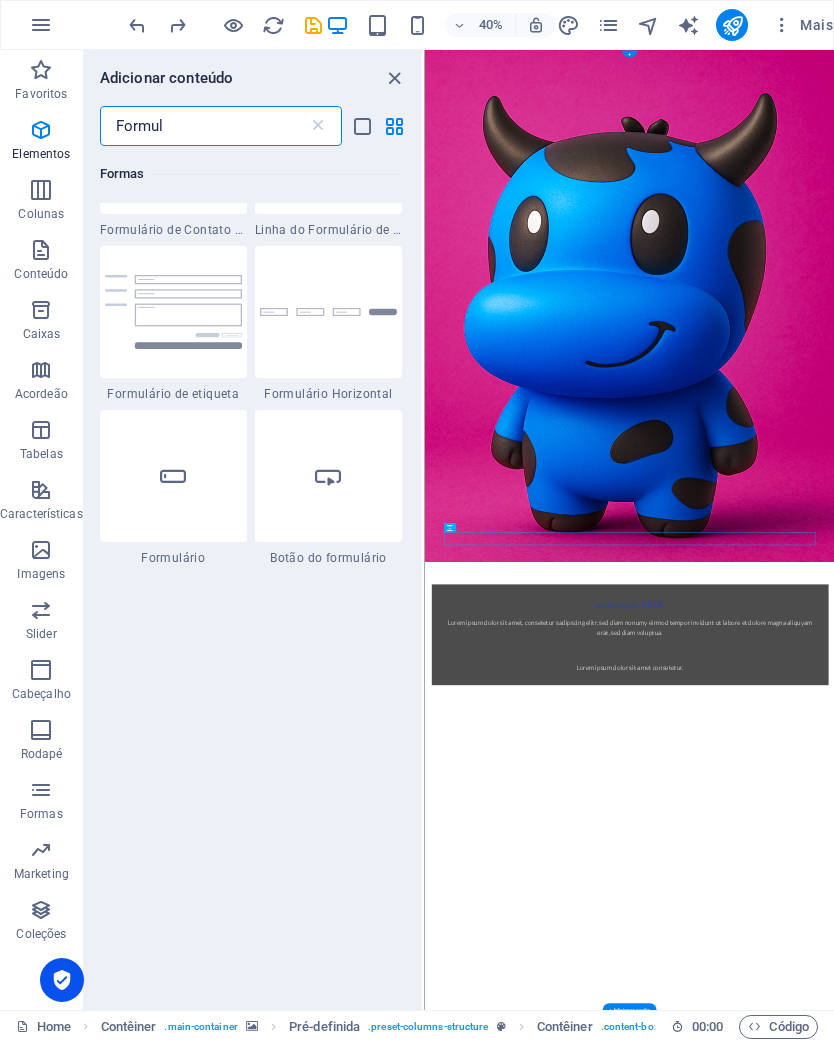 click at bounding box center [328, 312] 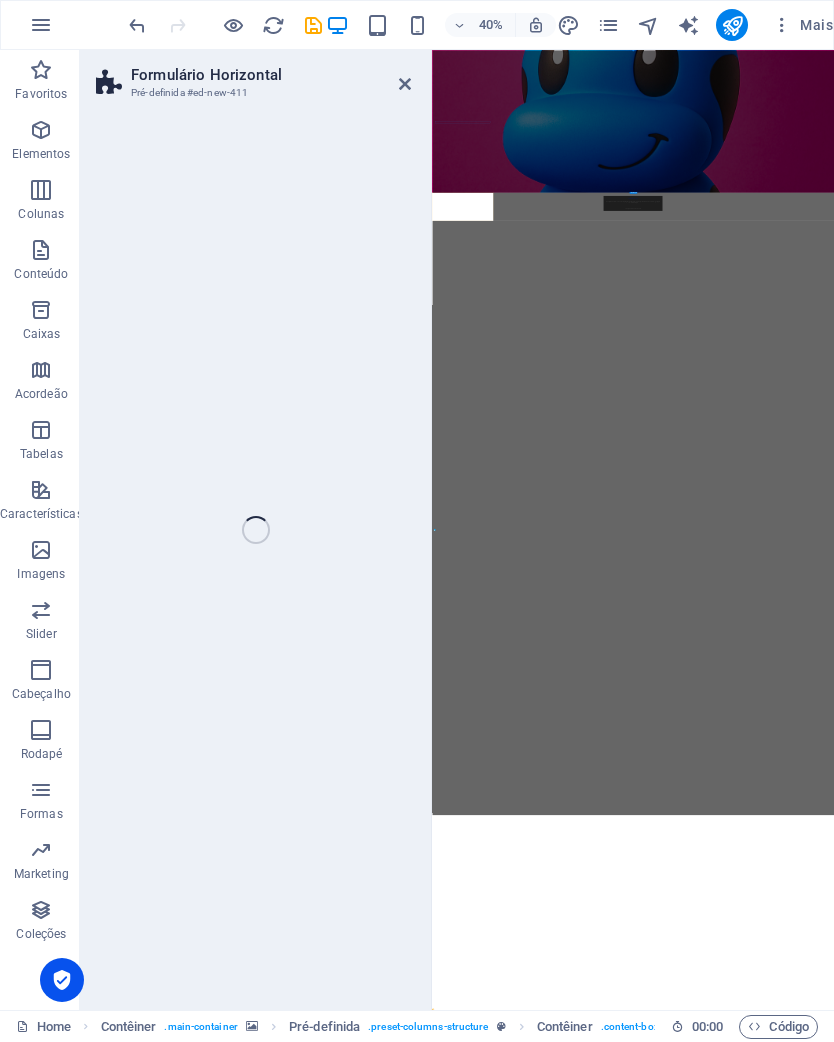 scroll, scrollTop: 1192, scrollLeft: 0, axis: vertical 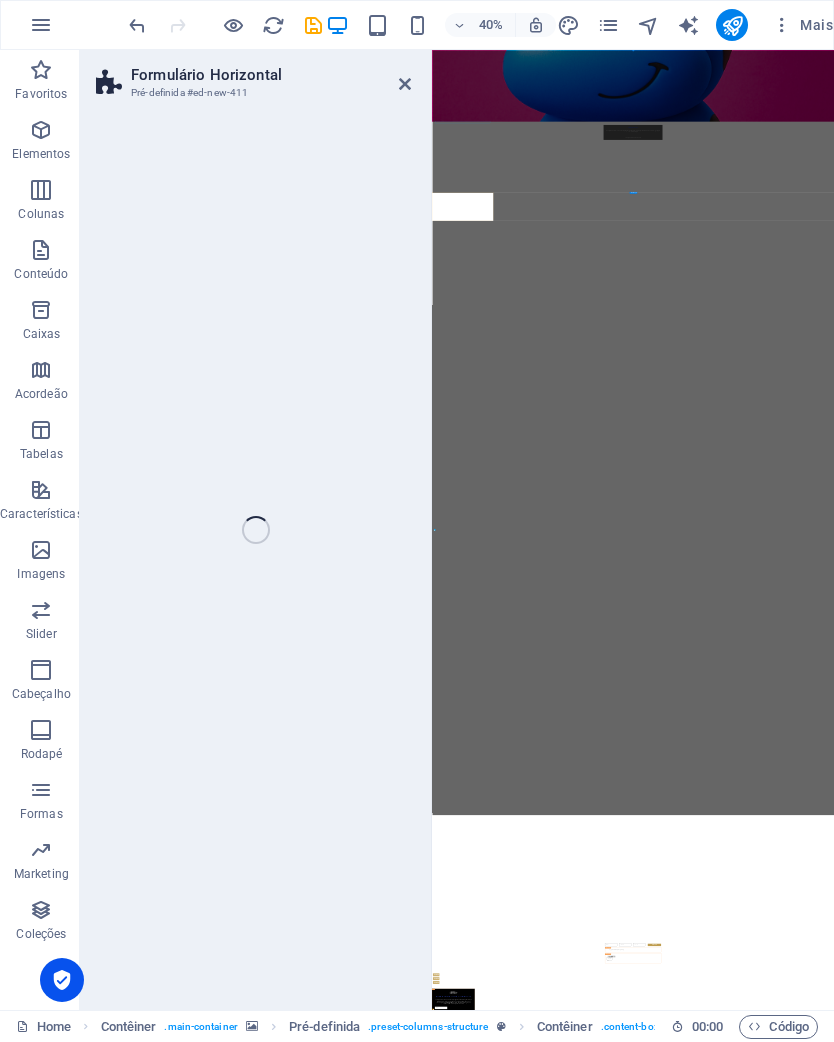 select on "rem" 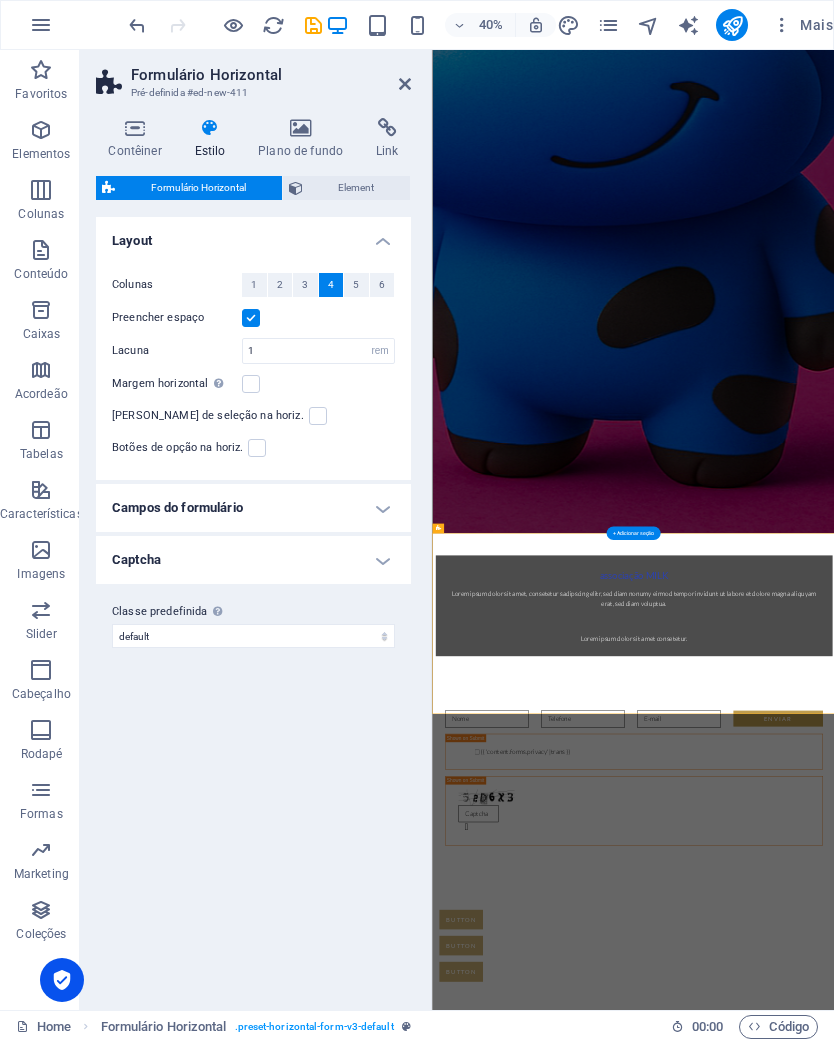 click at bounding box center [405, 84] 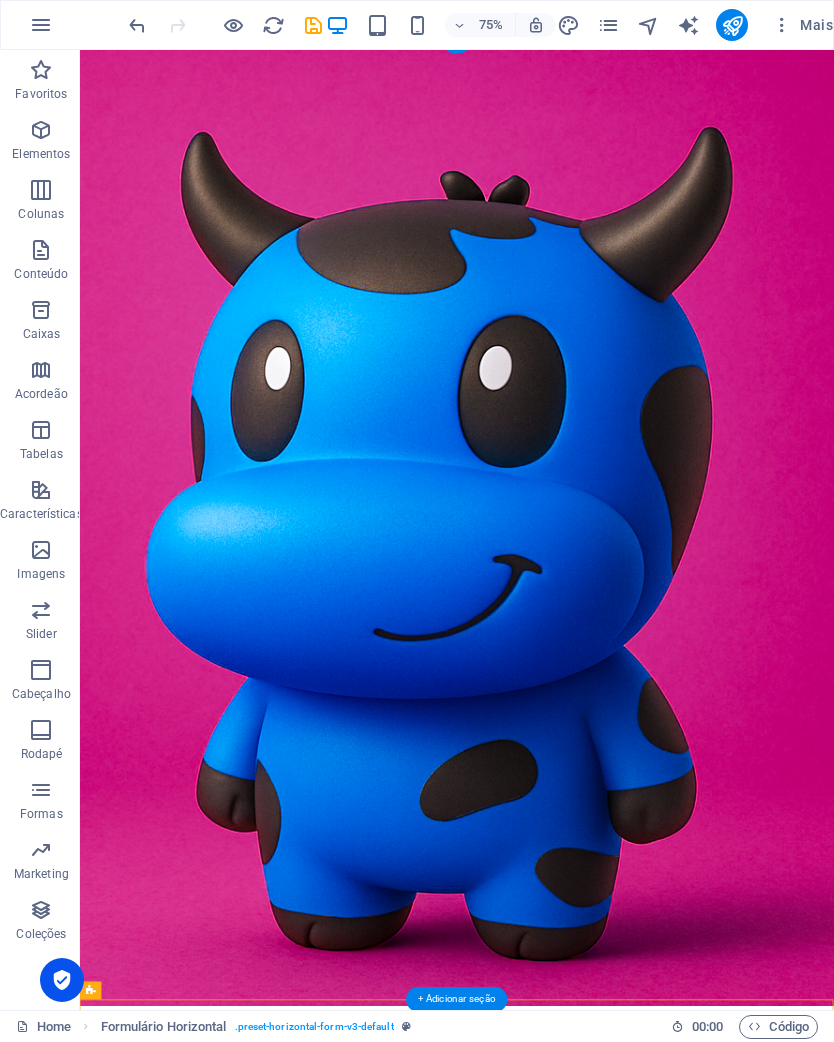 scroll, scrollTop: -2, scrollLeft: 0, axis: vertical 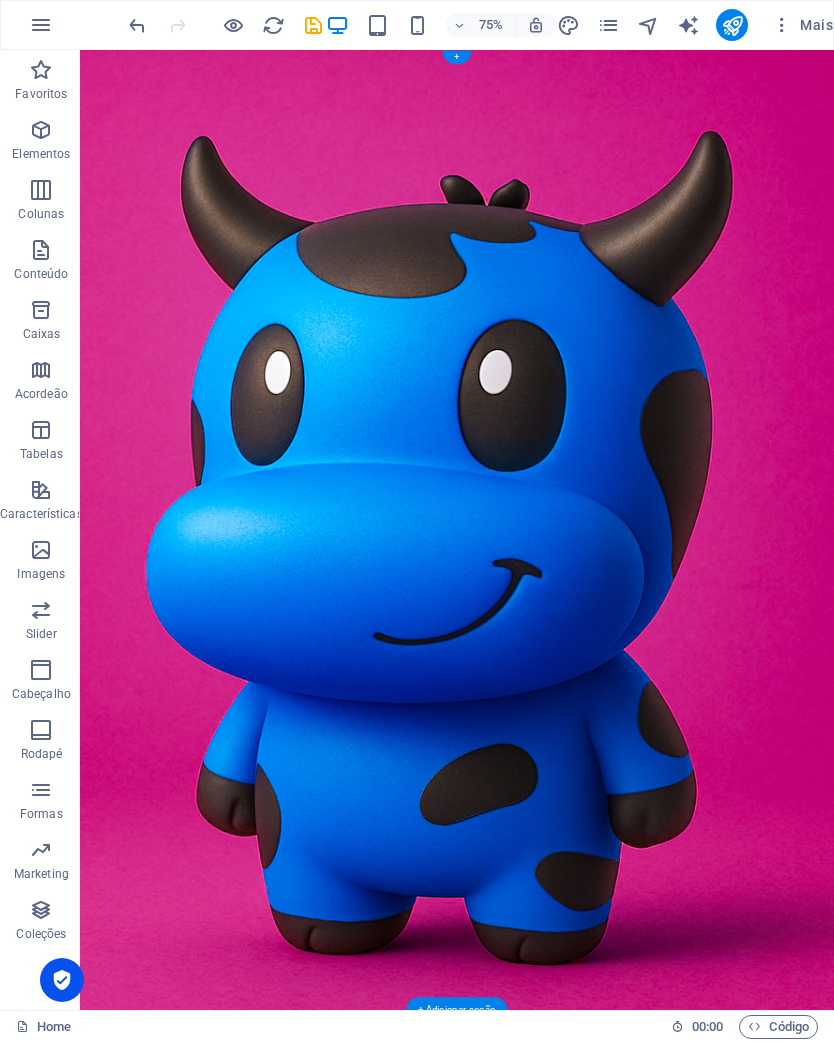 click at bounding box center [137, 25] 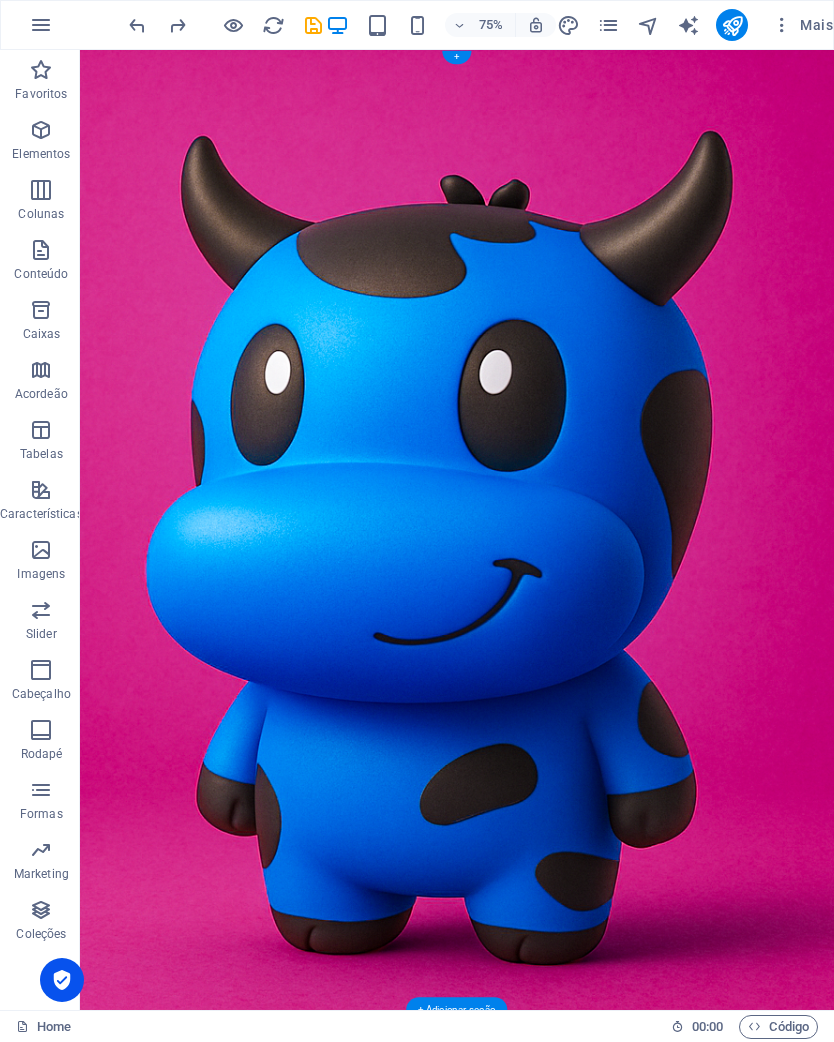 type on "'-" 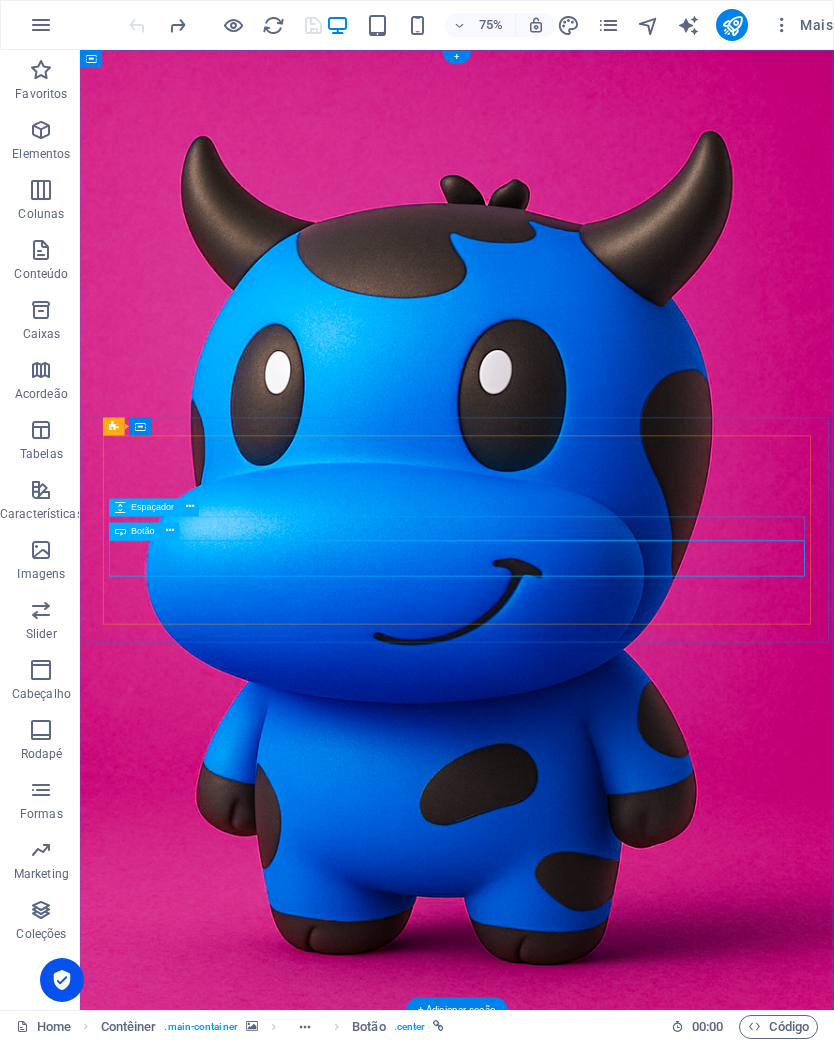 click at bounding box center (171, 531) 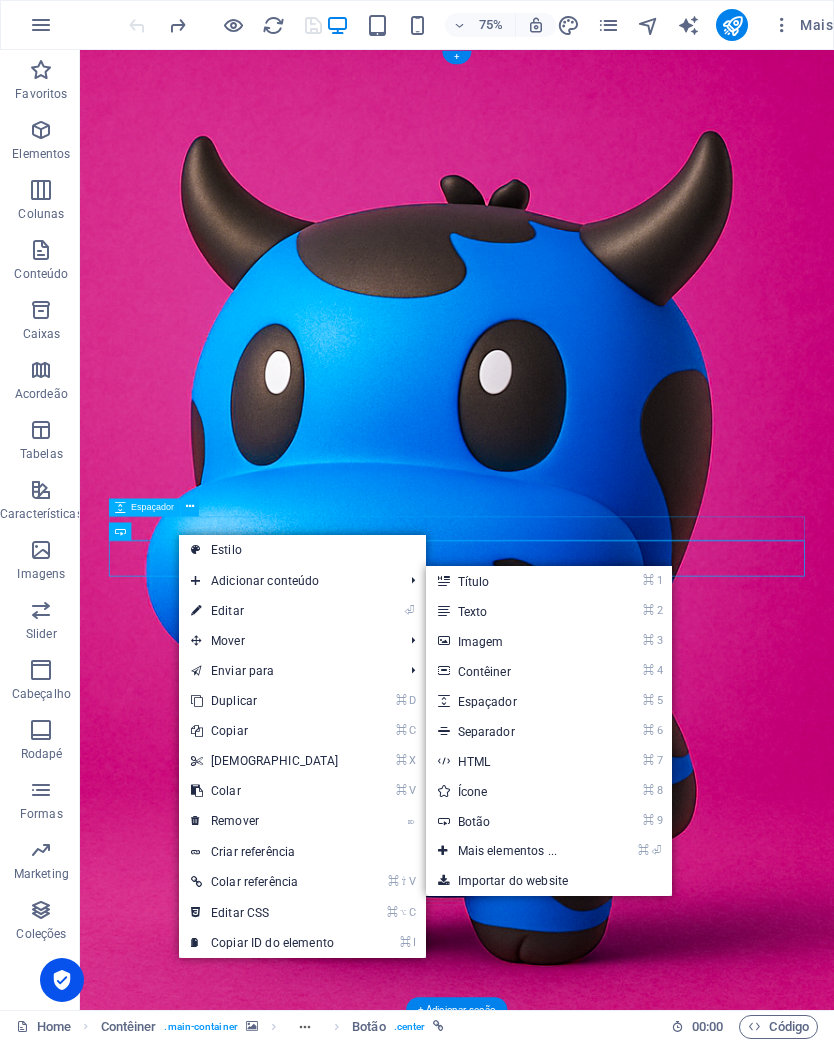 click on "⌘ 9  Botão" at bounding box center [512, 821] 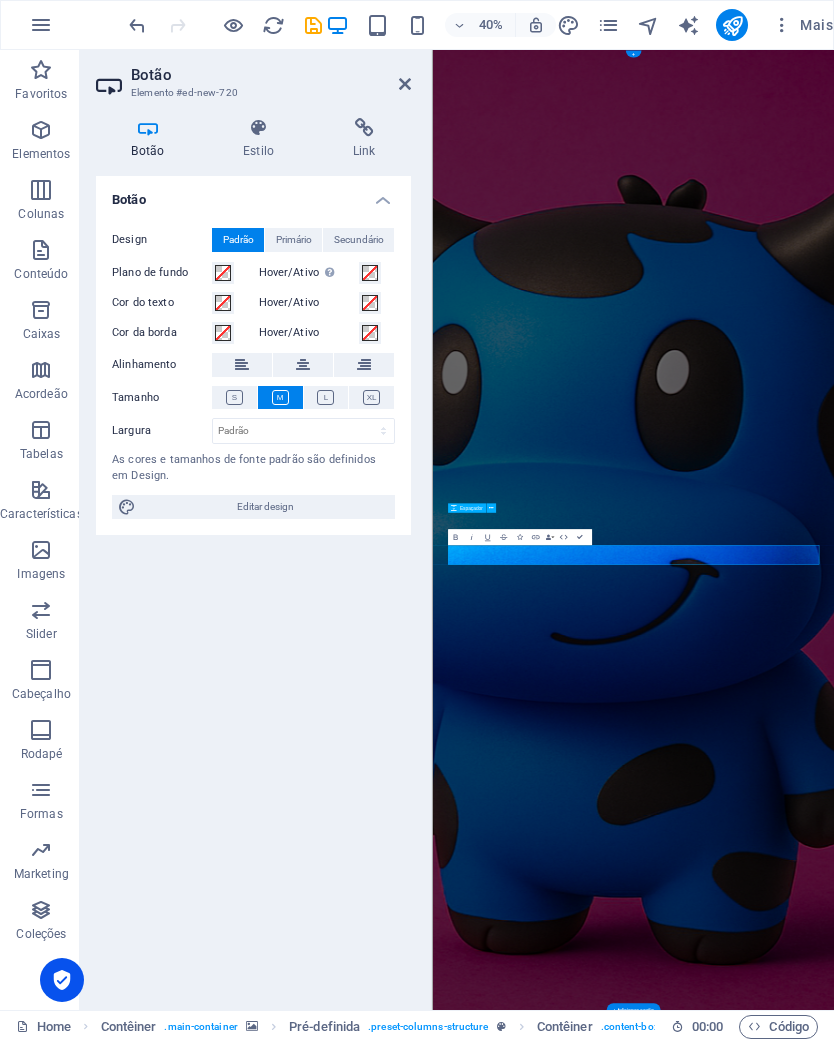 click on "Botão Elemento #ed-new-720" at bounding box center (253, 76) 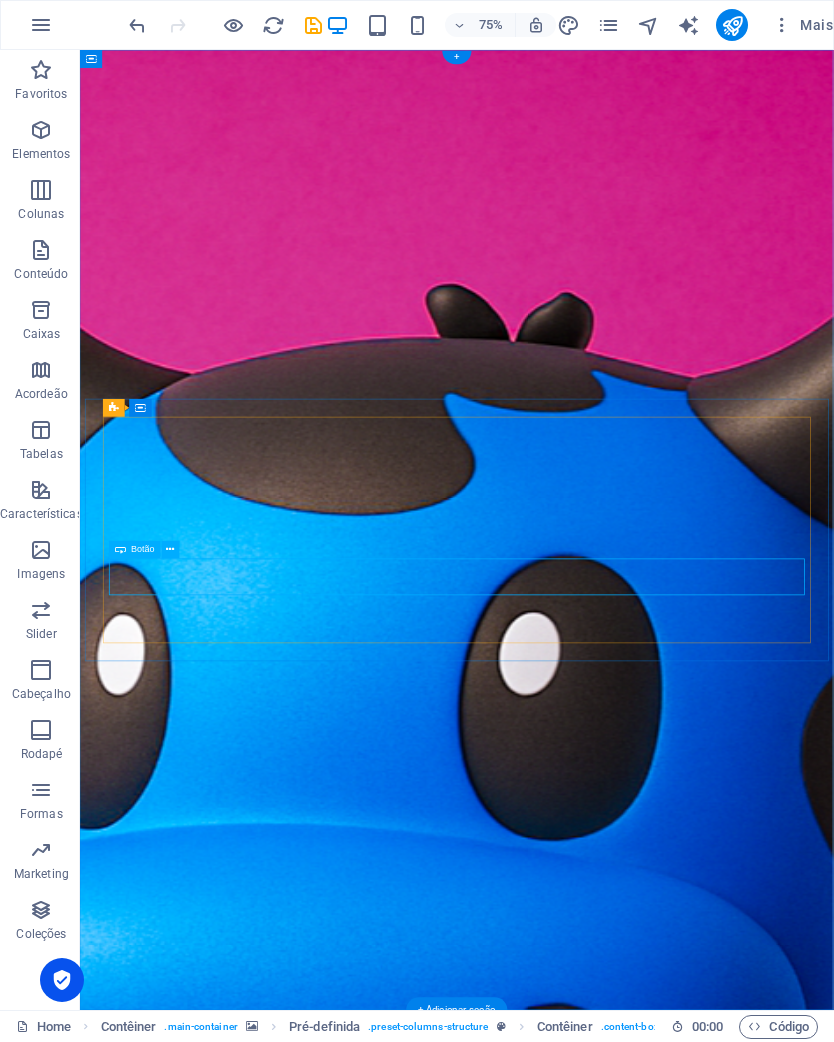click at bounding box center (137, 25) 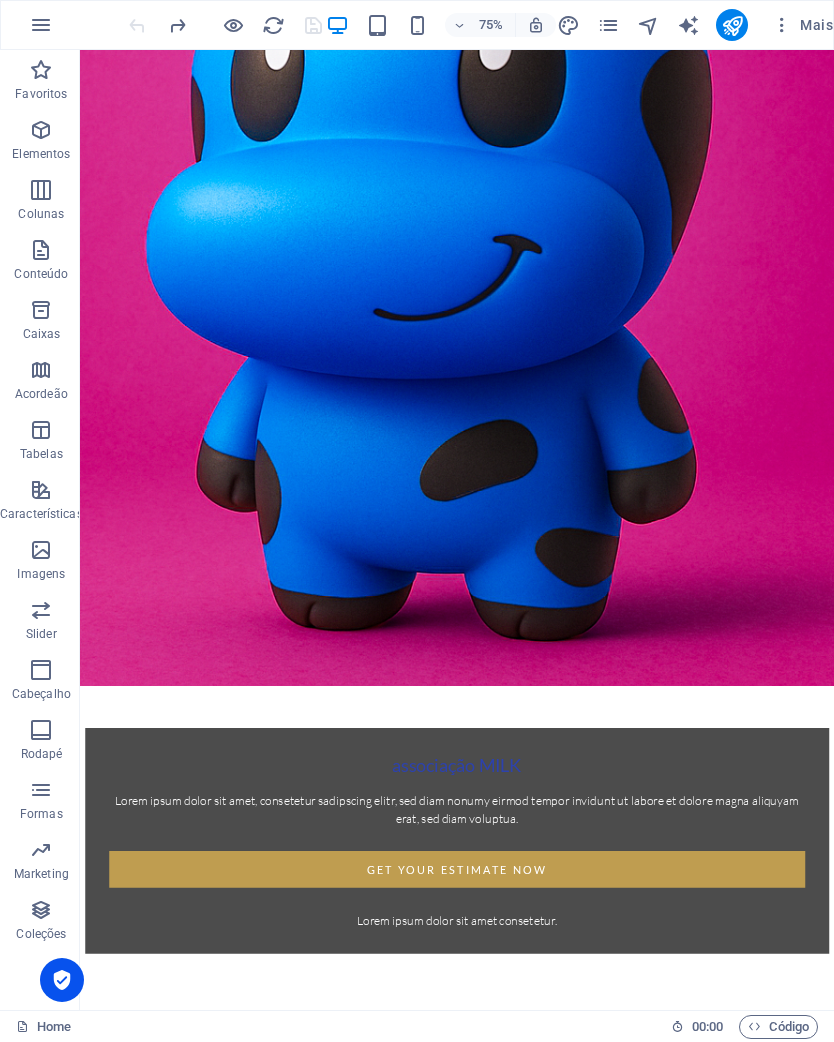 scroll, scrollTop: 435, scrollLeft: 0, axis: vertical 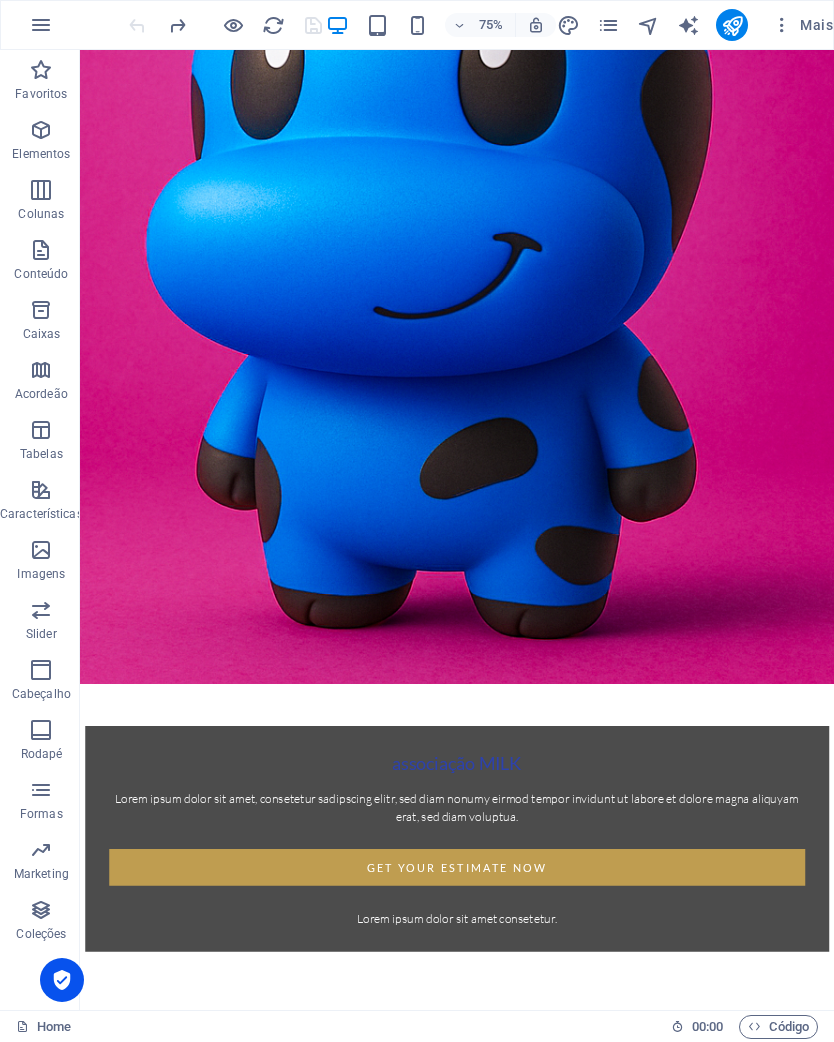 click on "Button Button Button" at bounding box center (582, 1478) 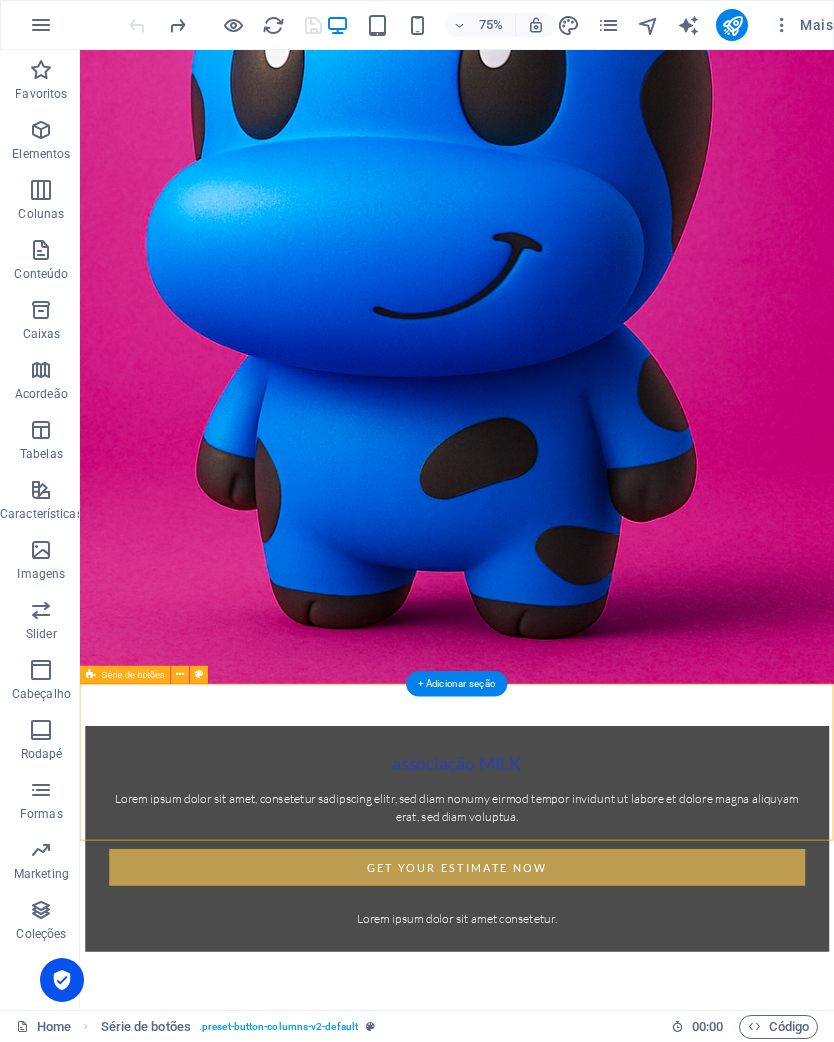 click on "Série de botões" at bounding box center (125, 675) 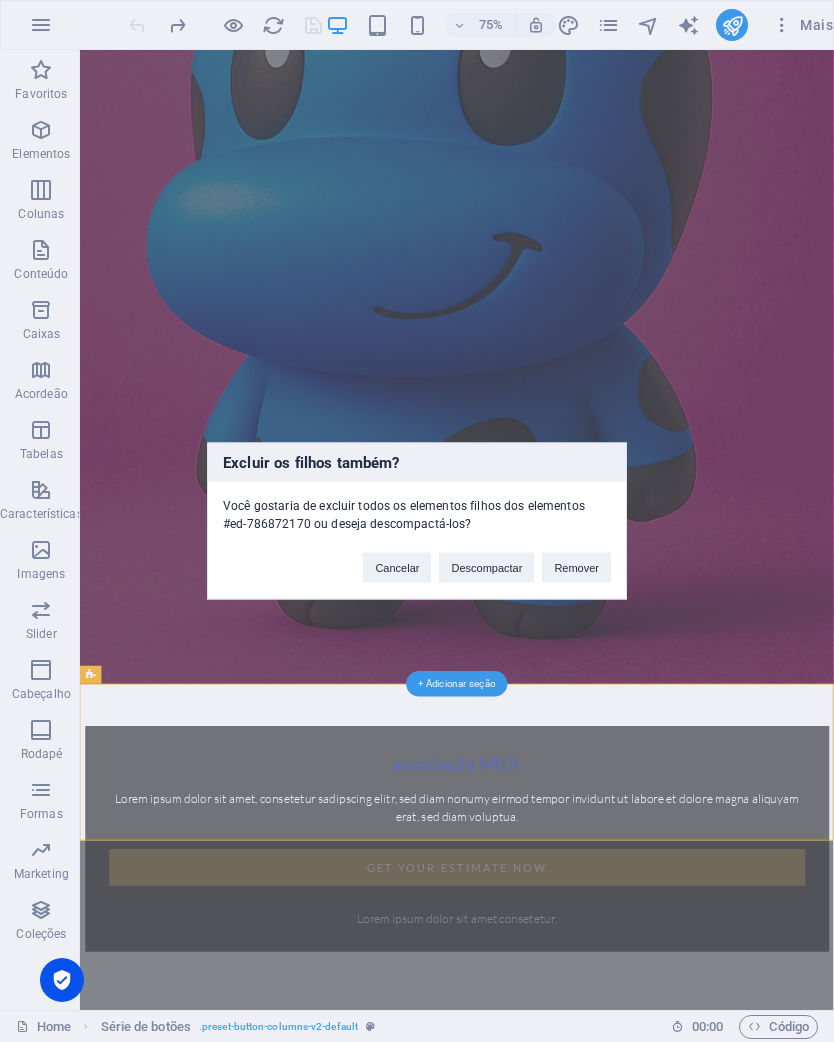 click on "Remover" at bounding box center [576, 568] 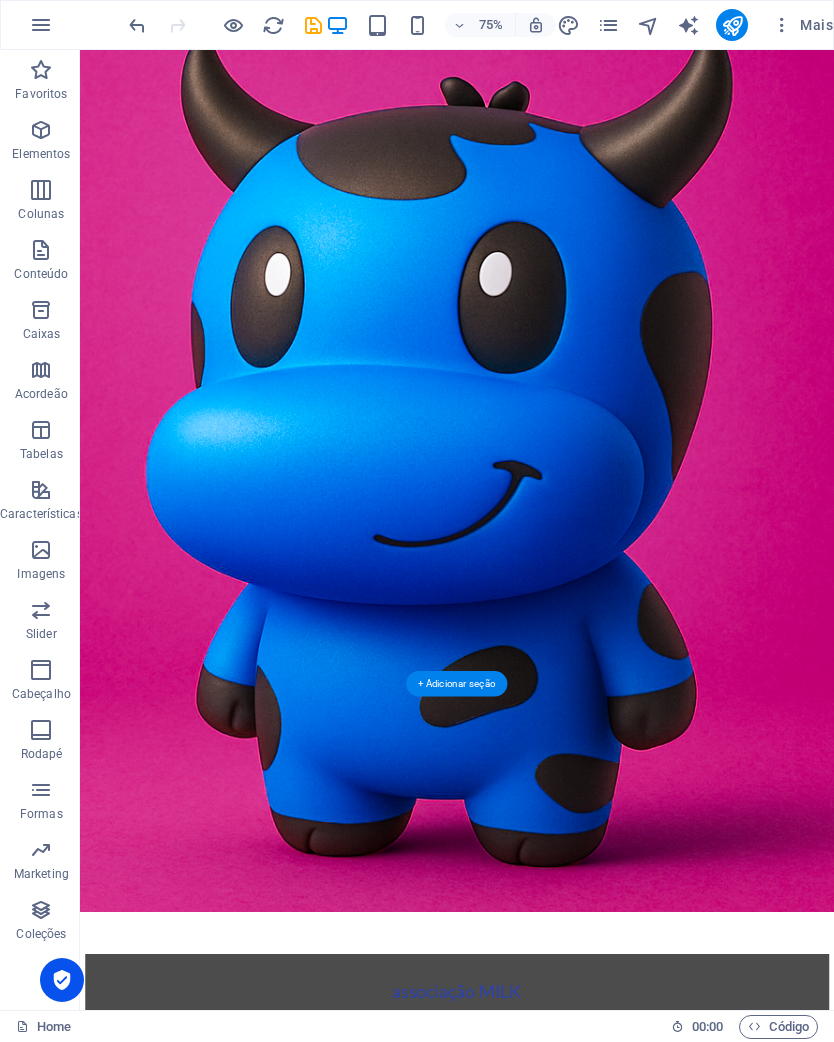 scroll, scrollTop: 125, scrollLeft: 0, axis: vertical 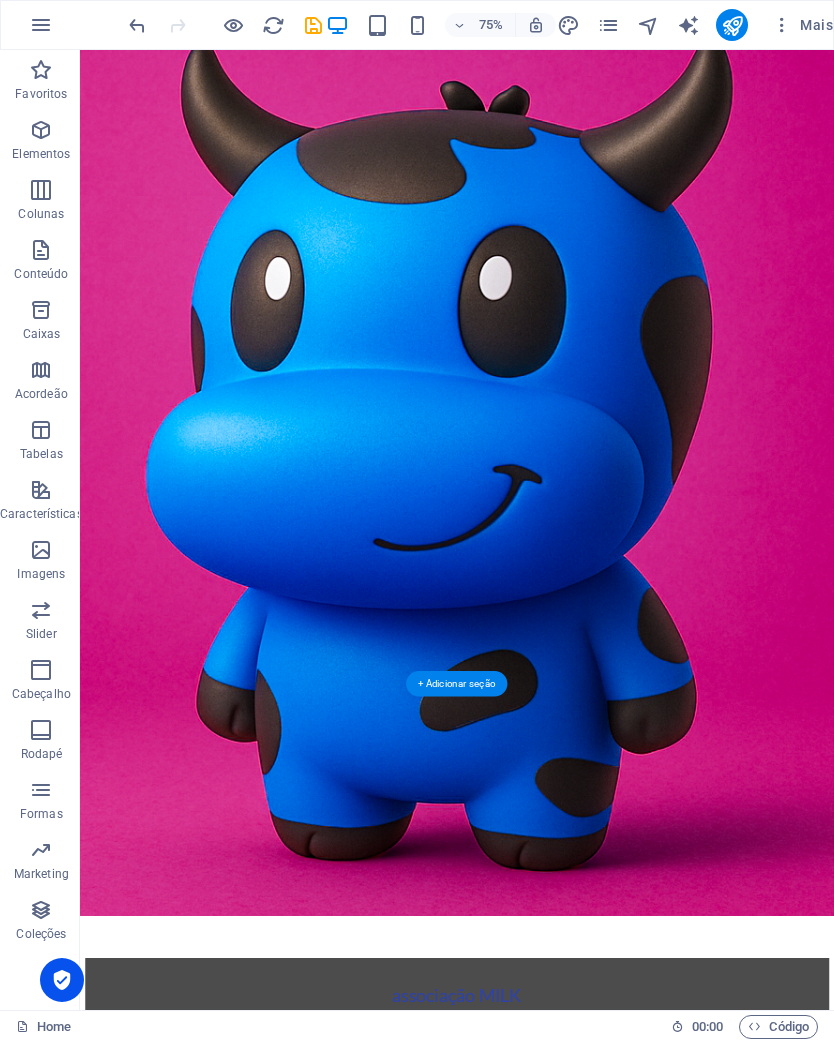 click on "Get your Estimate now" at bounding box center [583, 1449] 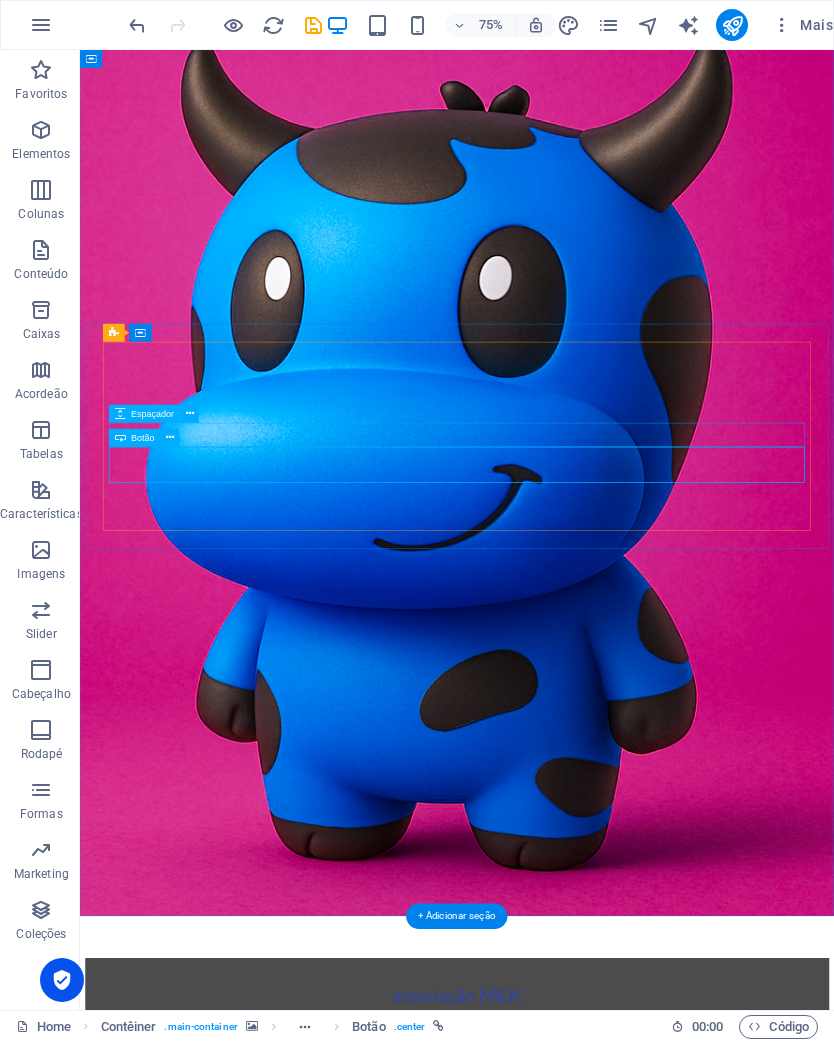 click on "Botão" at bounding box center [143, 437] 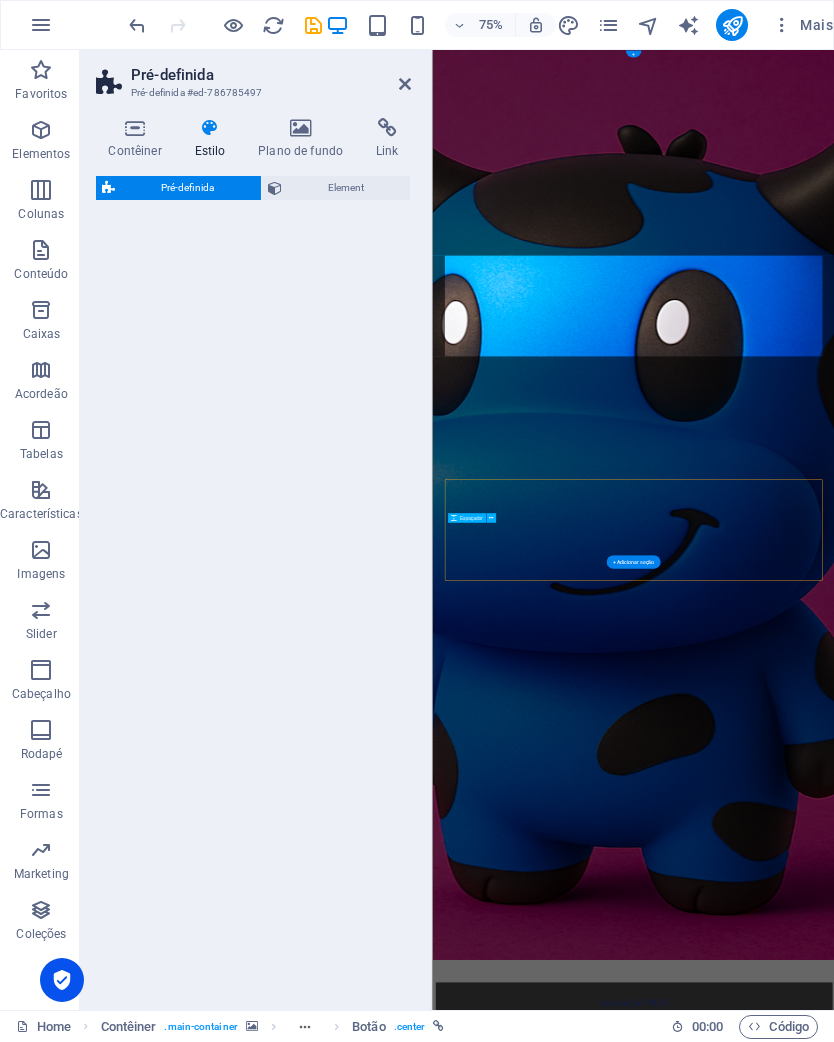 select on "px" 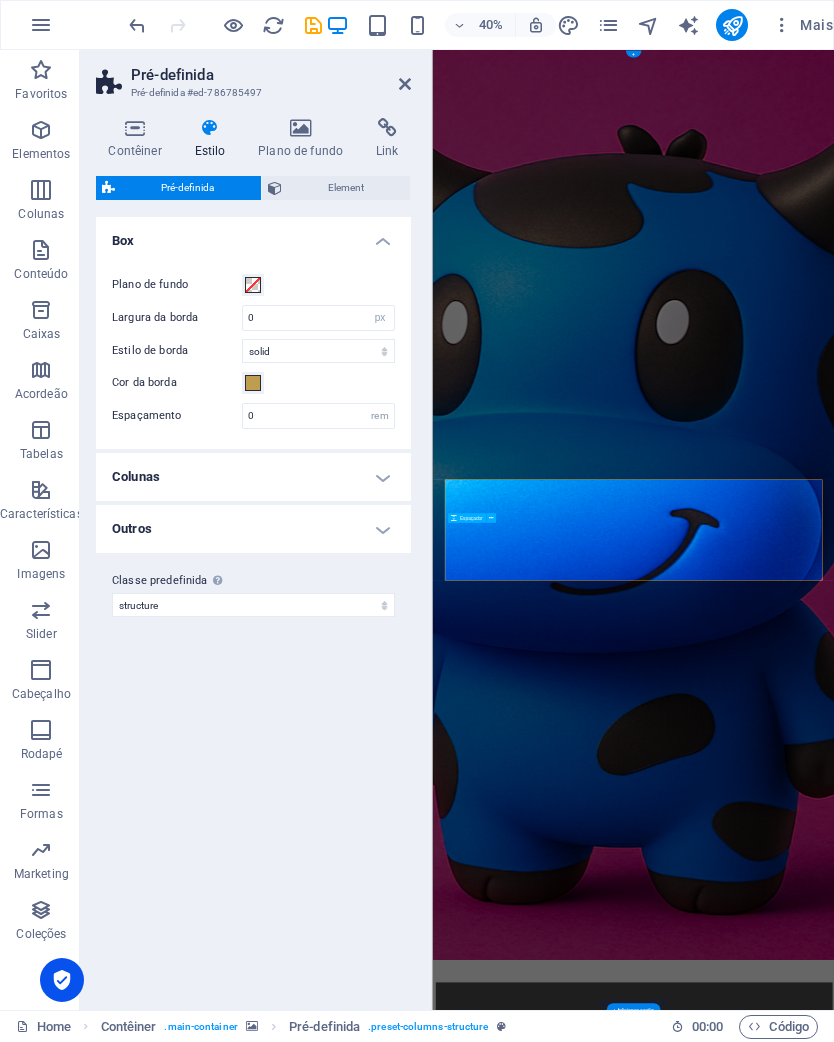 scroll, scrollTop: 0, scrollLeft: 0, axis: both 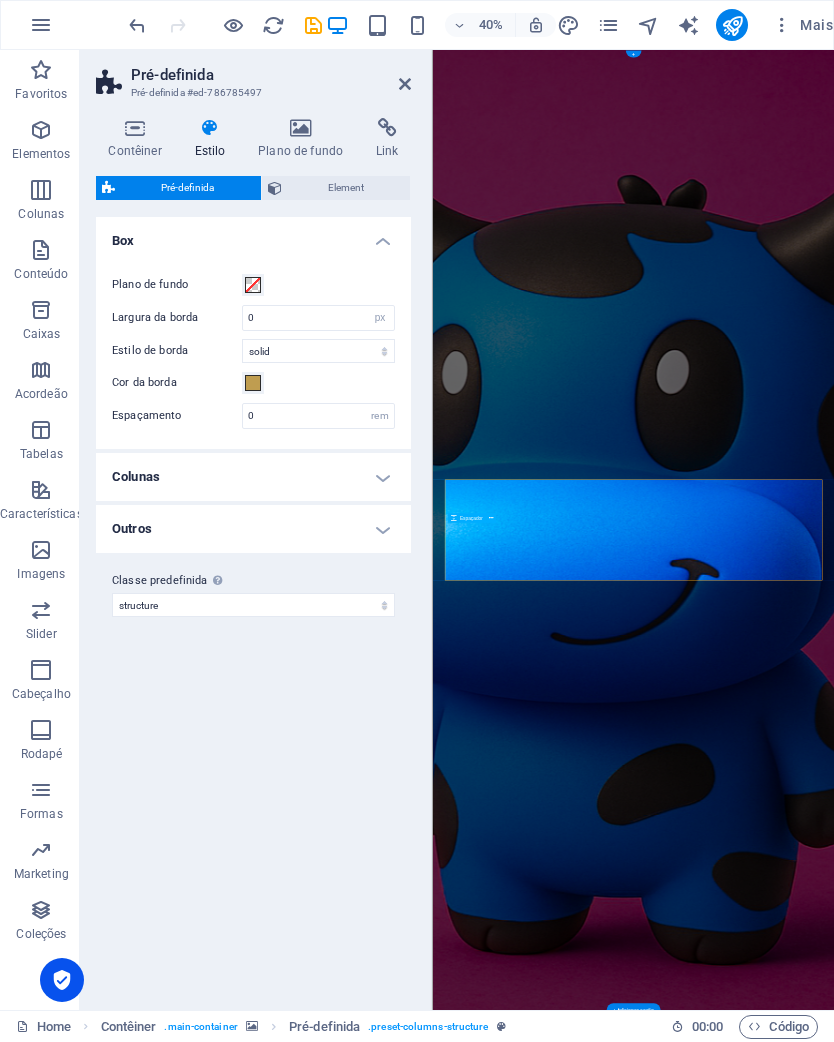 click on "Pré-definida Pré-definida #ed-786785497
Contêiner Estilo Plano de fundo Link Tamanho Altura Padrão px rem % vh vw Altura min. Nada px rem % vh vw Largura Padrão px rem % em vh vw Altura mínima Nada px rem % vh vw Largura do conteúdo Padrão Largura personalizada Largura Padrão px rem % em vh vw Altura mínima Nada px rem % vh vw Espaçamento padrão Espaçamento customizado A largura e o preenchimento padrão do conteúdo podem ser alterados em Design. Editar design Layout (Flexbox) Alinhamento Determina a direção do flex. Padrão Eixo principal Determine como os elementos devem se comportar ao longo do eixo principal dentro deste contêiner (justifique o conteúdo). Padrão Eixo lateral Controle a direção vertical do elemento dentro do contêiner (alinhar os itens). Padrão Ajuste Padrão Ligar Desligar Preencher Controla as distâncias e a direção dos elementos no eixo y em várias linhas (alinhar o conteúdo). Padrão Accessibility Role Nada Alert Article Banner Cabeçalho %" at bounding box center [256, 530] 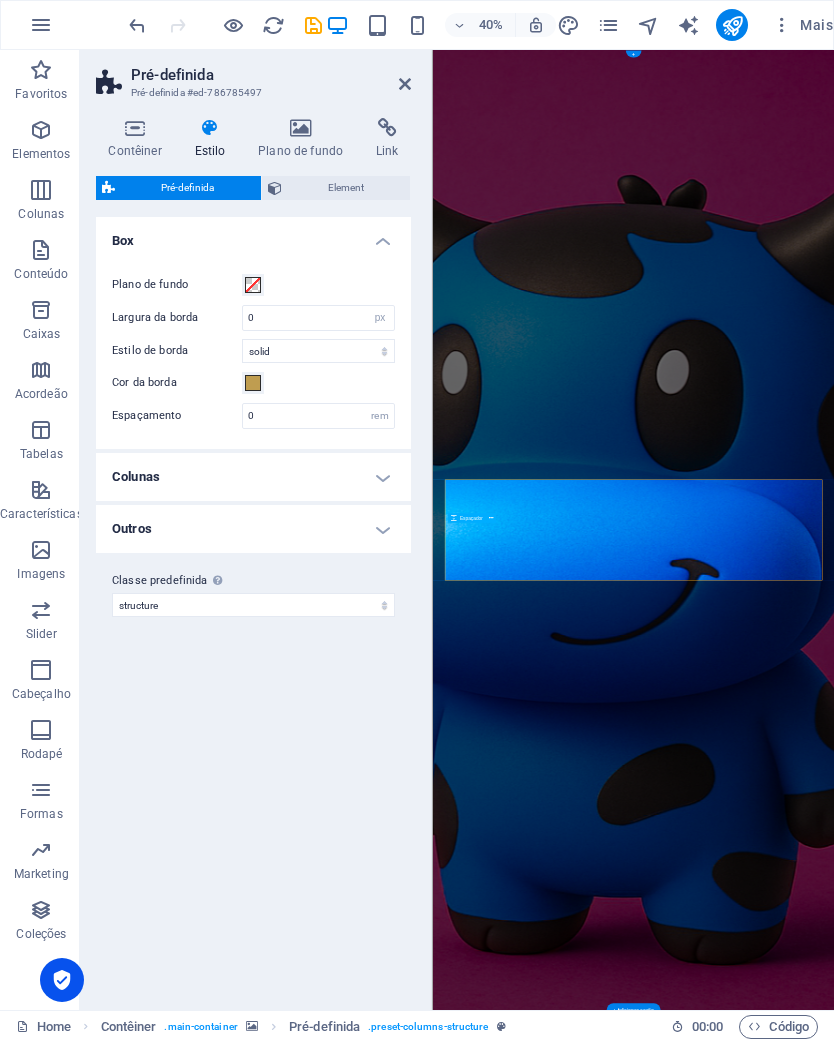 click at bounding box center (405, 84) 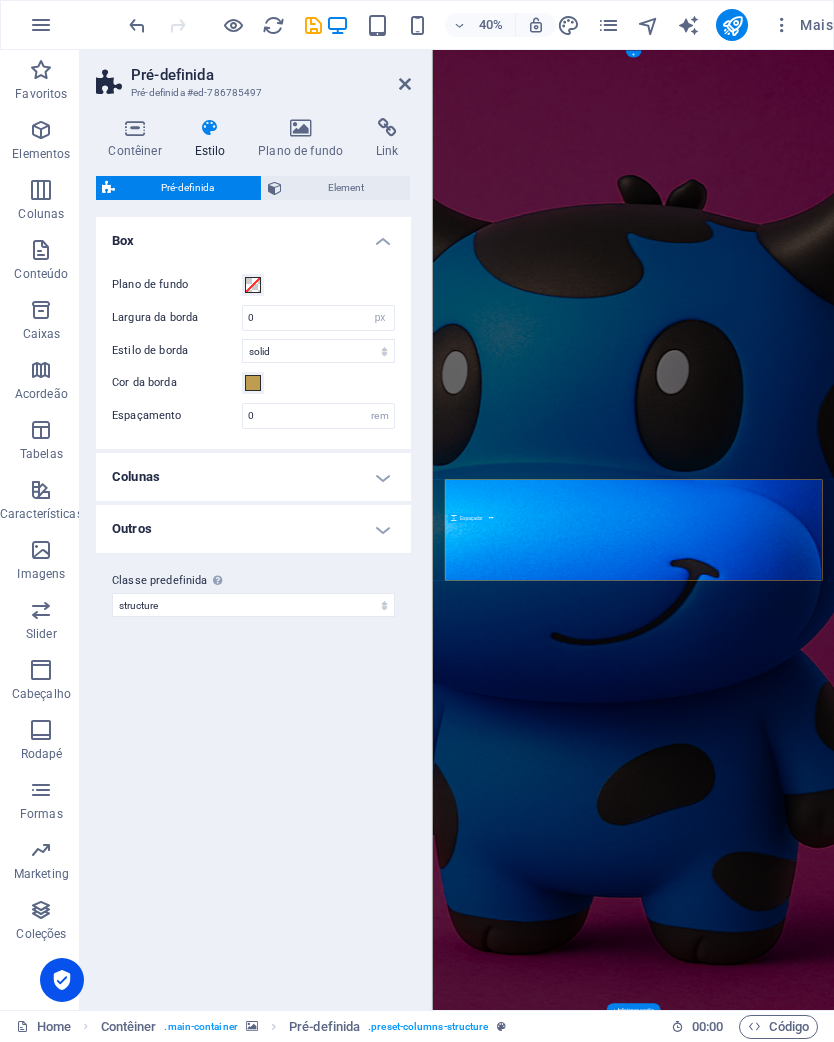 click at bounding box center (934, 1250) 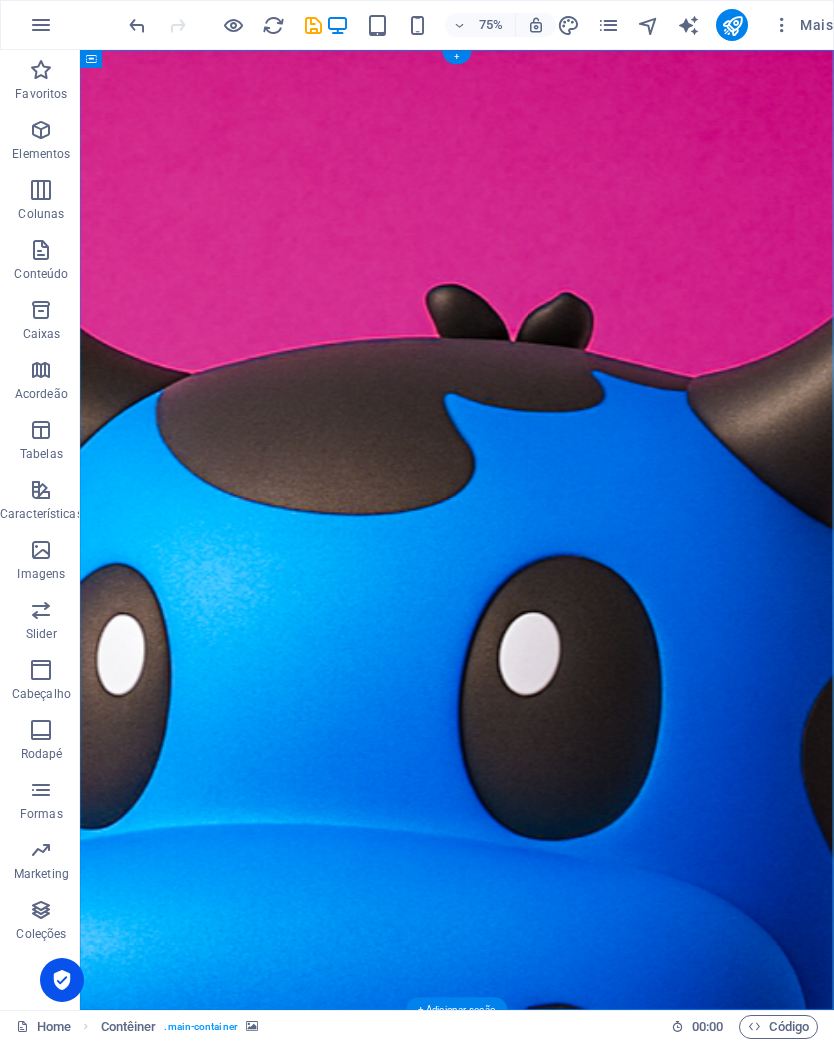 click on "Get your Estimate now" at bounding box center (583, 2694) 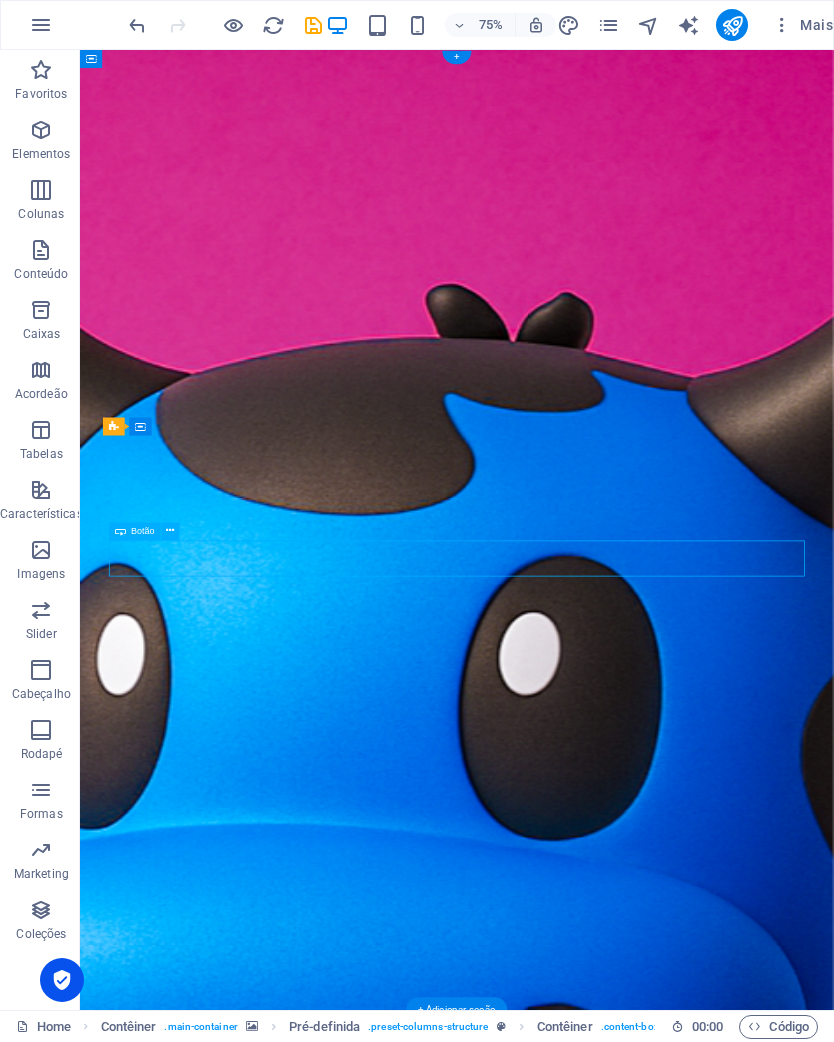 click on "Get your Estimate now" at bounding box center (583, 2694) 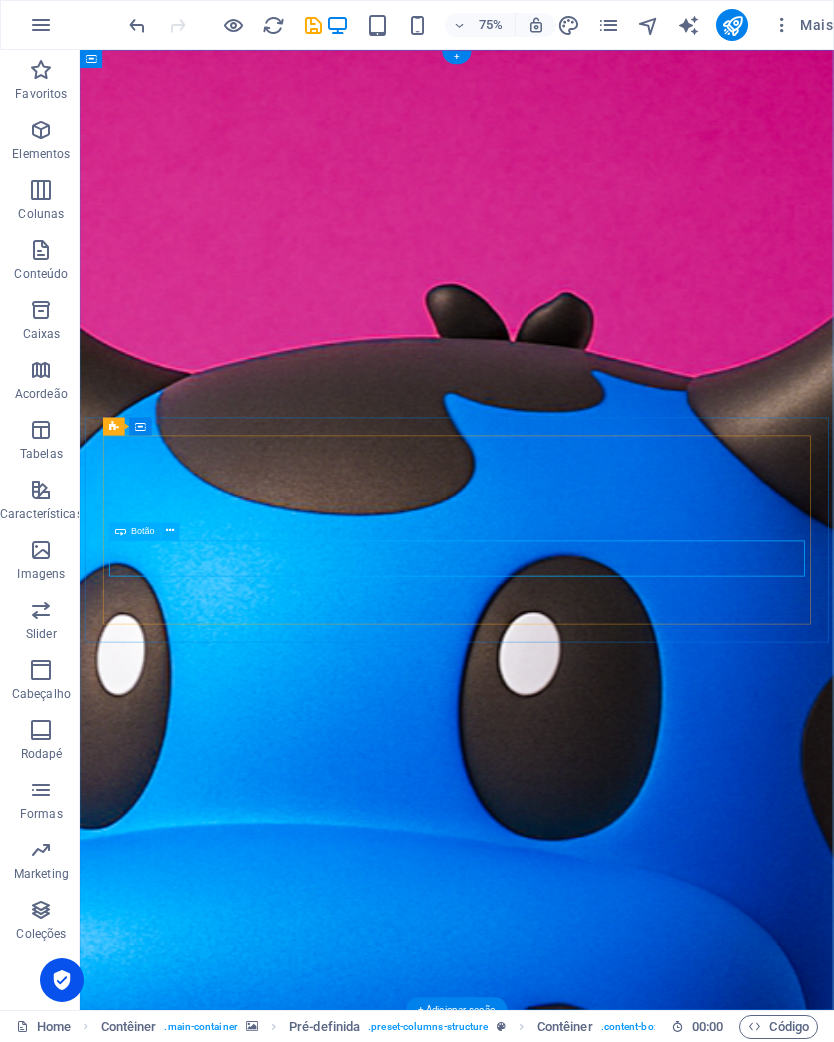 click on "Get your Estimate now" at bounding box center (583, 2694) 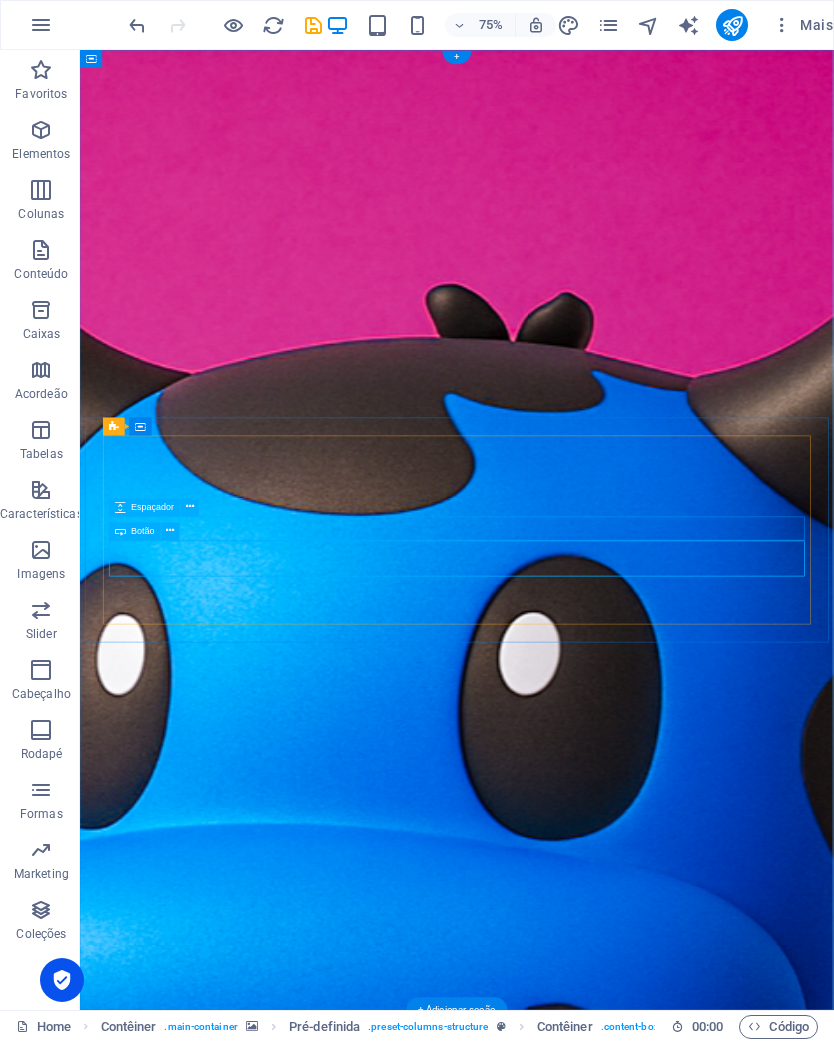 click at bounding box center (171, 531) 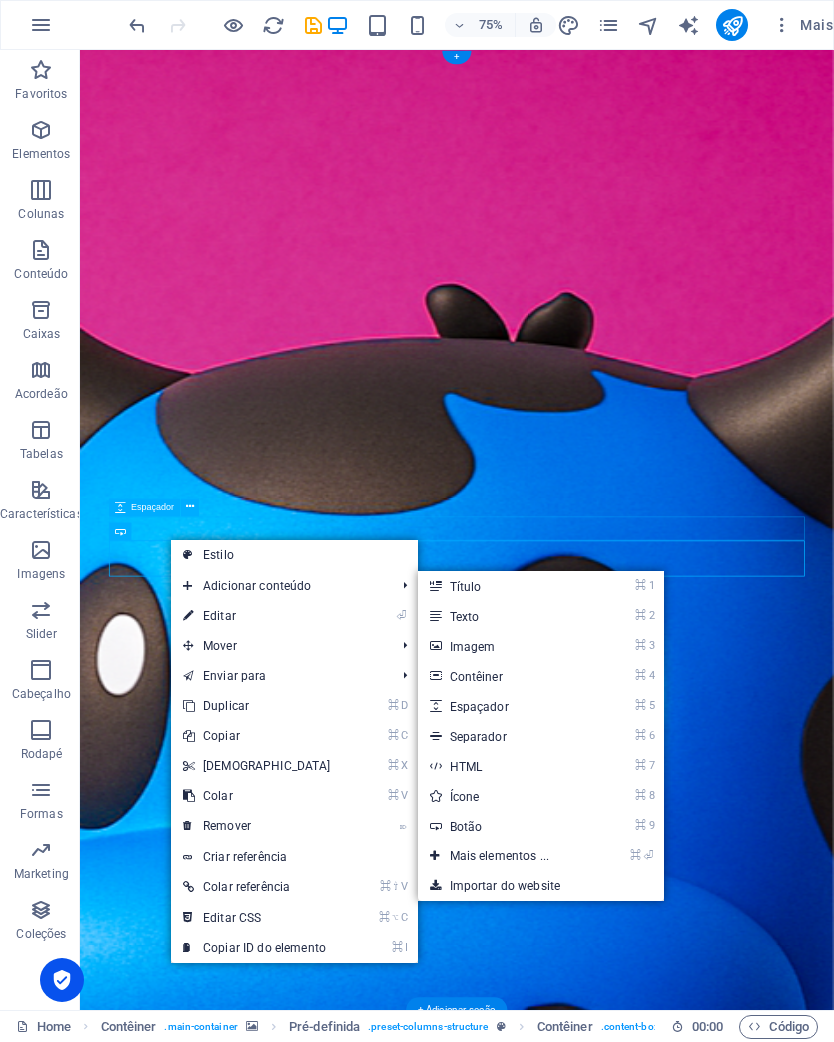click on "⌘ ⏎  Mais elementos ..." at bounding box center (504, 856) 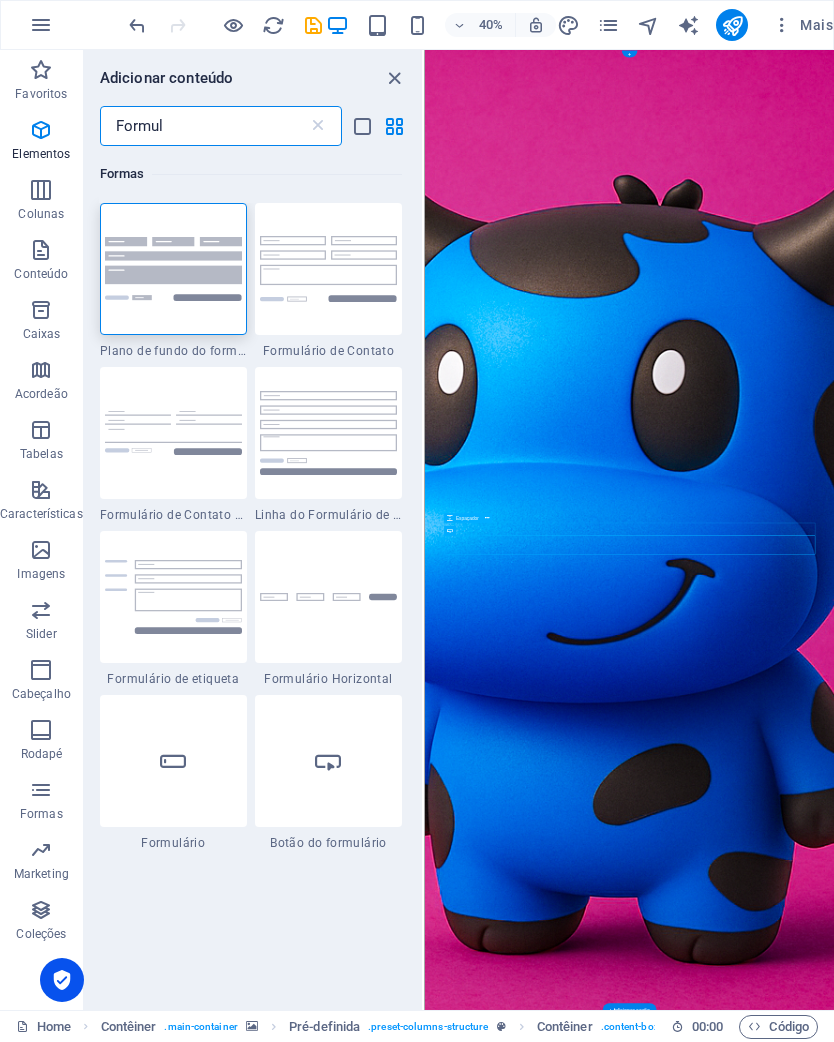 scroll, scrollTop: 372, scrollLeft: 0, axis: vertical 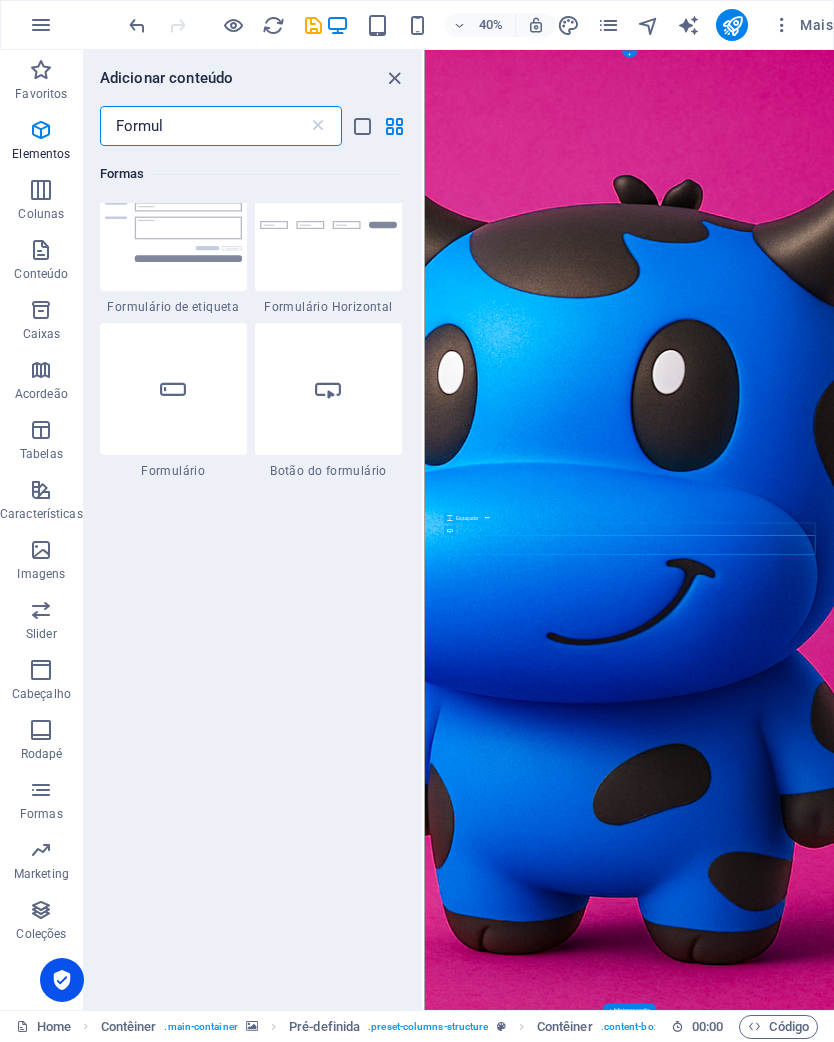 click on "Formul" at bounding box center (204, 126) 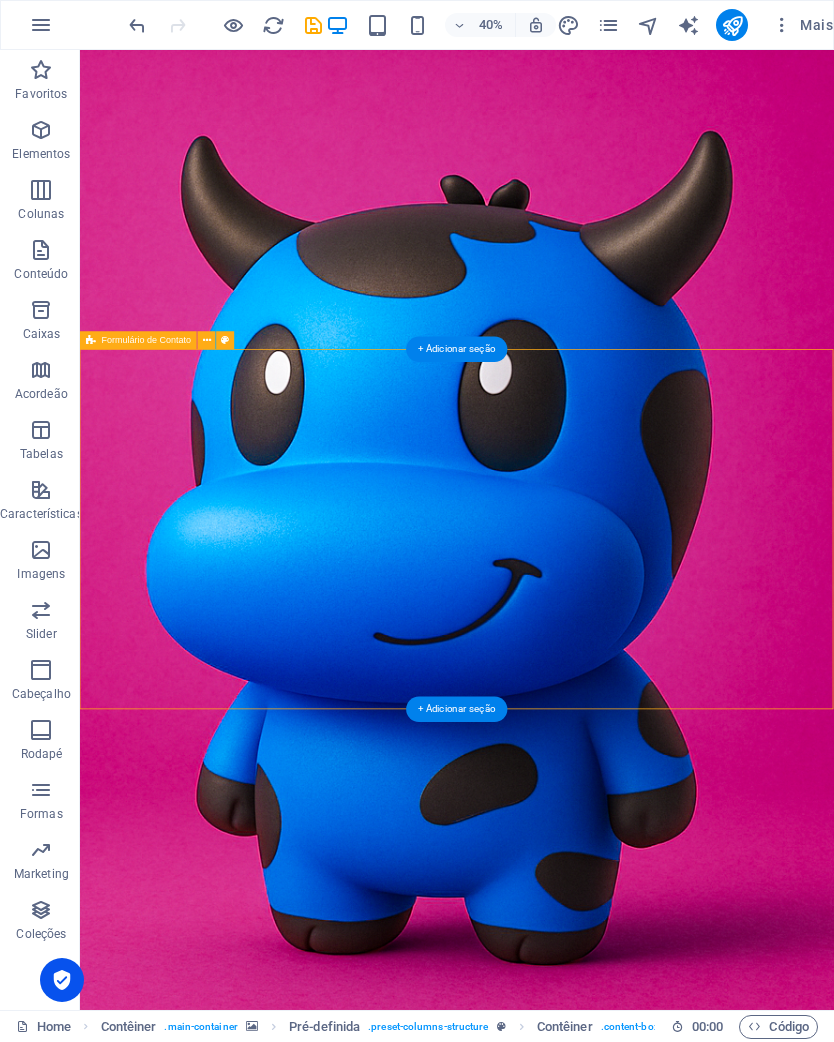 click on "{{ 'content.forms.privacy'|trans }} Ilegível? Regenerar Enviar" at bounding box center (582, 1986) 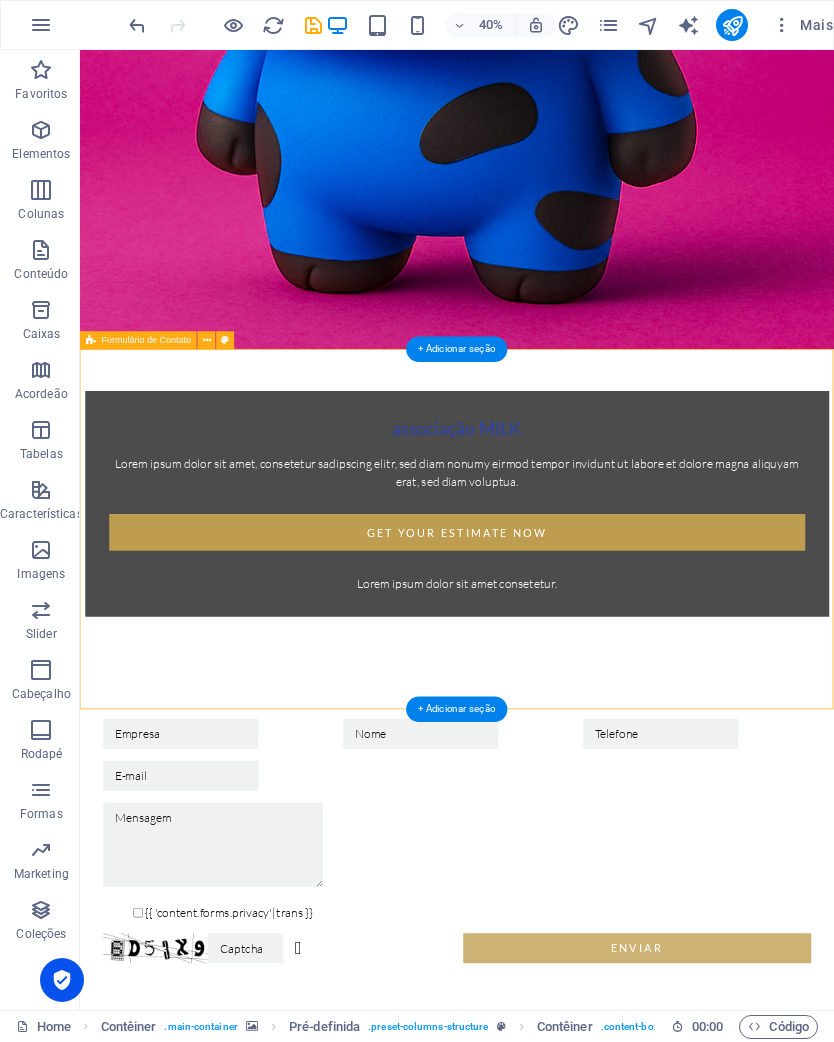 scroll, scrollTop: 426, scrollLeft: 0, axis: vertical 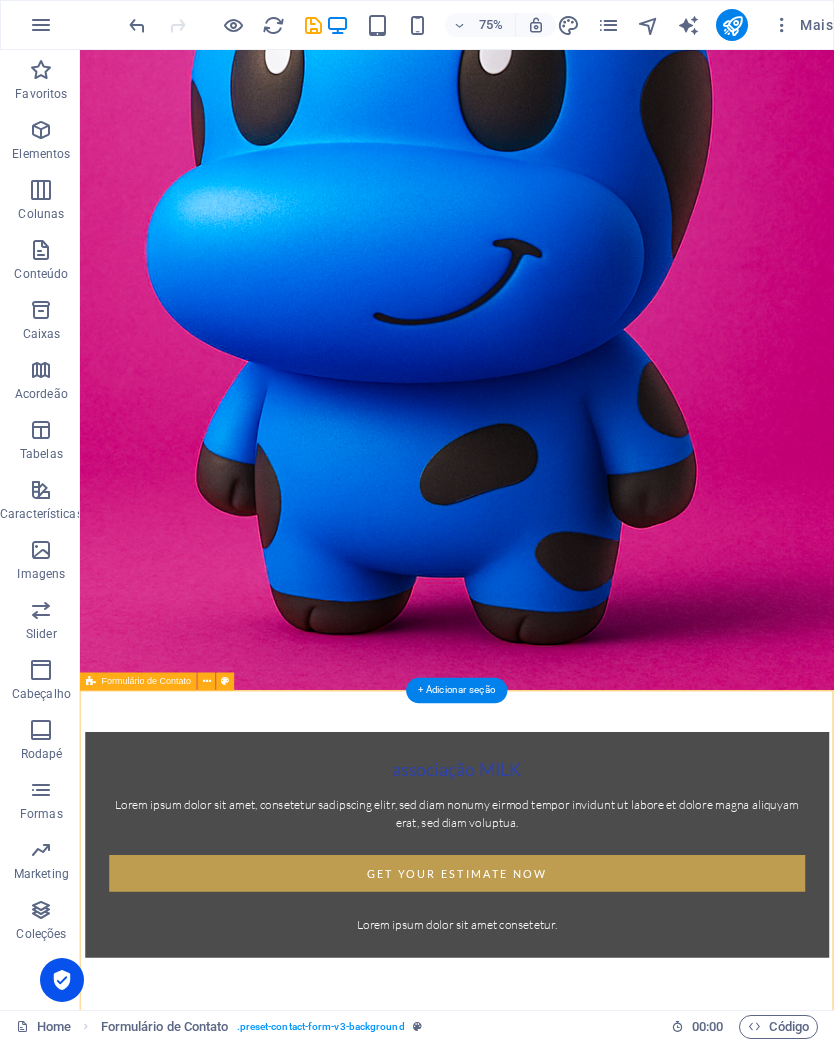 click on "Get your Estimate now" at bounding box center [583, 1148] 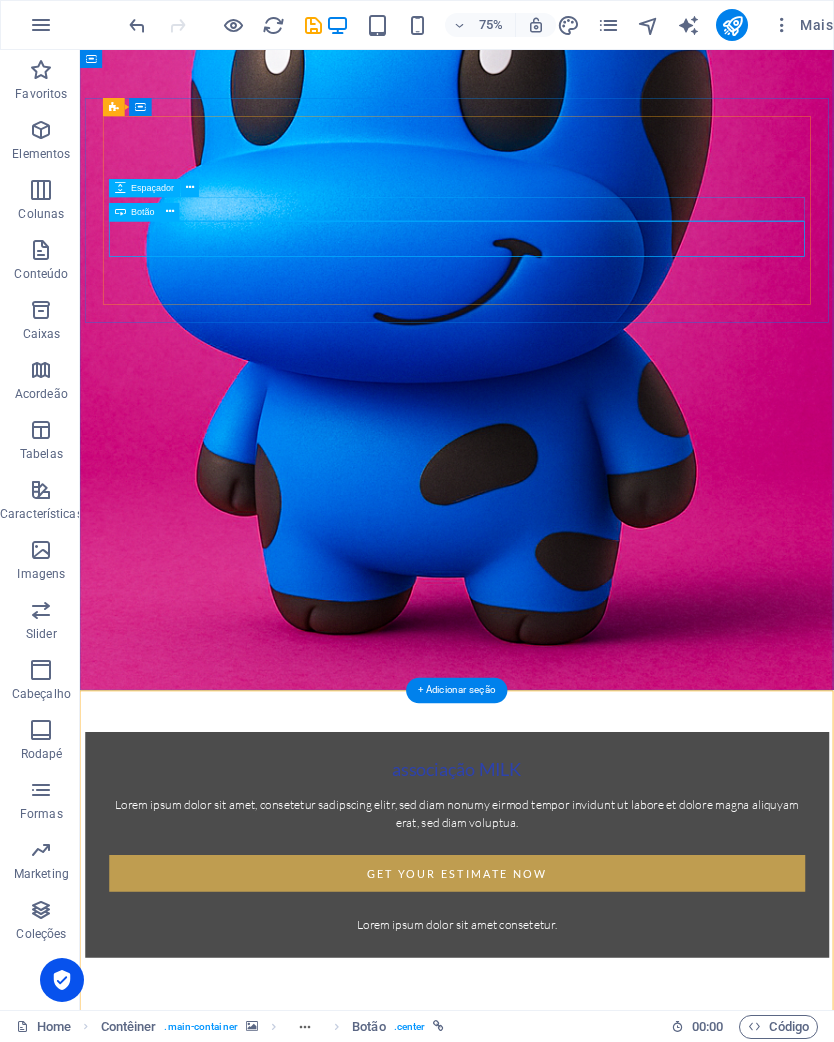 click at bounding box center (171, 212) 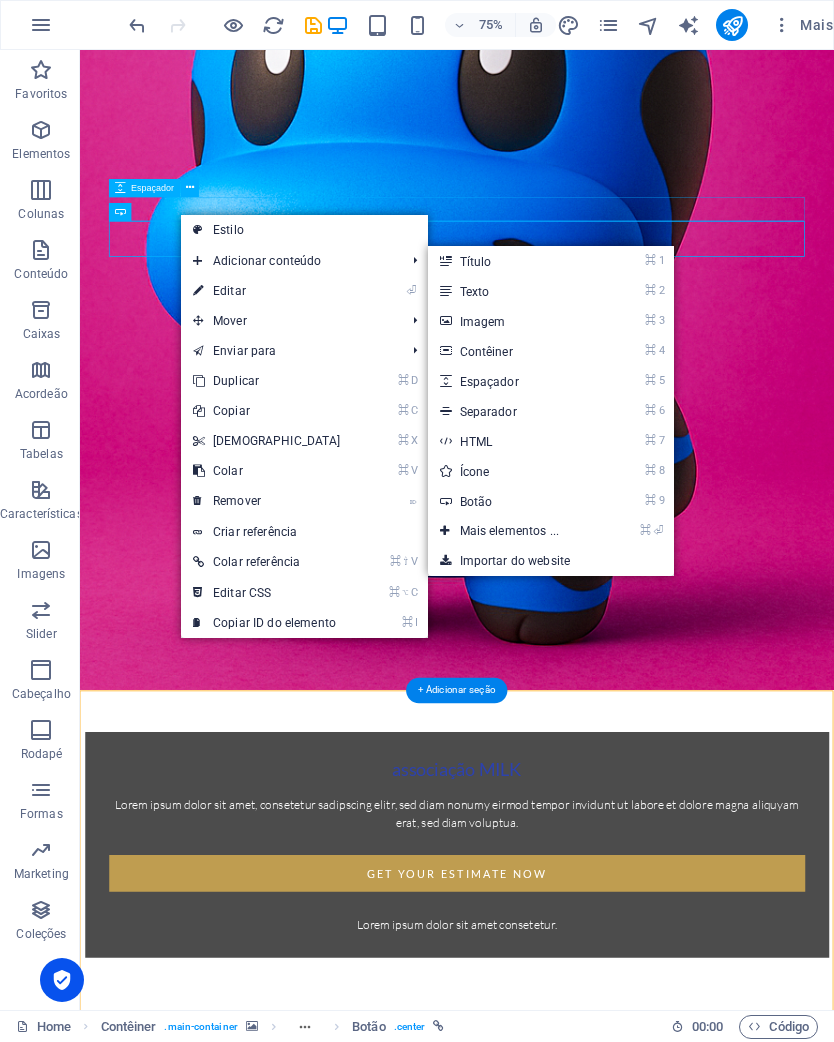 click on "⌘ ⏎  Mais elementos ..." at bounding box center [514, 531] 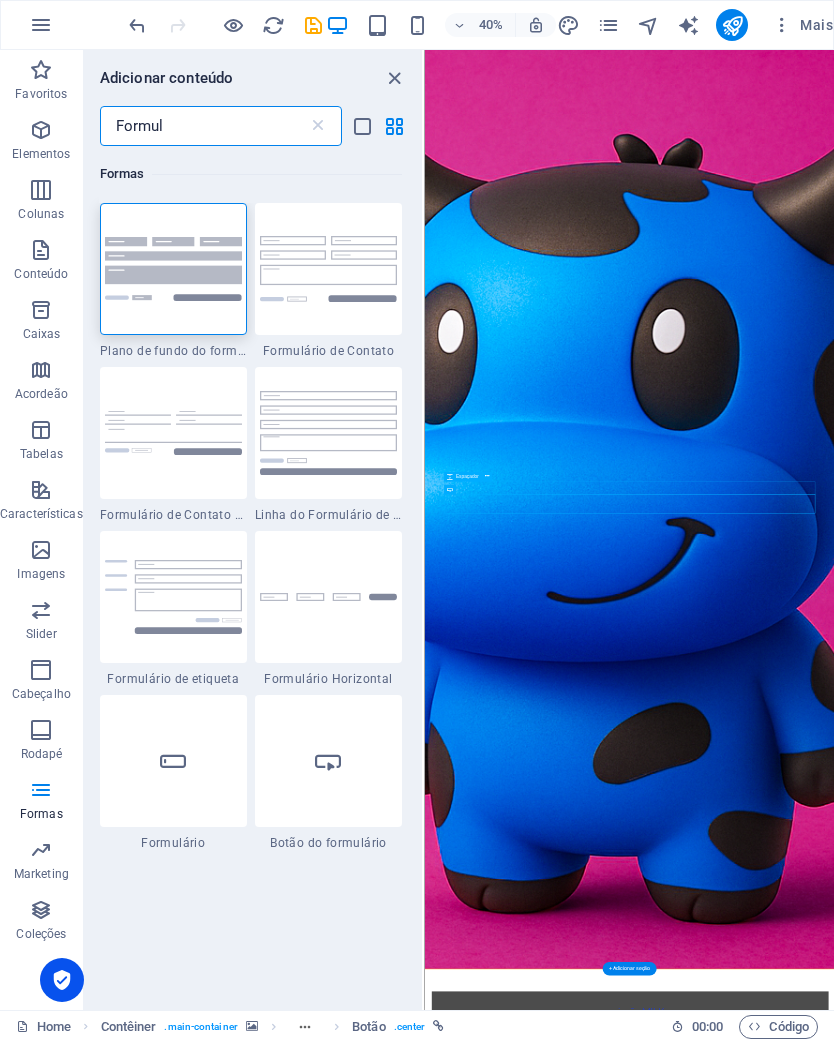 scroll, scrollTop: 0, scrollLeft: 0, axis: both 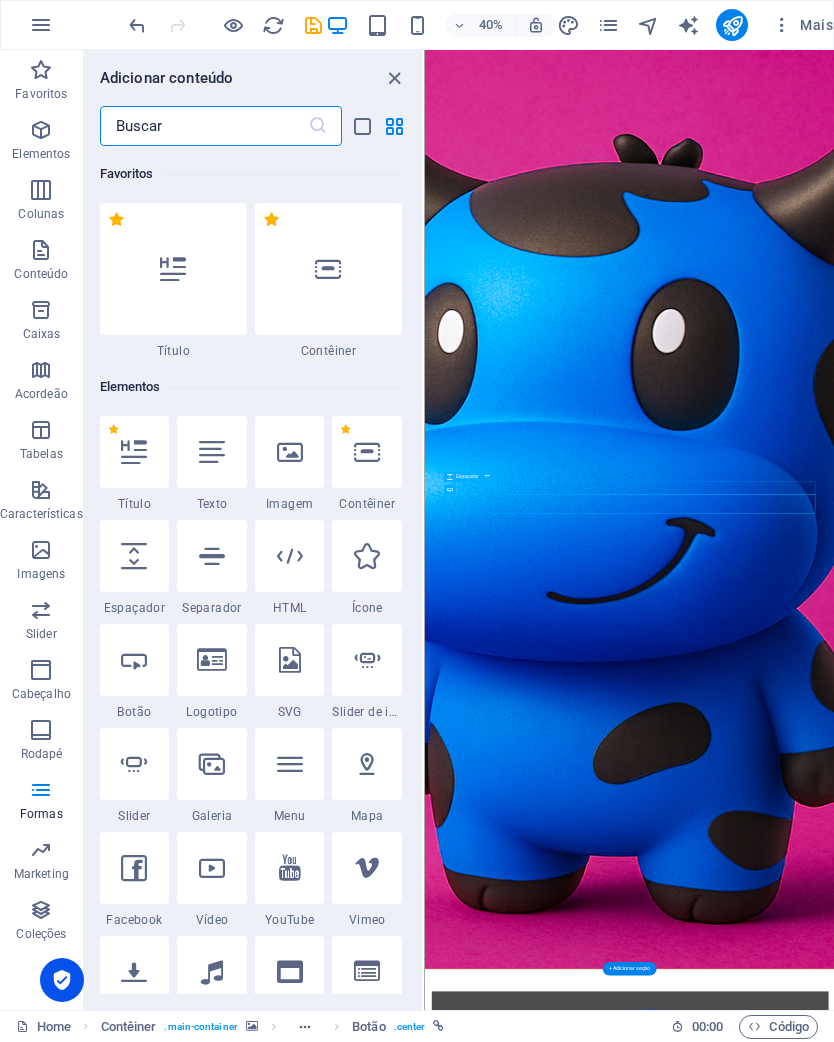 click at bounding box center [318, 126] 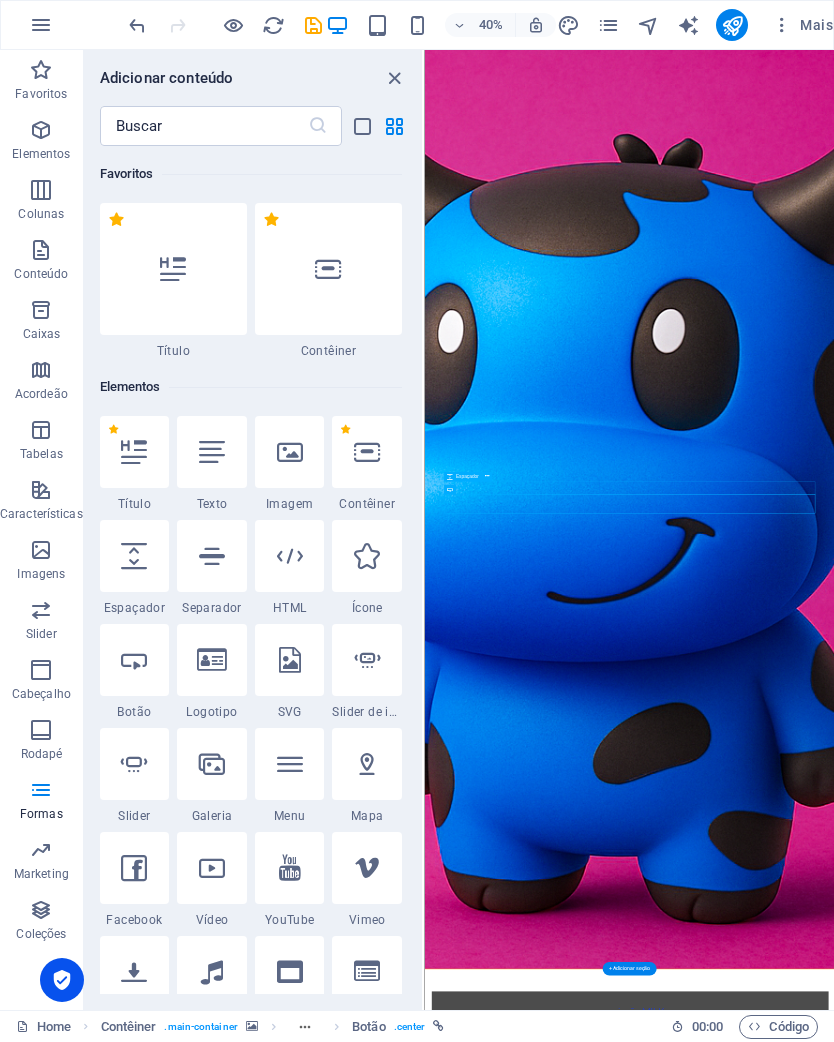 click at bounding box center [204, 126] 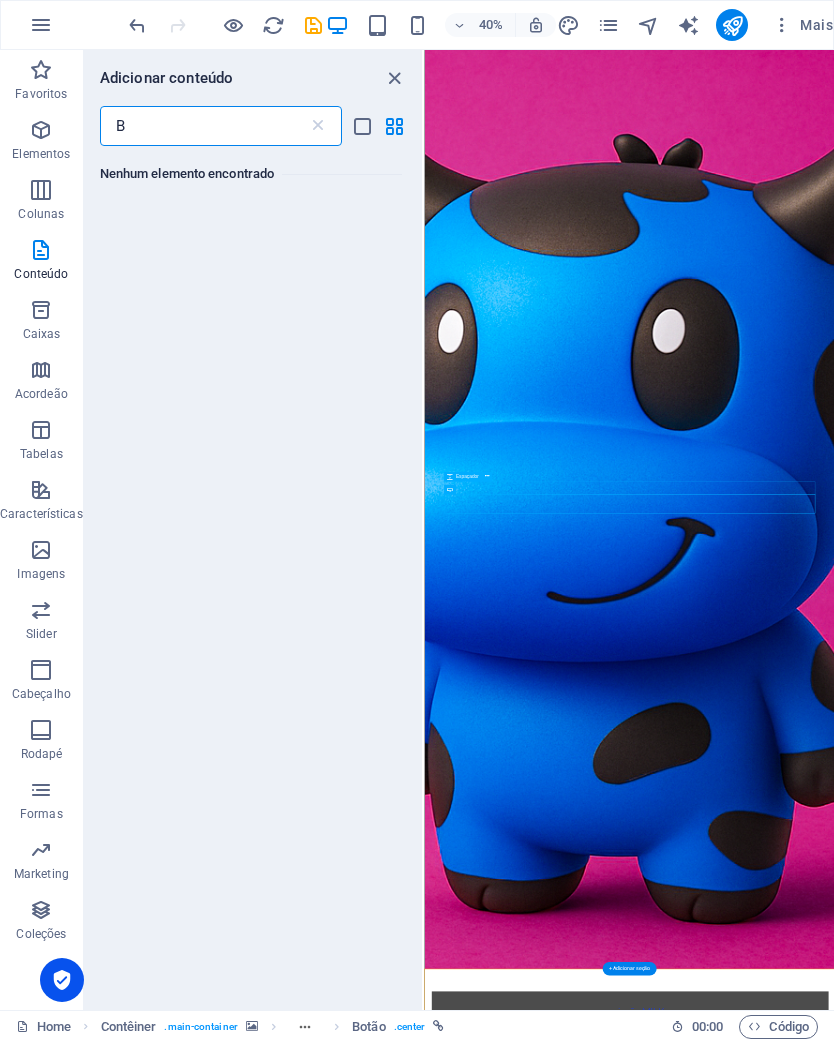 type on "Bo" 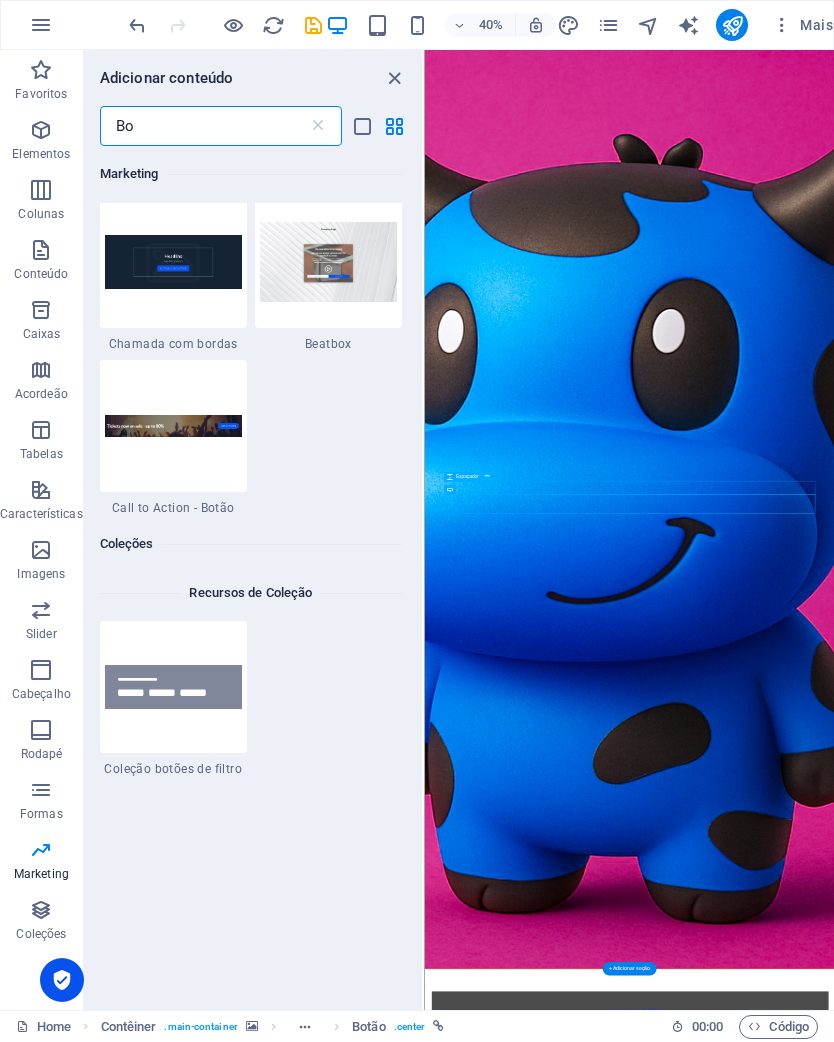 scroll, scrollTop: 5128, scrollLeft: 0, axis: vertical 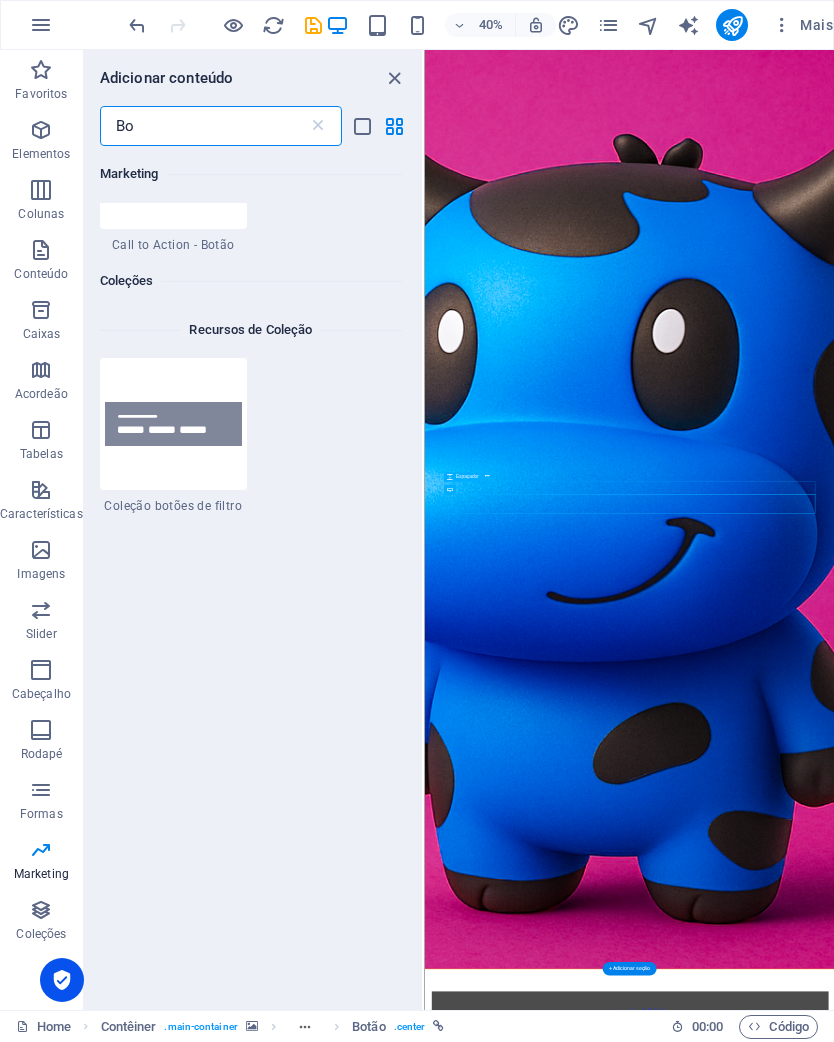 click at bounding box center (173, 424) 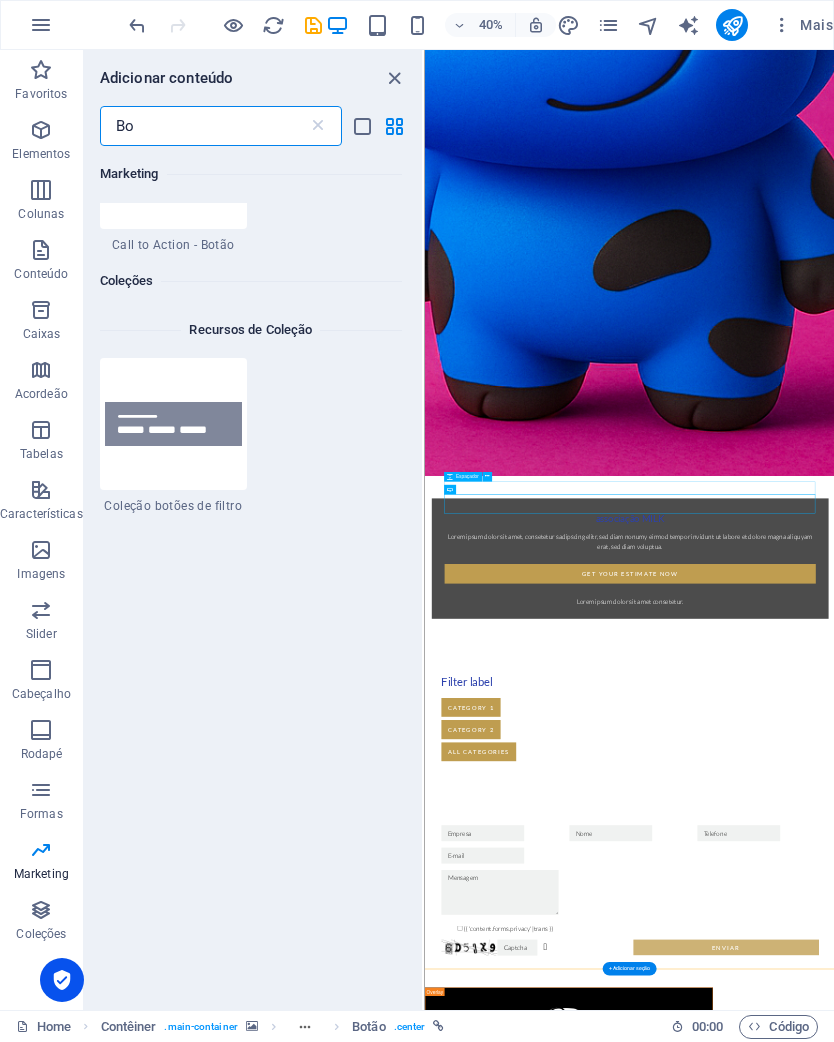 select on "rem" 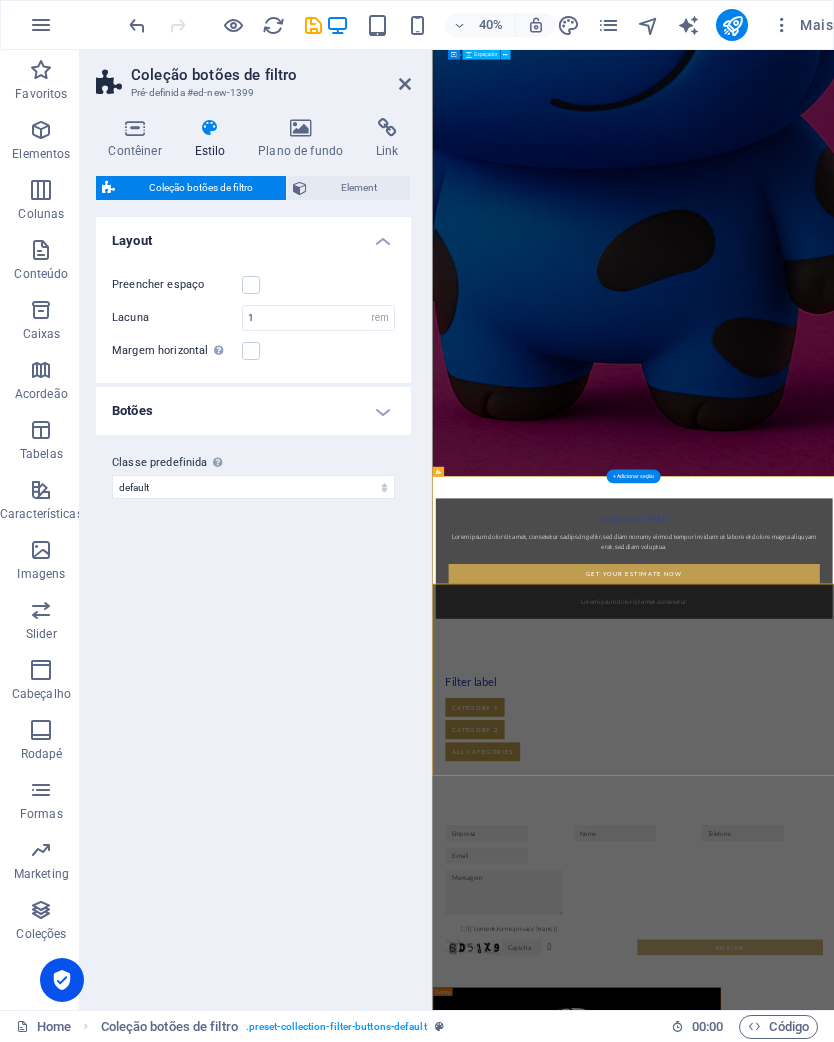 click at bounding box center (137, 25) 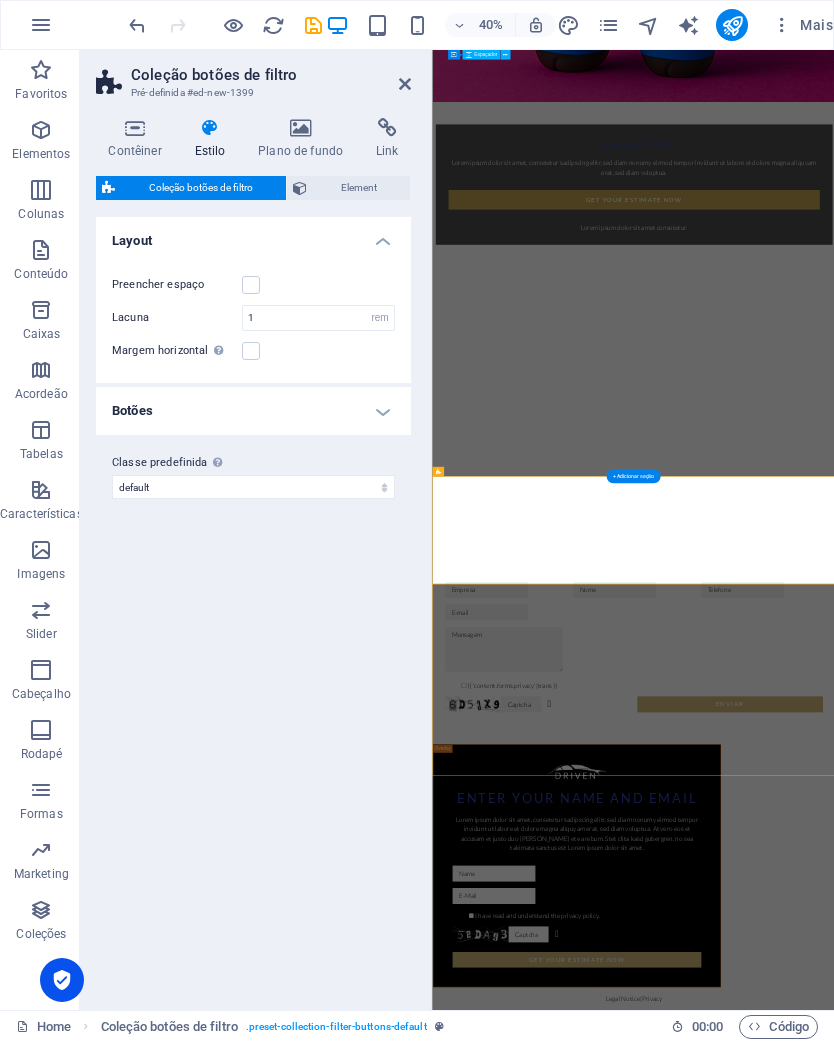 scroll, scrollTop: 1143, scrollLeft: 0, axis: vertical 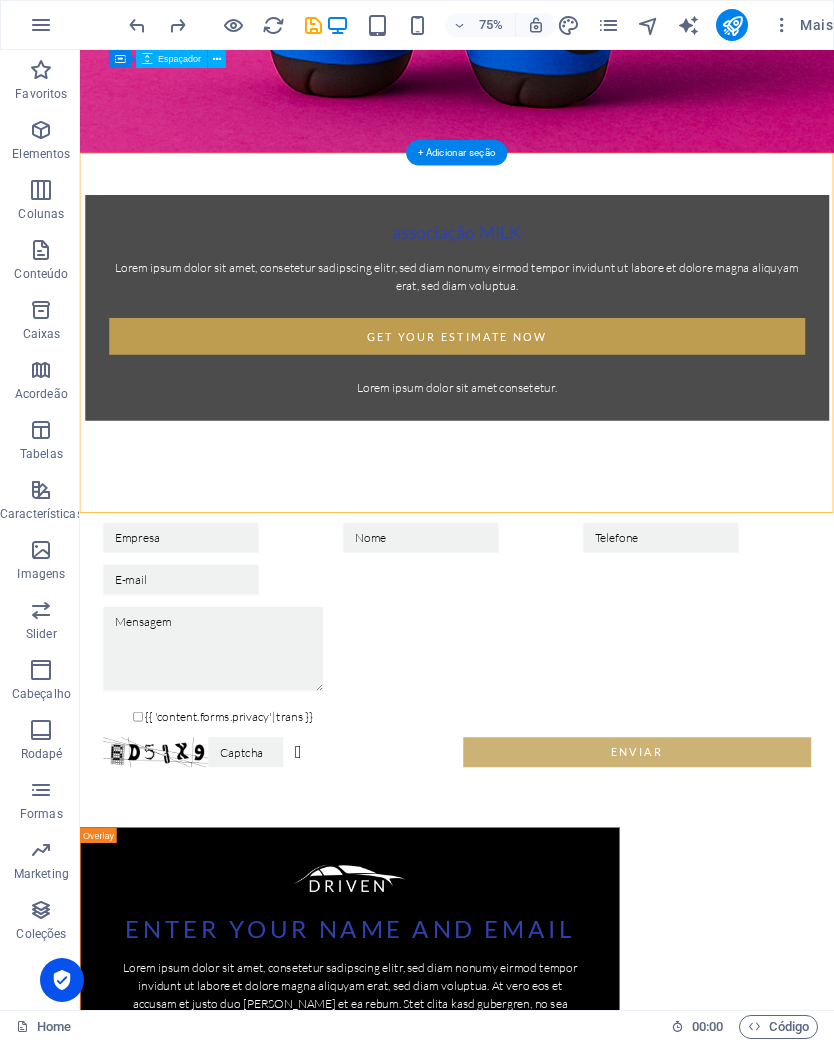 click at bounding box center [137, 25] 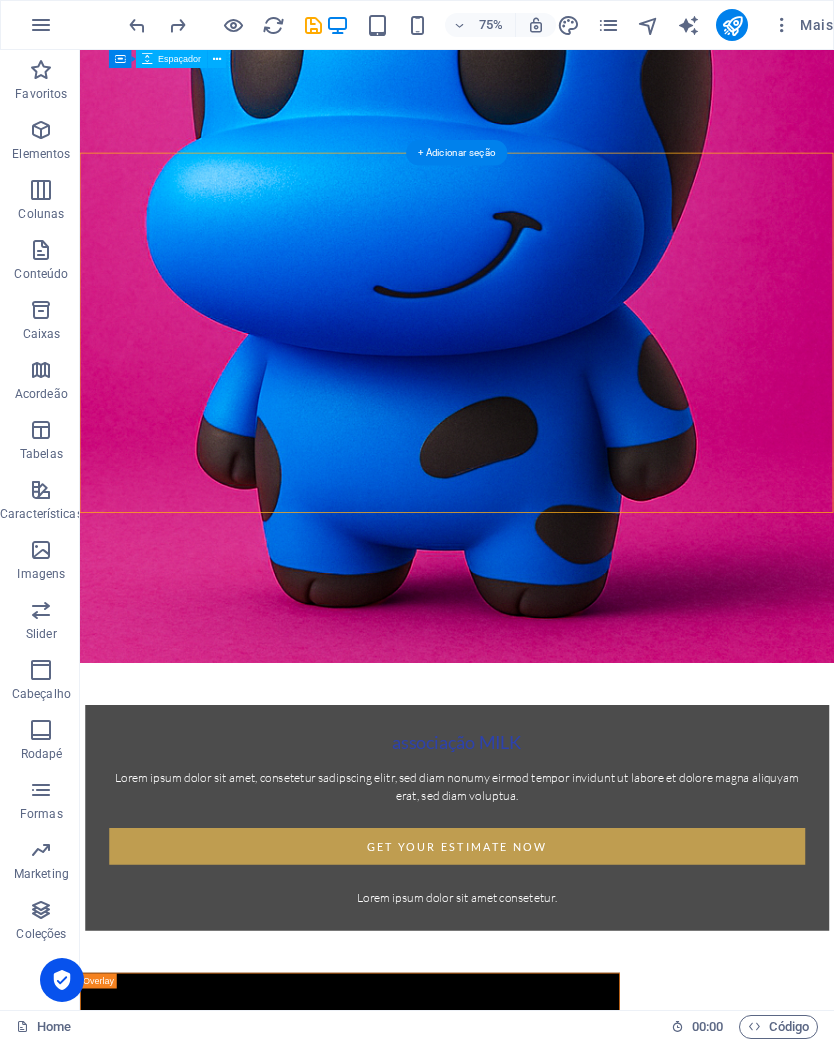 scroll, scrollTop: 268, scrollLeft: 0, axis: vertical 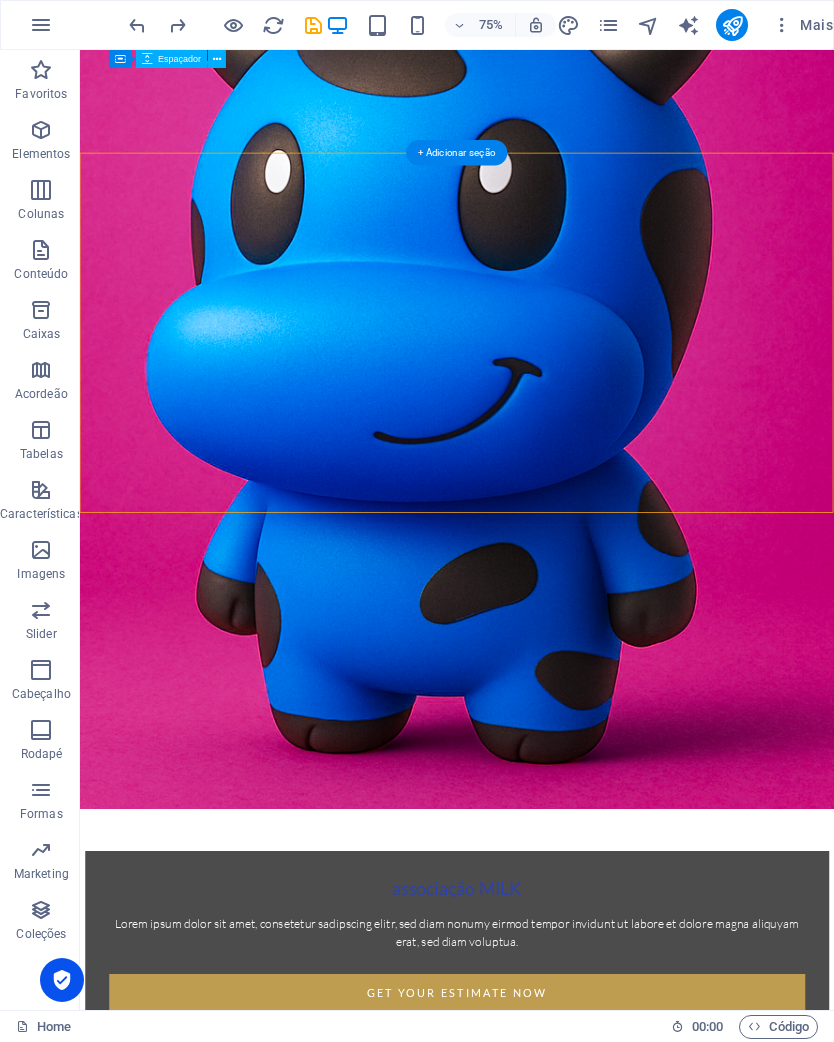 click on "Get your Estimate now" at bounding box center [583, 1306] 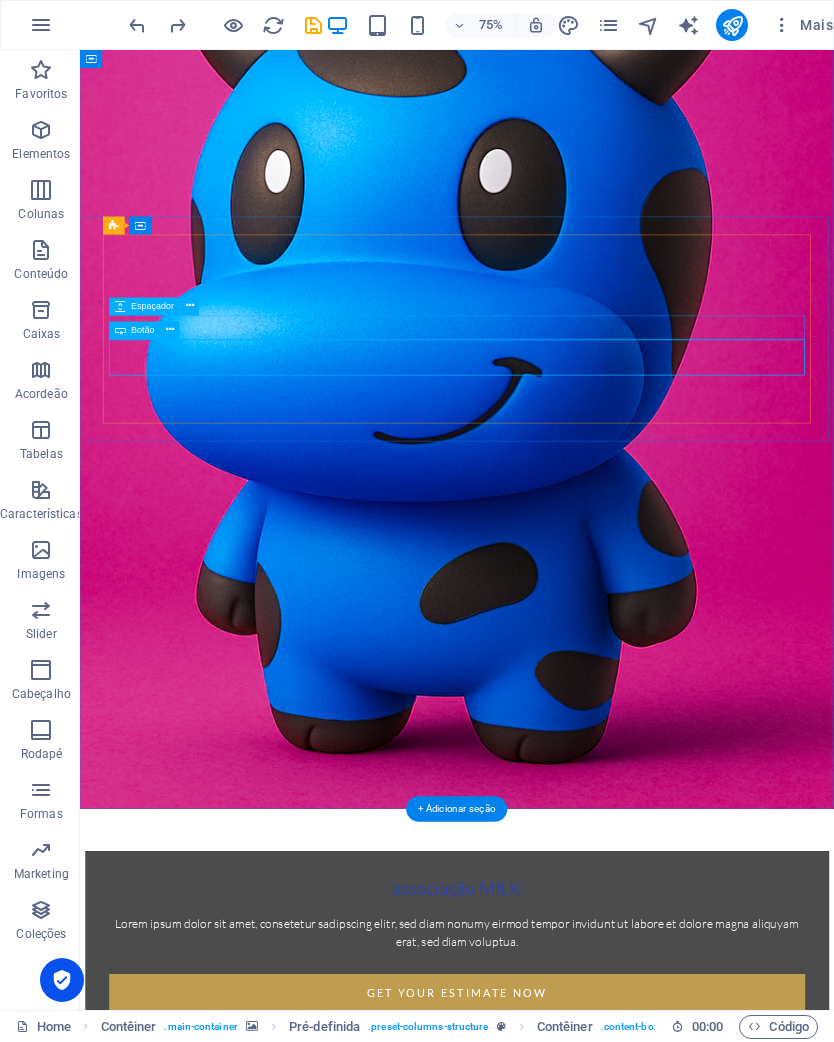 click at bounding box center (171, 330) 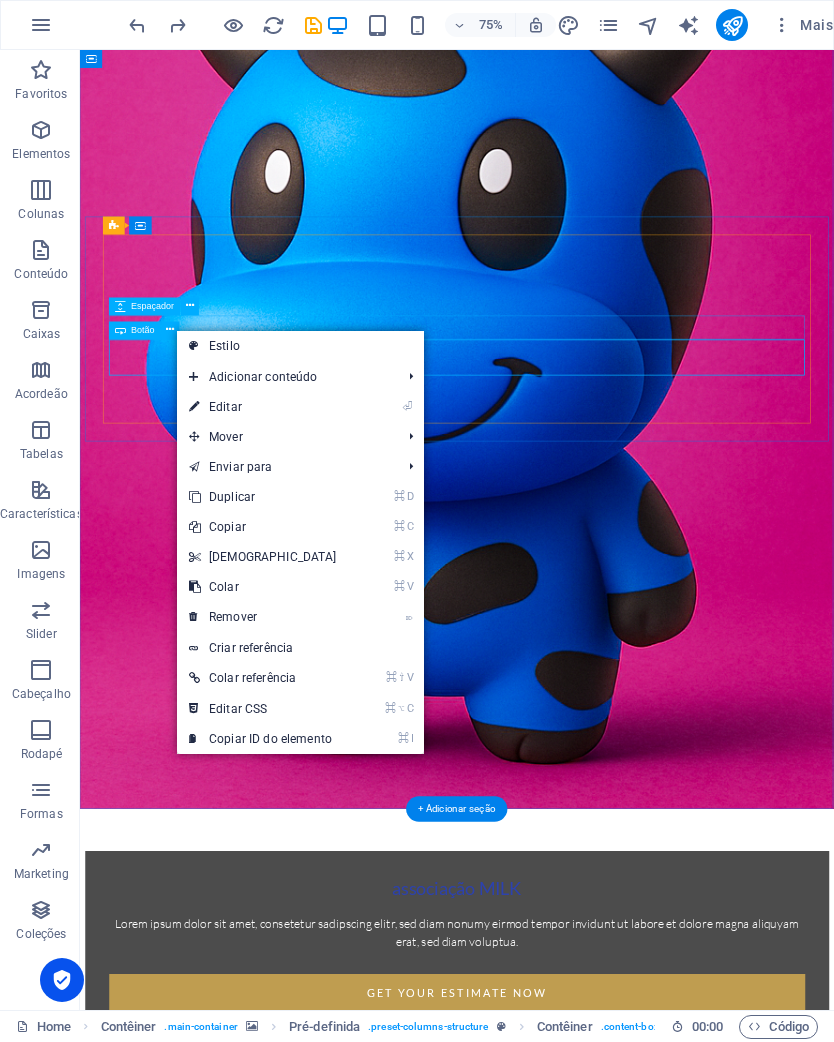 click on "⌦  Remover" at bounding box center (263, 617) 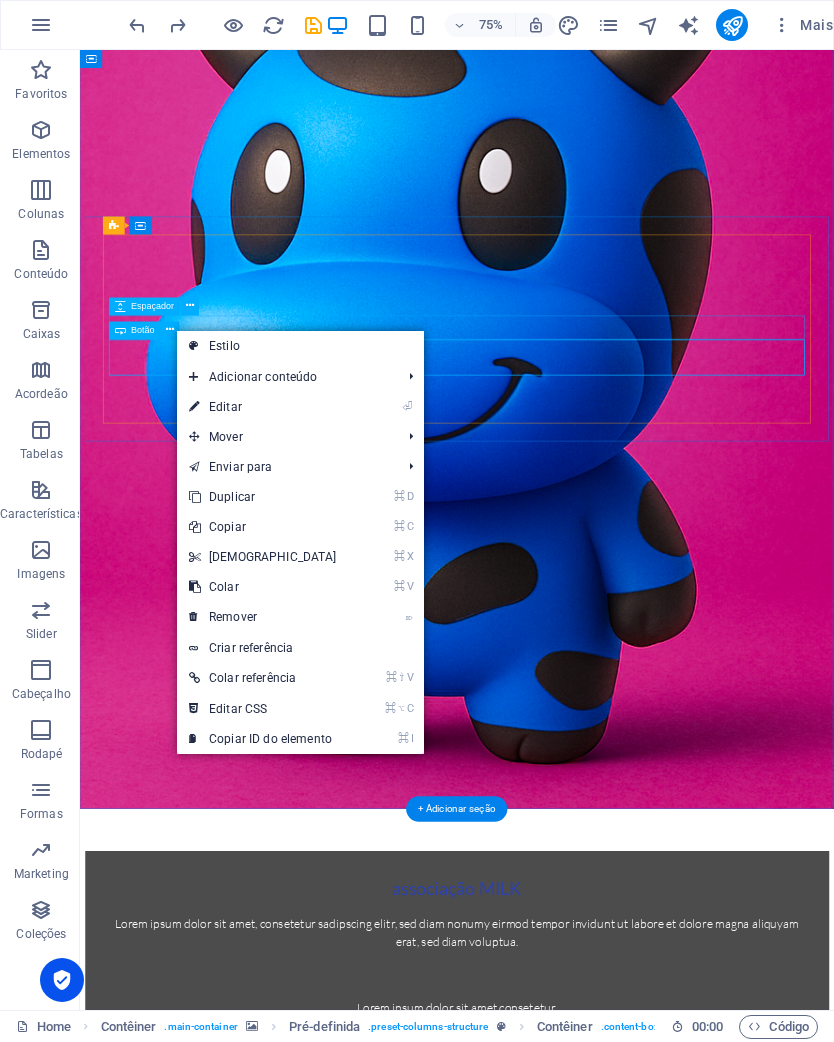 click at bounding box center [583, 1266] 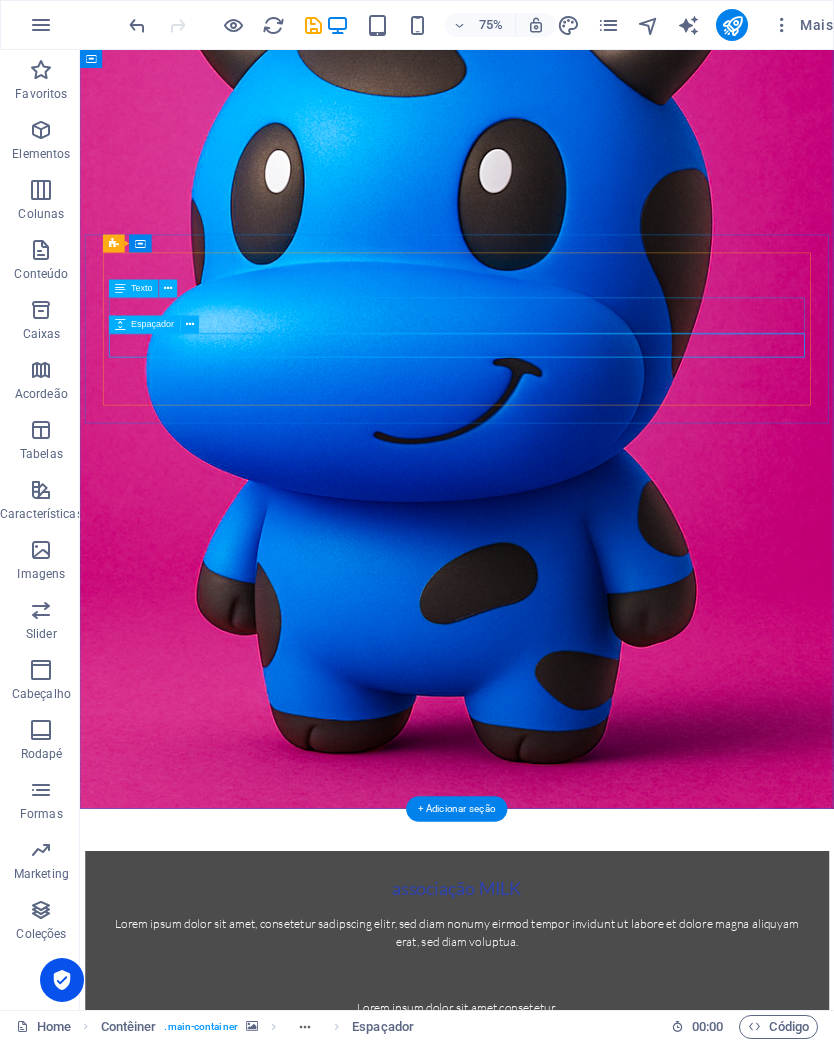 click at bounding box center [190, 325] 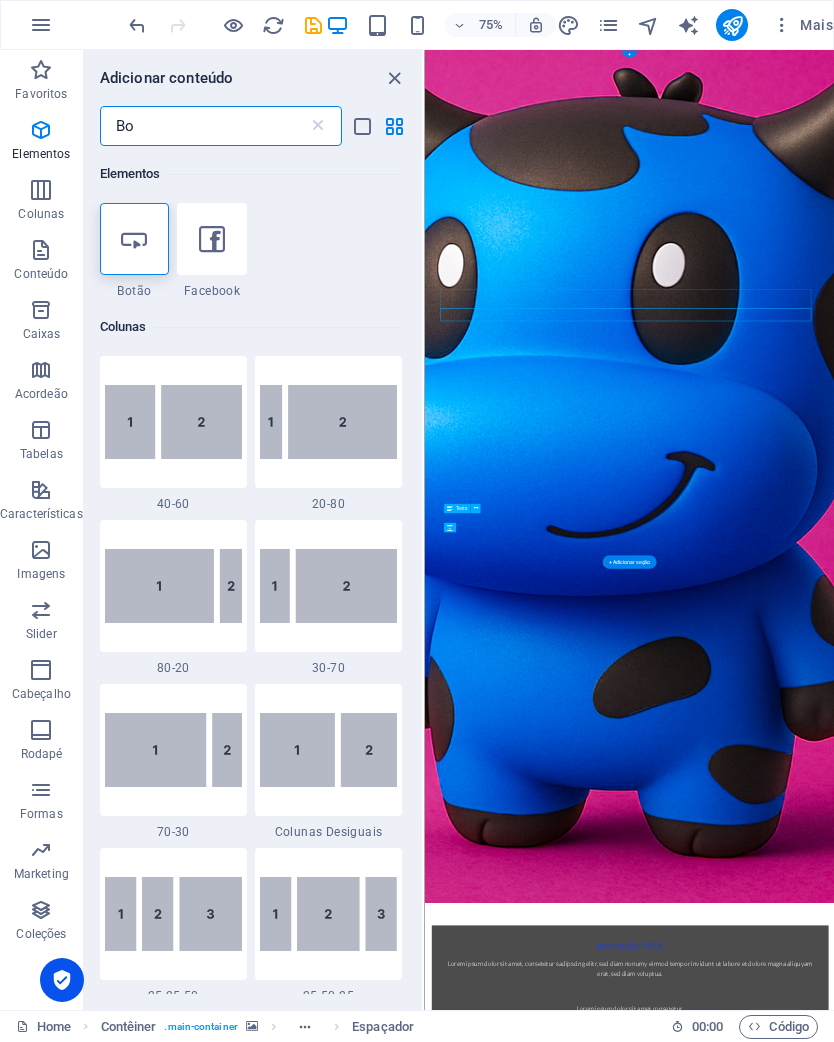 scroll, scrollTop: 0, scrollLeft: 0, axis: both 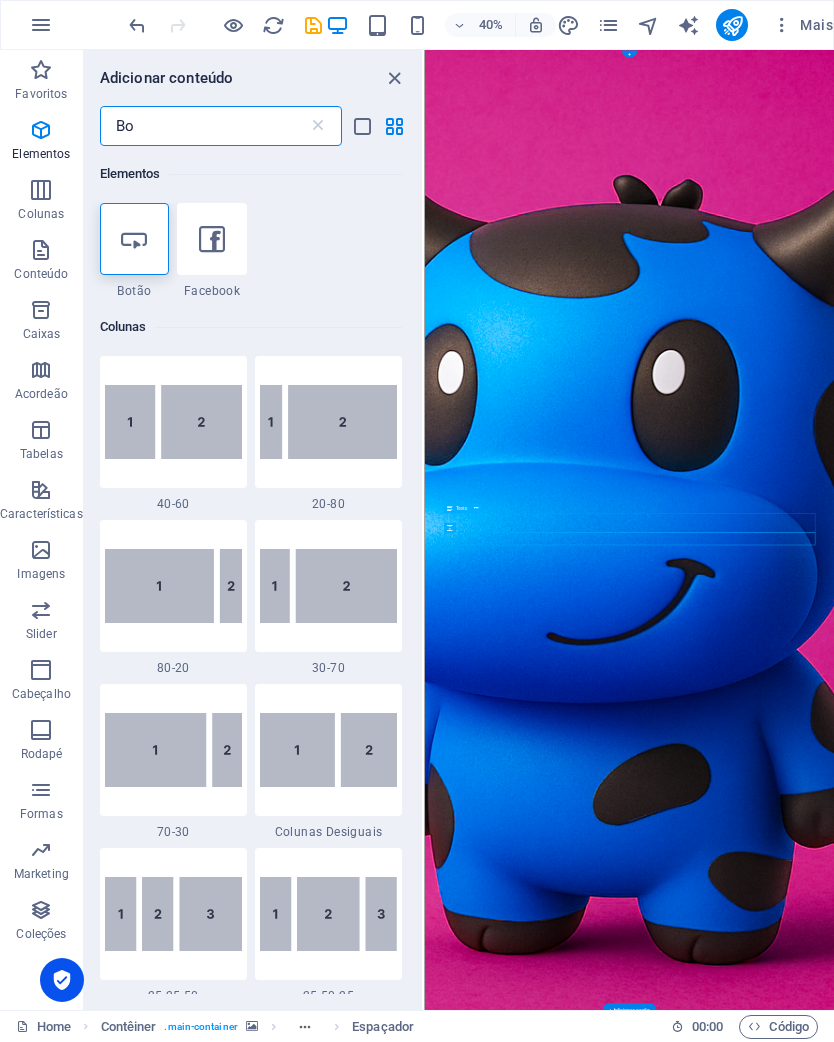 type on "Bot" 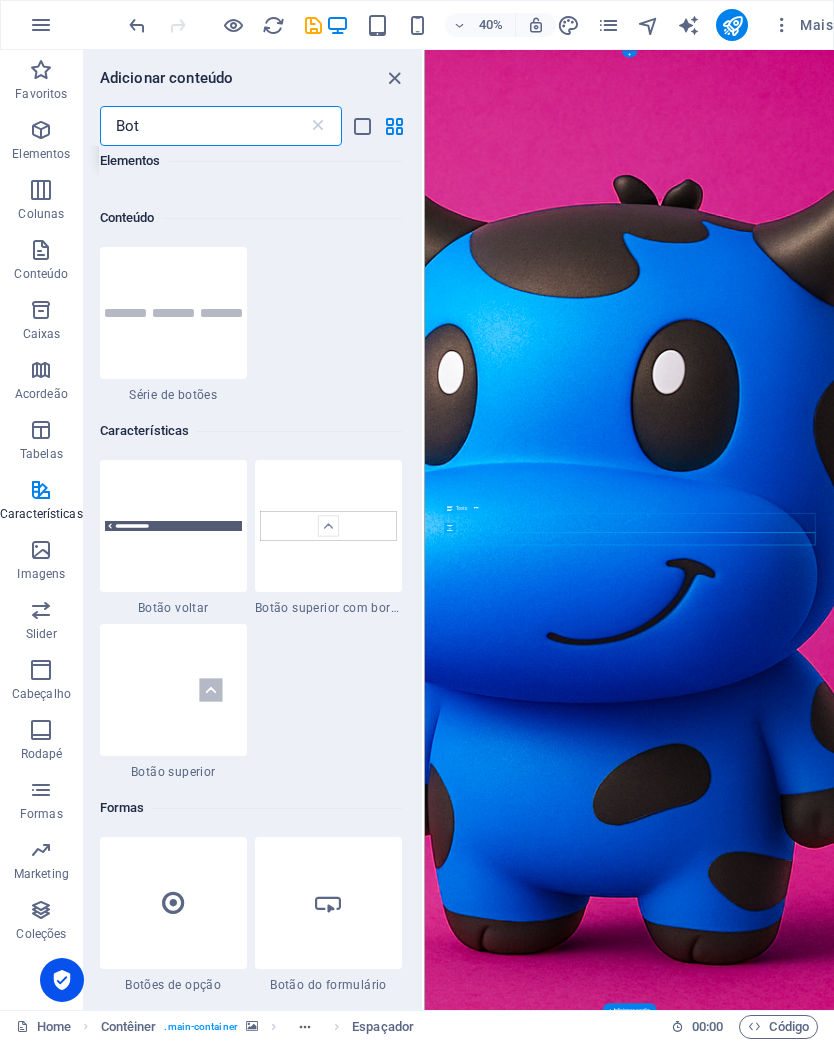 scroll, scrollTop: 63, scrollLeft: 0, axis: vertical 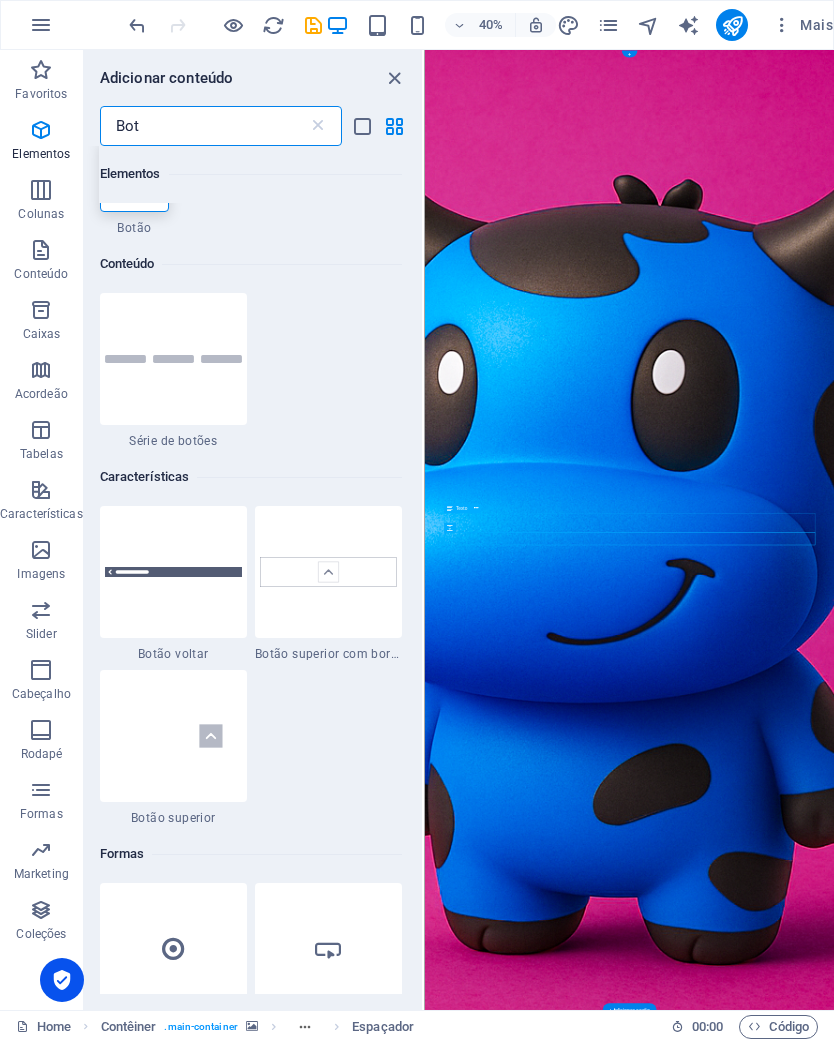 click at bounding box center [173, 359] 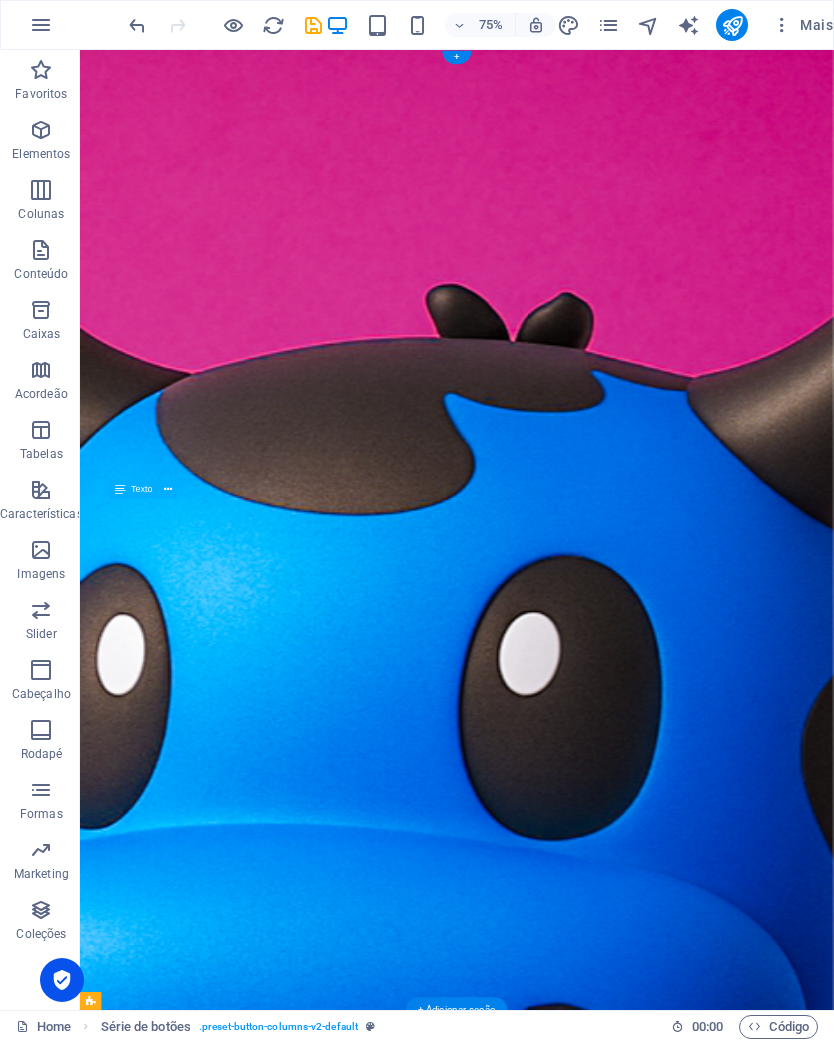 click at bounding box center (583, 2654) 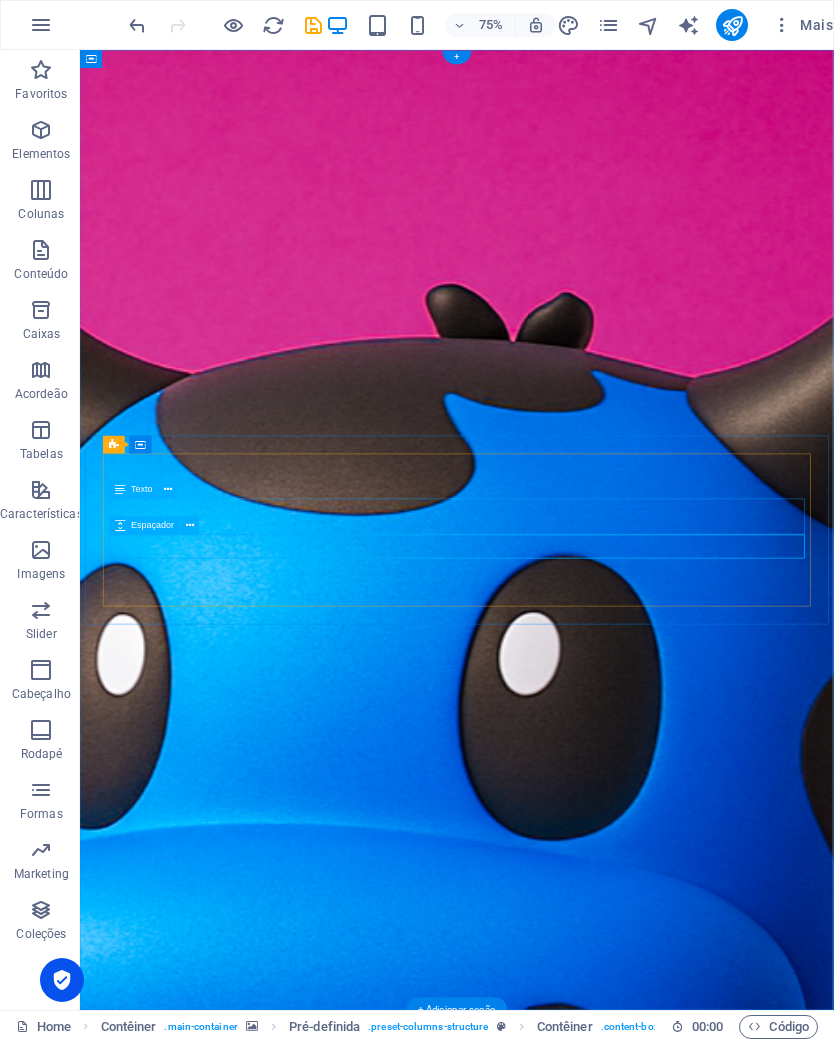 click at bounding box center [190, 526] 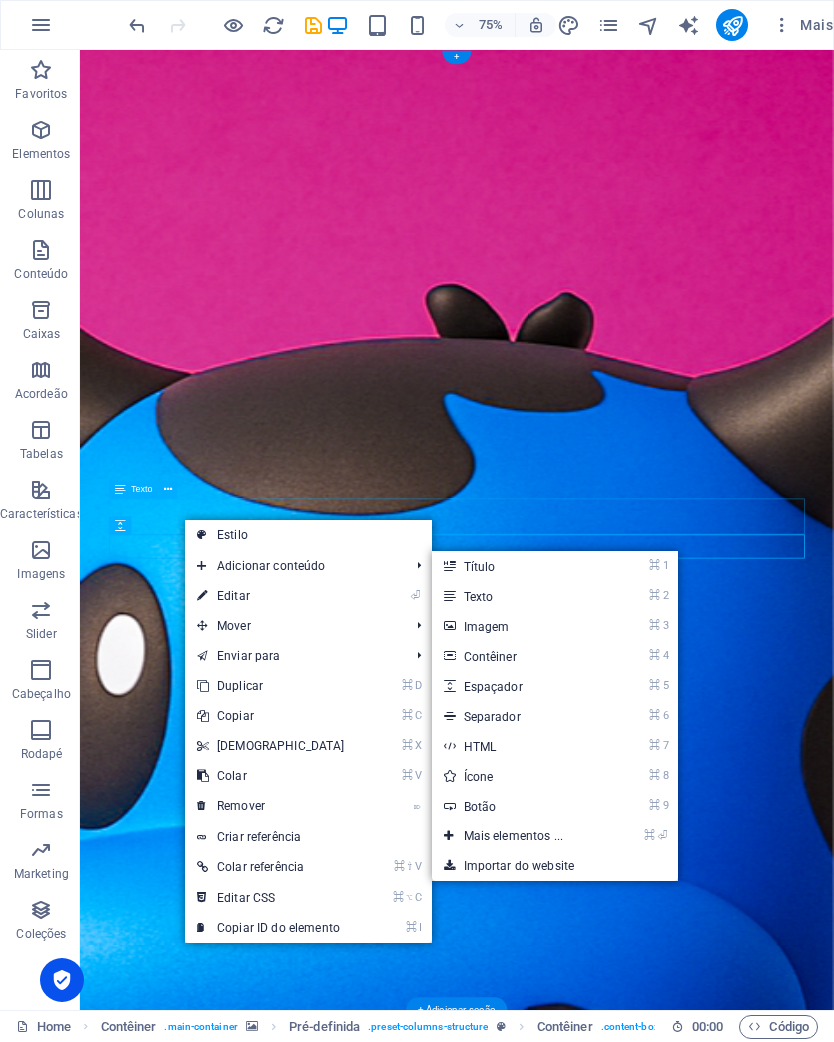 click on "⌘ ⏎  Mais elementos ..." at bounding box center [518, 836] 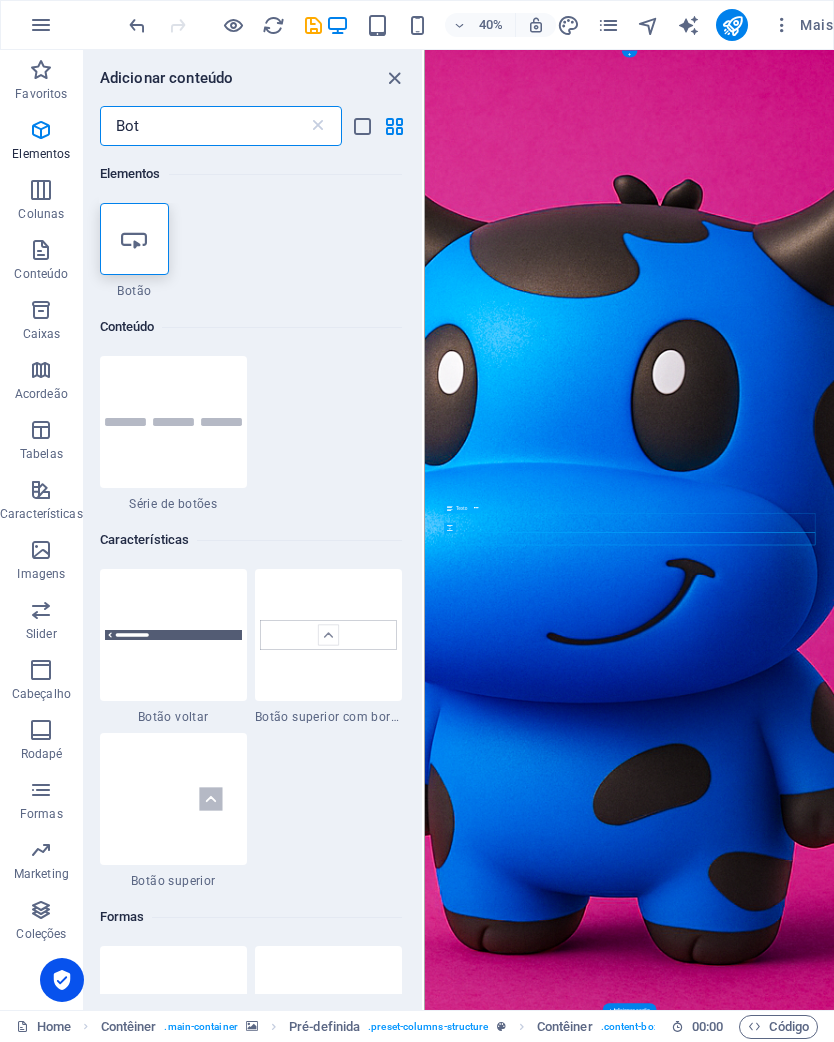 click at bounding box center [173, 422] 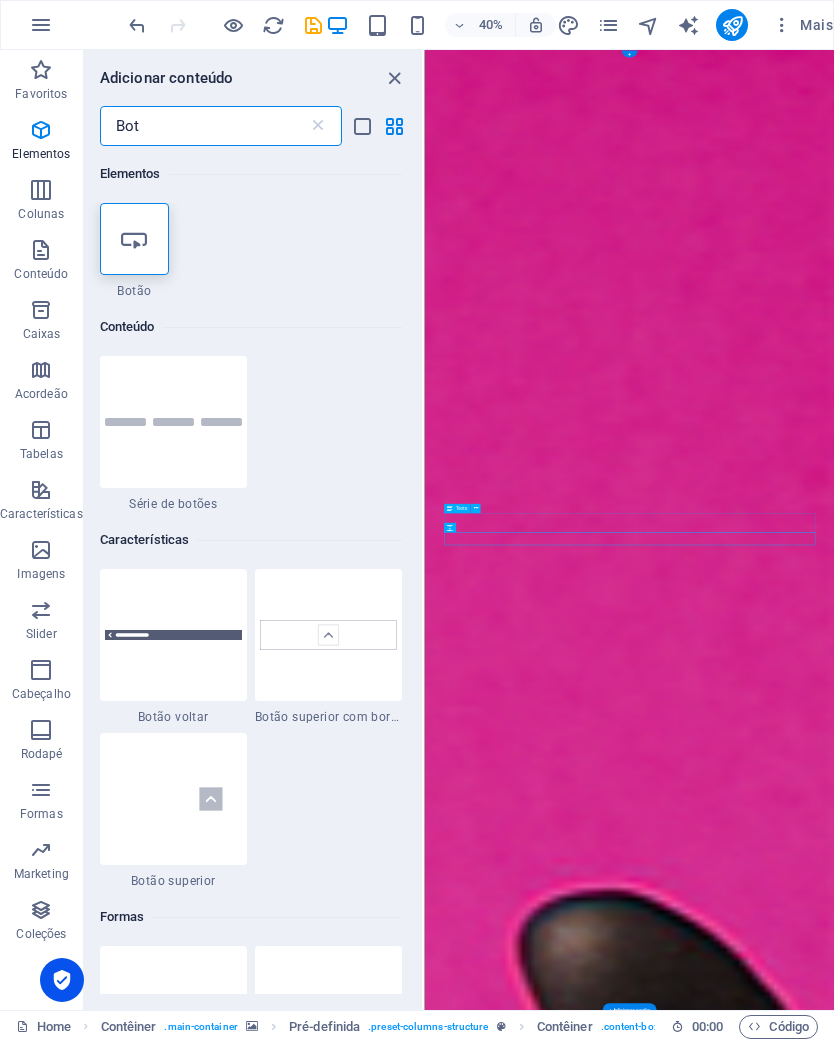 select on "rem" 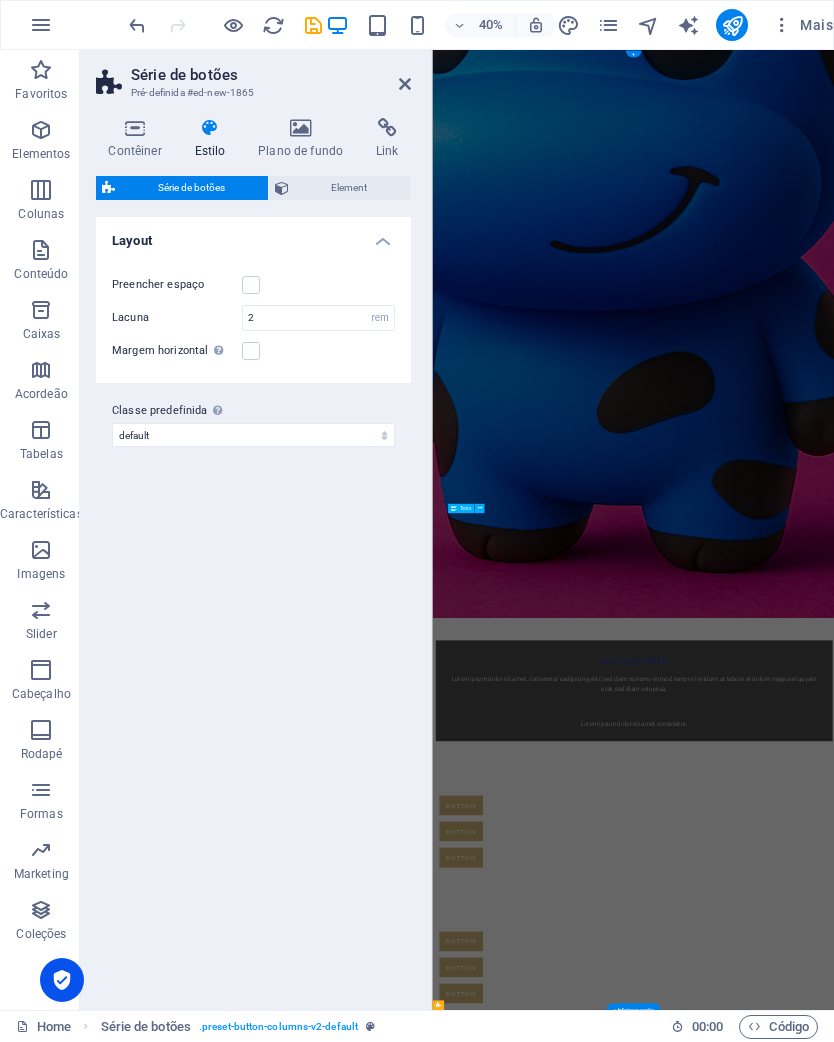 scroll, scrollTop: 781, scrollLeft: 0, axis: vertical 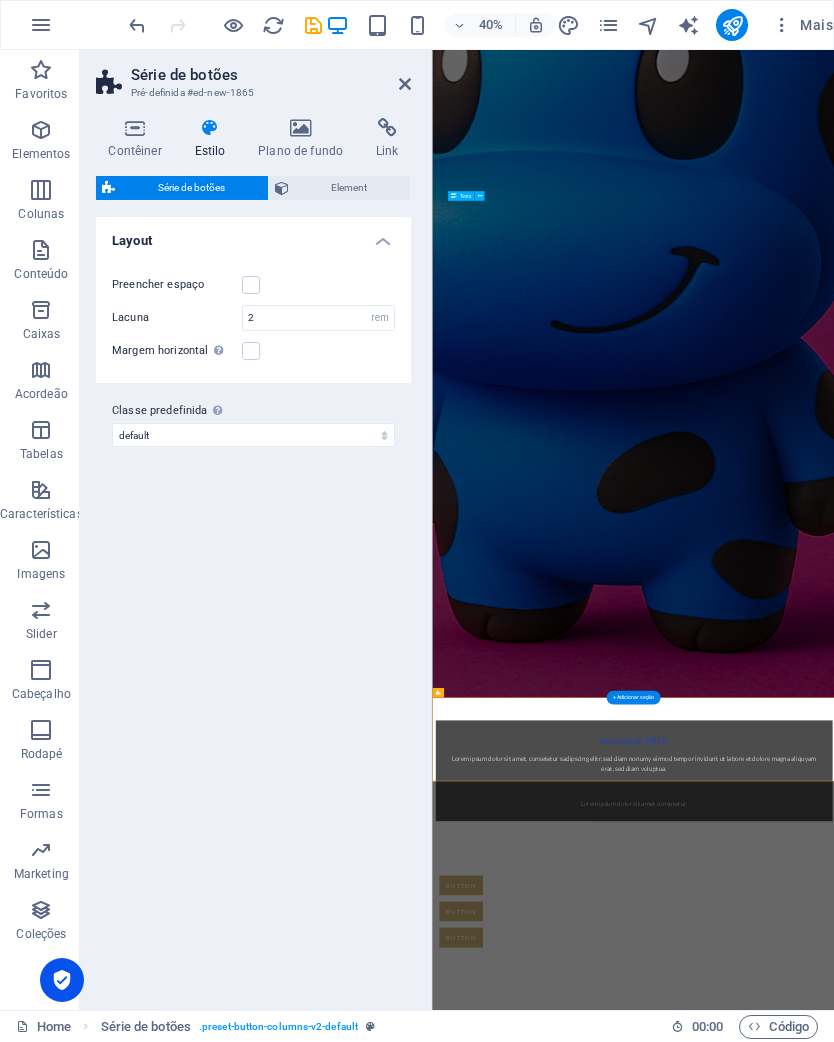 click on "Button Button Button" at bounding box center (934, 2203) 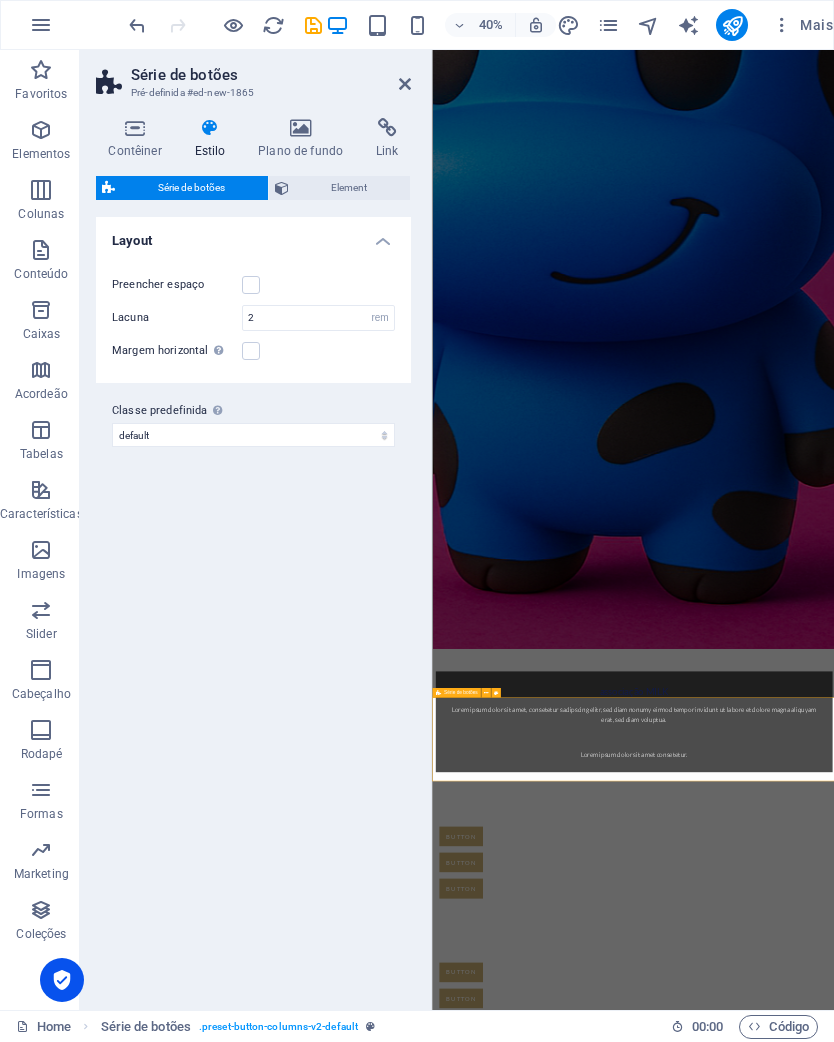 scroll, scrollTop: 922, scrollLeft: 0, axis: vertical 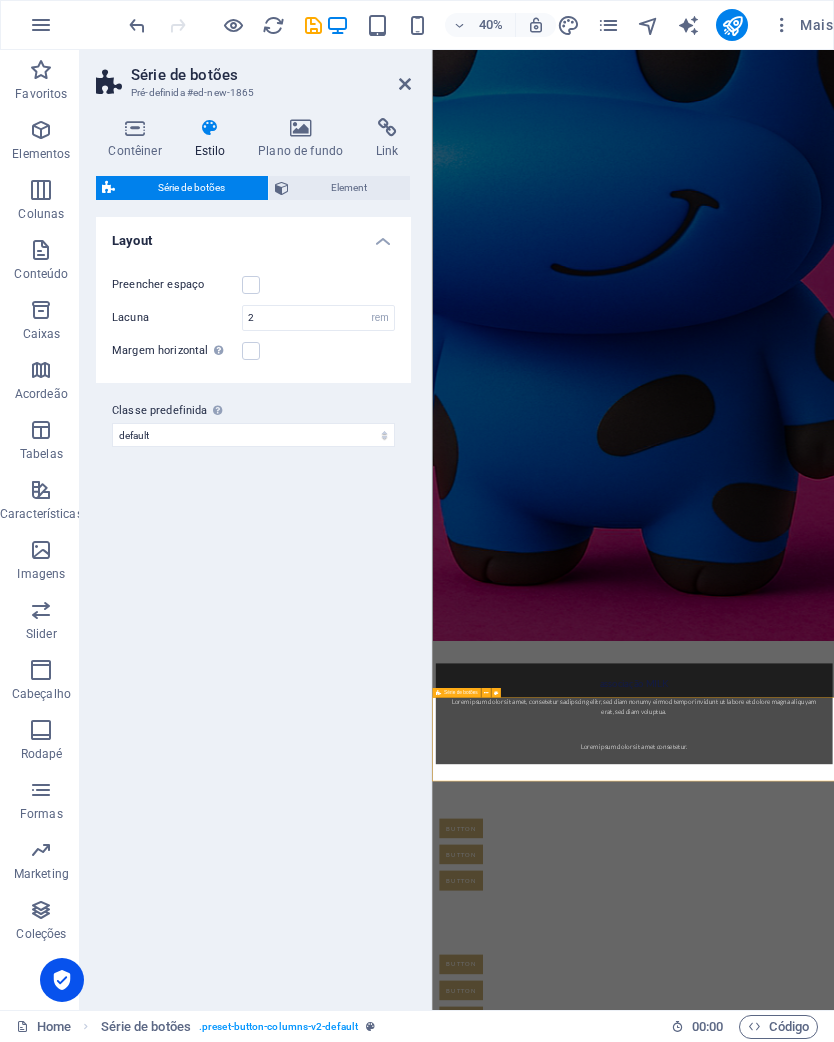 click on "Button Button Button" at bounding box center [934, 2062] 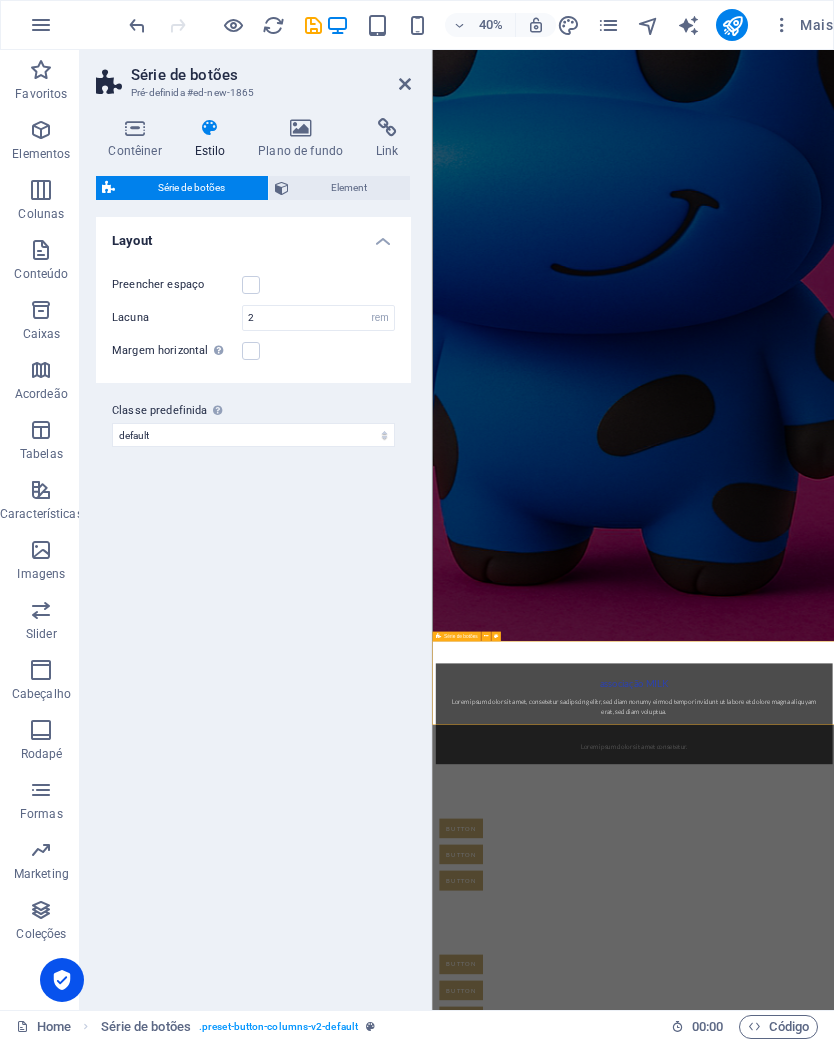 click at bounding box center [137, 25] 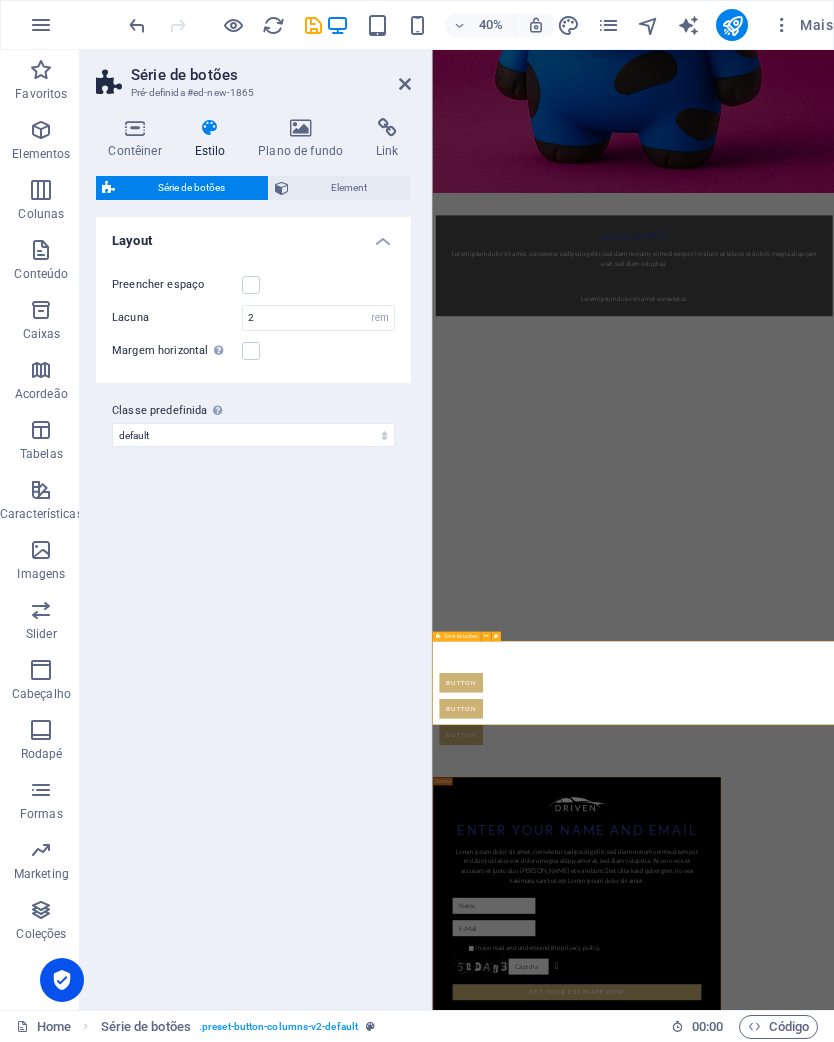 scroll, scrollTop: 871, scrollLeft: 0, axis: vertical 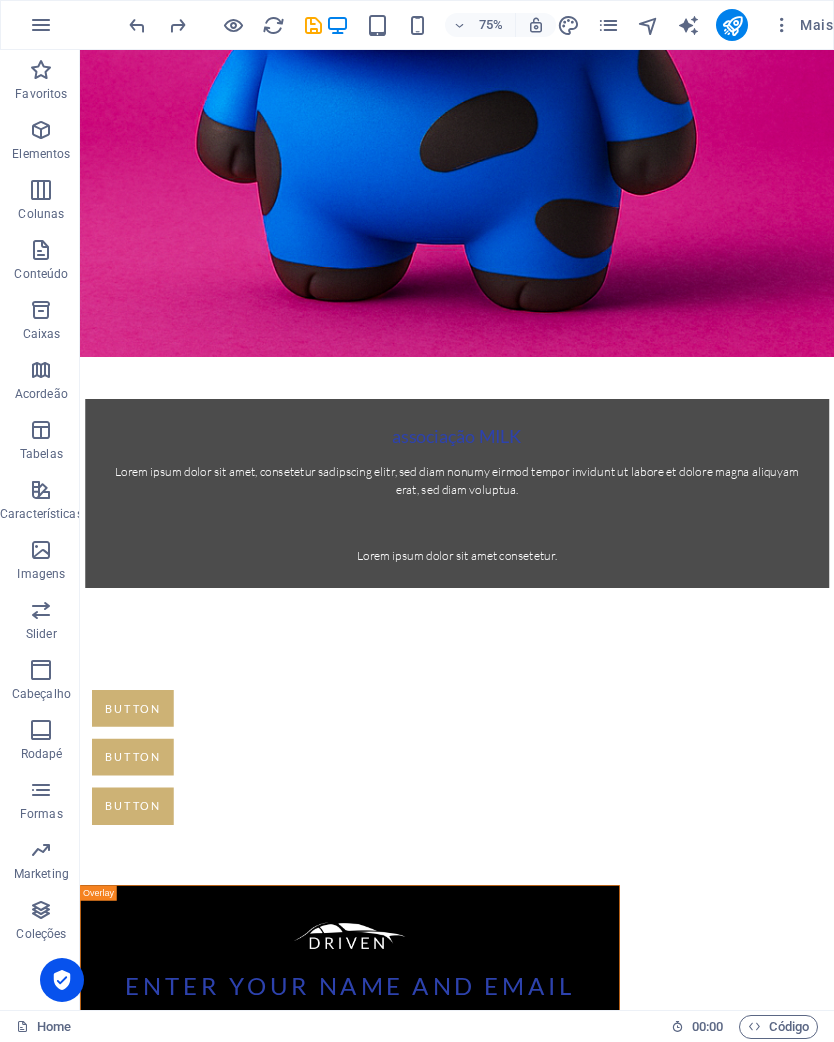 click on "75% Mais" at bounding box center (417, 25) 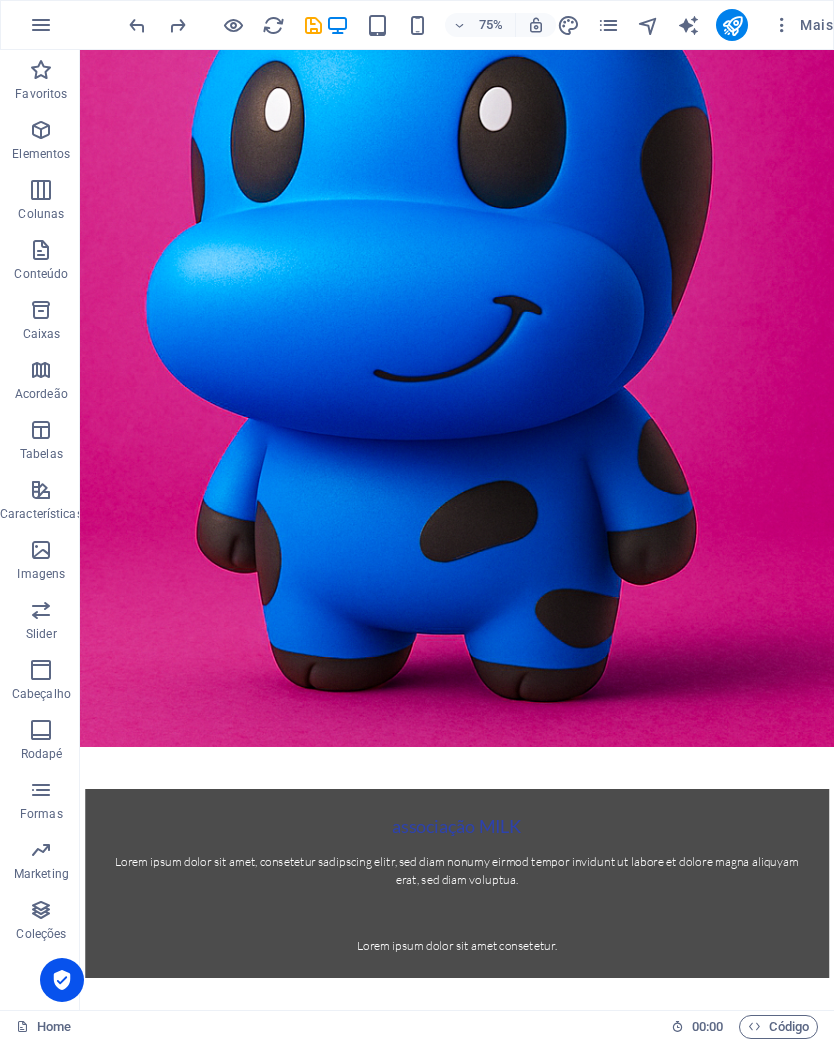 scroll, scrollTop: 301, scrollLeft: 0, axis: vertical 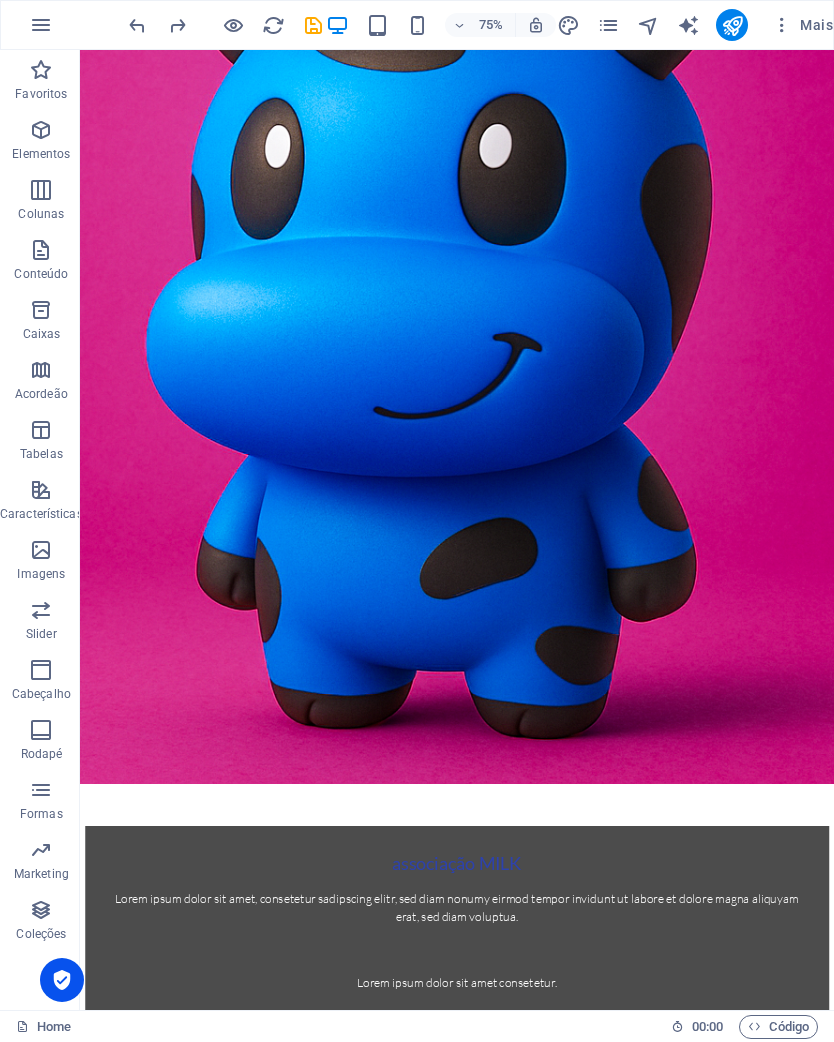 click on "Lorem ipsum dolor sit amet, consetetur sadipscing elitr, sed diam nonumy eirmod tempor invidunt ut labore et dolore magna aliquyam erat, sed diam voluptua." at bounding box center (583, 1193) 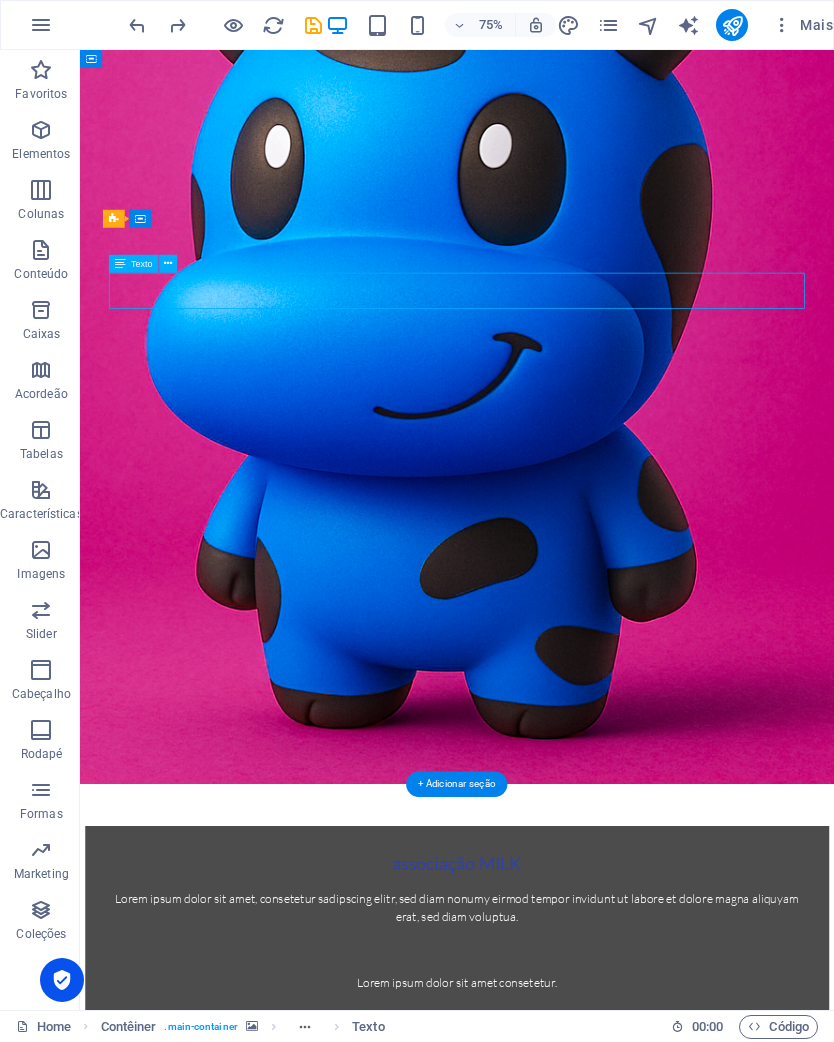 click on "Lorem ipsum dolor sit amet consetetur." at bounding box center (583, 1293) 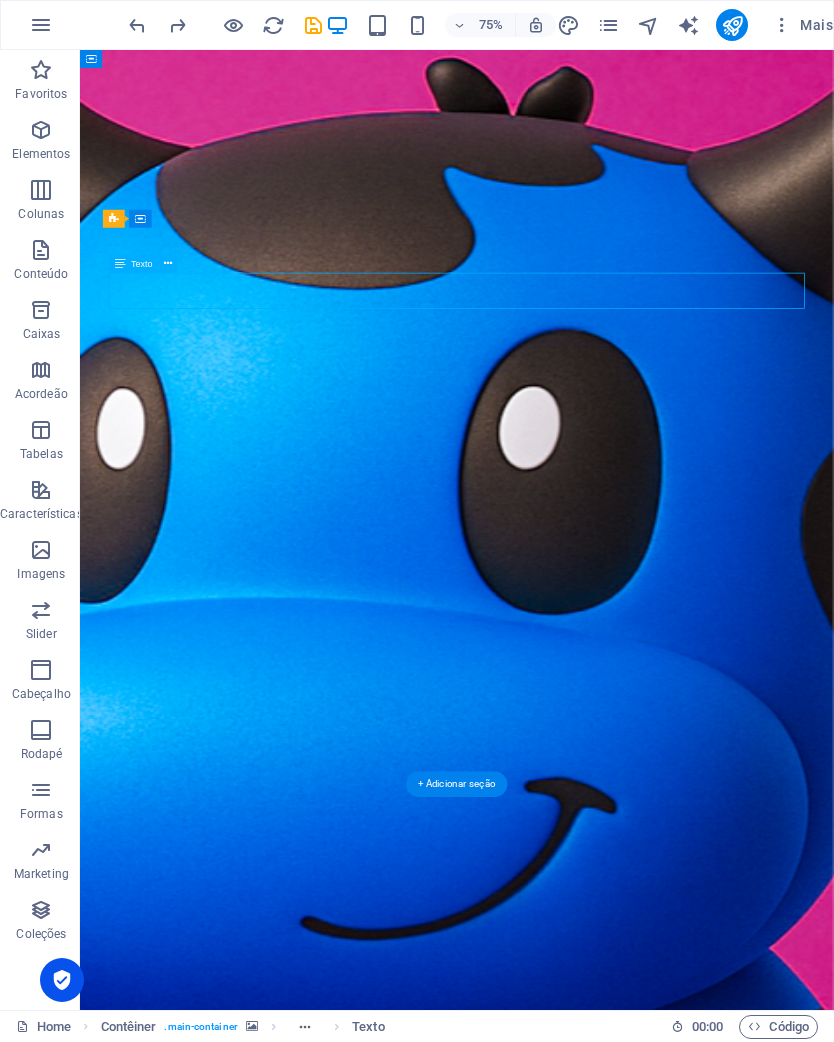 scroll, scrollTop: 0, scrollLeft: 0, axis: both 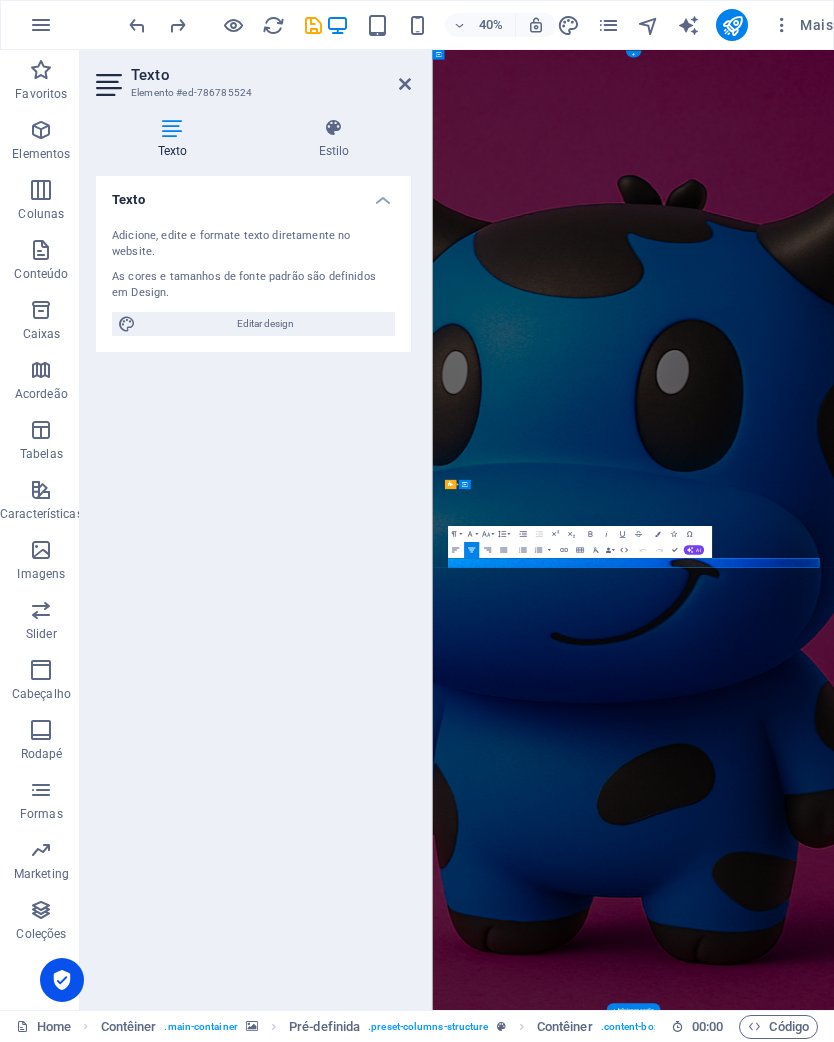 click at bounding box center [934, 1250] 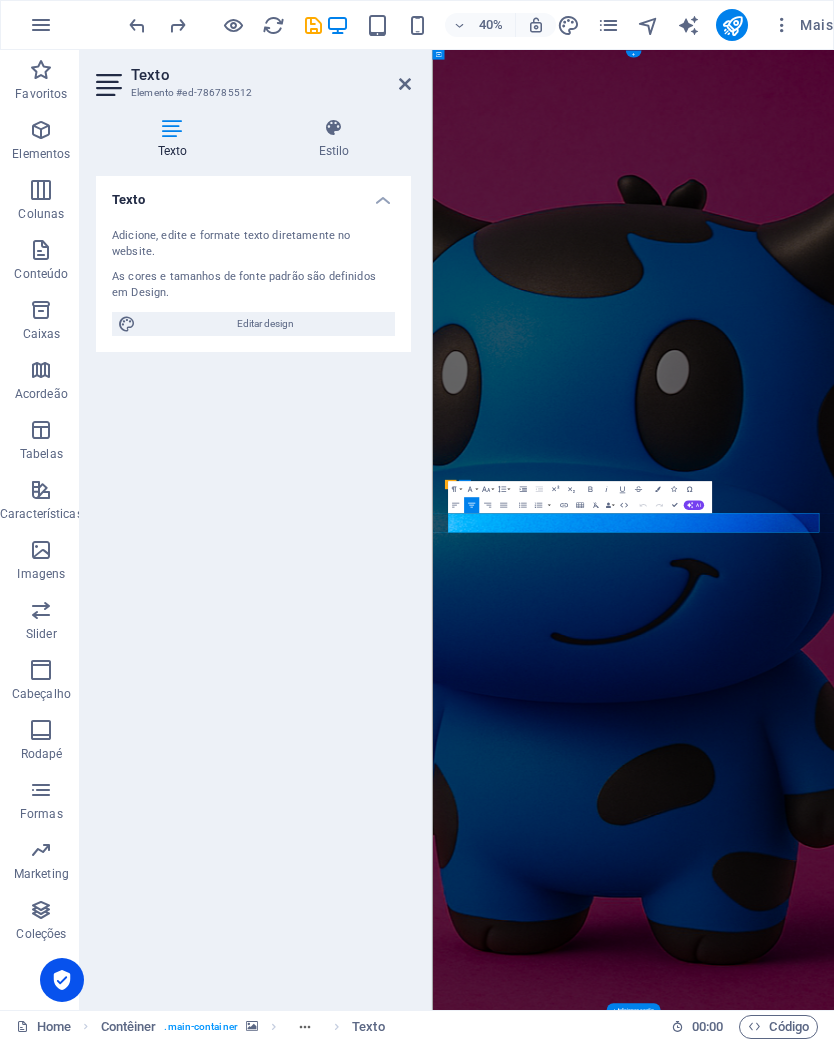 click on "Lorem ipsum dolor sit amet, consetetur sadipscing elitr, sed diam nonumy eirmod tempor invidunt ut labore et dolore magna aliquyam erat, sed diam voluptua." at bounding box center [935, 2614] 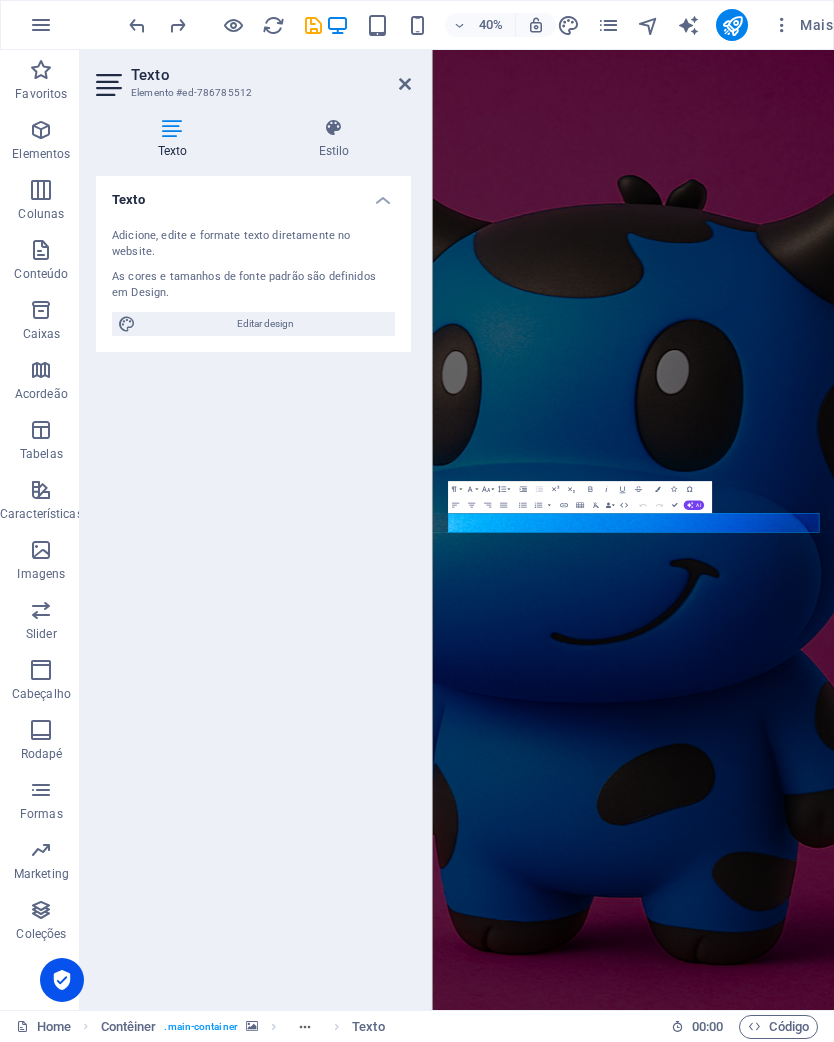 click at bounding box center [405, 84] 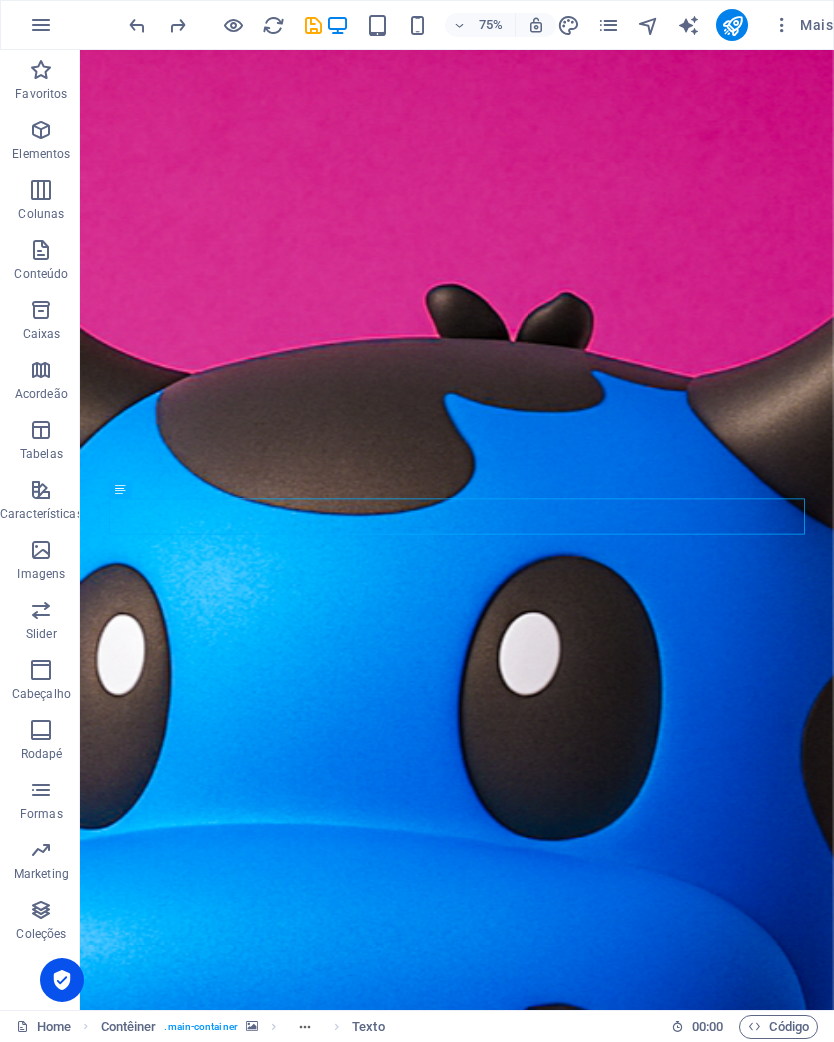 click at bounding box center [582, 1250] 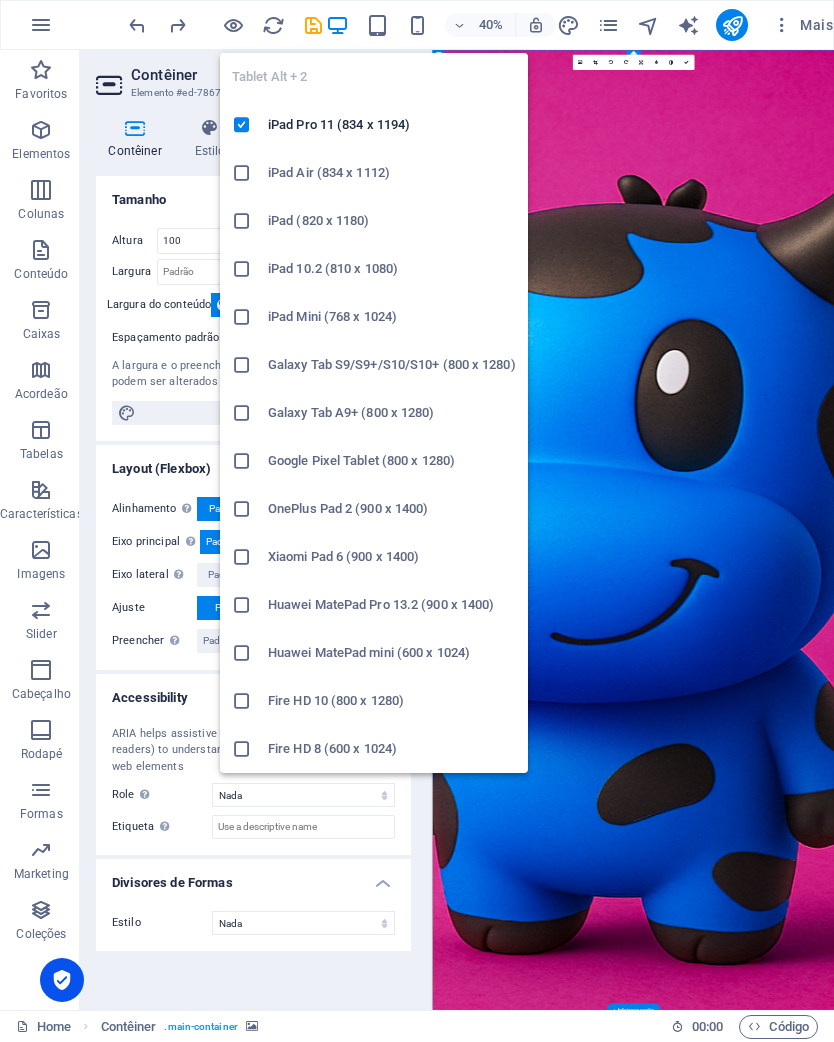 click at bounding box center [934, 1250] 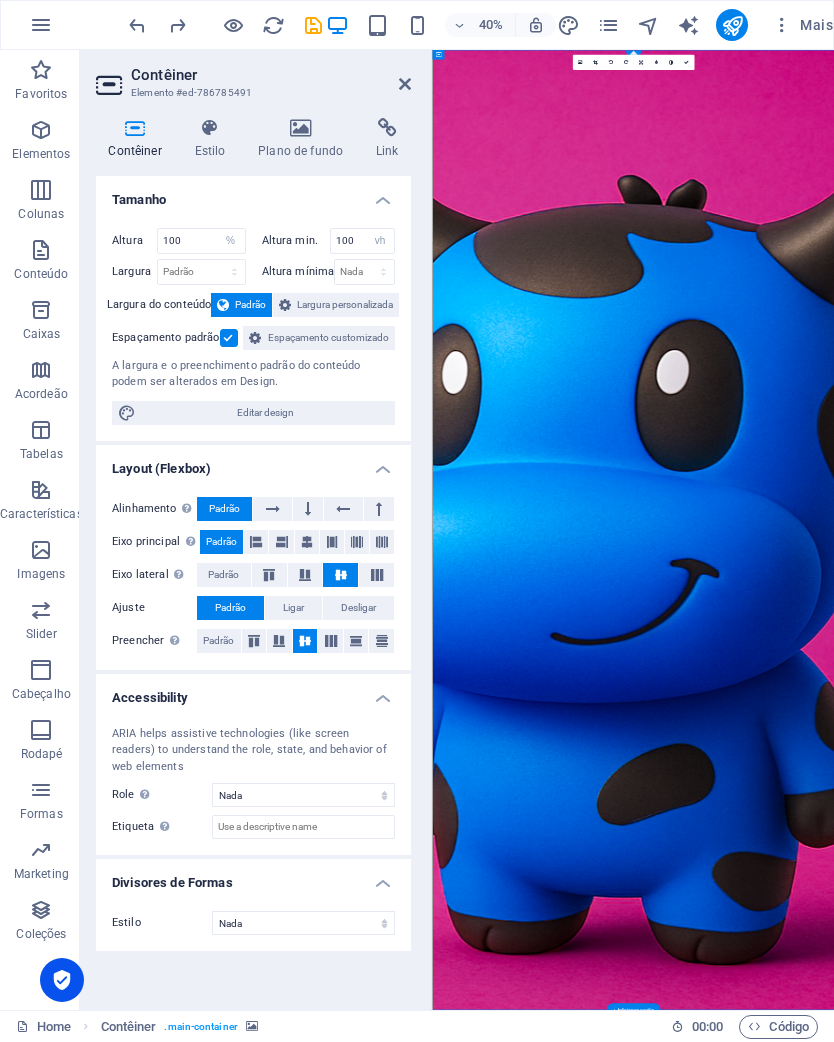 click on "40% Mais" at bounding box center (417, 25) 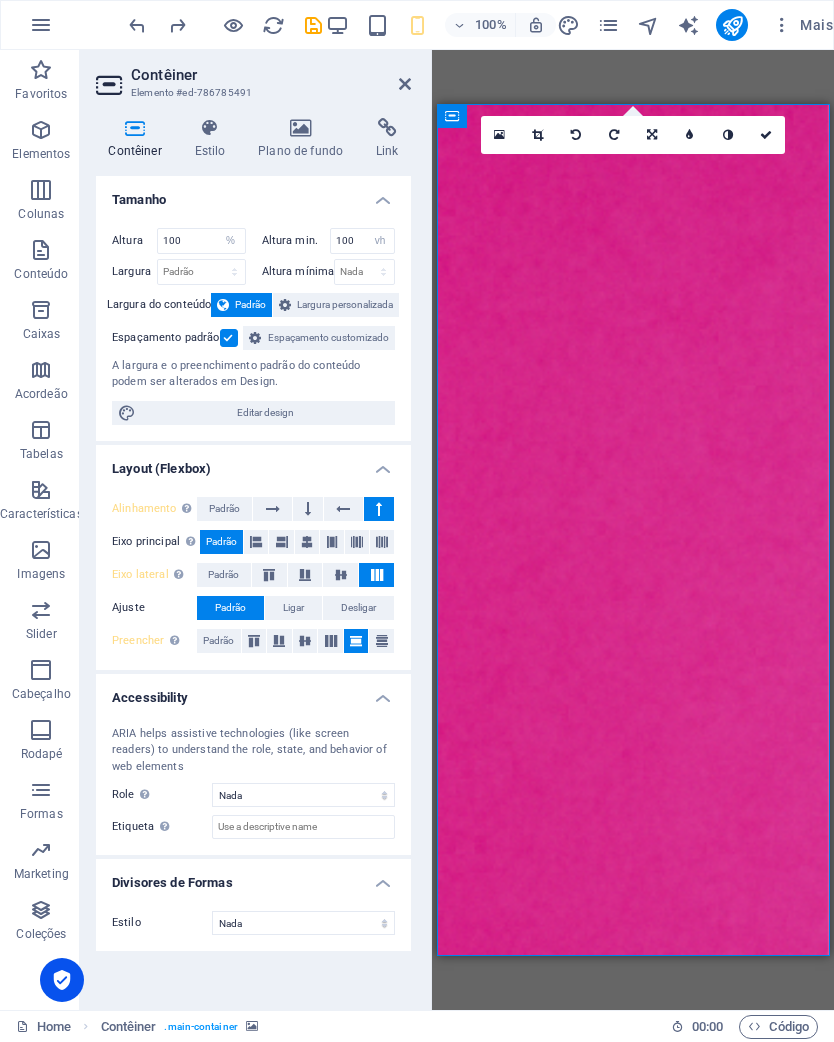 click at bounding box center (405, 84) 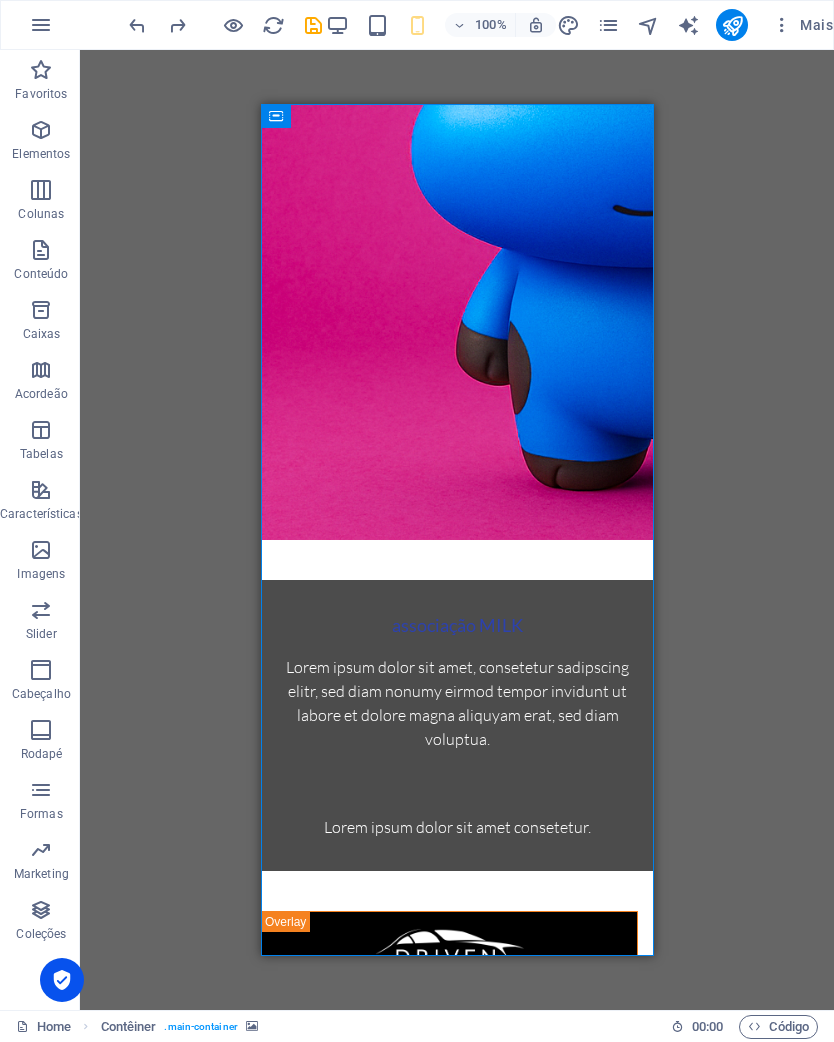 scroll, scrollTop: 202, scrollLeft: 0, axis: vertical 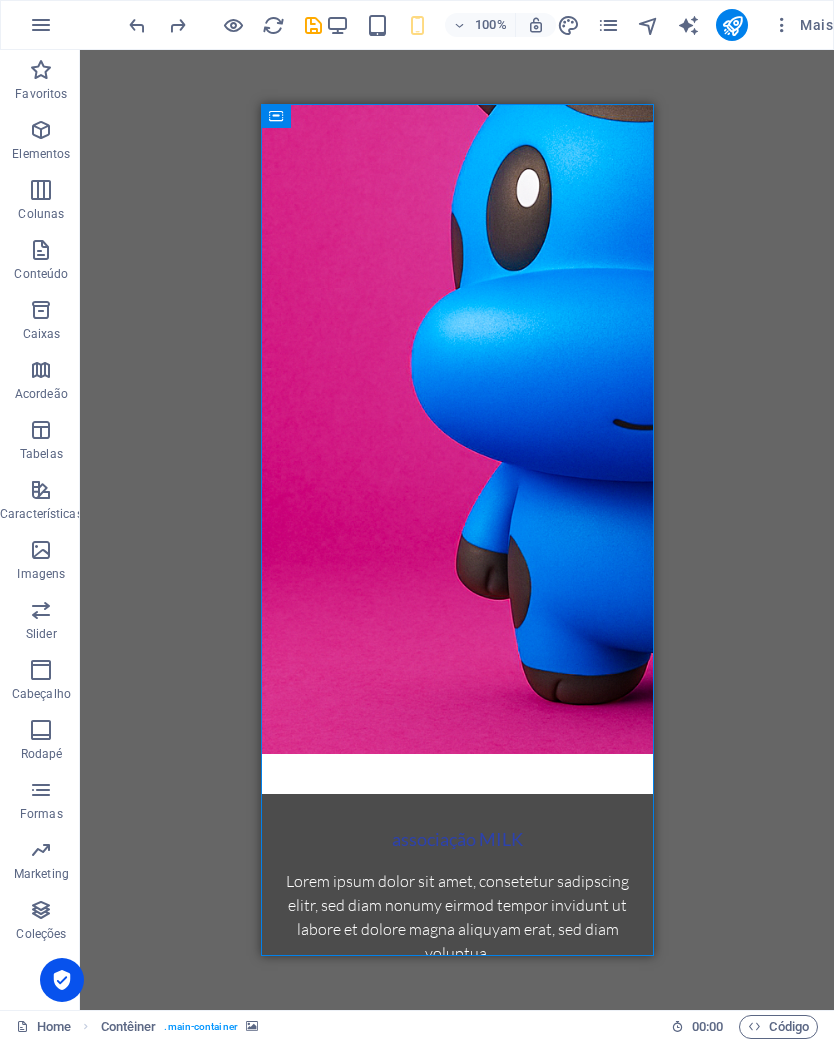 click at bounding box center [456, 328] 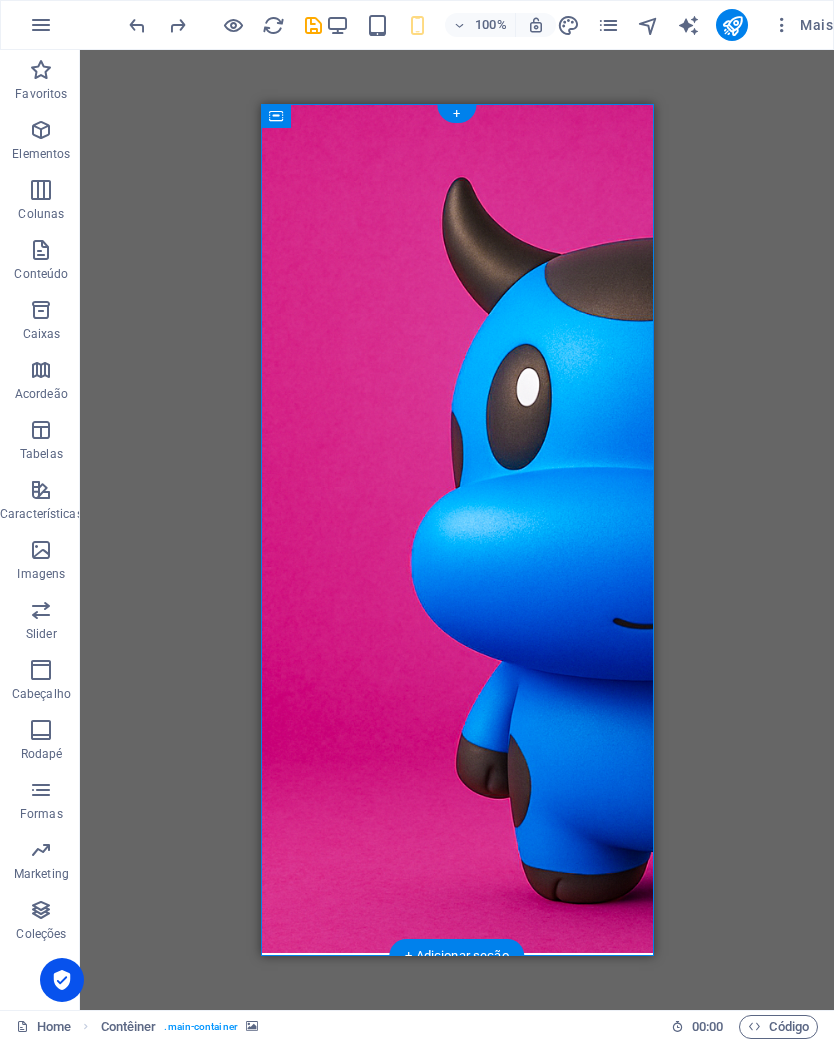 scroll, scrollTop: 1, scrollLeft: 0, axis: vertical 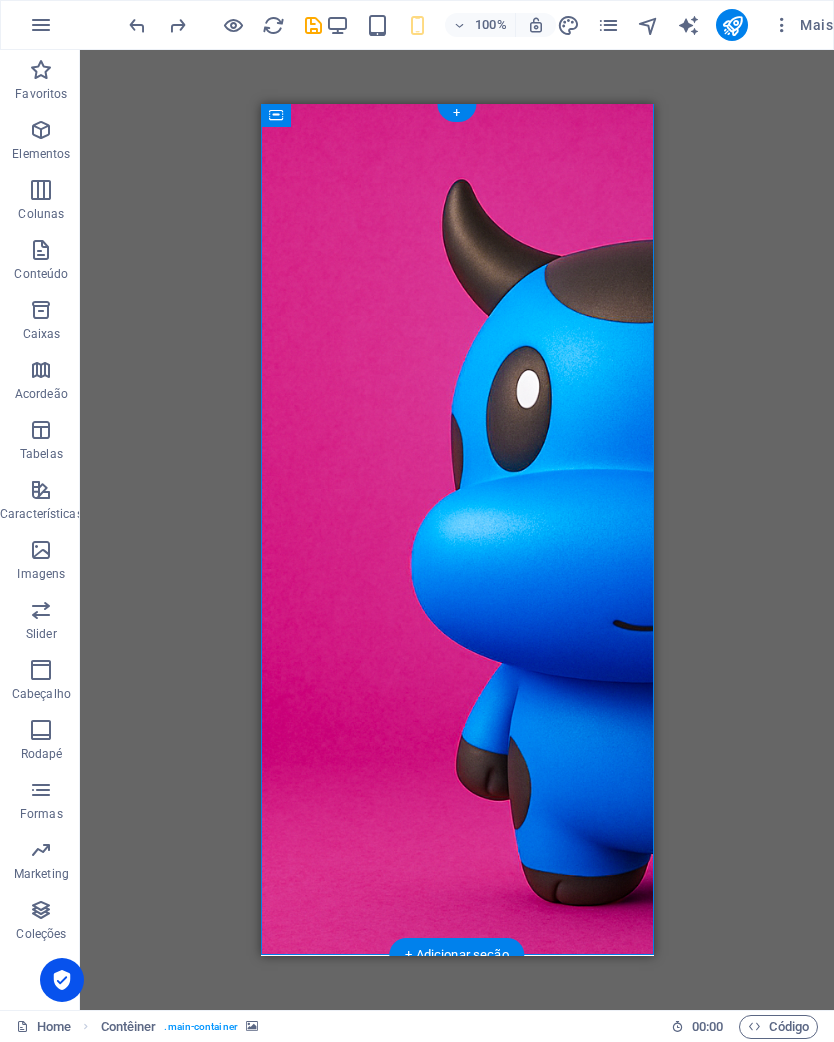 click at bounding box center [732, 25] 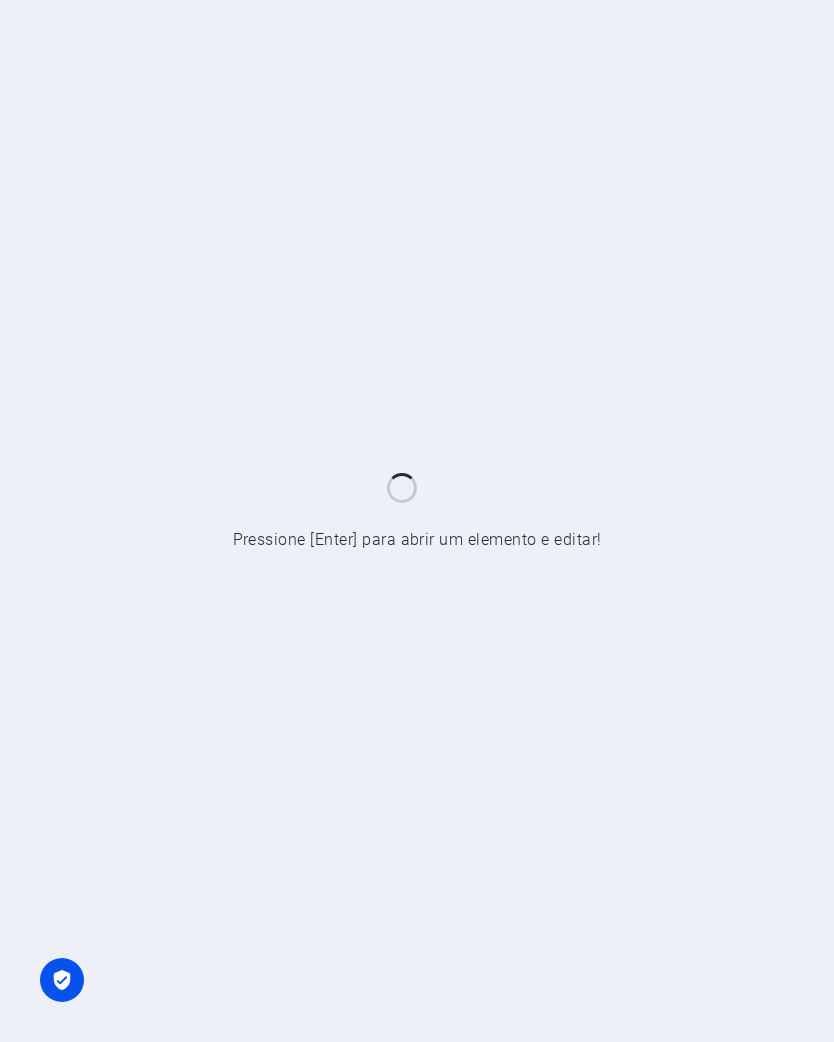 scroll, scrollTop: 0, scrollLeft: 0, axis: both 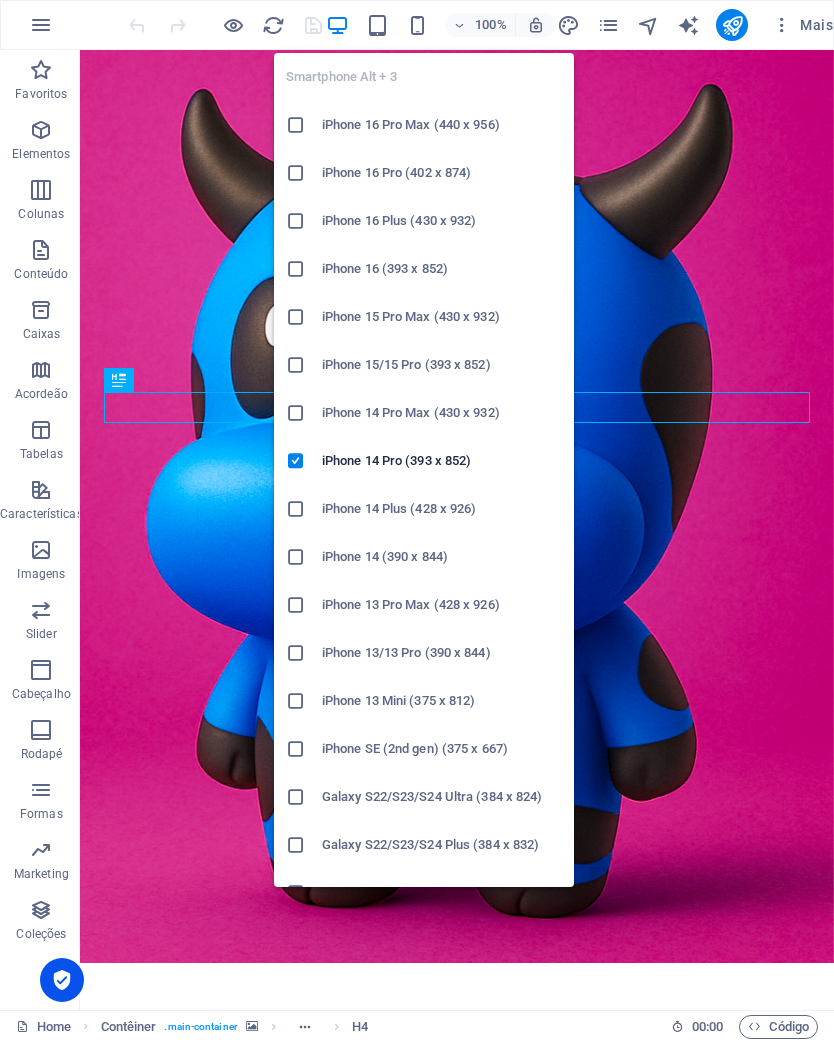 click on "iPhone 14 Pro Max (430 x 932)" at bounding box center [442, 413] 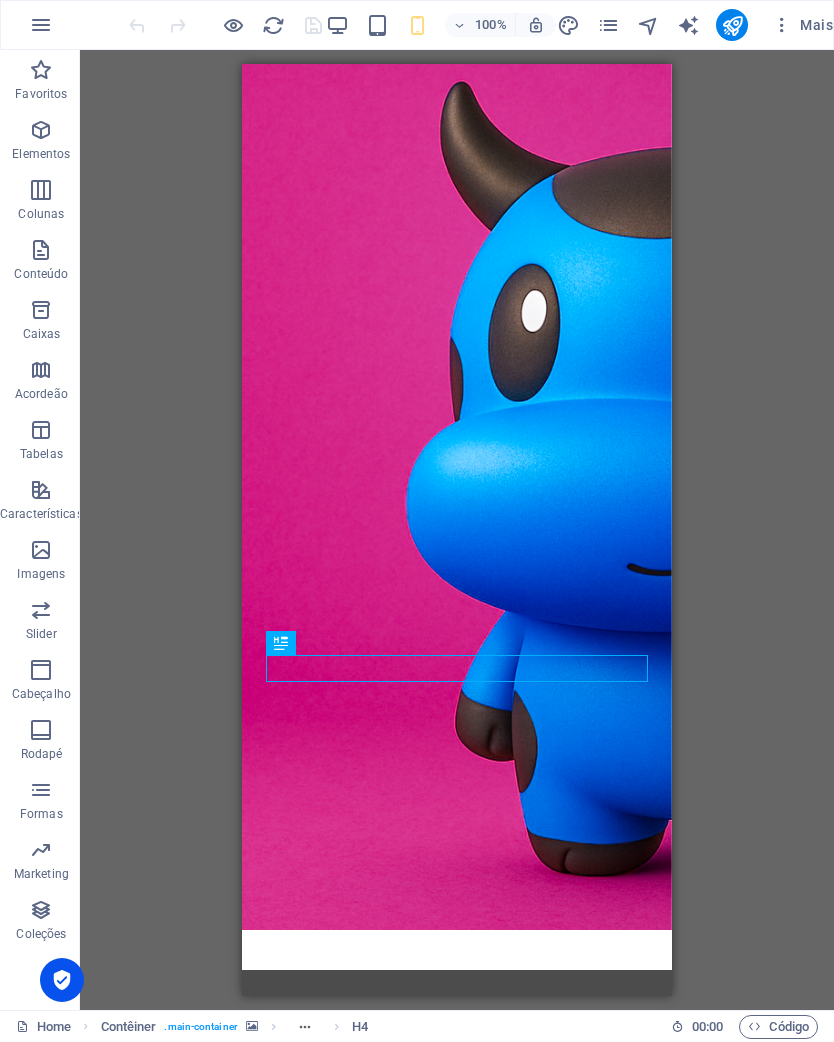 scroll, scrollTop: 70, scrollLeft: 0, axis: vertical 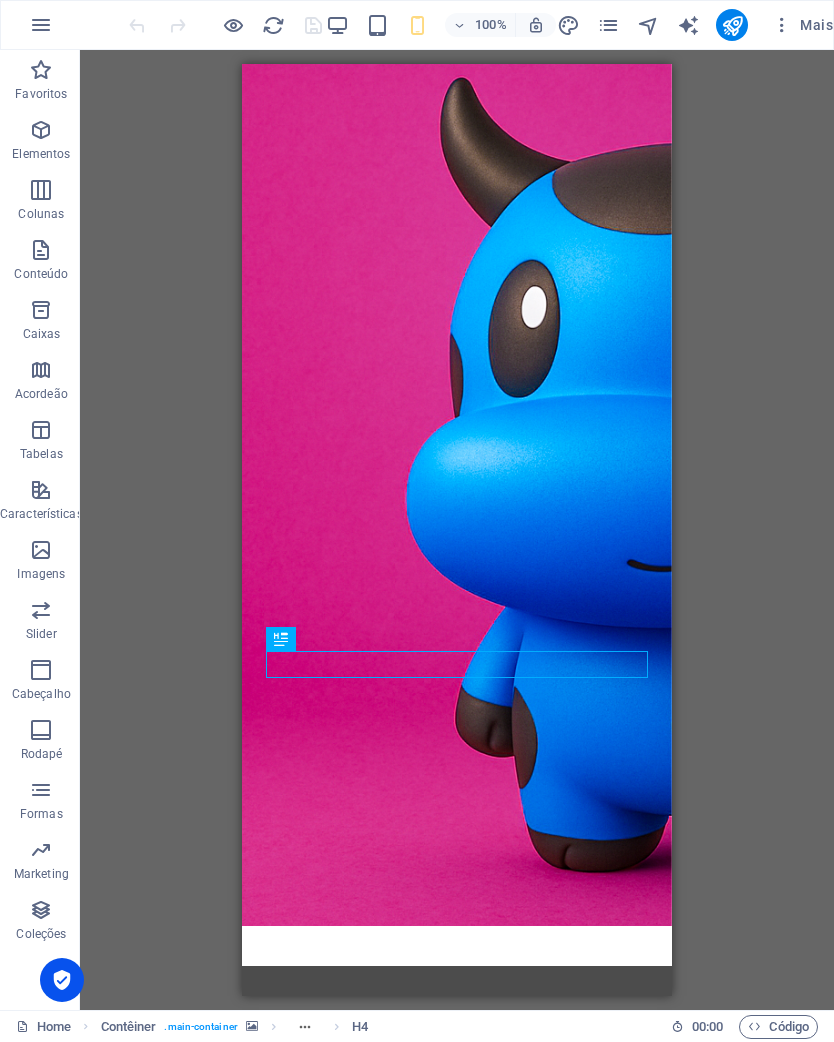 click on "Lorem ipsum dolor sit amet, consetetur sadipscing elitr, sed diam nonumy eirmod tempor invidunt ut labore et dolore magna aliquyam erat, sed diam voluptua." at bounding box center (457, 1077) 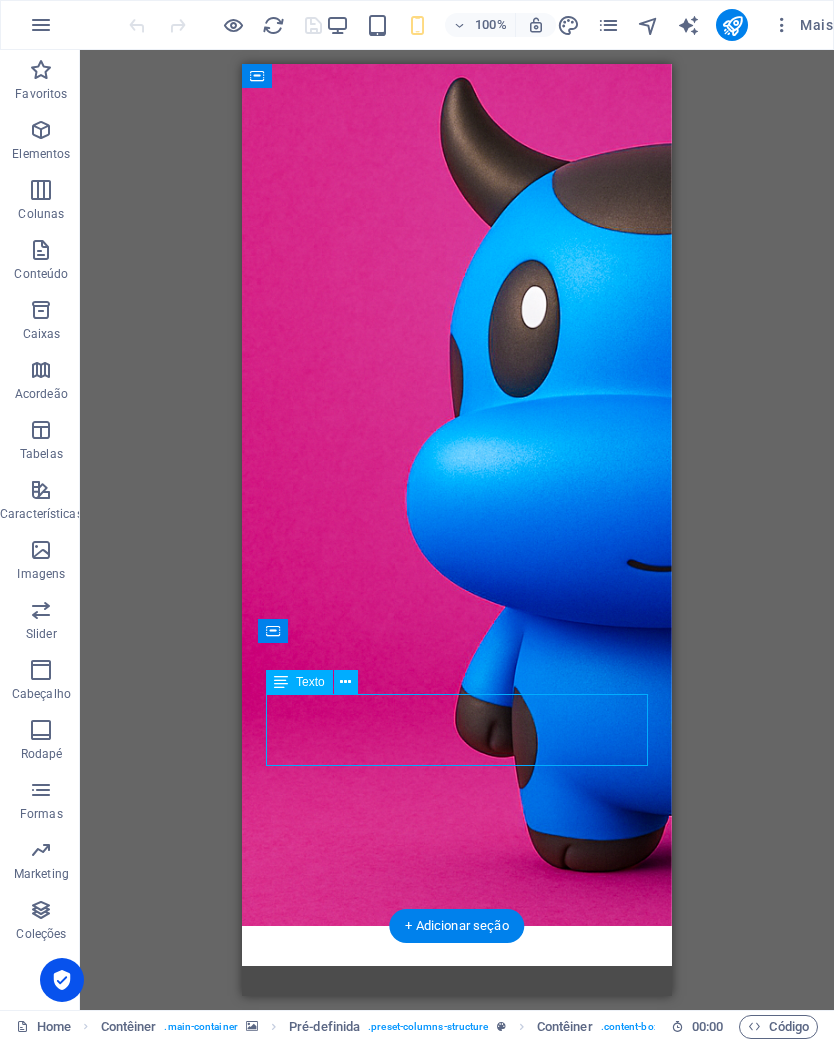 click at bounding box center [732, 25] 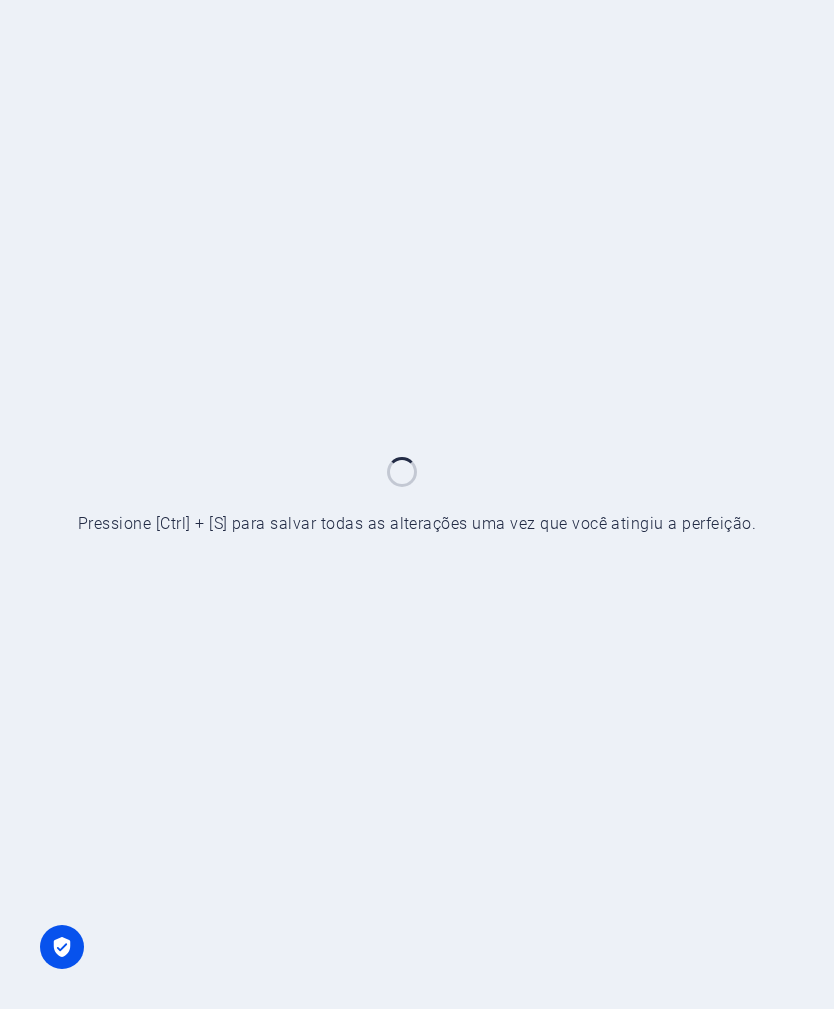 scroll, scrollTop: 0, scrollLeft: 0, axis: both 